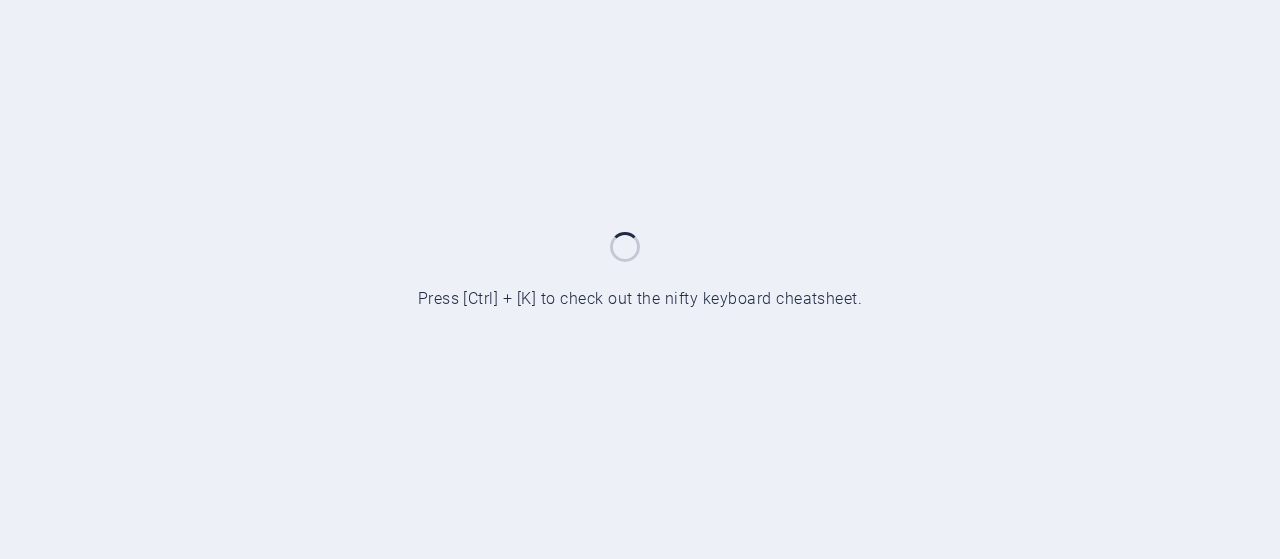 scroll, scrollTop: 0, scrollLeft: 0, axis: both 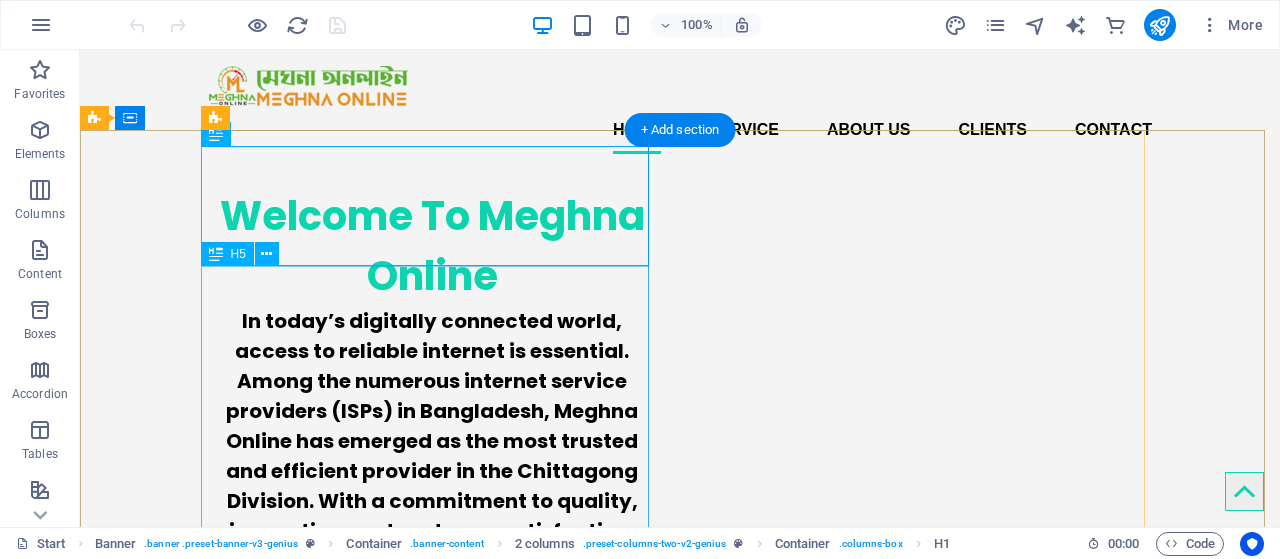 click on "In today’s digitally connected world, access to reliable internet is essential. Among the numerous internet service providers (ISPs) in Bangladesh, Meghna Online has emerged as the most trusted and efficient provider in the Chittagong Division. With a commitment to quality, innovation, and customer satisfaction, Meghna Online has set a benchmark for internet services ." at bounding box center (432, 486) 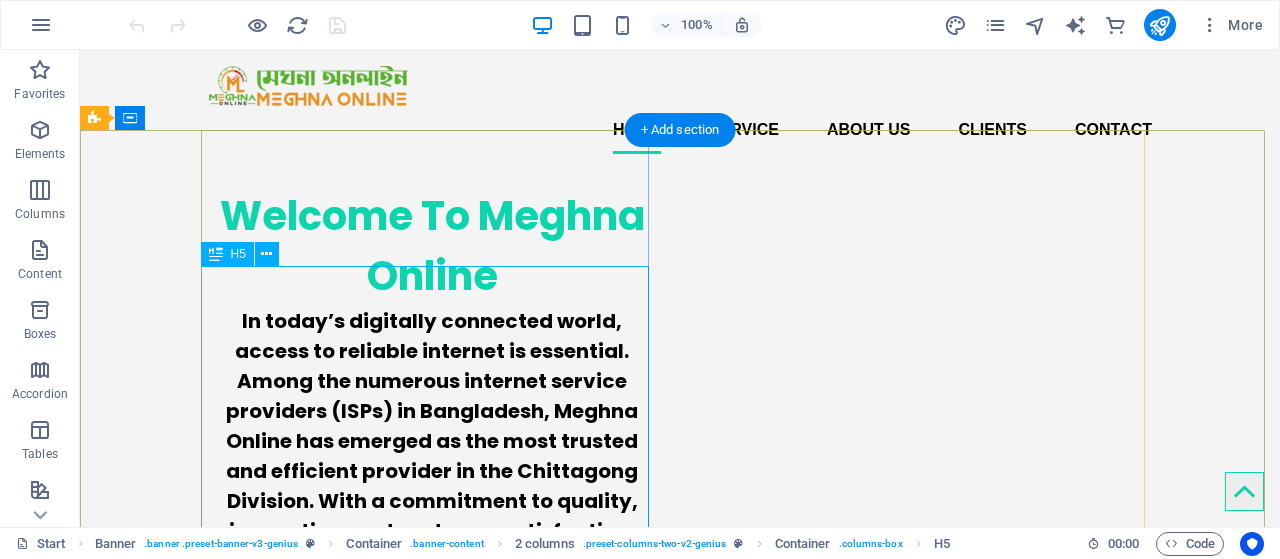 click on "In today’s digitally connected world, access to reliable internet is essential. Among the numerous internet service providers (ISPs) in Bangladesh, Meghna Online has emerged as the most trusted and efficient provider in the Chittagong Division. With a commitment to quality, innovation, and customer satisfaction, Meghna Online has set a benchmark for internet services ." at bounding box center (432, 486) 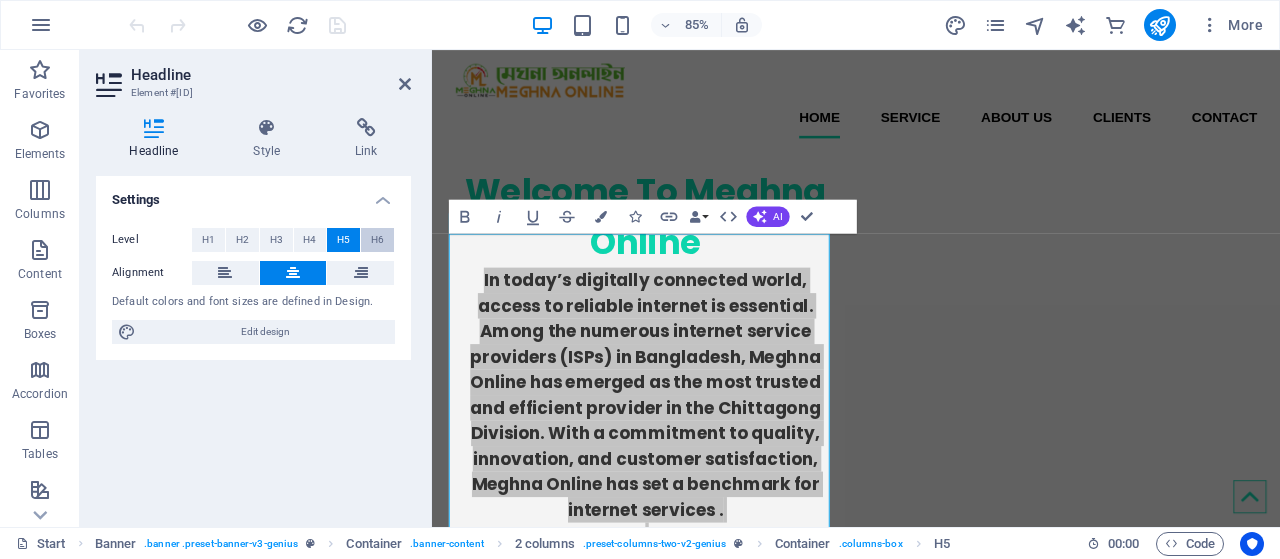click on "H6" at bounding box center [377, 240] 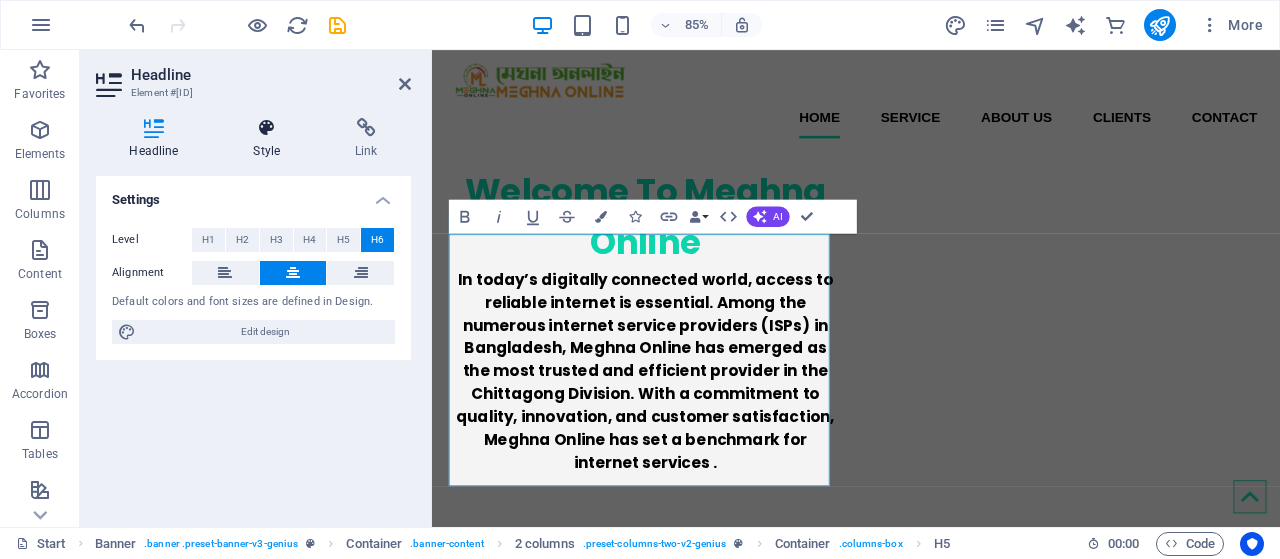 click at bounding box center [267, 128] 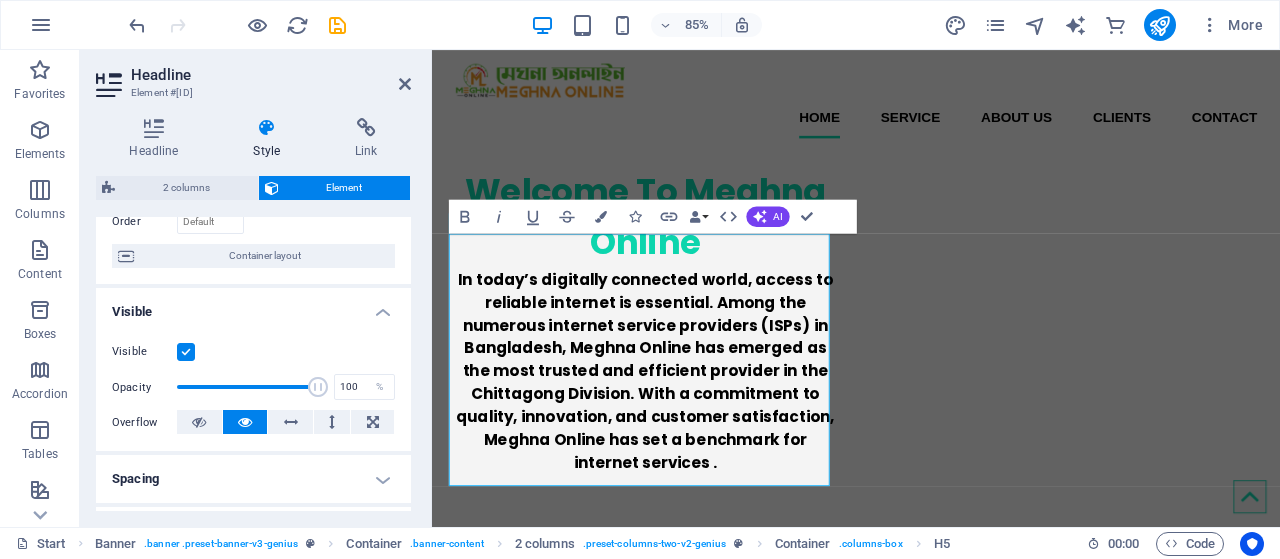 scroll, scrollTop: 118, scrollLeft: 0, axis: vertical 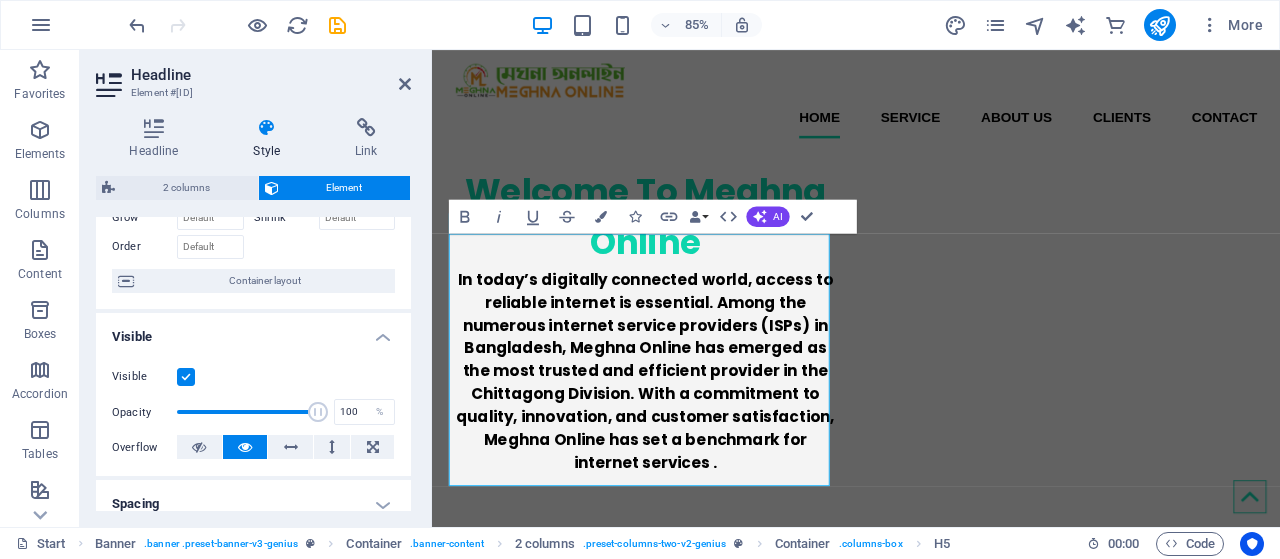 click at bounding box center (186, 377) 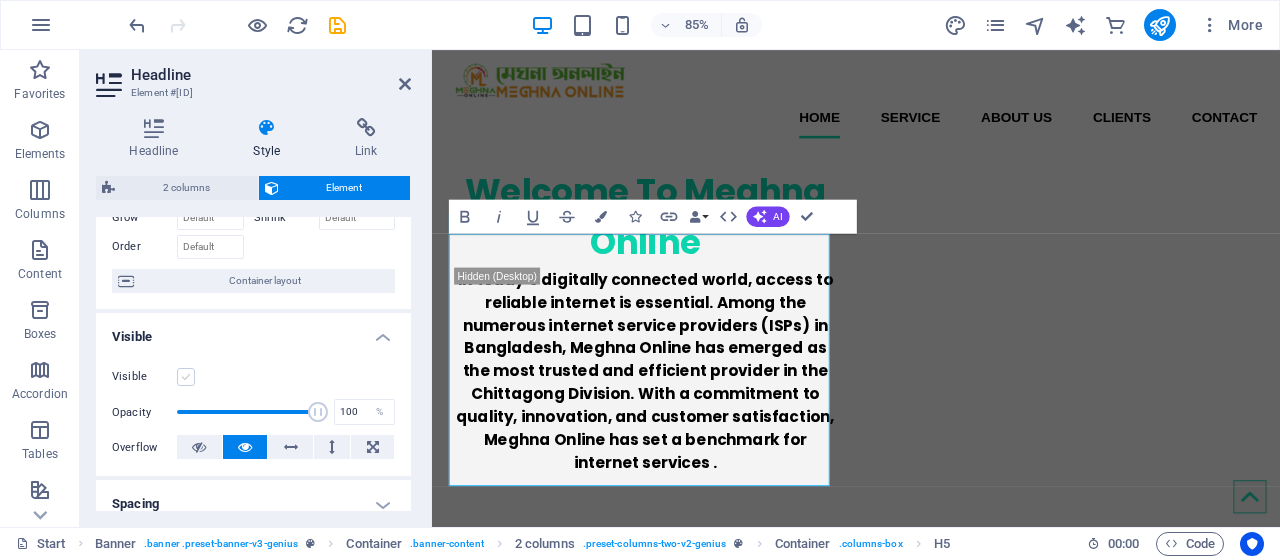 click at bounding box center (186, 377) 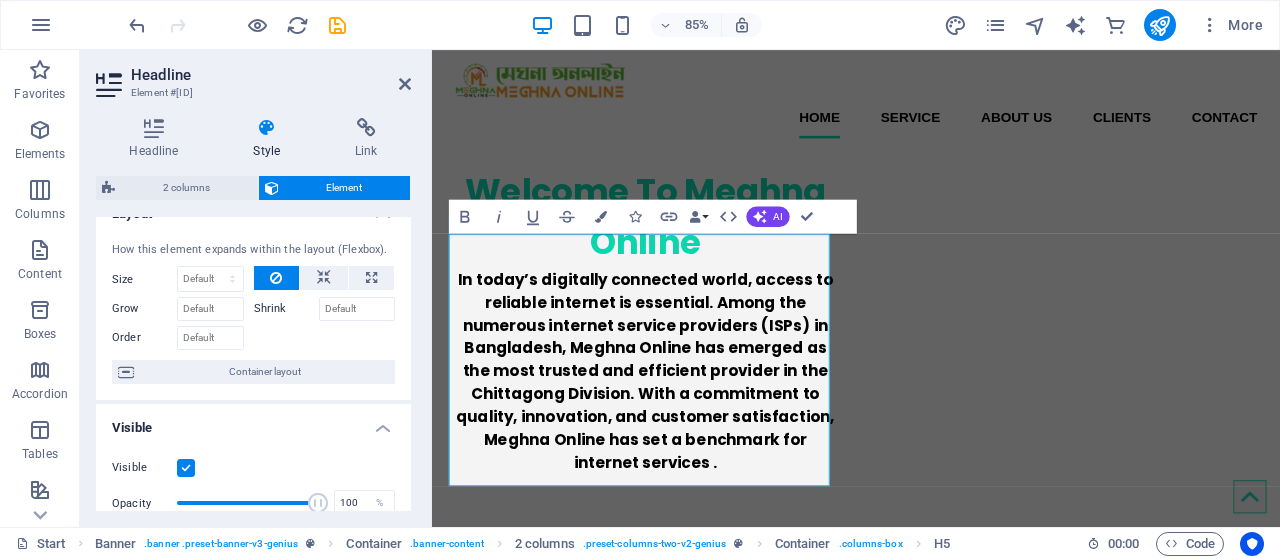 scroll, scrollTop: 0, scrollLeft: 0, axis: both 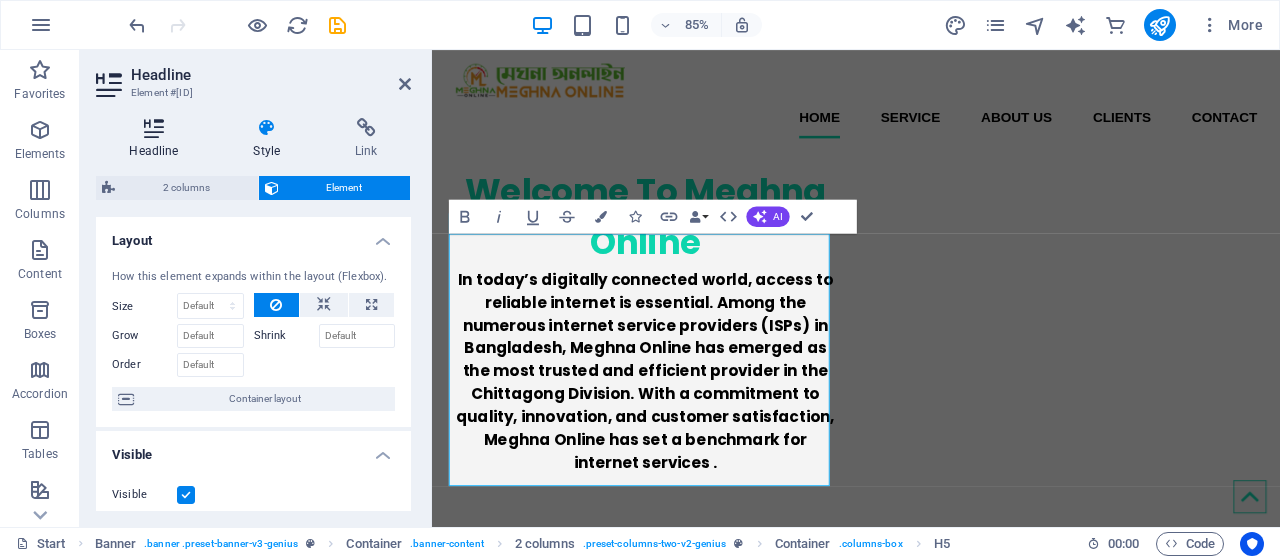 click on "Headline" at bounding box center [158, 139] 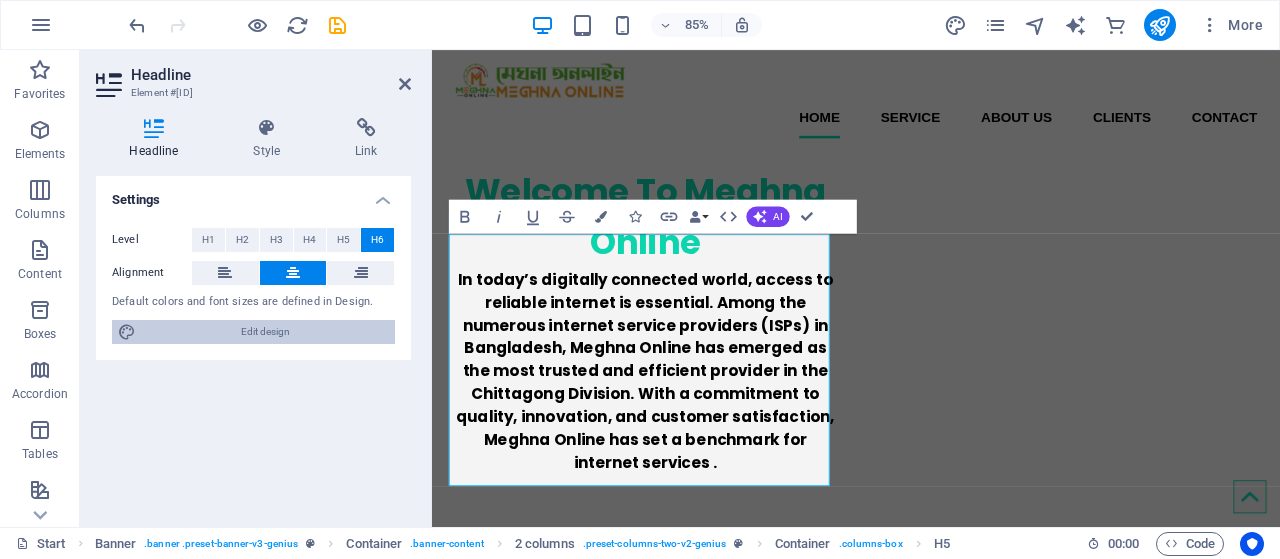 click on "Edit design" at bounding box center [265, 332] 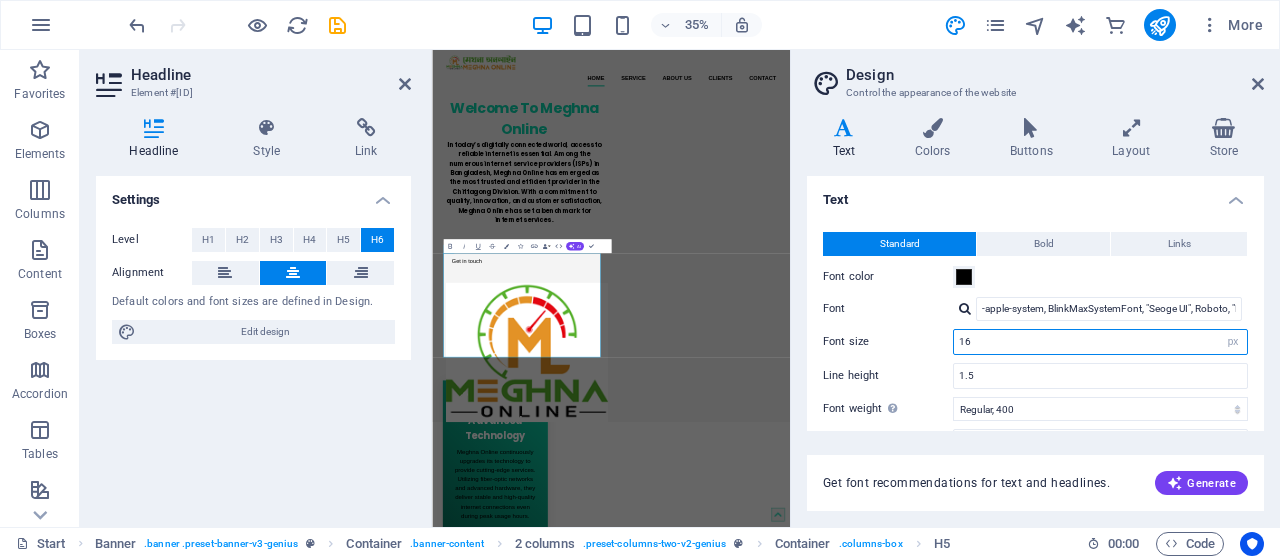 drag, startPoint x: 1091, startPoint y: 346, endPoint x: 873, endPoint y: 348, distance: 218.00917 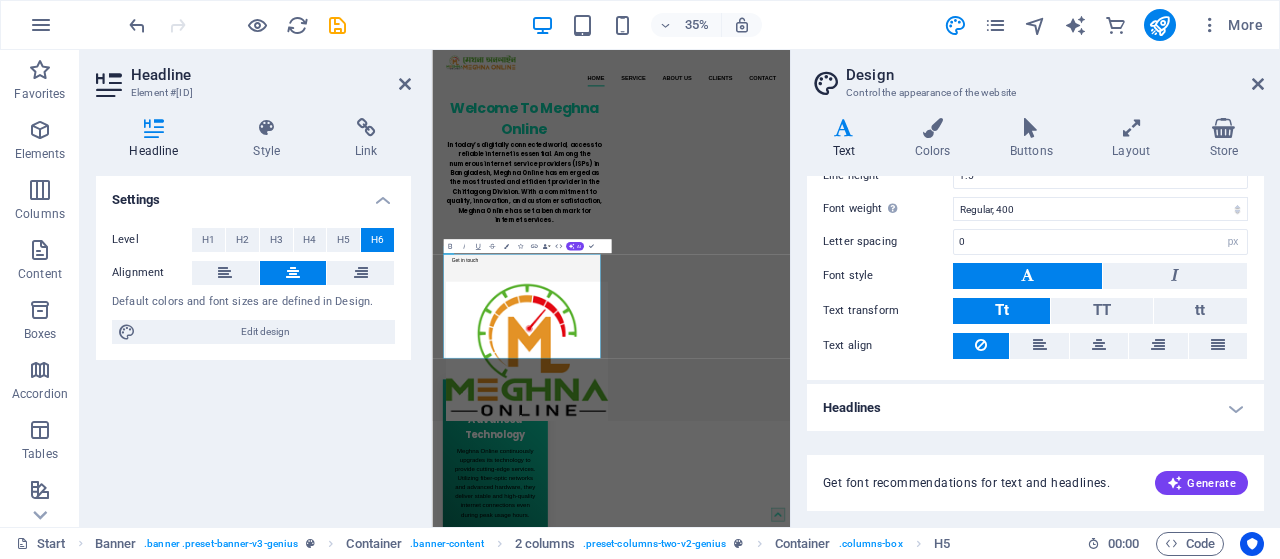 scroll, scrollTop: 201, scrollLeft: 0, axis: vertical 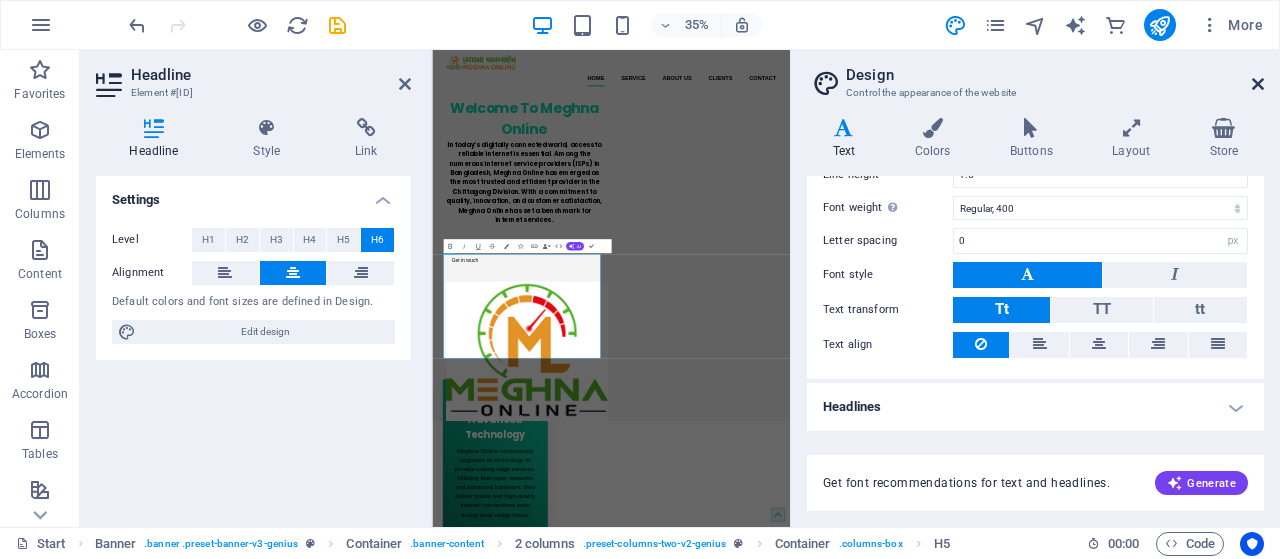 type on "14" 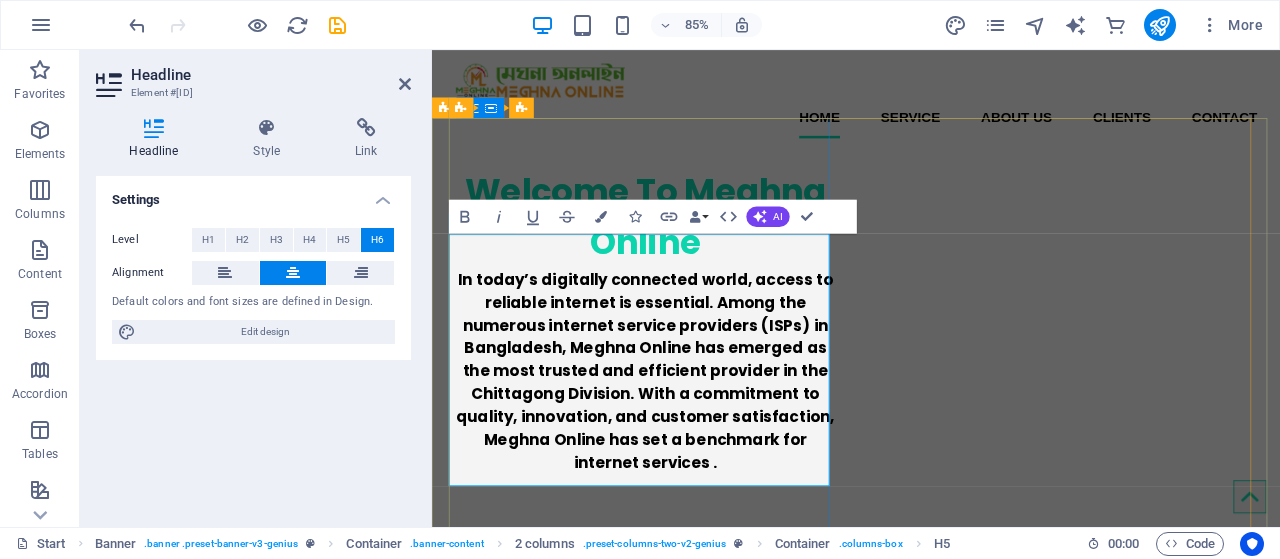 click on "In today’s digitally connected world, access to reliable internet is essential. Among the numerous internet service providers (ISPs) in Bangladesh, Meghna Online has emerged as the most trusted and efficient provider in the Chittagong Division. With a commitment to quality, innovation, and customer satisfaction, Meghna Online has set a benchmark for internet services ." at bounding box center (683, 427) 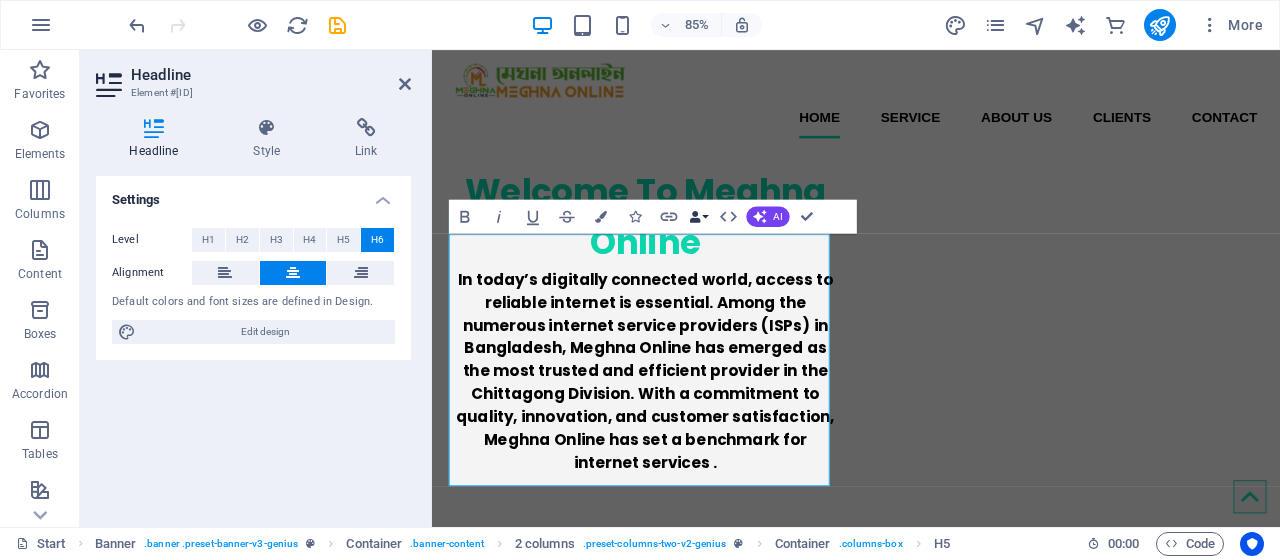 click on "Data Bindings" at bounding box center [699, 217] 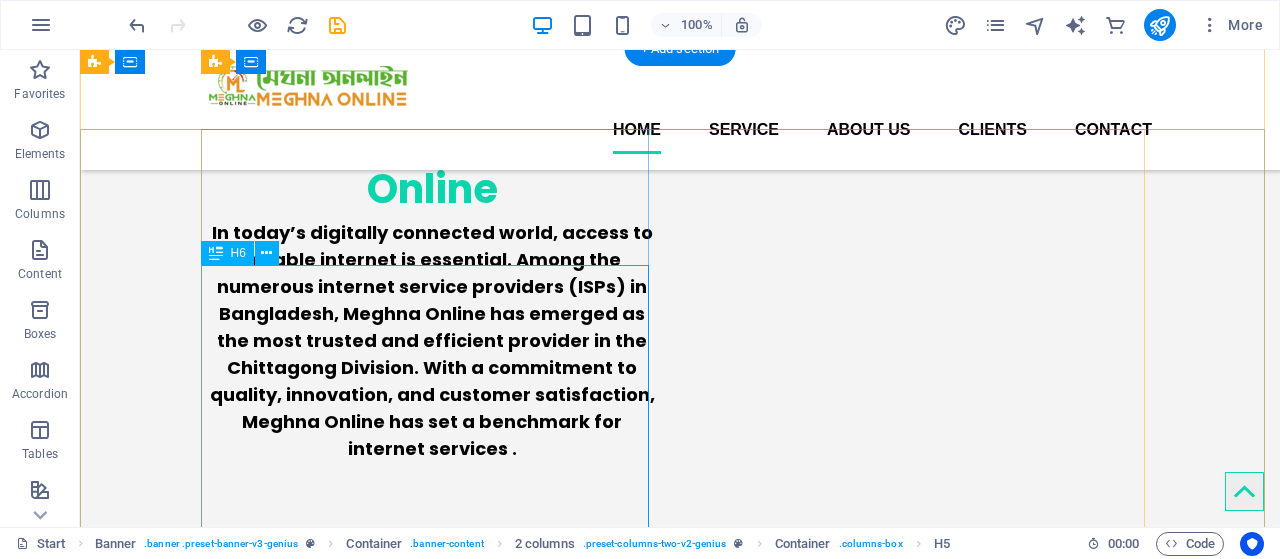 scroll, scrollTop: 0, scrollLeft: 0, axis: both 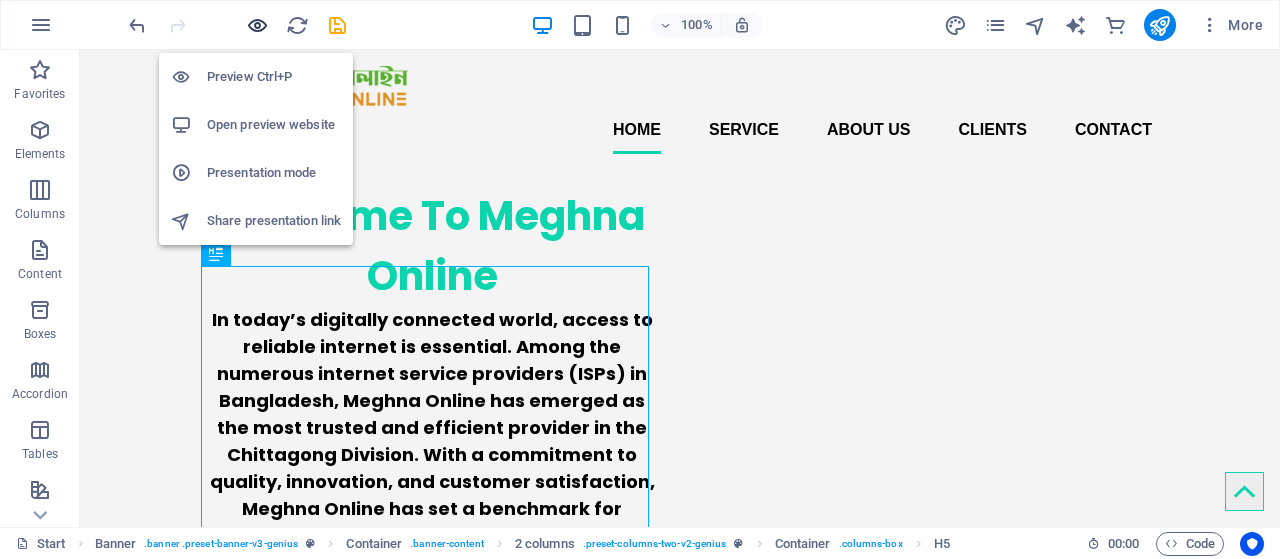 click at bounding box center [257, 25] 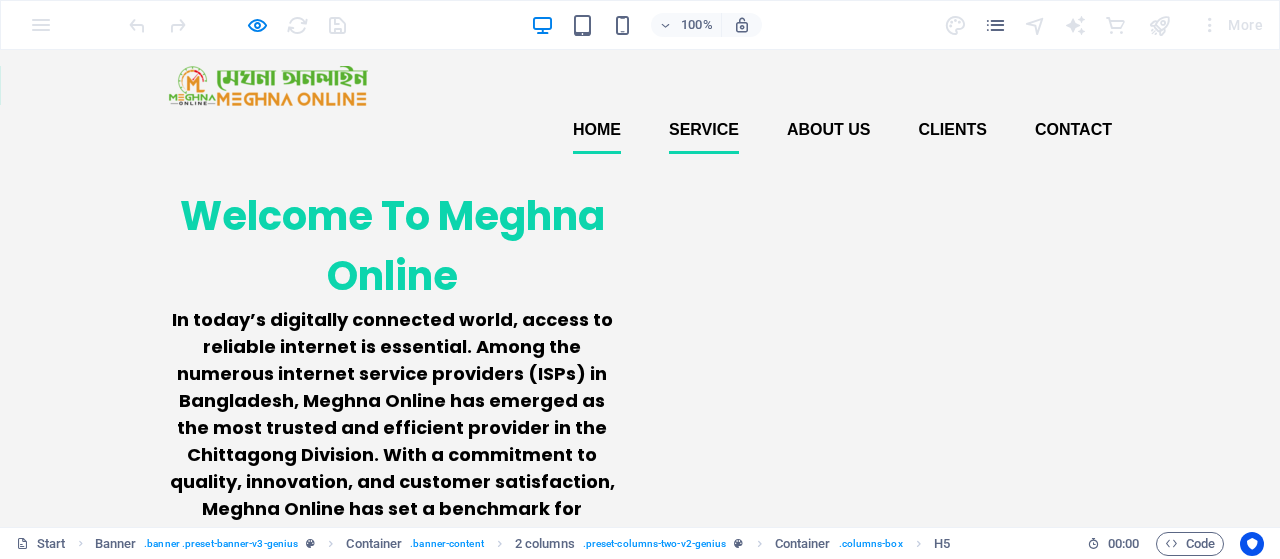 click on "Service" at bounding box center (704, 130) 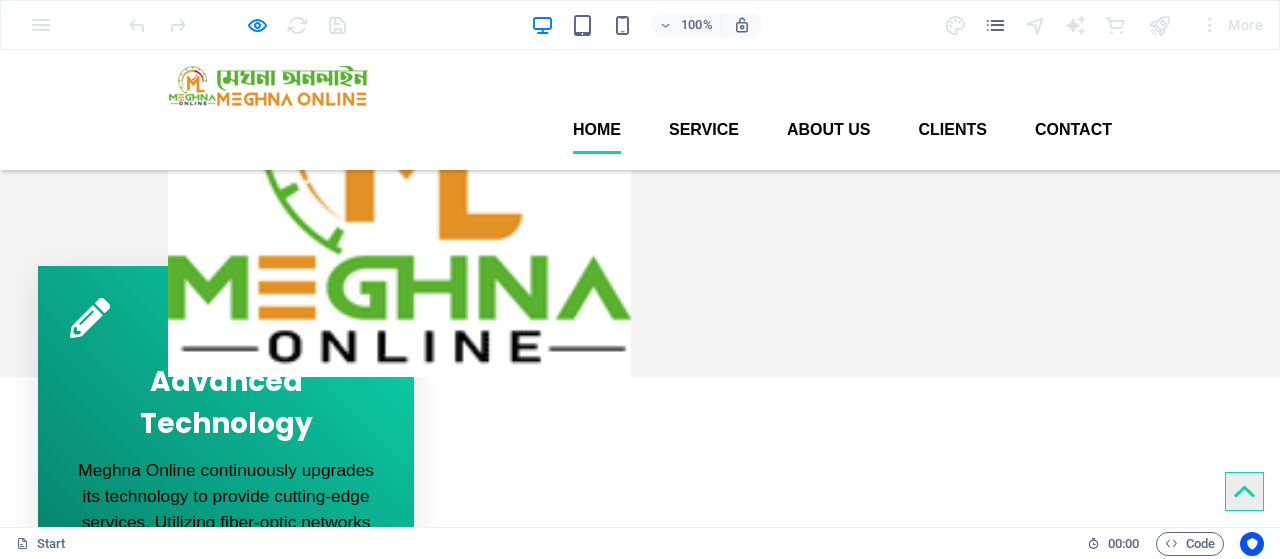 scroll, scrollTop: 674, scrollLeft: 0, axis: vertical 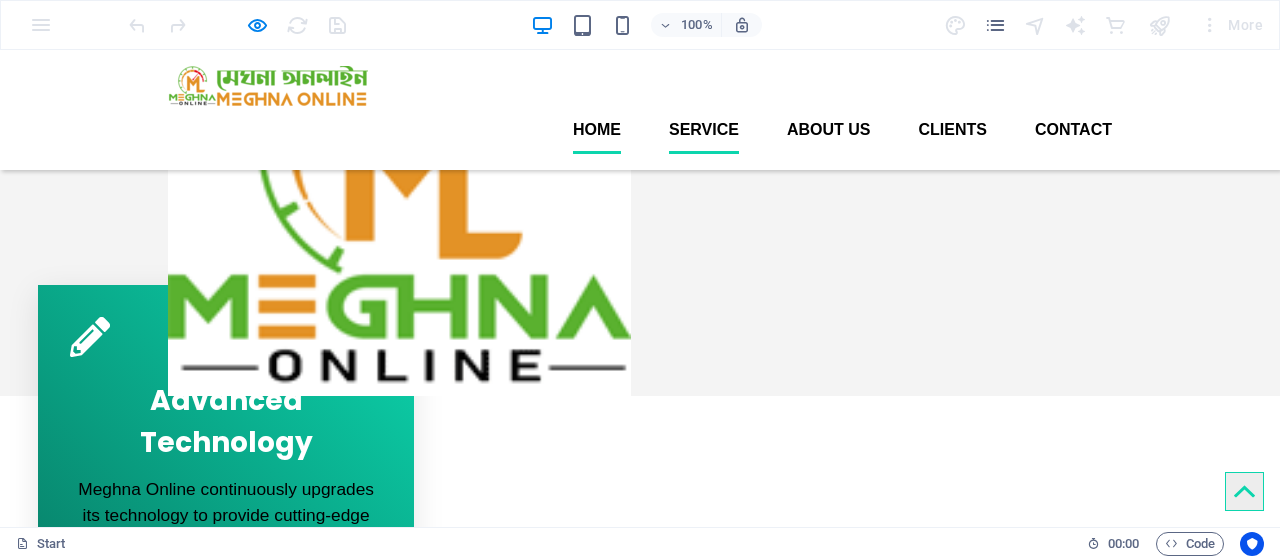 click on "Service" at bounding box center (704, 130) 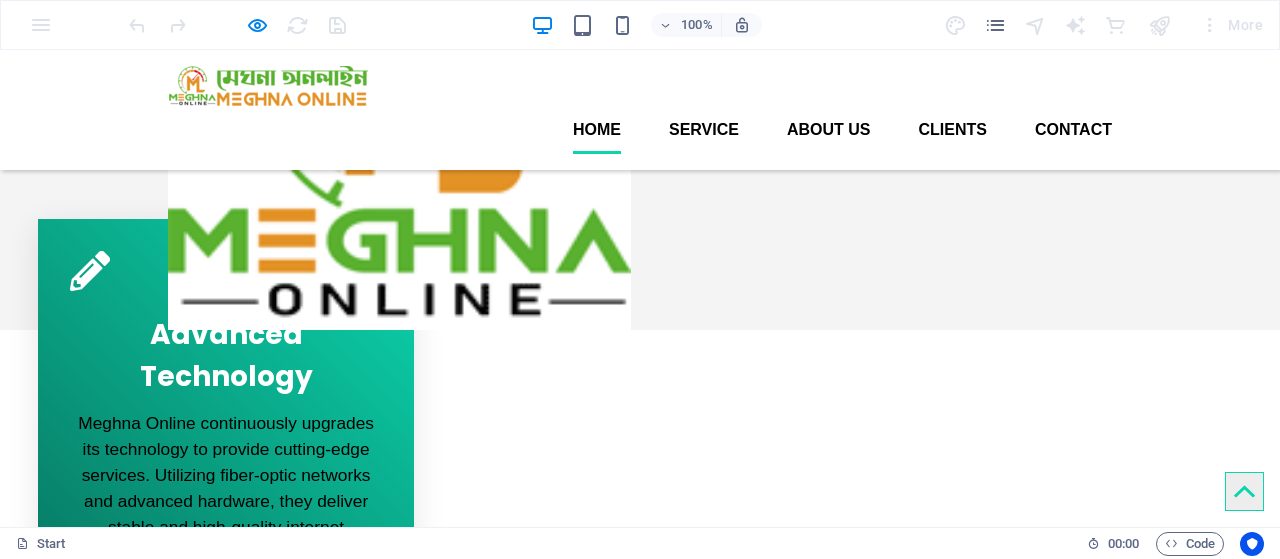 click on "Home" at bounding box center (597, 130) 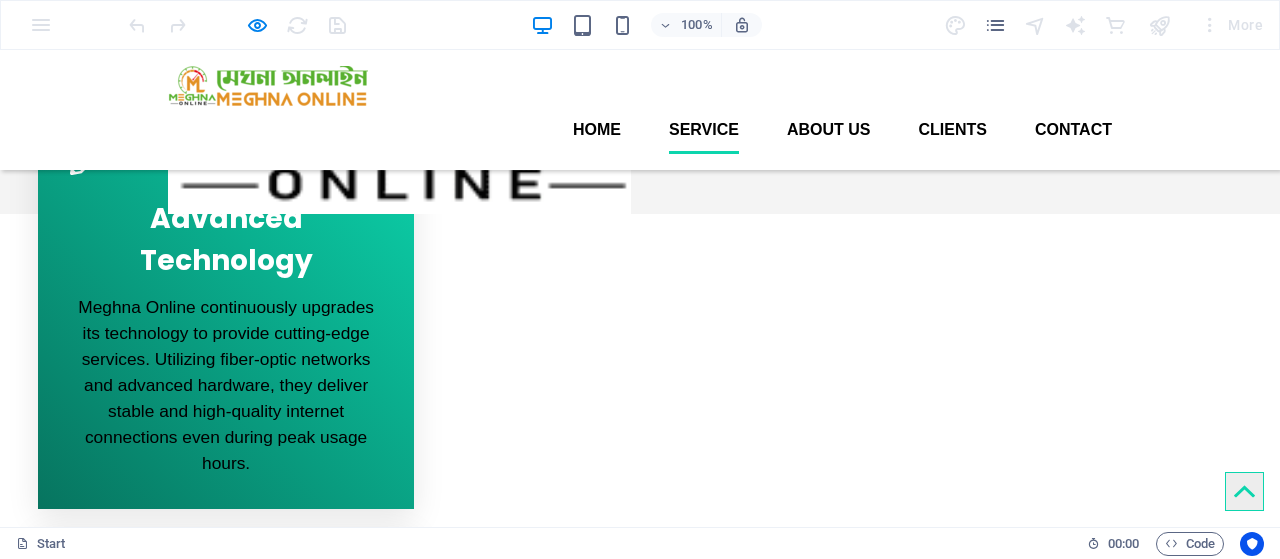 scroll, scrollTop: 813, scrollLeft: 0, axis: vertical 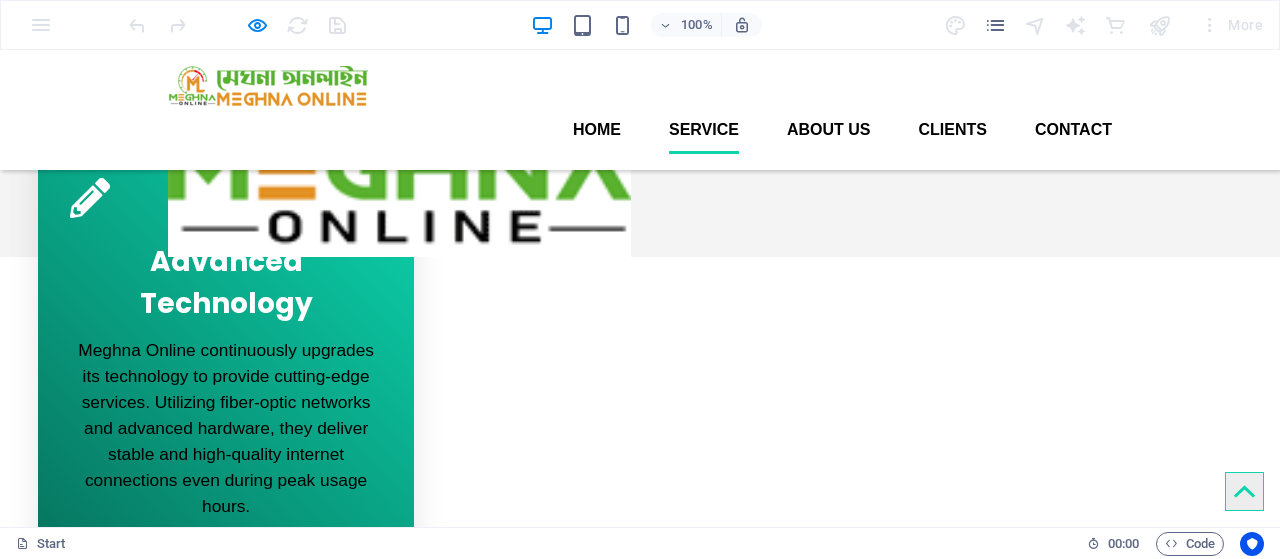 click on "Your One-Stop Solution for Advanced Security Surveillance Systems" at bounding box center [240, 1462] 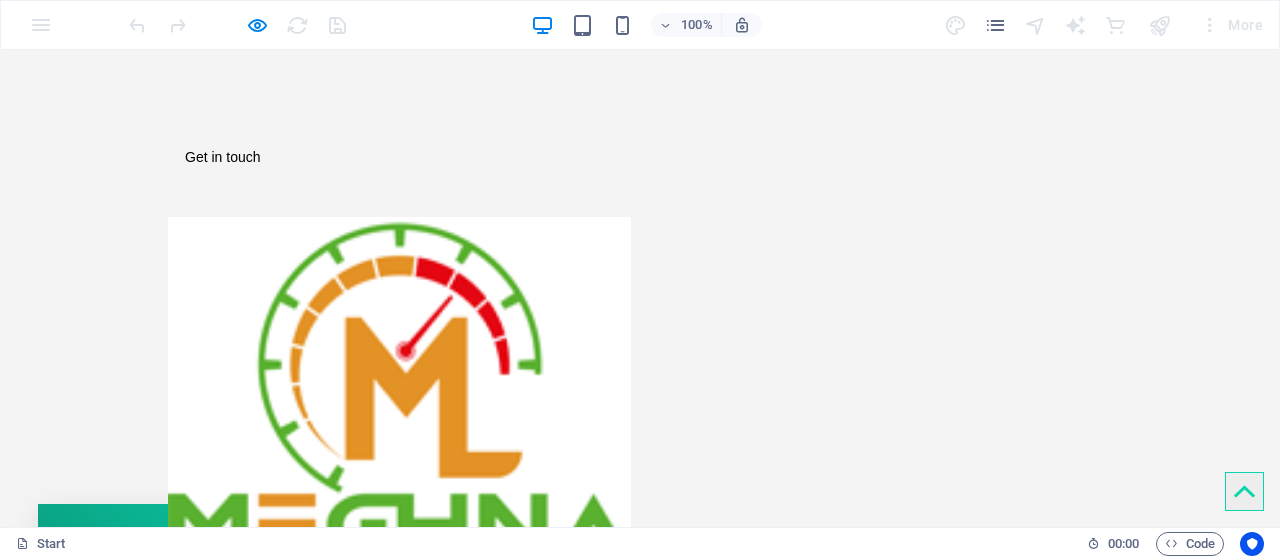 scroll, scrollTop: 513, scrollLeft: 0, axis: vertical 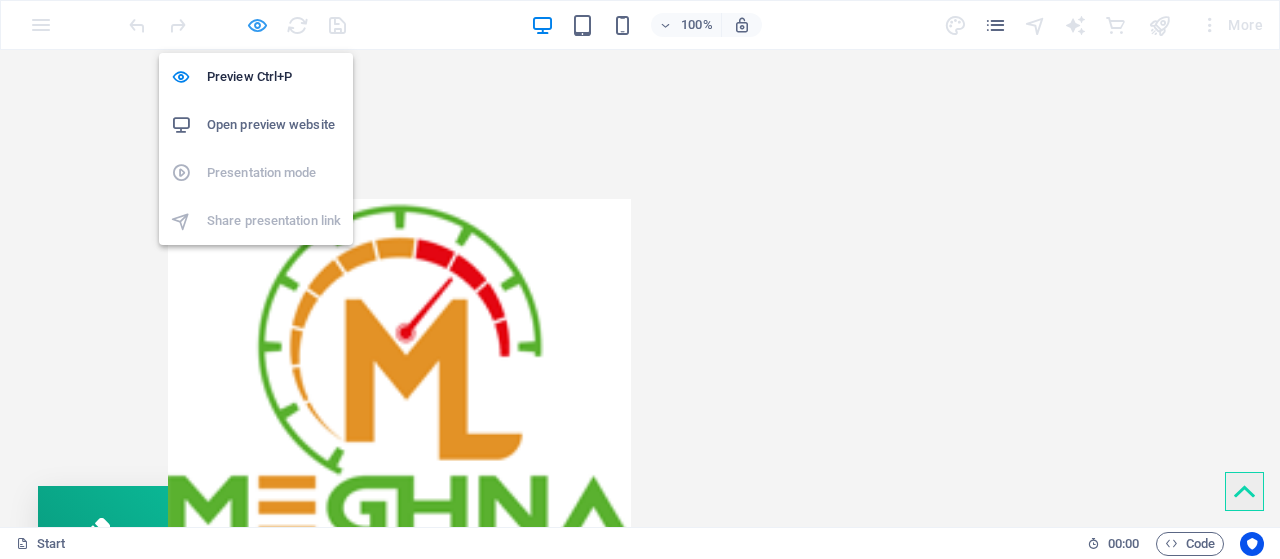 click at bounding box center (257, 25) 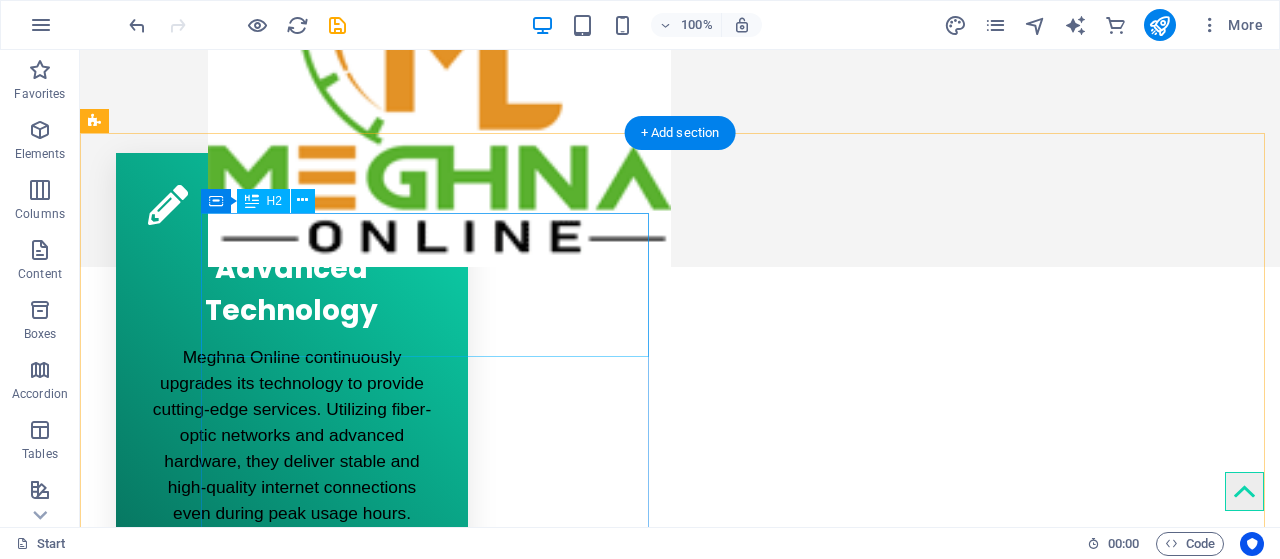 scroll, scrollTop: 847, scrollLeft: 0, axis: vertical 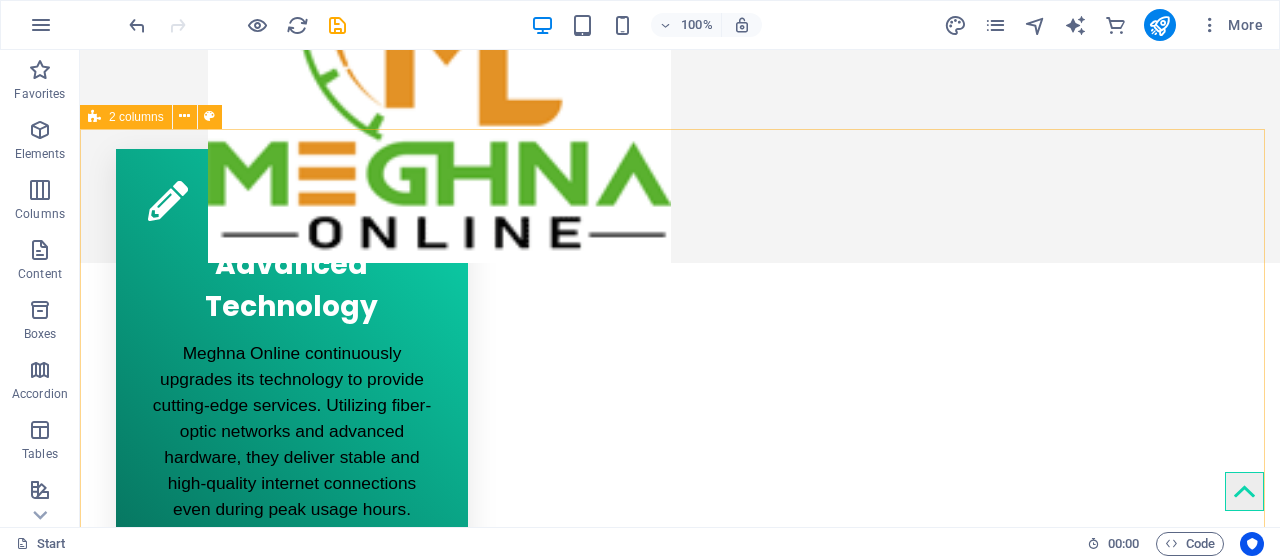 click on "2 columns" at bounding box center [136, 117] 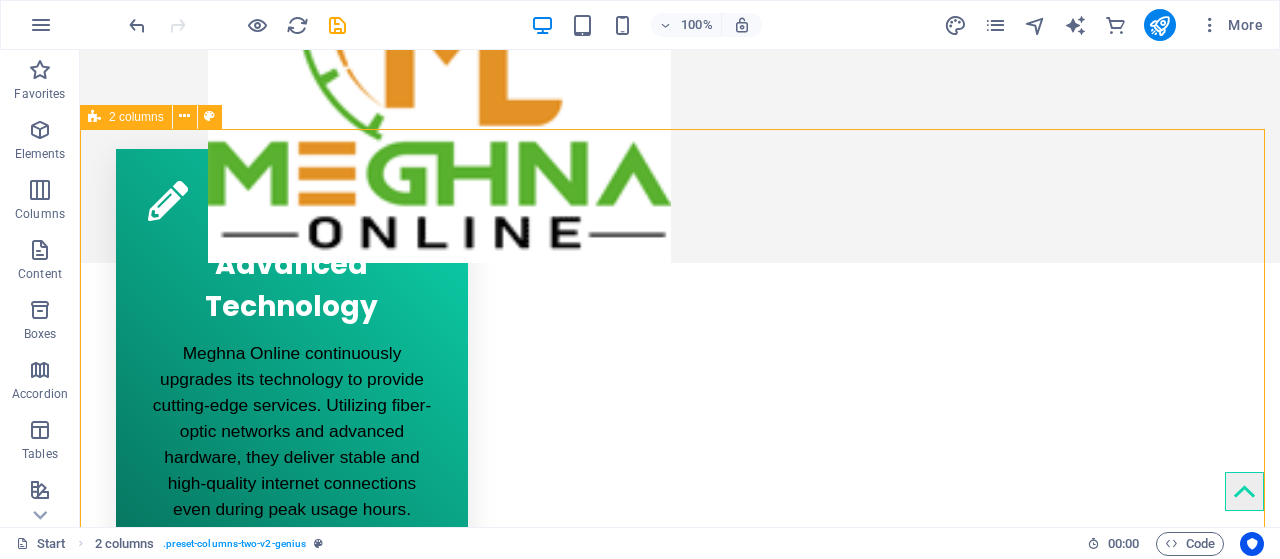 click on "2 columns" at bounding box center (136, 117) 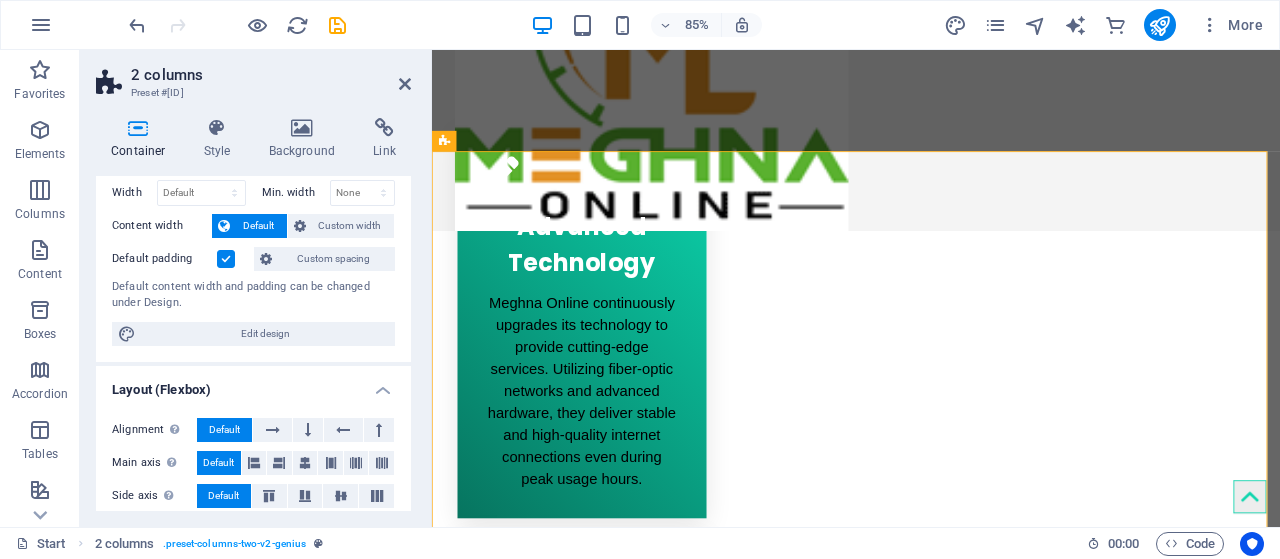 scroll, scrollTop: 100, scrollLeft: 0, axis: vertical 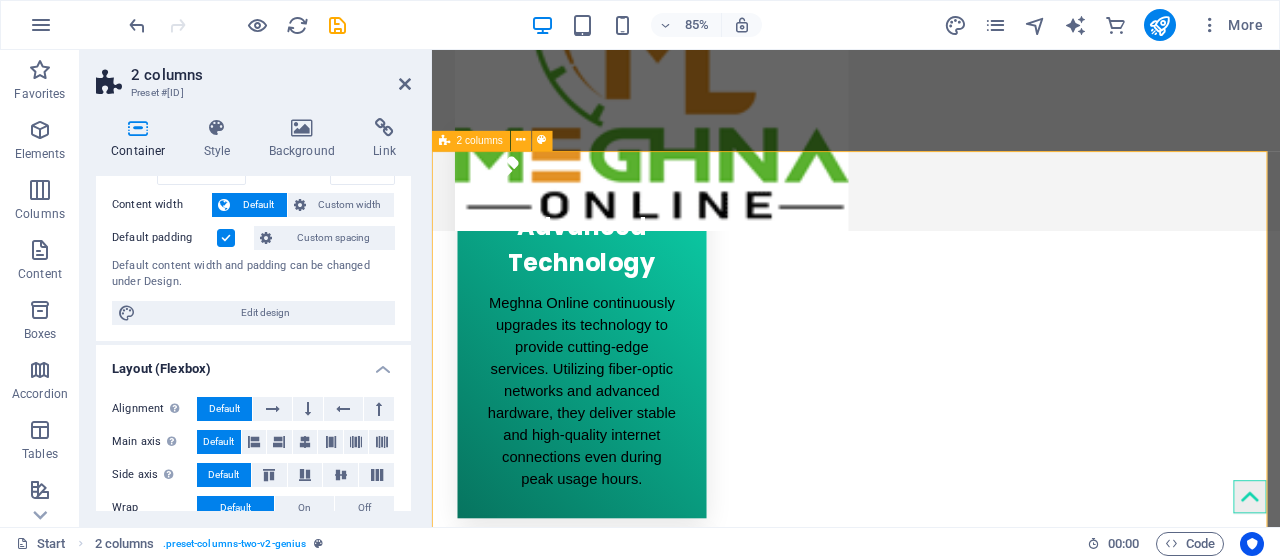 click on "2 columns" at bounding box center [480, 141] 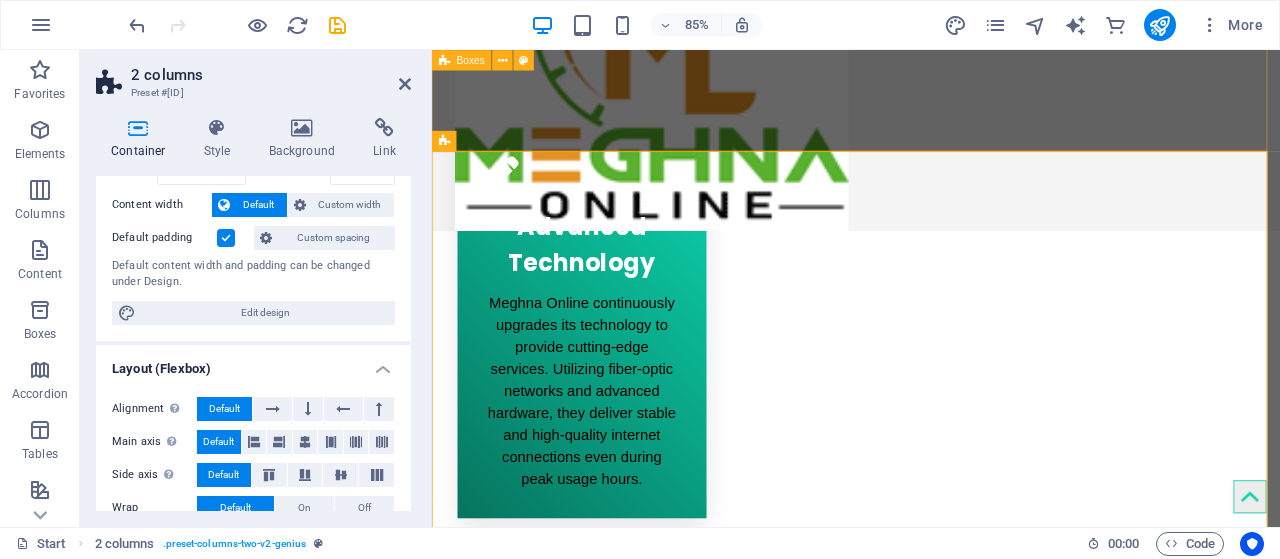 click on "Advanced Technology Meghna Online continuously upgrades its technology to provide cutting-edge services. Utilizing fiber-optic networks and advanced hardware, they deliver stable and high-quality internet connections even during peak usage hours. 24/7 Customer Support Superior customer service is a cornerstone of Meghna Online’s reputation. With a dedicated 24/7 support team, customers can quickly resolve any technical issues or inquiries, ensuring minimal downtime. Reliable Internet As leaders in internet services, we ensure your security system integrates perfectly with our high-speed internet, enabling real-time monitoring and recording without lags." at bounding box center (931, 798) 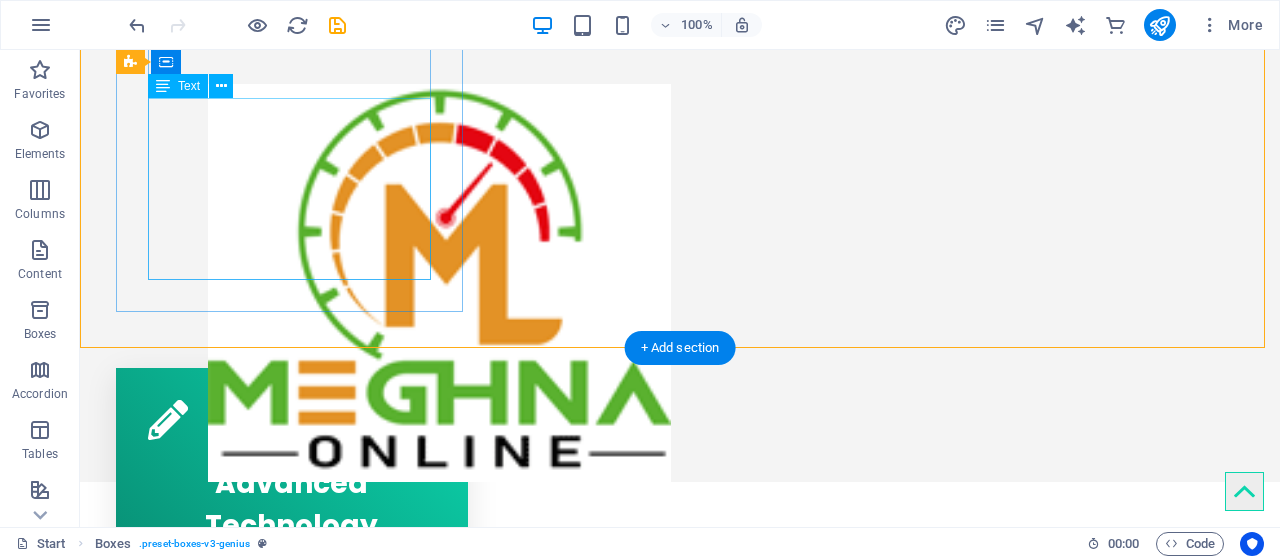scroll, scrollTop: 680, scrollLeft: 0, axis: vertical 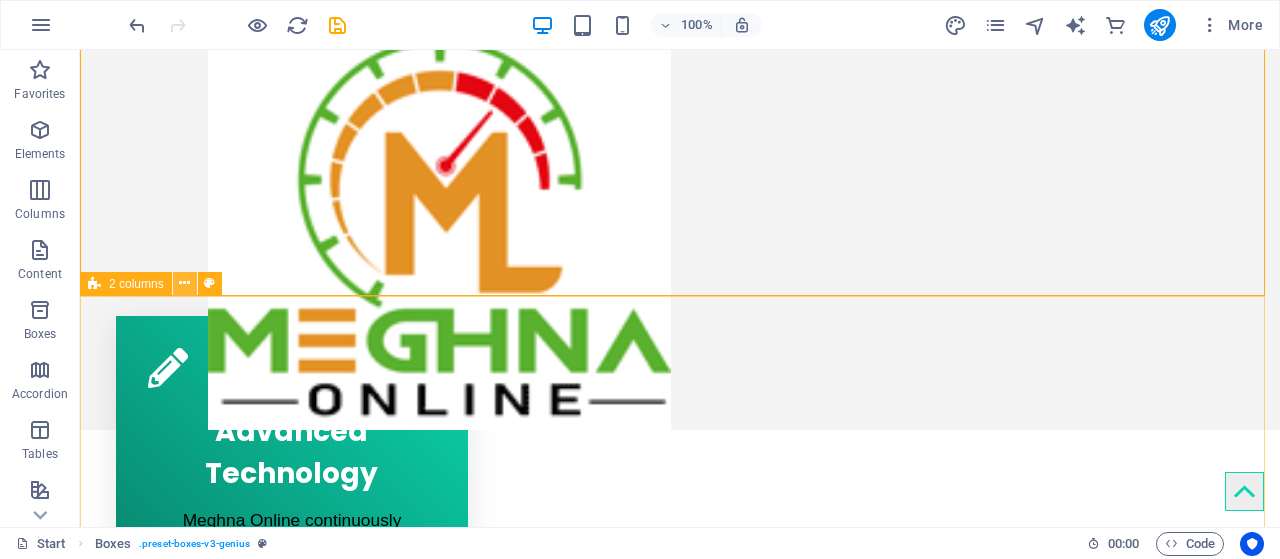 click at bounding box center (184, 283) 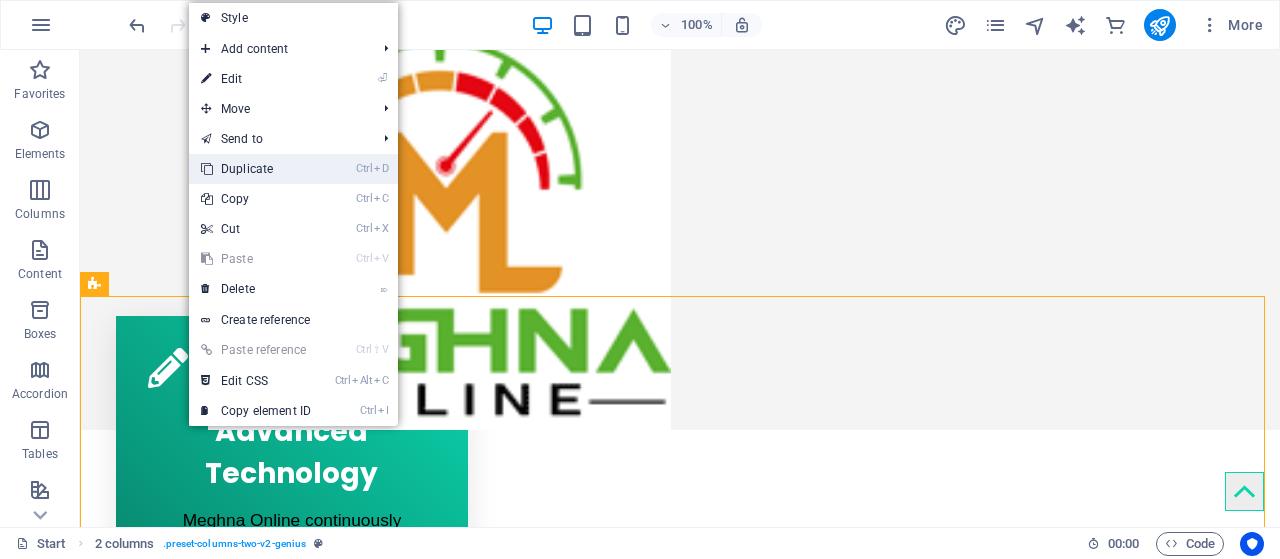 click on "Ctrl D  Duplicate" at bounding box center [256, 169] 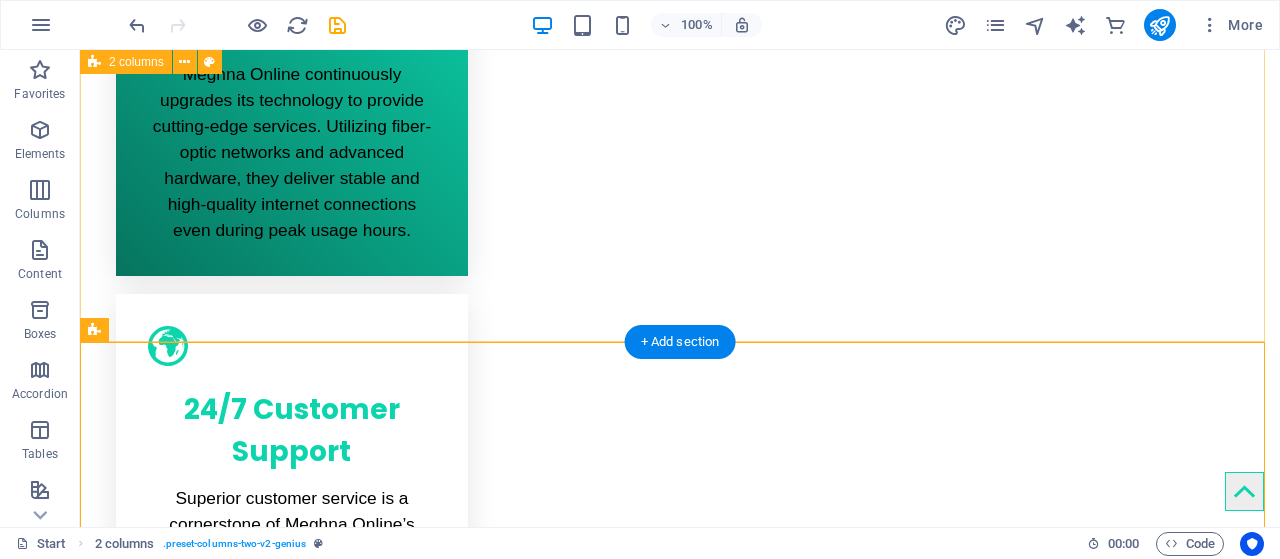 scroll, scrollTop: 1127, scrollLeft: 0, axis: vertical 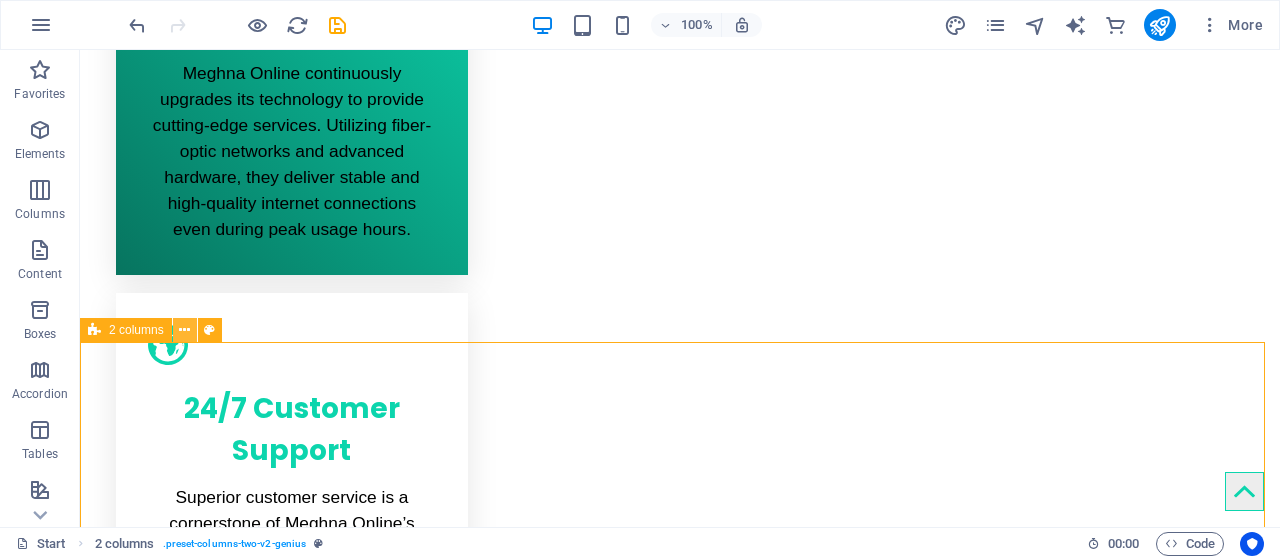 click at bounding box center [185, 330] 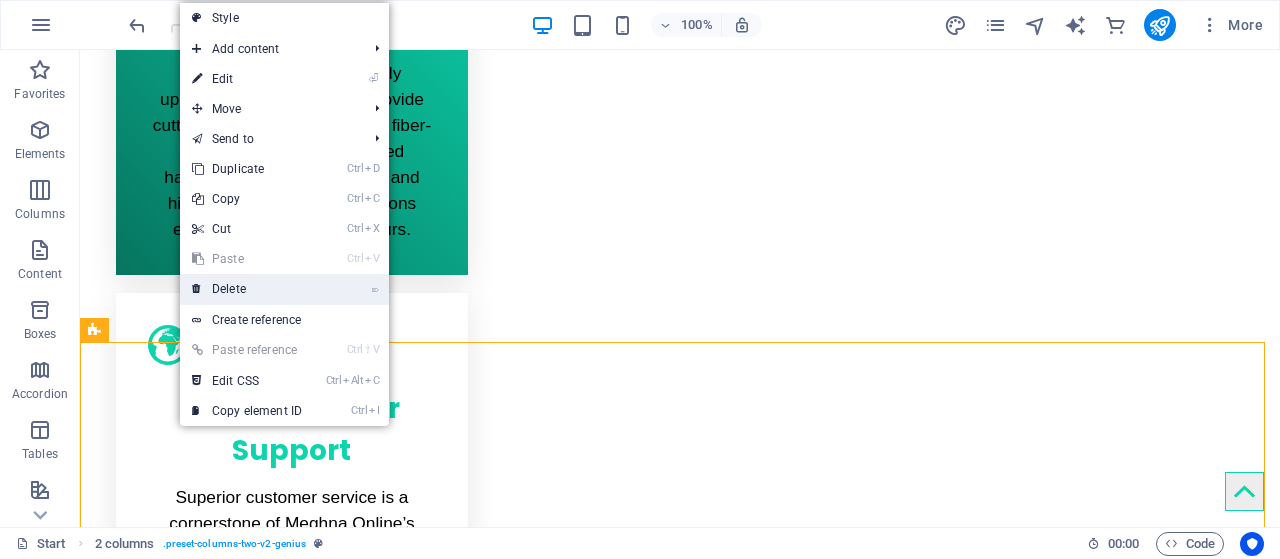 click on "⌦  Delete" at bounding box center (247, 289) 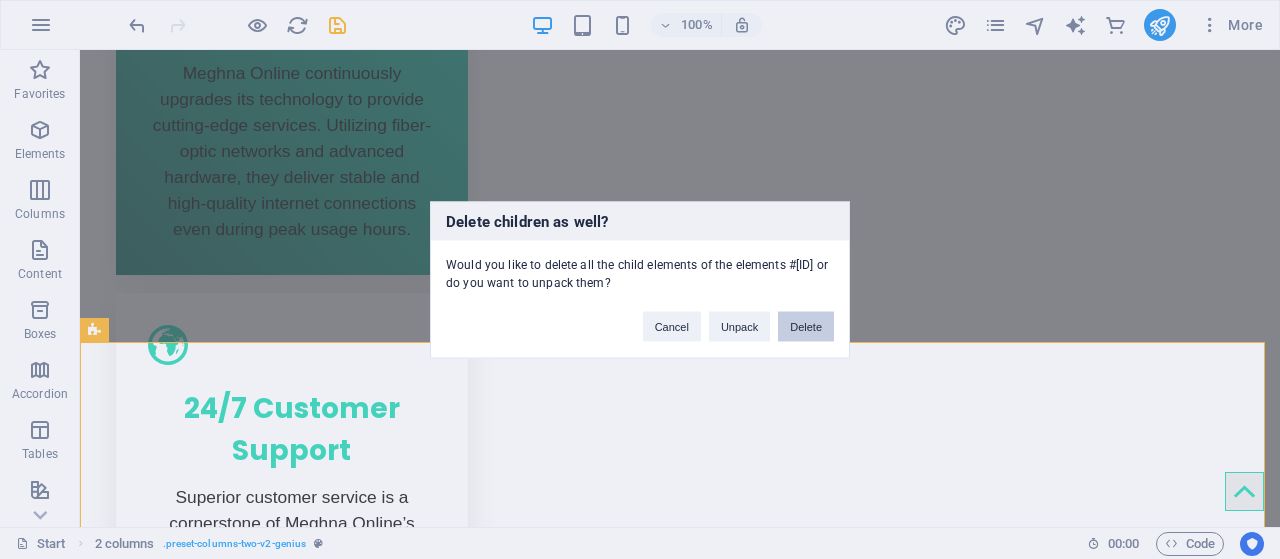 click on "Delete" at bounding box center (806, 326) 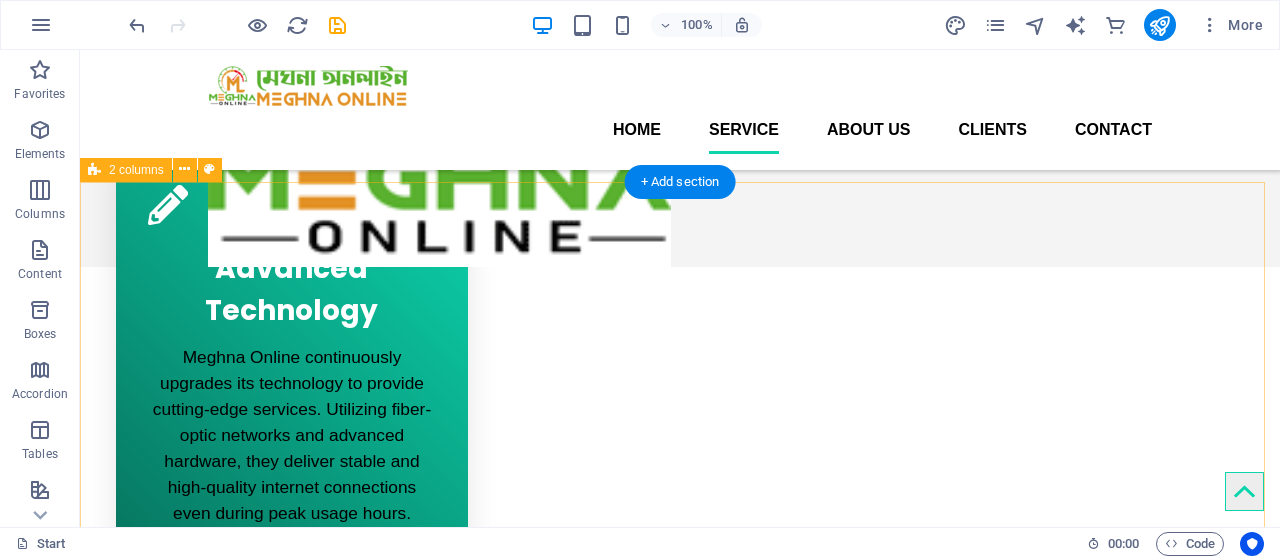 scroll, scrollTop: 794, scrollLeft: 0, axis: vertical 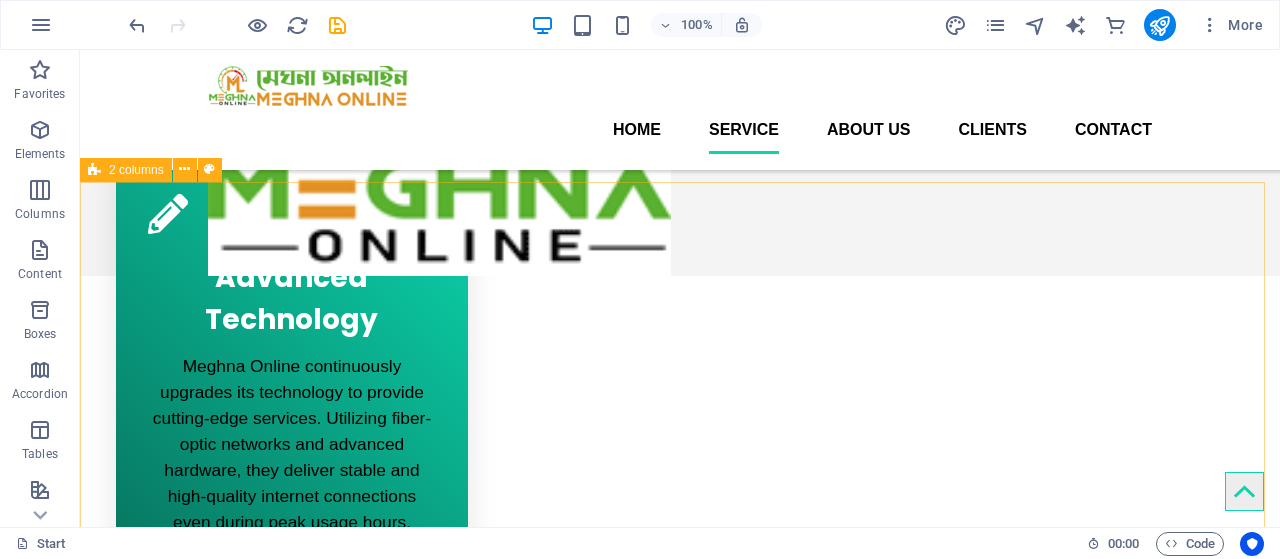 click on "2 columns" at bounding box center [126, 170] 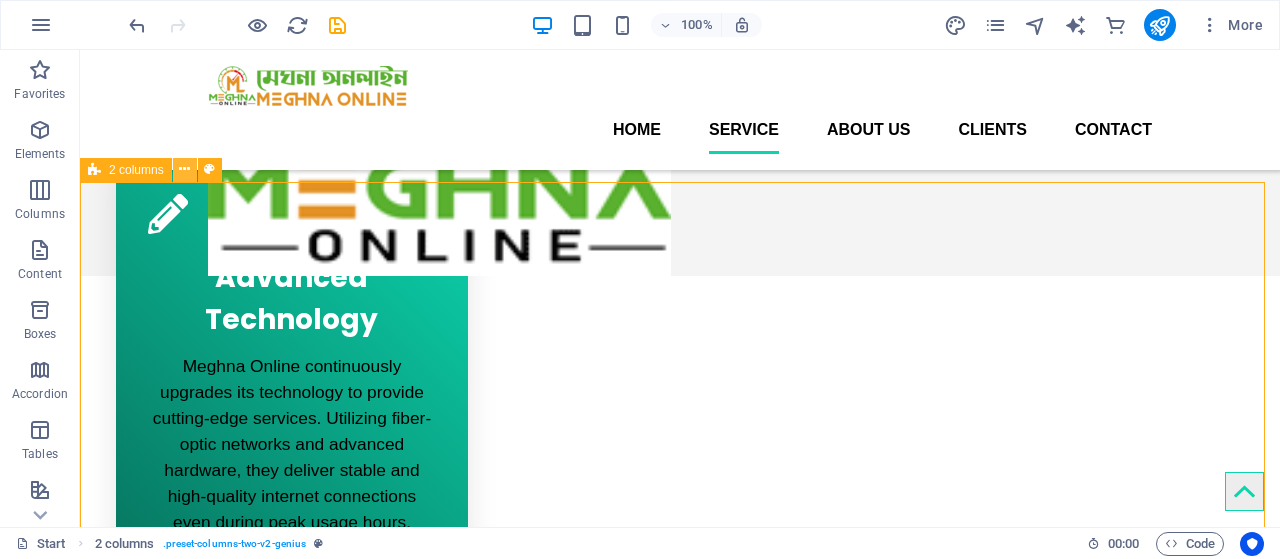 click at bounding box center (184, 169) 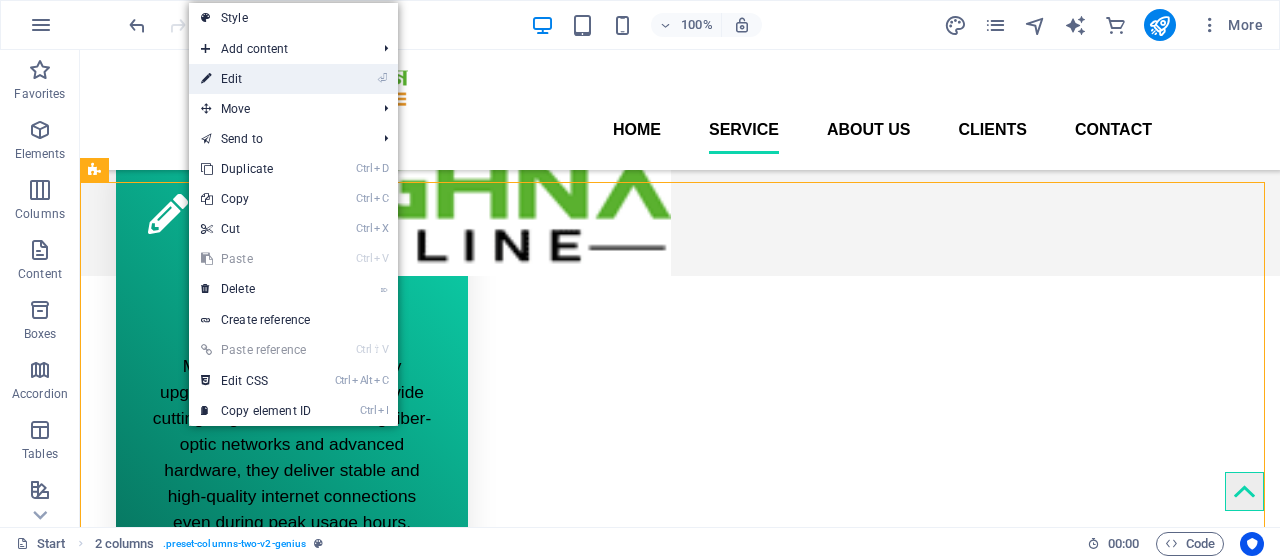 click on "⏎  Edit" at bounding box center (256, 79) 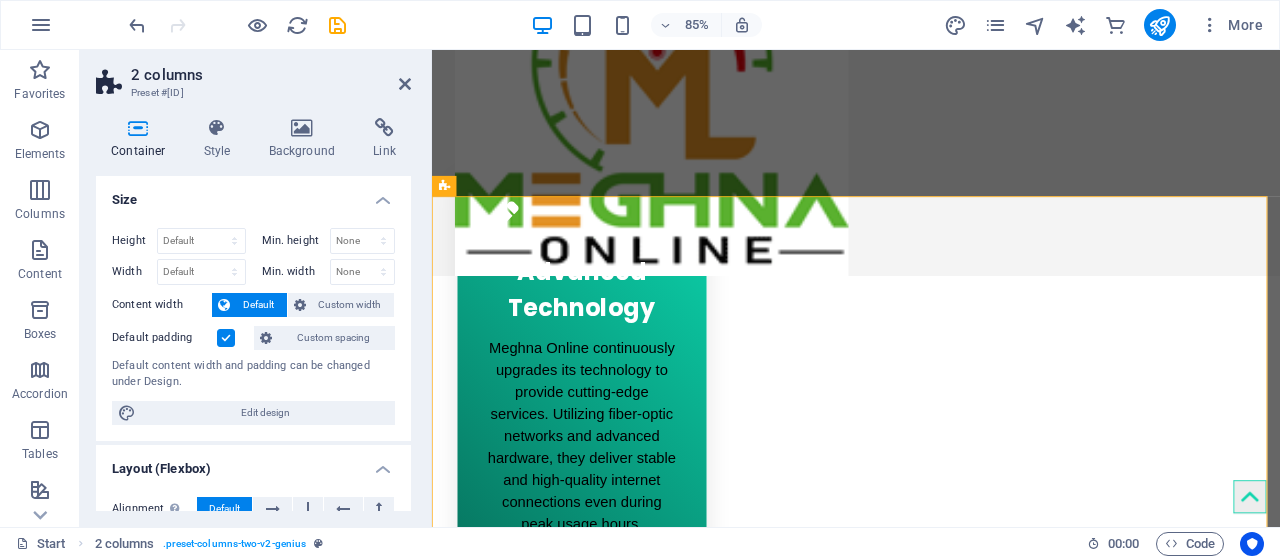 click on "2 columns" at bounding box center [271, 75] 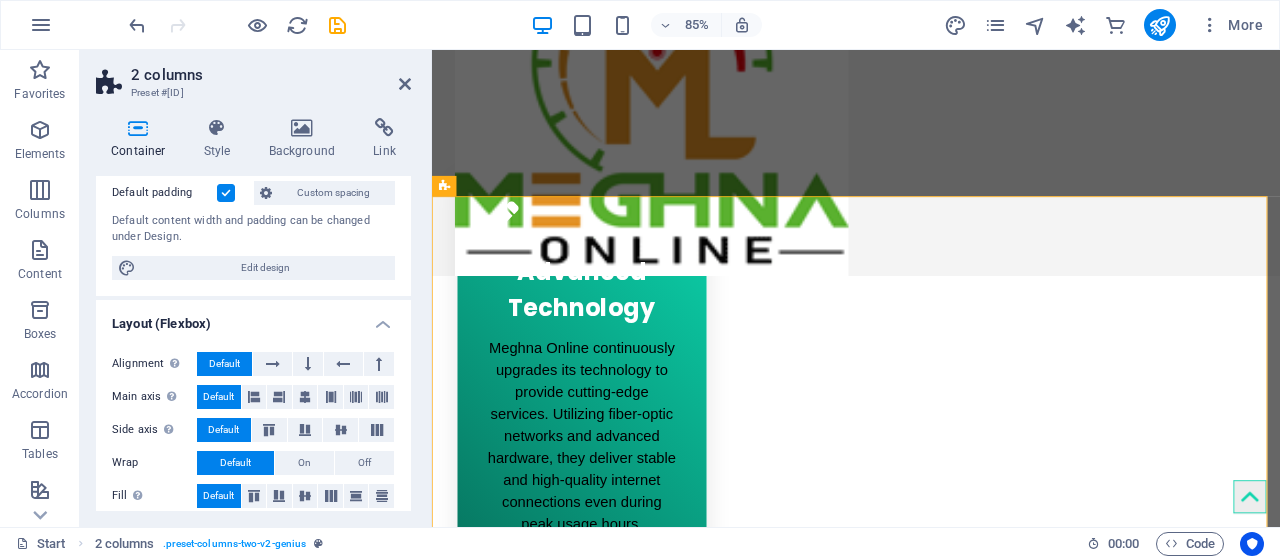 scroll, scrollTop: 140, scrollLeft: 0, axis: vertical 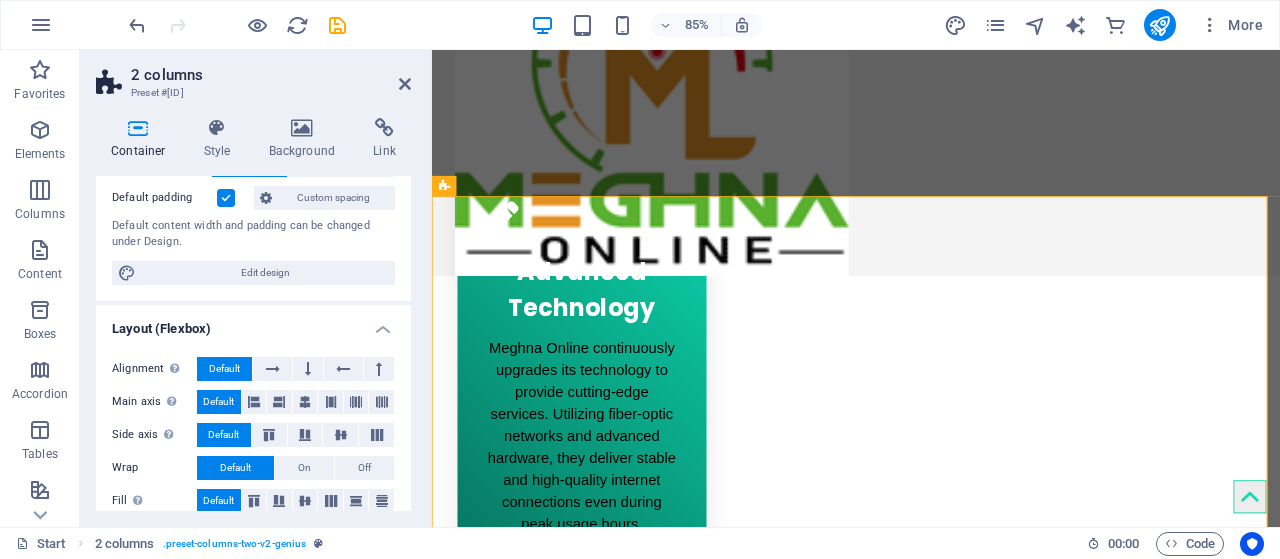 click on "2 columns" at bounding box center [271, 75] 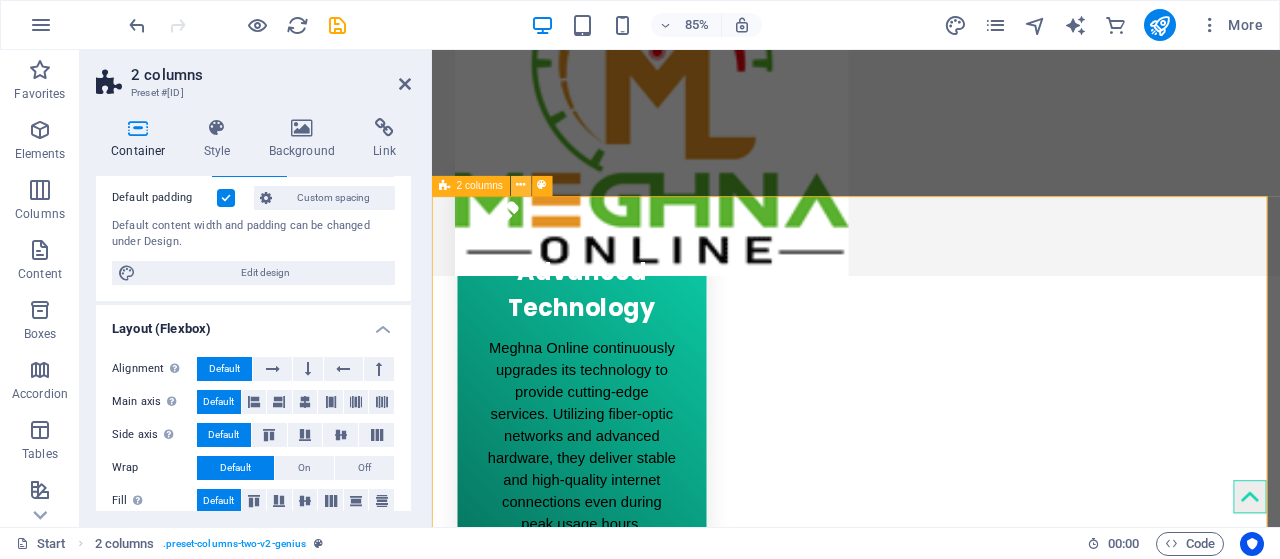click at bounding box center (520, 186) 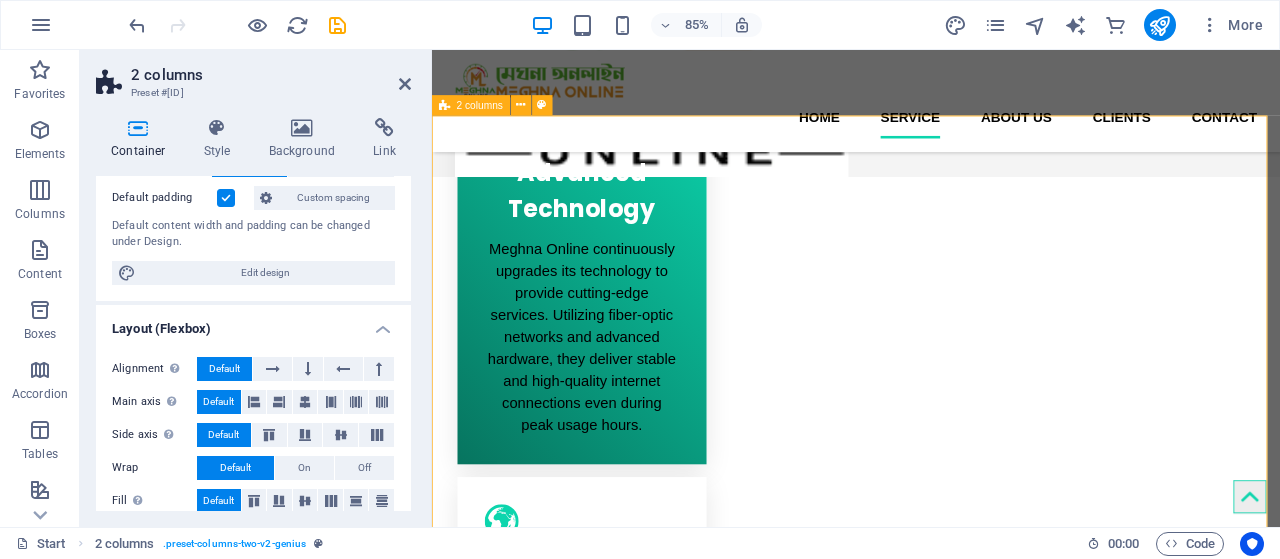 scroll, scrollTop: 860, scrollLeft: 0, axis: vertical 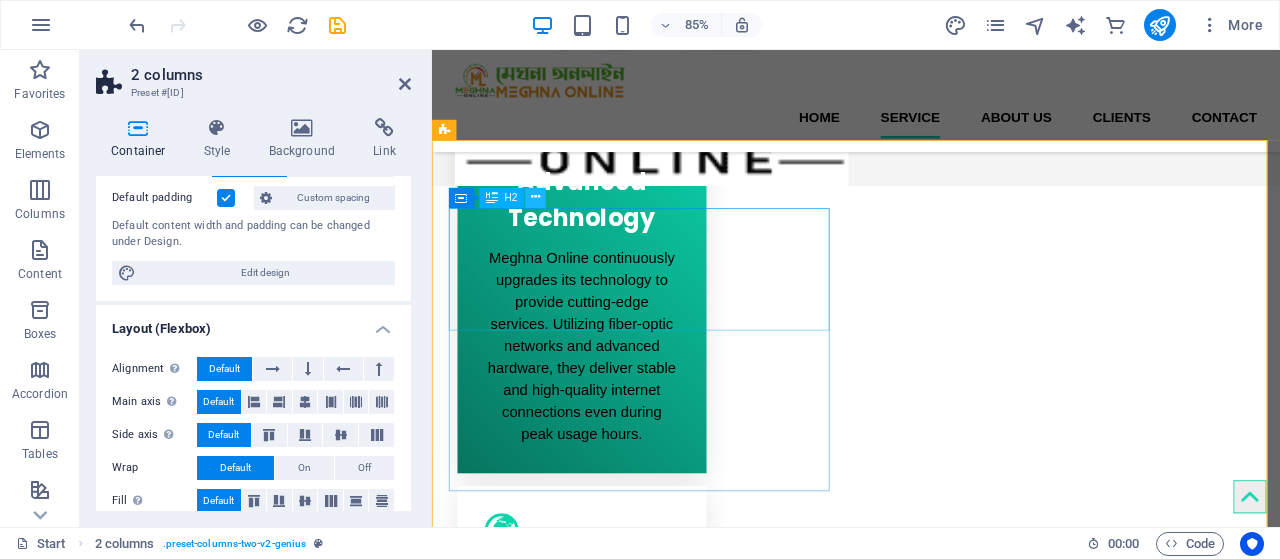 click at bounding box center (535, 197) 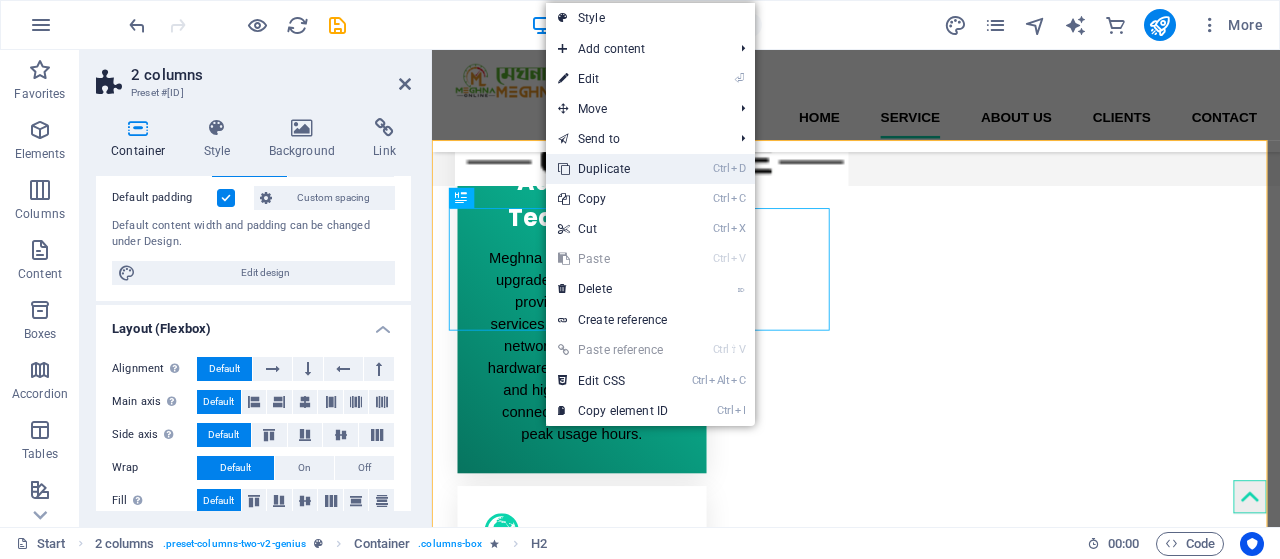 click on "Ctrl D  Duplicate" at bounding box center [613, 169] 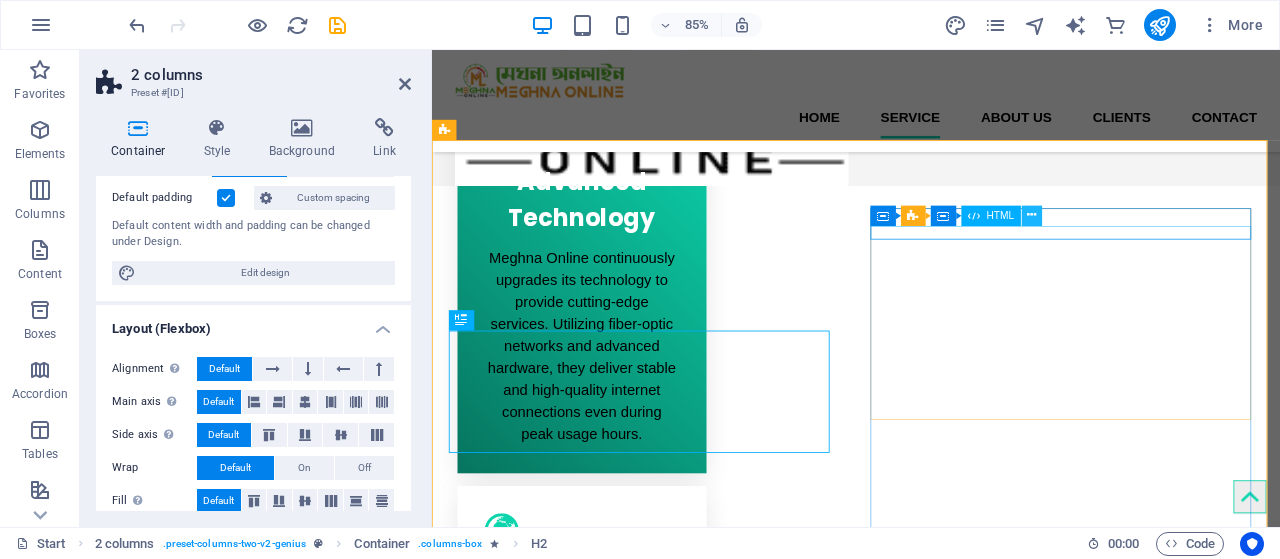click at bounding box center [1032, 216] 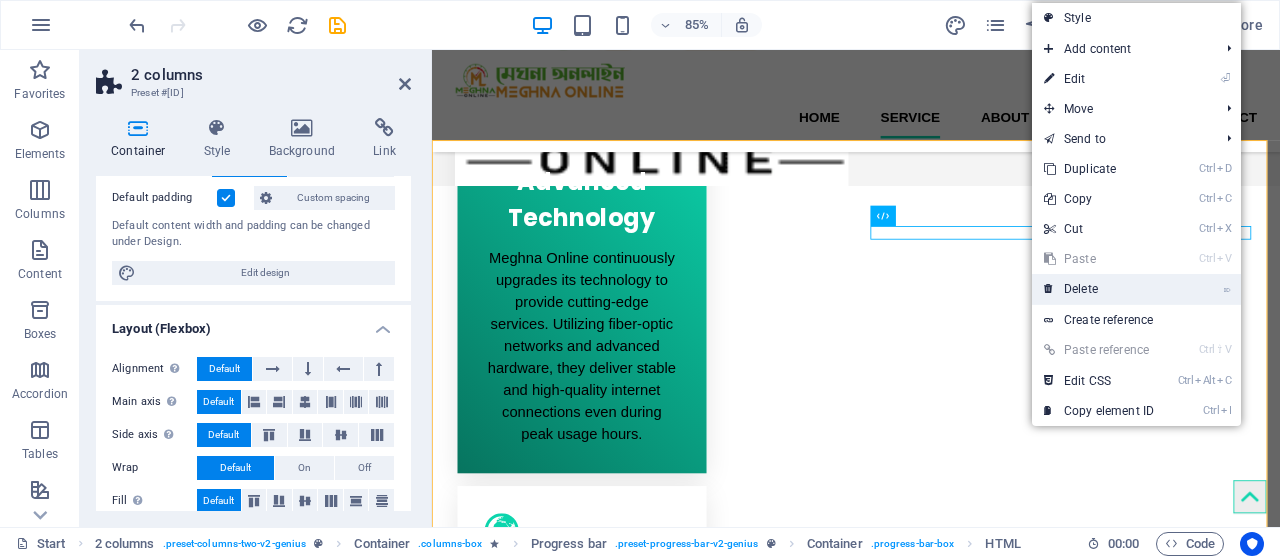 click on "⌦  Delete" at bounding box center (1099, 289) 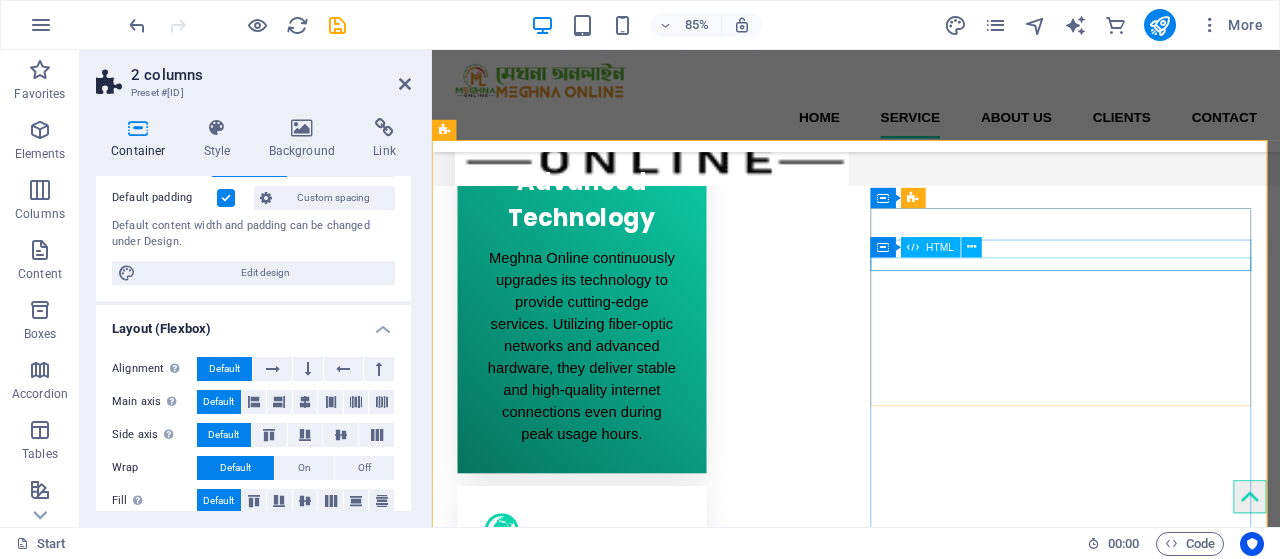 click on "Container   HTML" at bounding box center [931, 247] 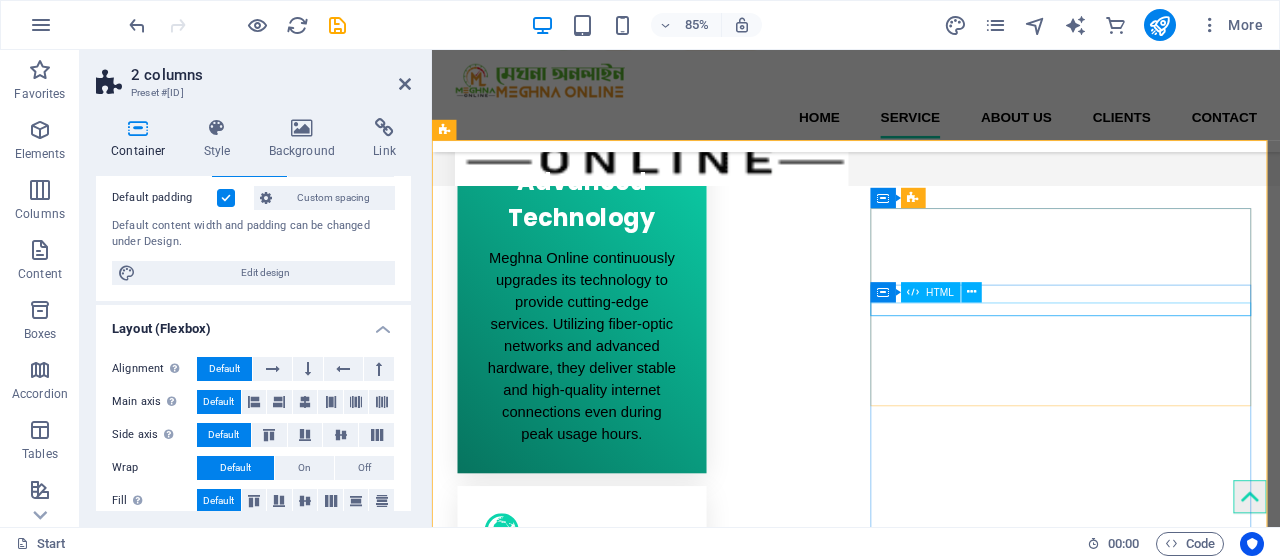 click at bounding box center [672, 2195] 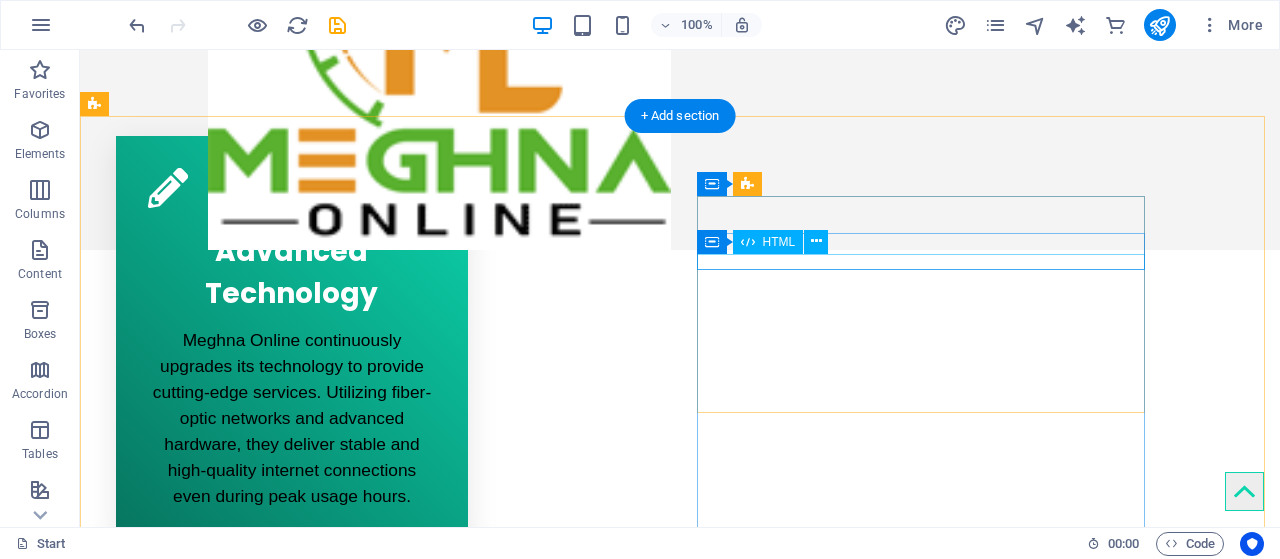 click at bounding box center (320, 2035) 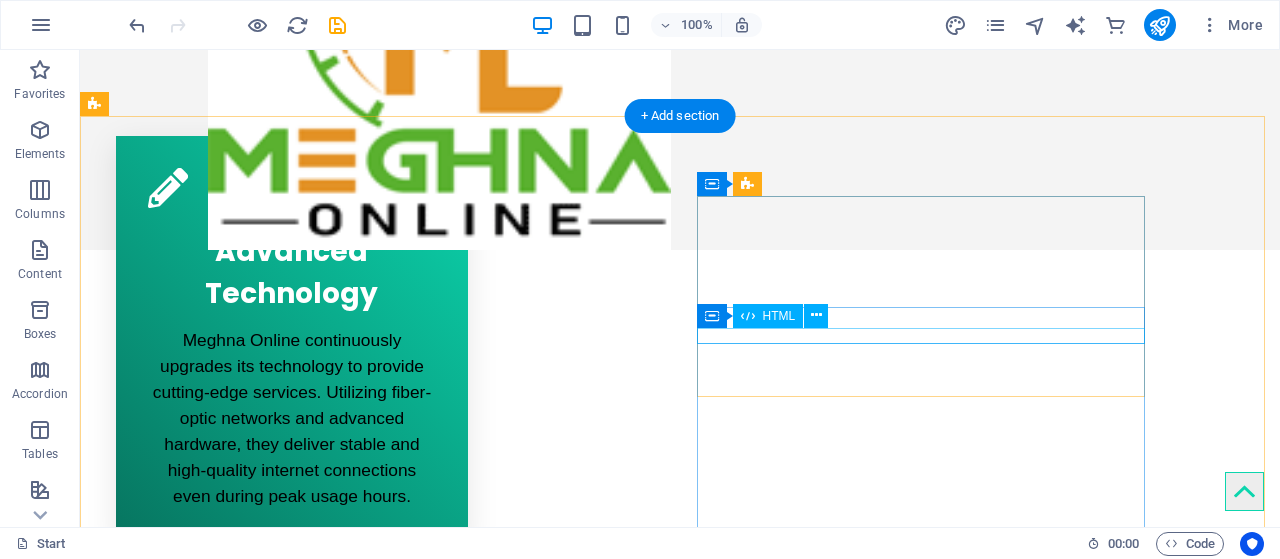 click at bounding box center (320, 2151) 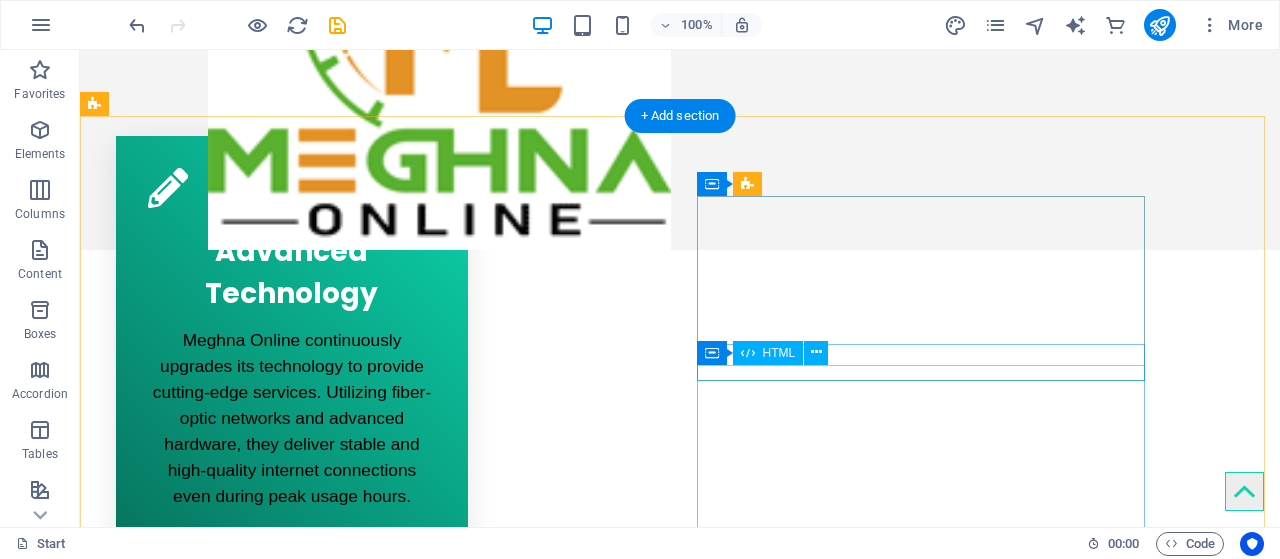 click at bounding box center [320, 2209] 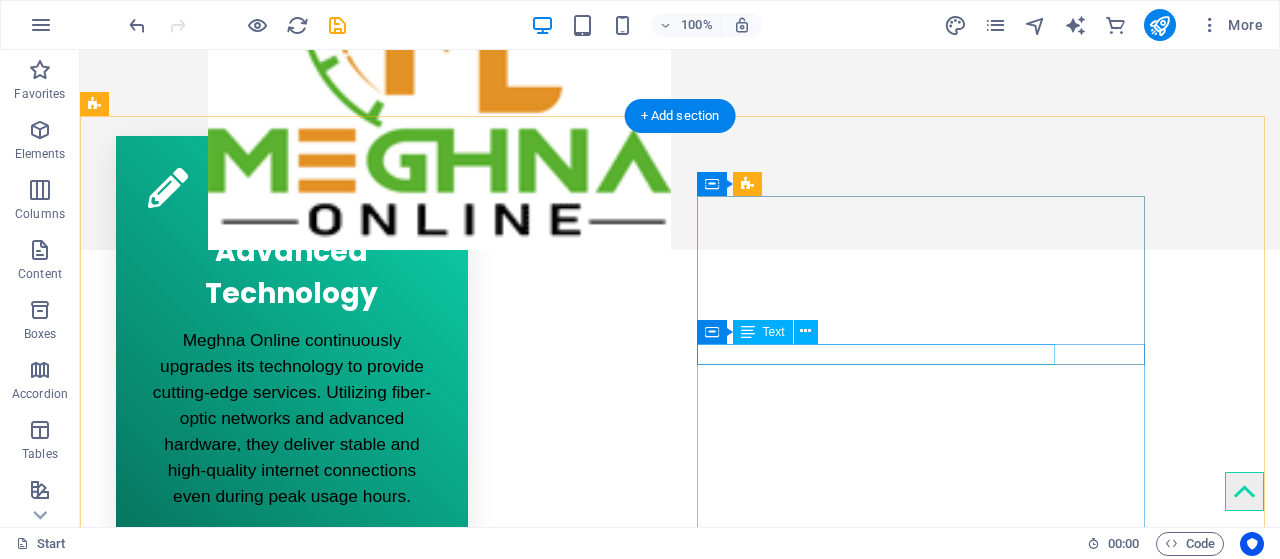 click on "Speed" at bounding box center [320, 2169] 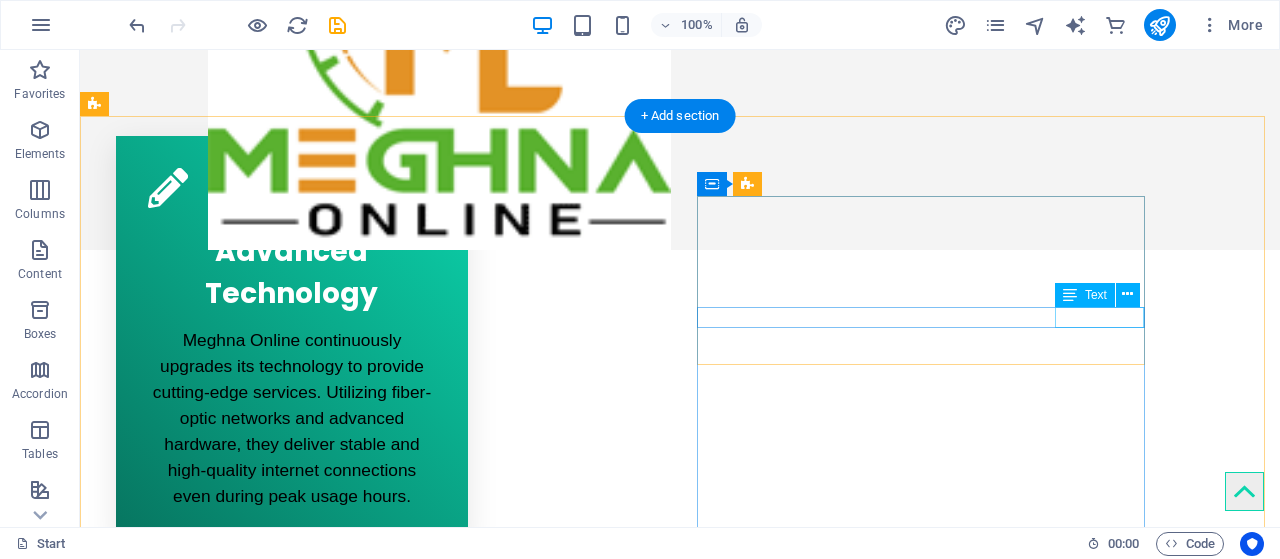 click on "85%" at bounding box center [320, 2132] 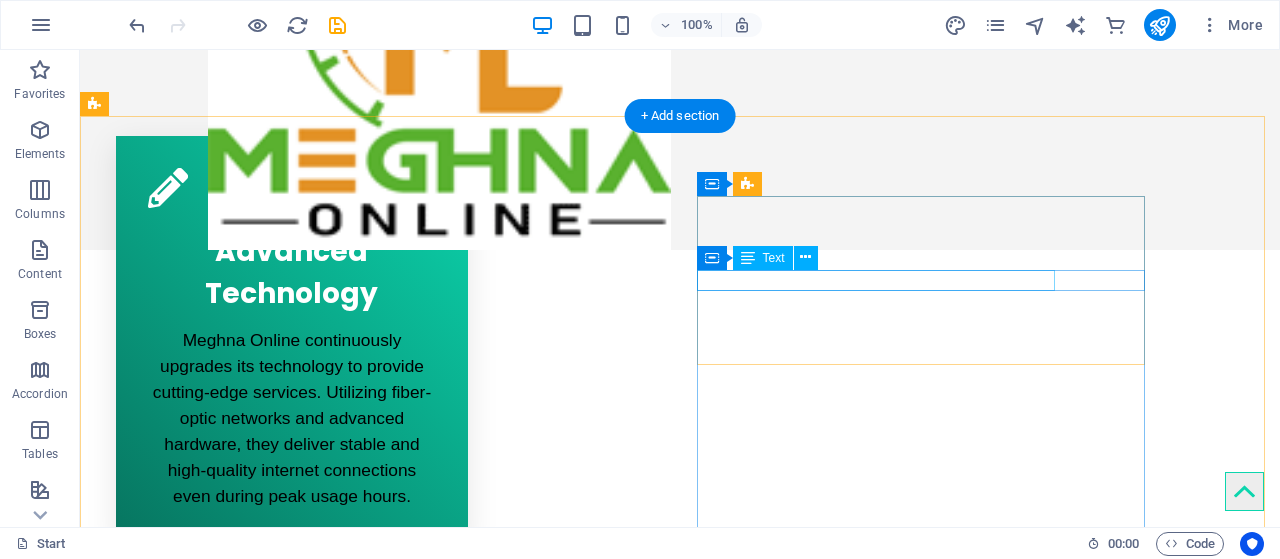 click on "positive review" at bounding box center [320, 2053] 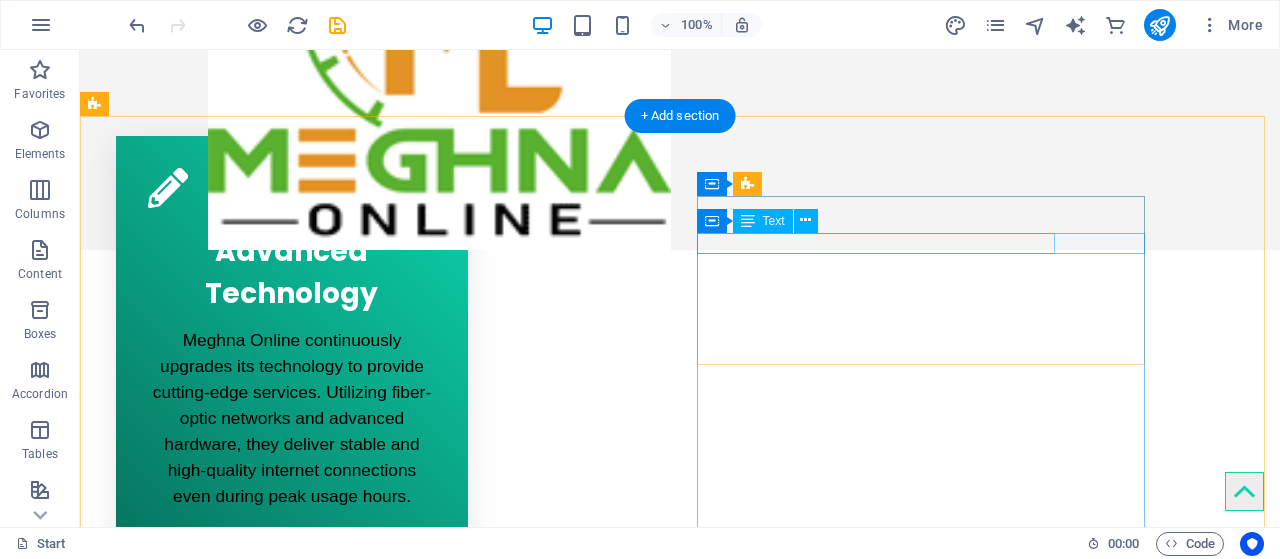 click on "Support" at bounding box center [320, 1995] 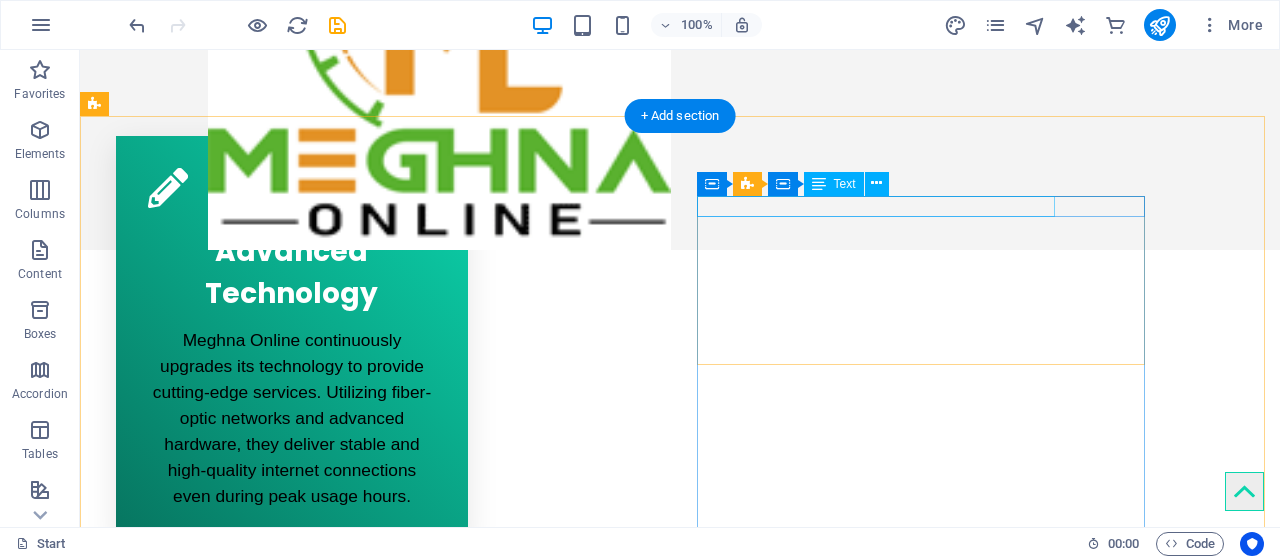 click on "Uptime" at bounding box center [320, 1937] 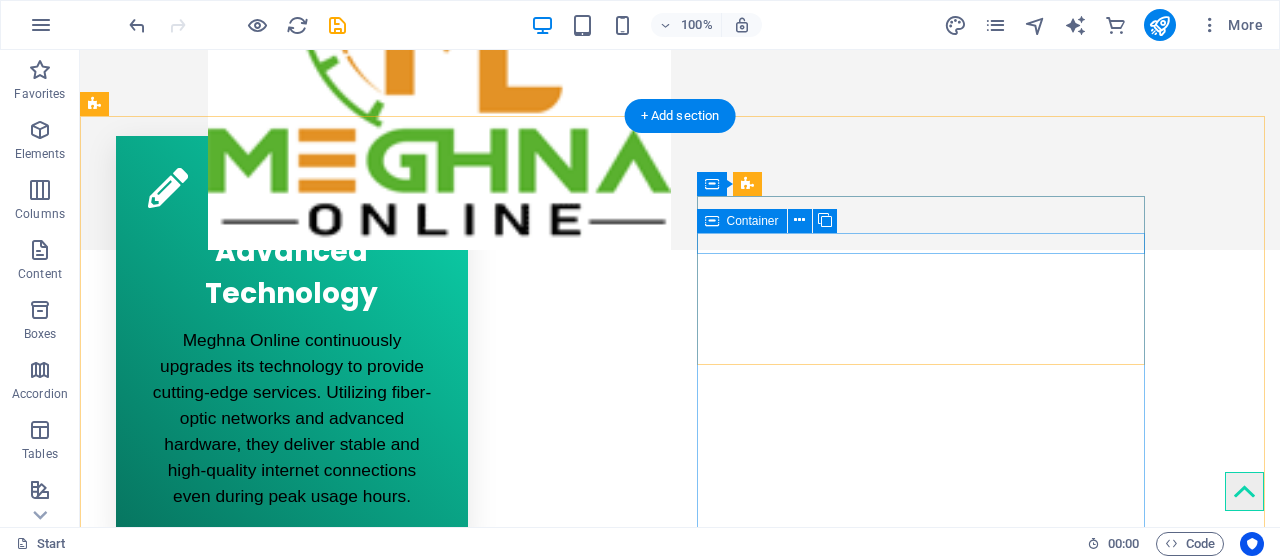 click on "95%" at bounding box center [320, 1974] 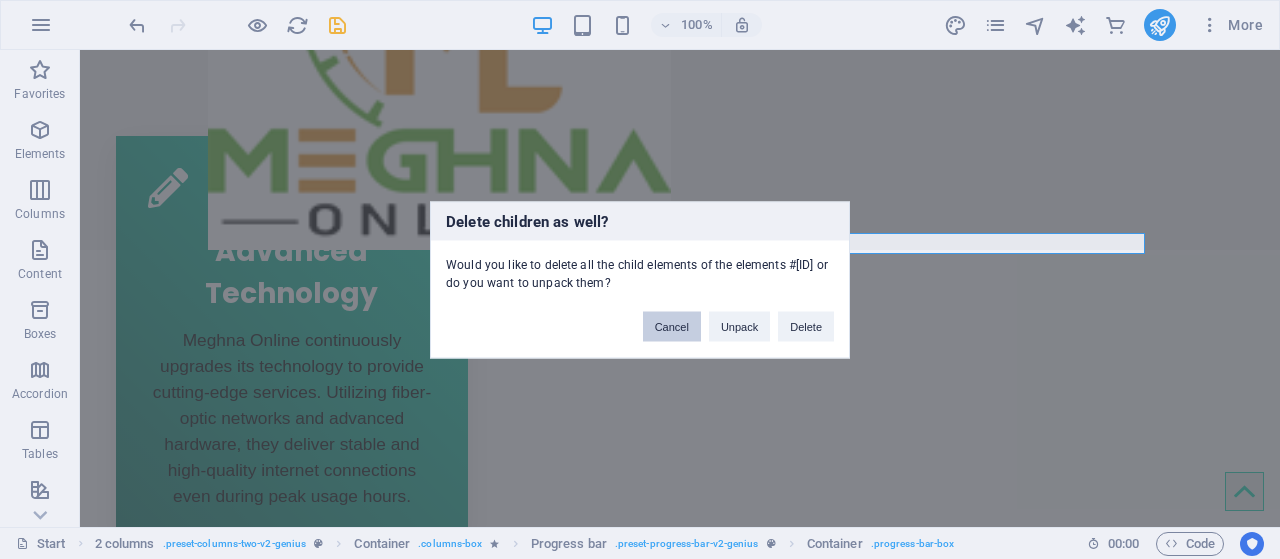 click on "Cancel" at bounding box center [672, 326] 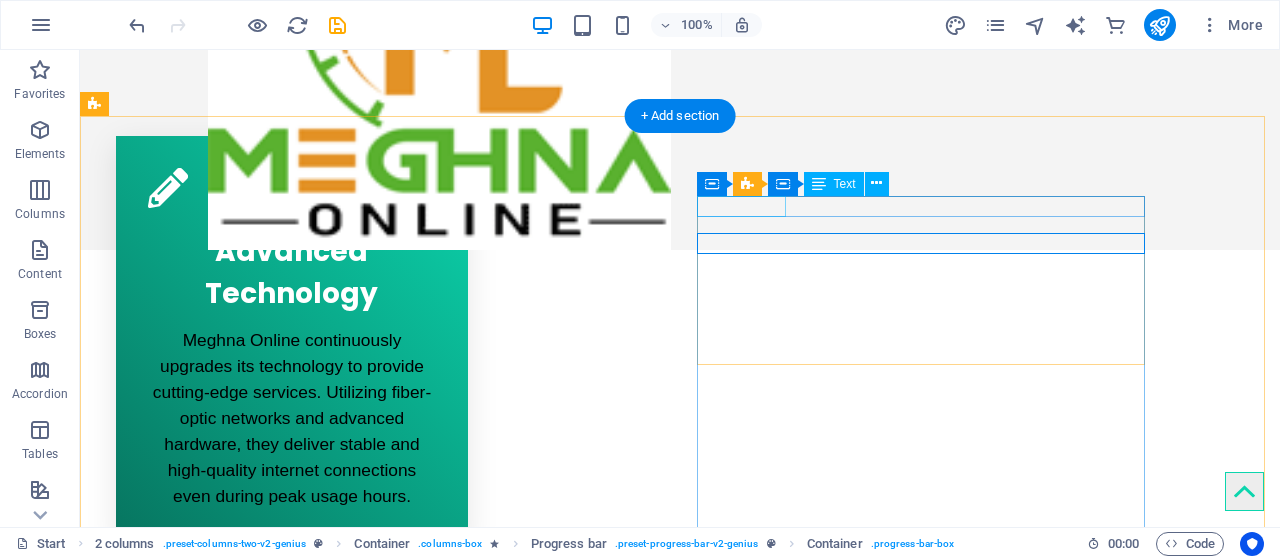 click on "99%" at bounding box center (320, 1937) 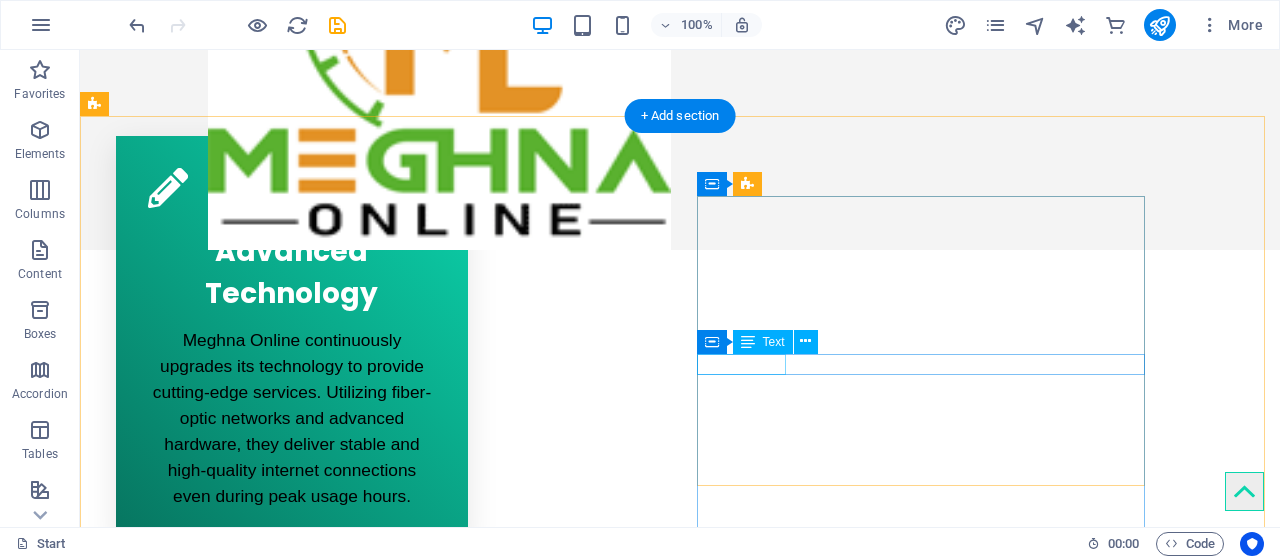 click on "95%" at bounding box center (320, 2095) 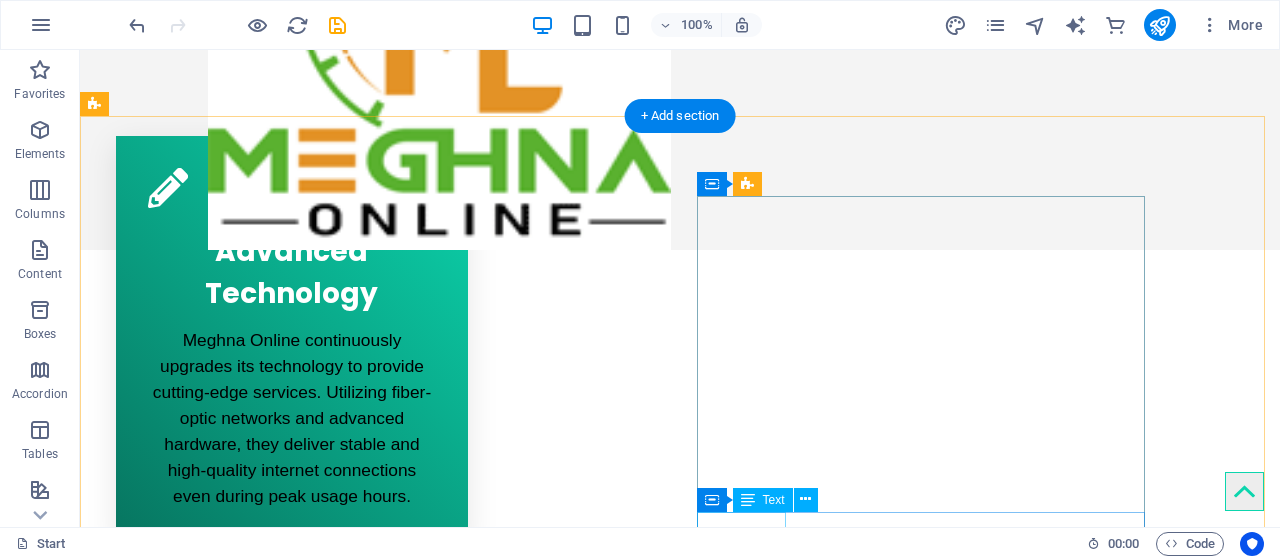 drag, startPoint x: 766, startPoint y: 520, endPoint x: 879, endPoint y: 578, distance: 127.01575 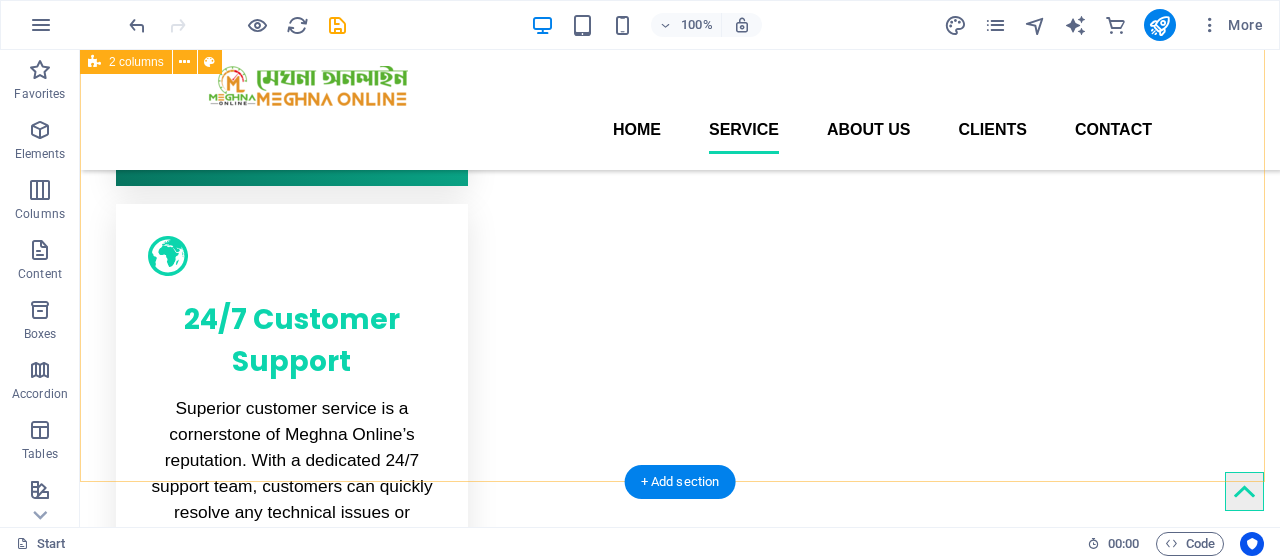 scroll, scrollTop: 1160, scrollLeft: 0, axis: vertical 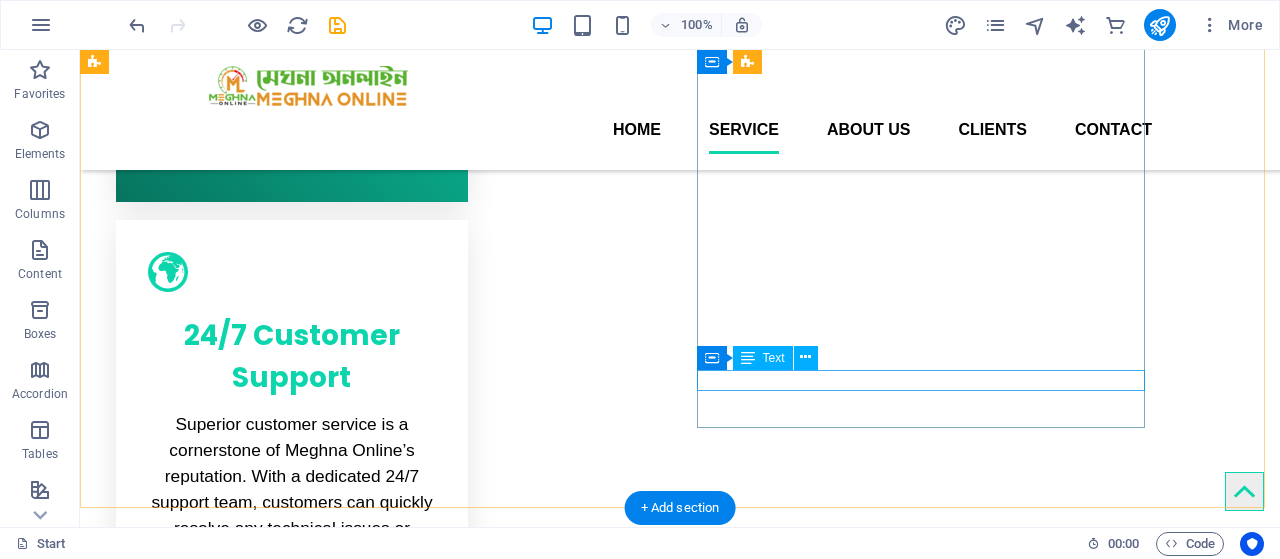 click on "Cost Saving" at bounding box center [320, 2071] 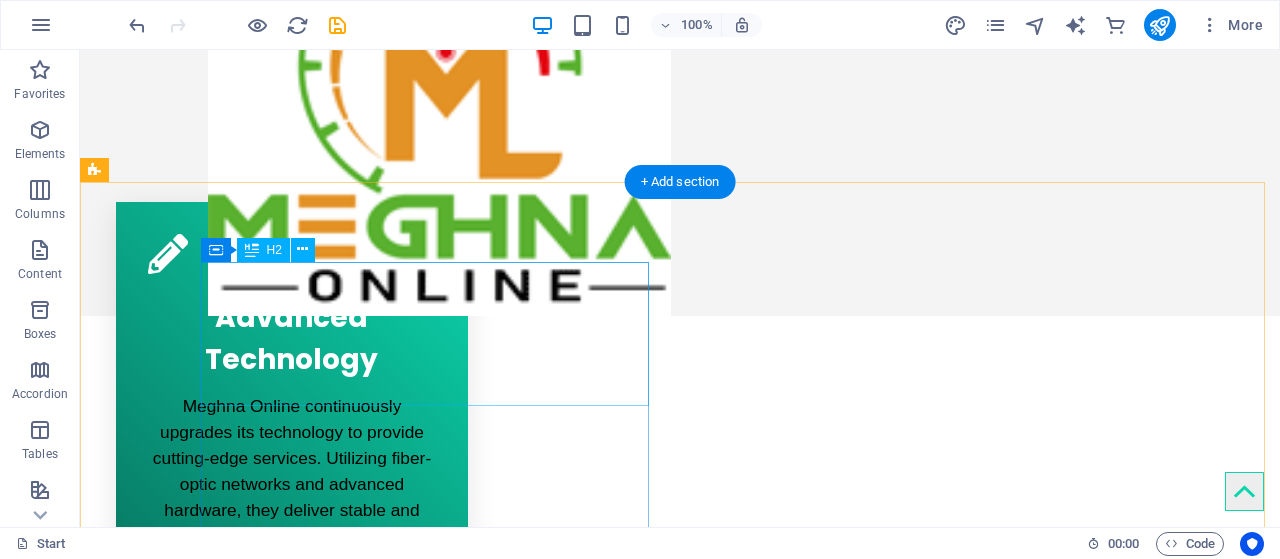 scroll, scrollTop: 860, scrollLeft: 0, axis: vertical 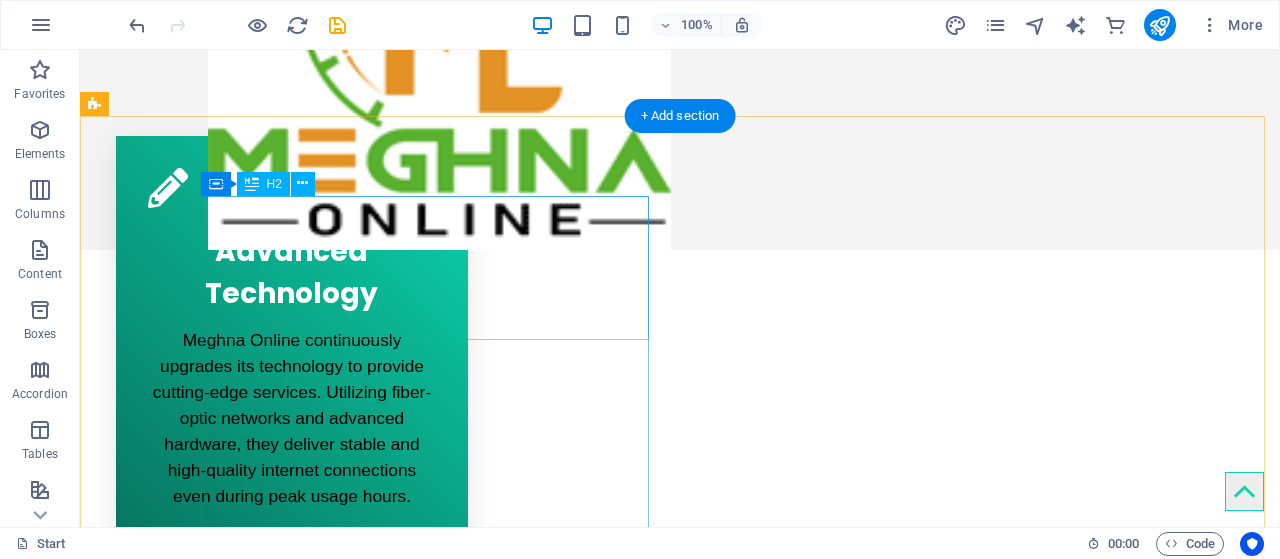 click on "Your One-Stop Solution for Advanced Security Surveillance Systems" at bounding box center [320, 1498] 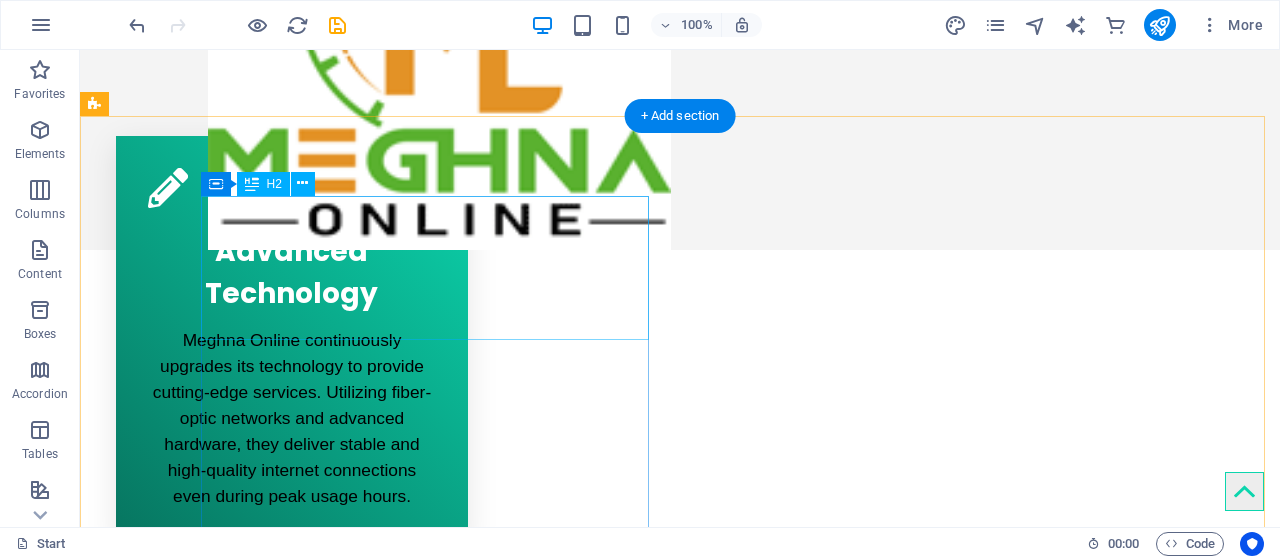 click on "Your One-Stop Solution for Advanced Security Surveillance Systems" at bounding box center (320, 1498) 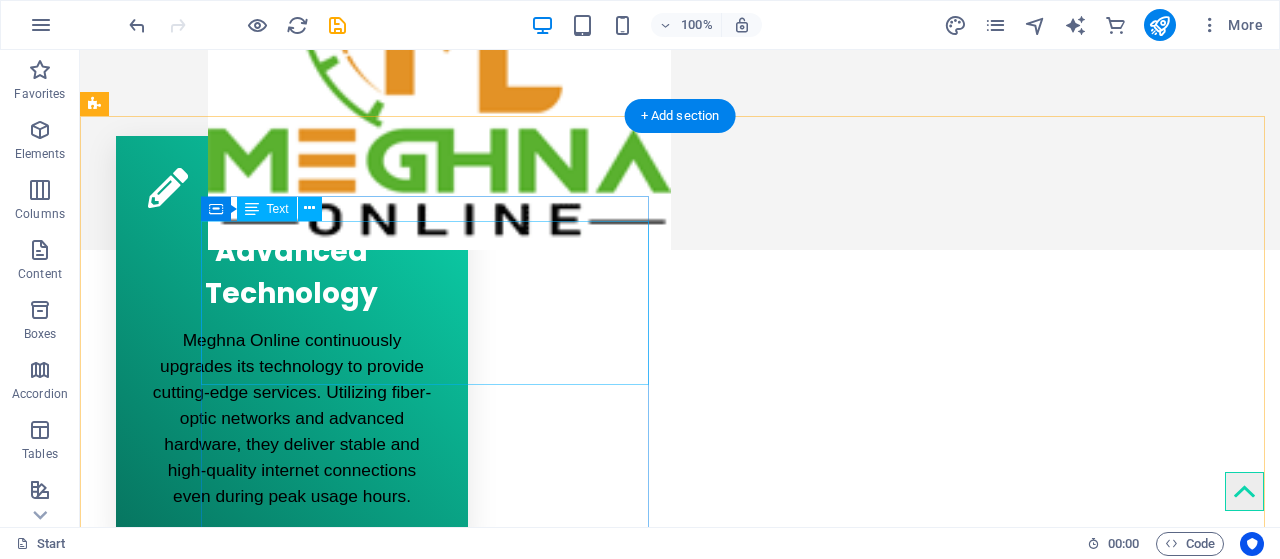click on "Ensuring security is no longer a luxury—it’s a necessity. Meghna Online, a trusted leader in internet services, is also your go-to provider for all kinds of security surveillance systems. From advanced sensor cameras to biometric access control systems, we offer cutting-edge solutions to protect your home, office, or business." at bounding box center (320, 1533) 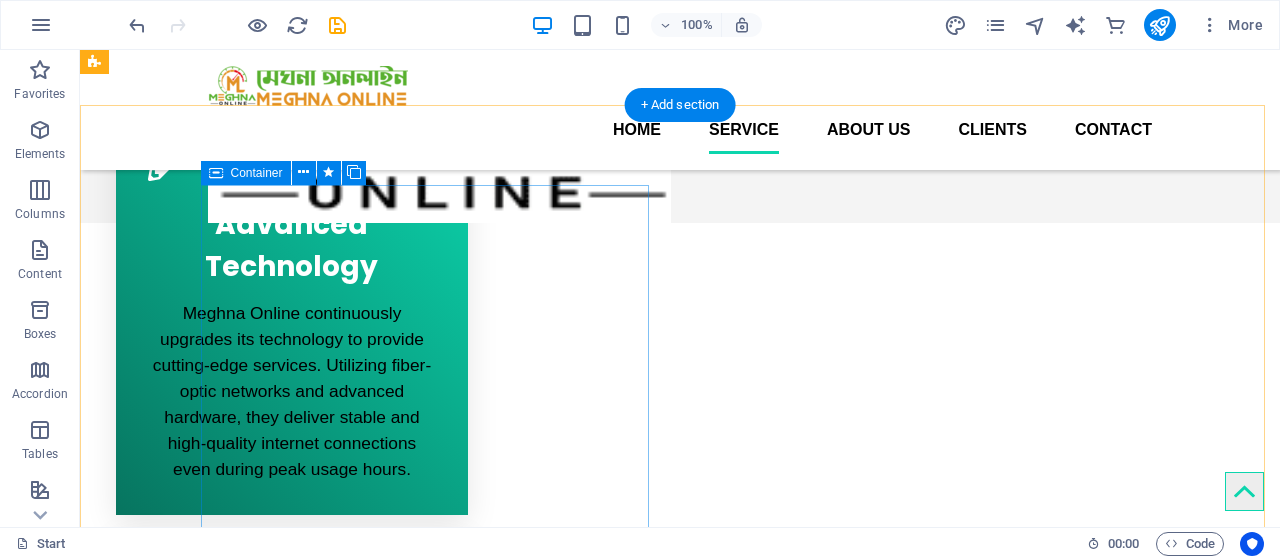 scroll, scrollTop: 827, scrollLeft: 0, axis: vertical 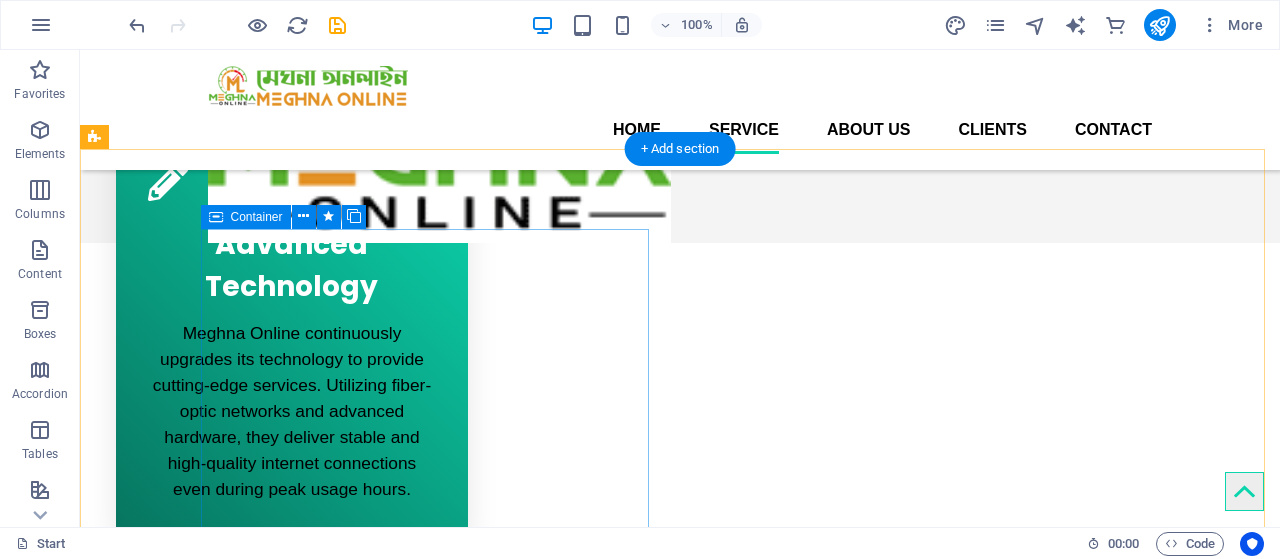 click at bounding box center (320, 1431) 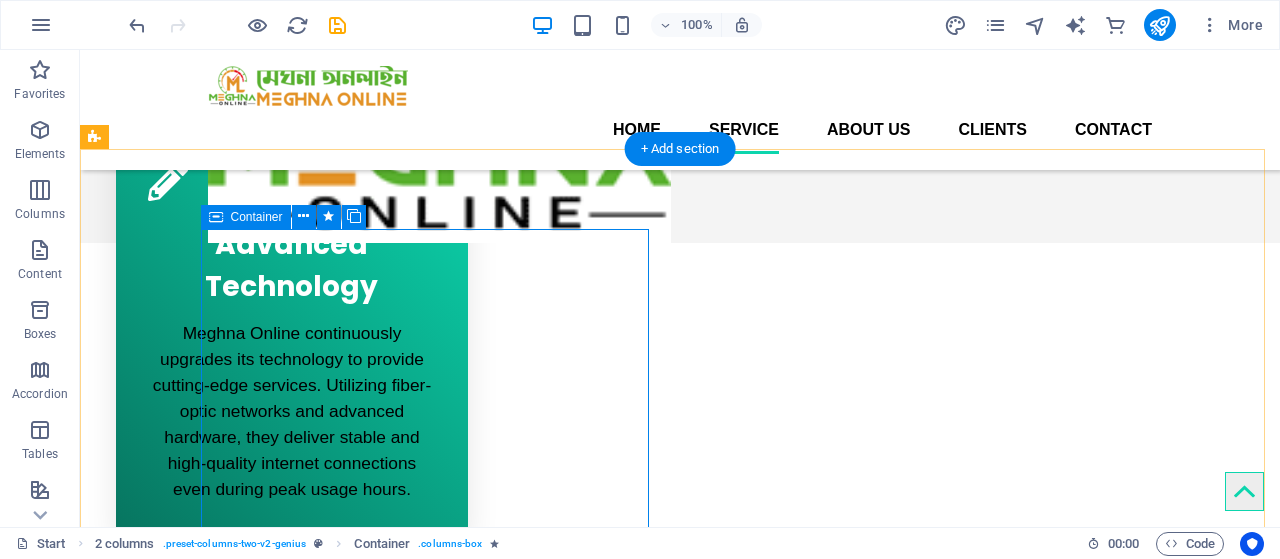 click at bounding box center [320, 1431] 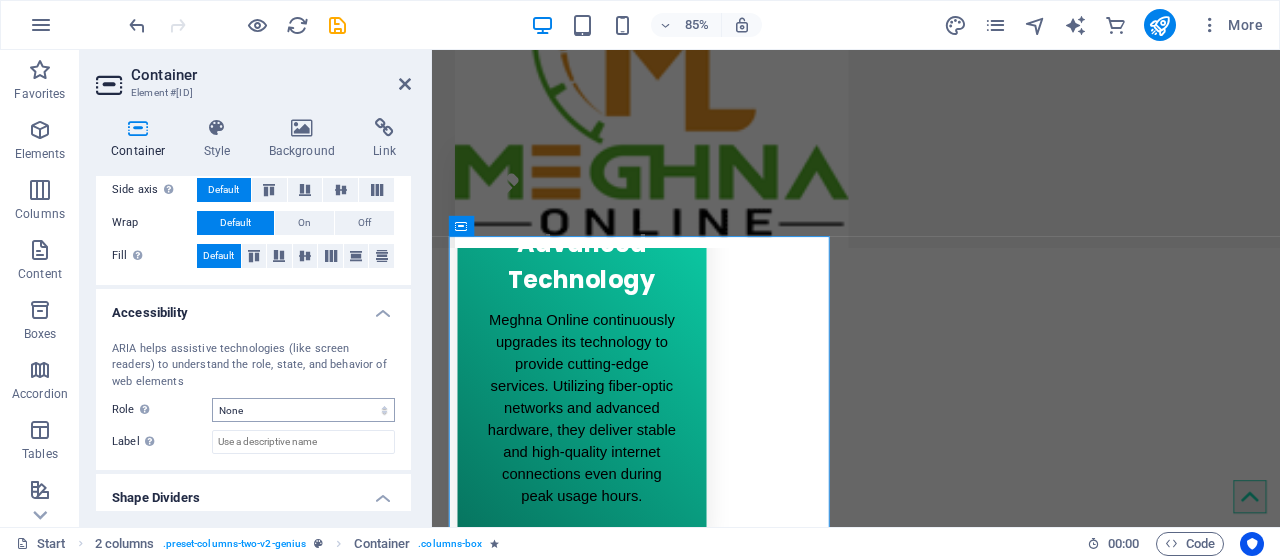 scroll, scrollTop: 274, scrollLeft: 0, axis: vertical 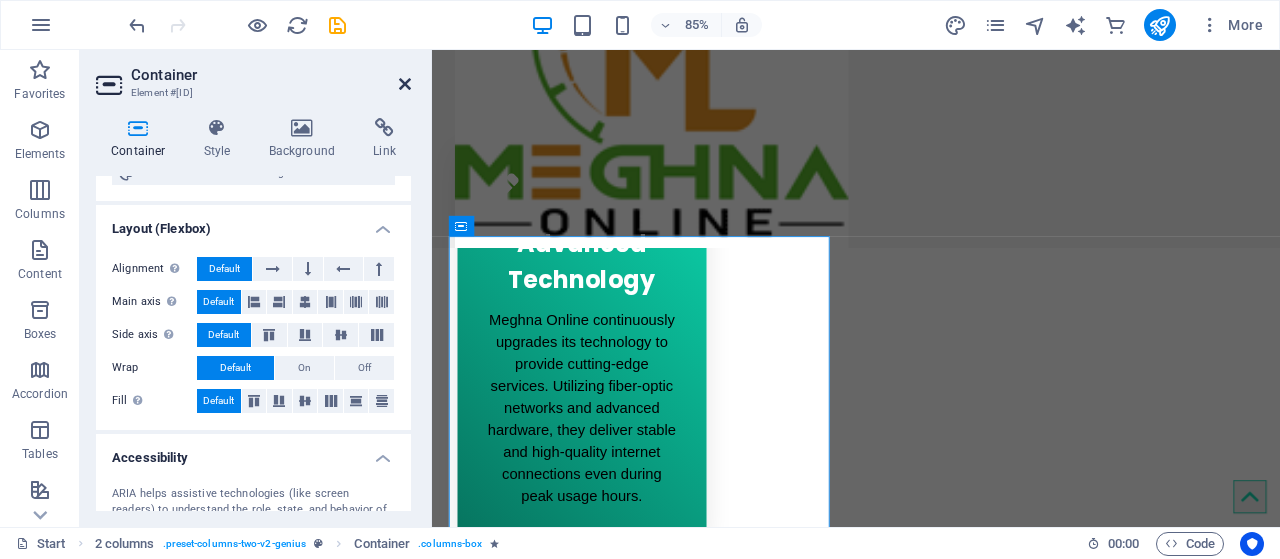 click at bounding box center [405, 84] 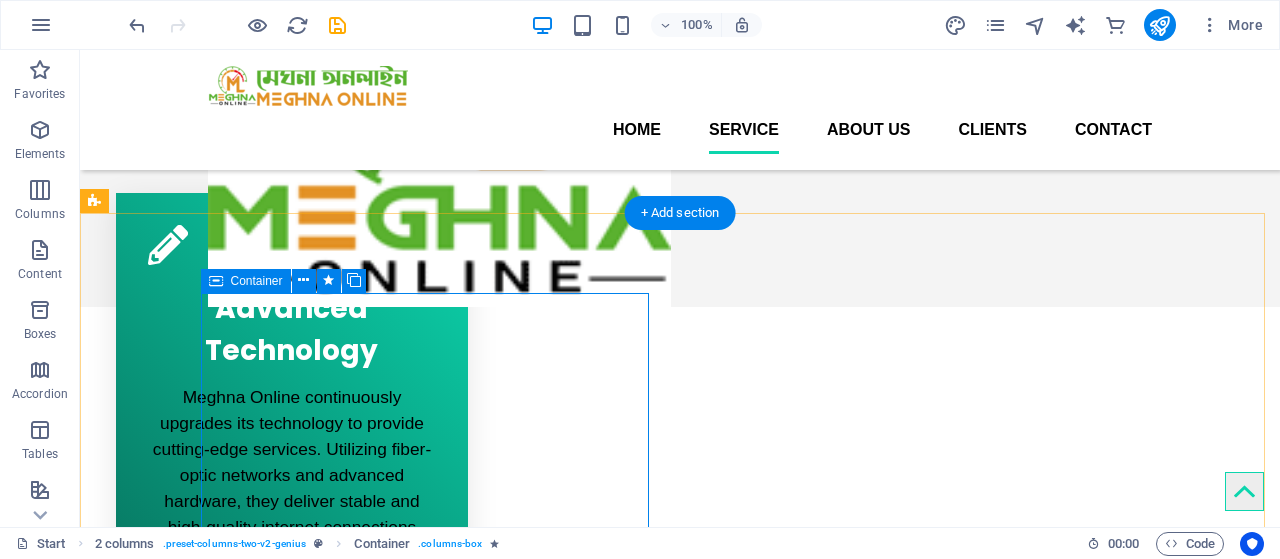scroll, scrollTop: 760, scrollLeft: 0, axis: vertical 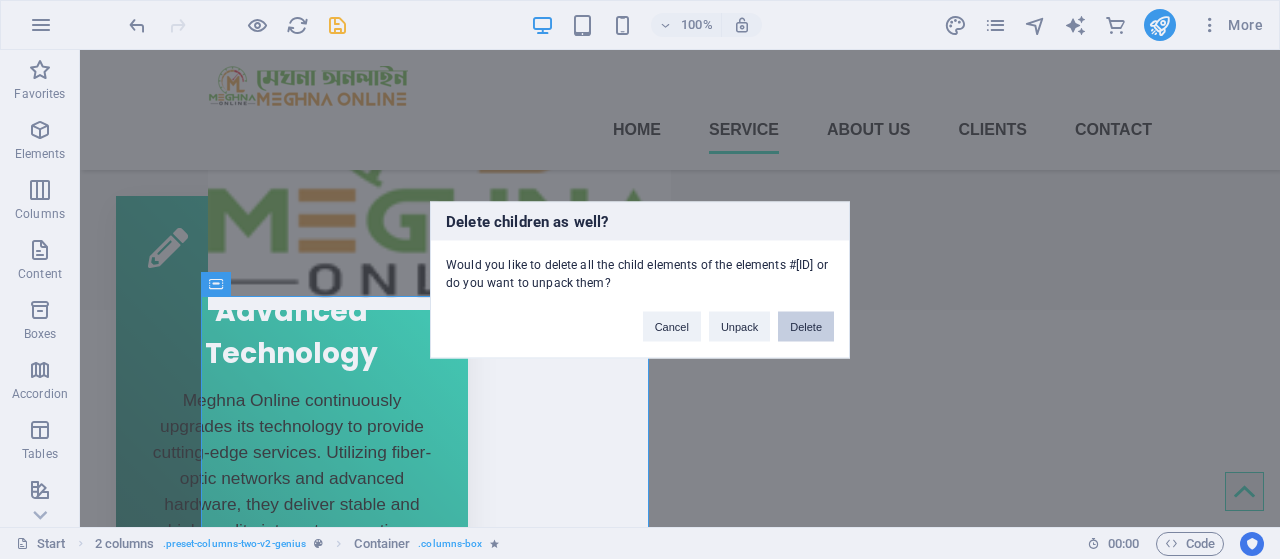 click on "Delete" at bounding box center (806, 326) 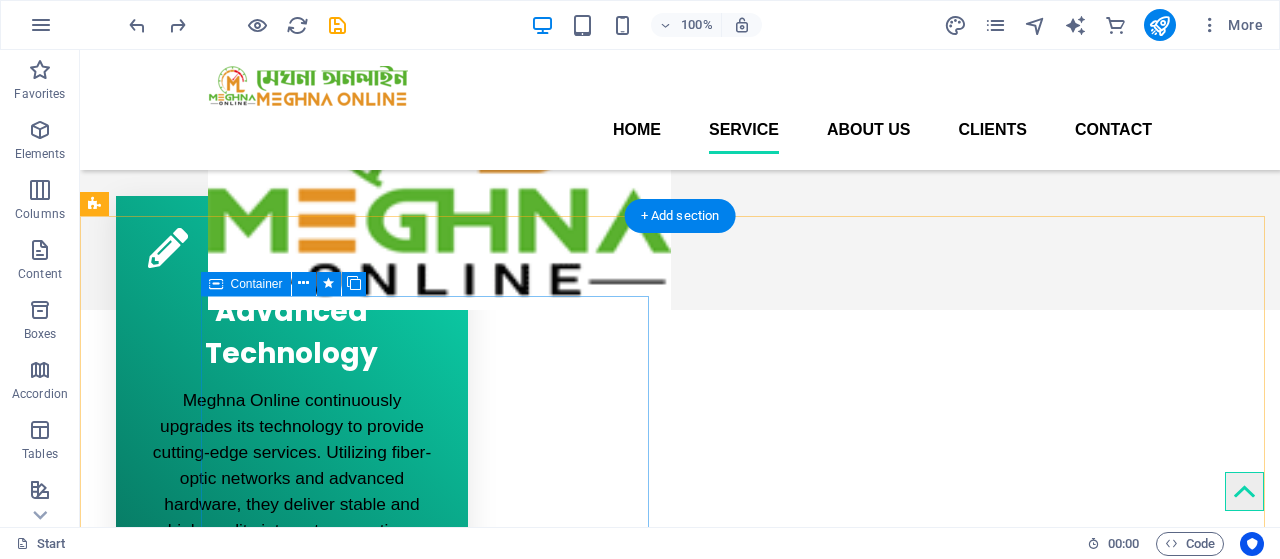 click at bounding box center [320, 1498] 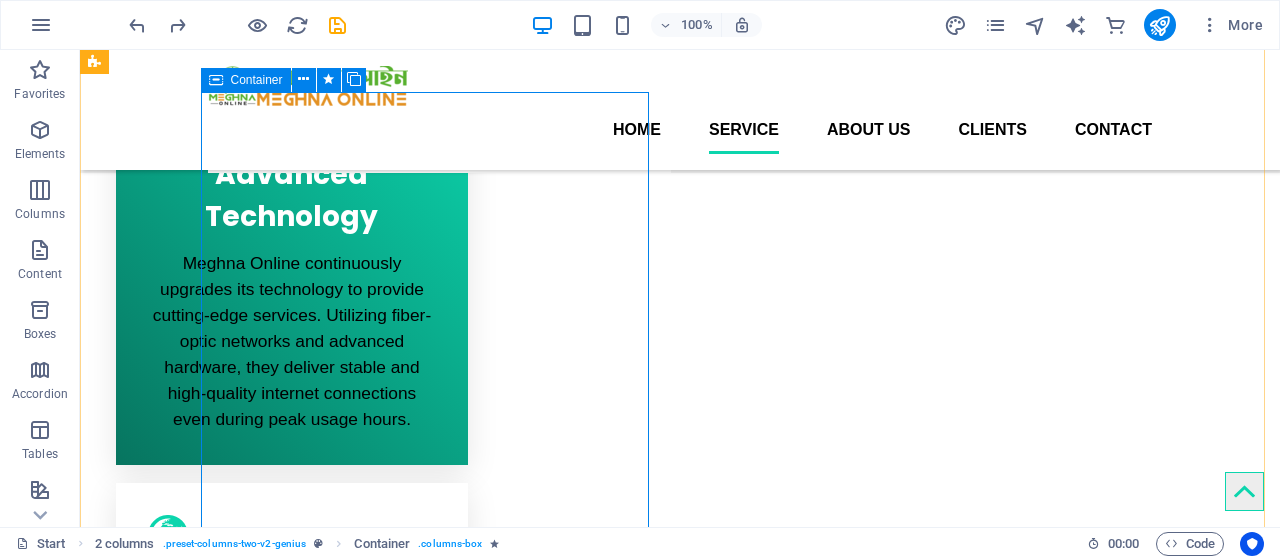 scroll, scrollTop: 894, scrollLeft: 0, axis: vertical 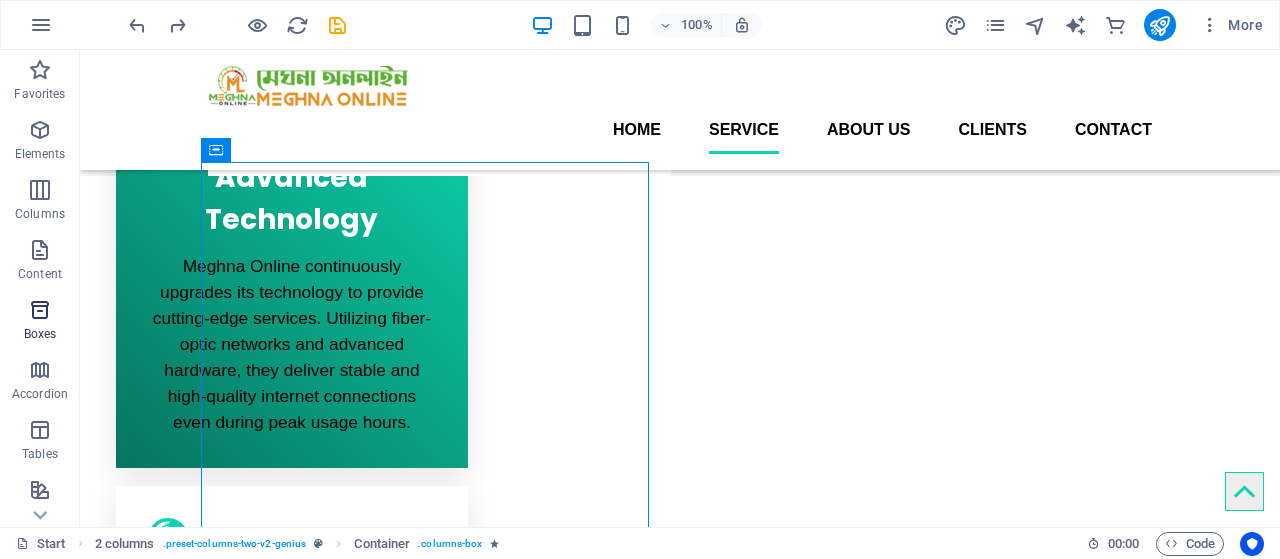 click at bounding box center (40, 310) 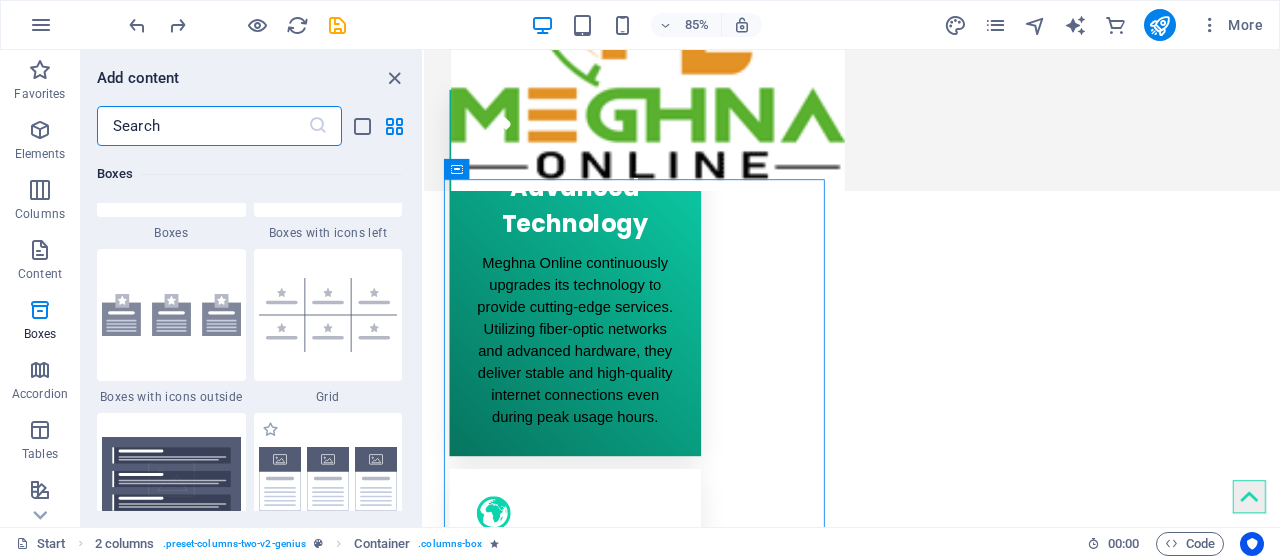 scroll, scrollTop: 5783, scrollLeft: 0, axis: vertical 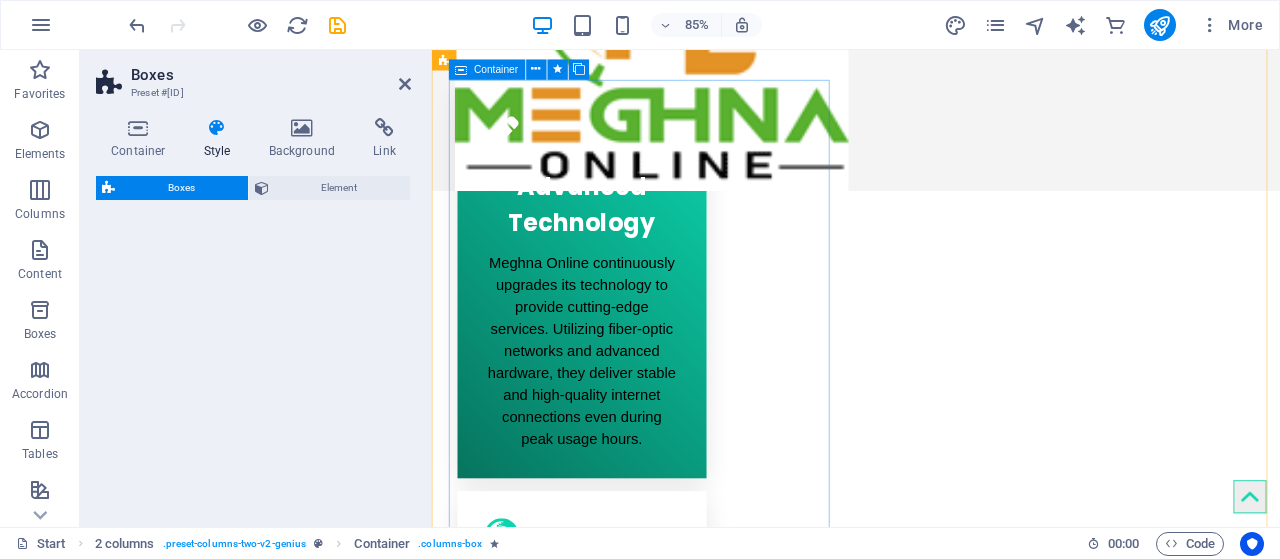 select on "rem" 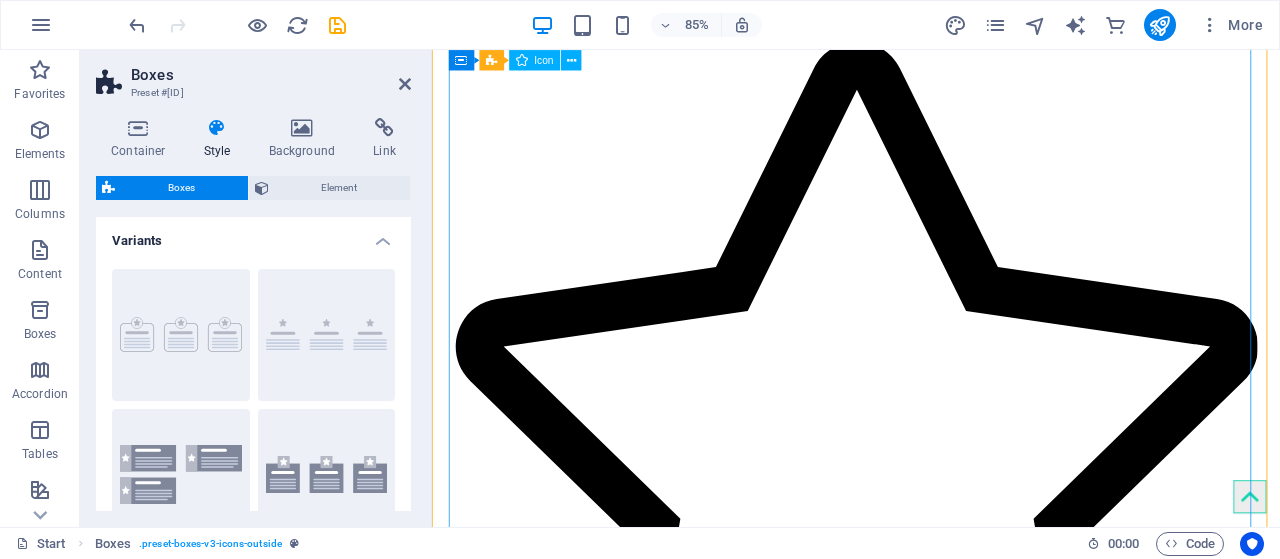 scroll, scrollTop: 2446, scrollLeft: 0, axis: vertical 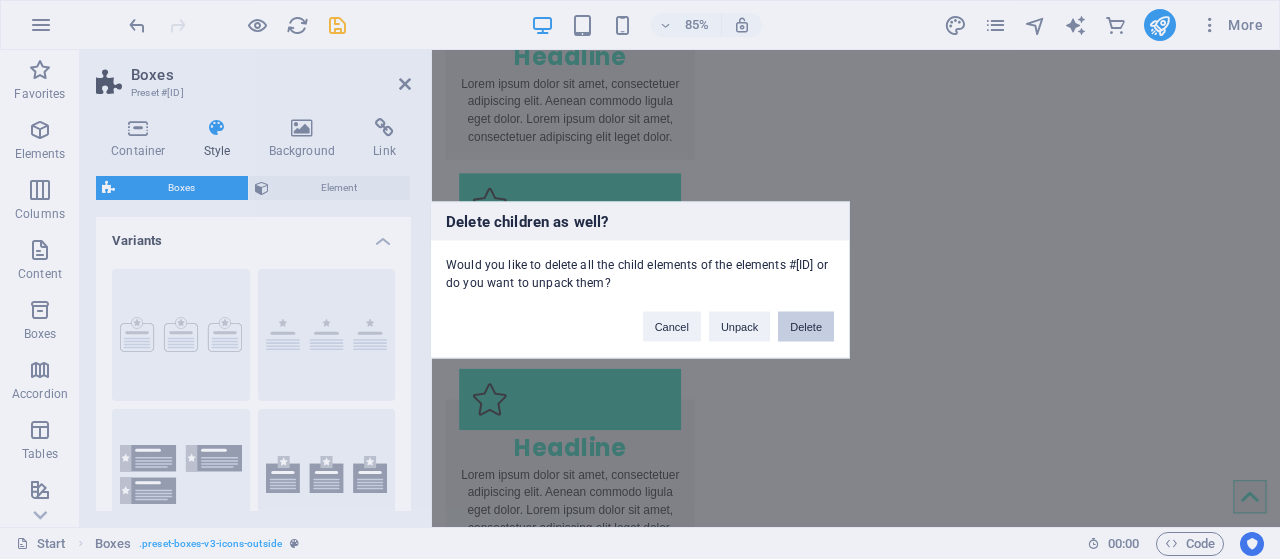 click on "Delete" at bounding box center [806, 326] 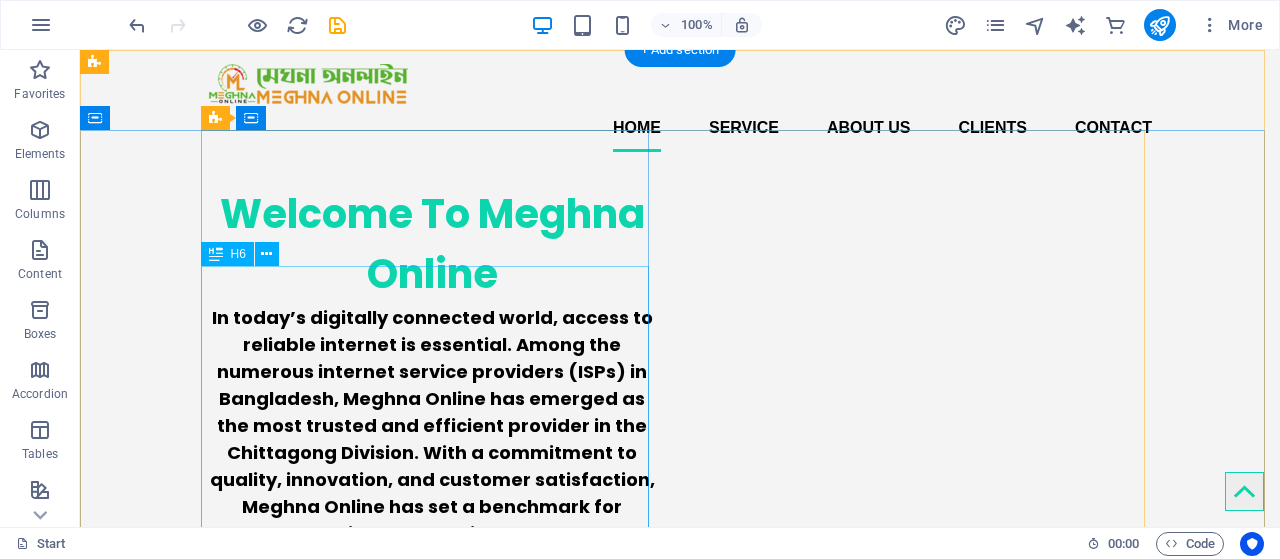 scroll, scrollTop: 0, scrollLeft: 0, axis: both 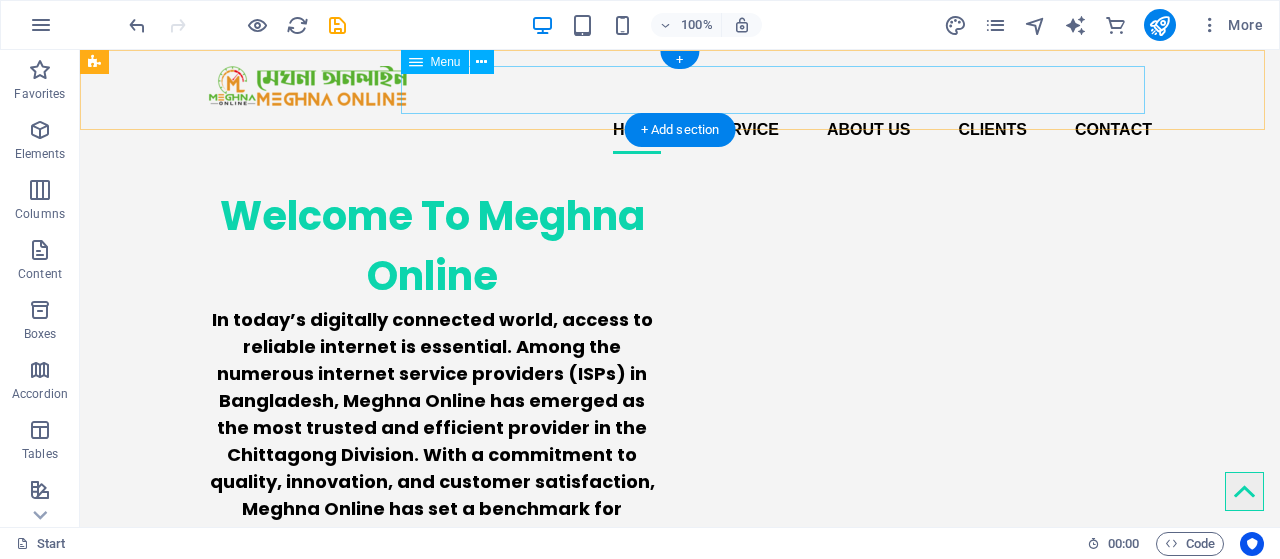 click on "Home Service About us Clients Contact" at bounding box center [680, 130] 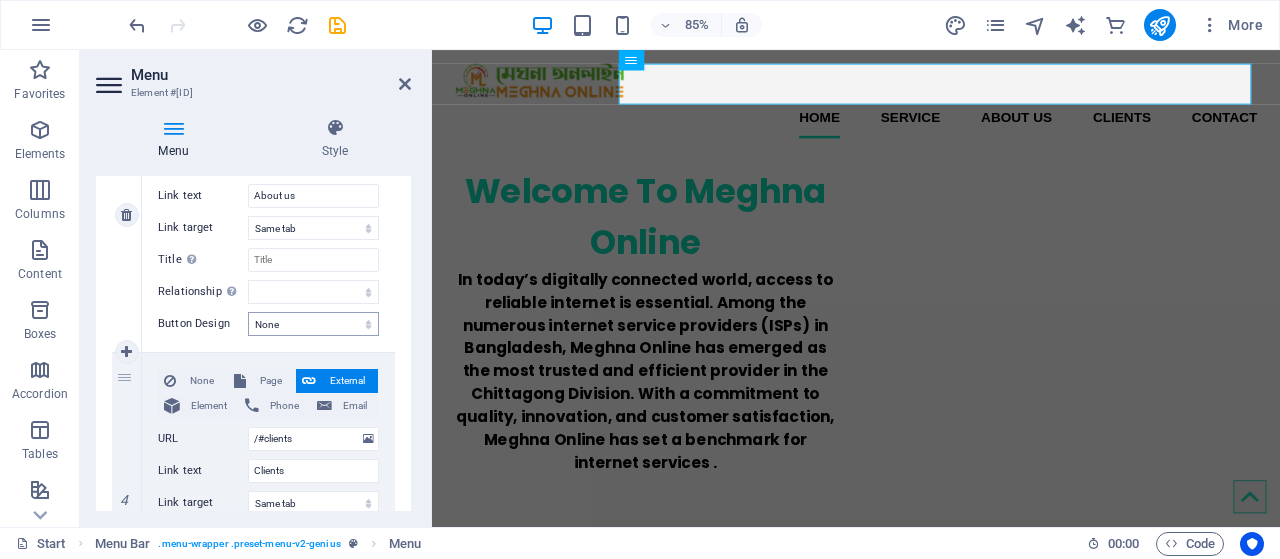 scroll, scrollTop: 900, scrollLeft: 0, axis: vertical 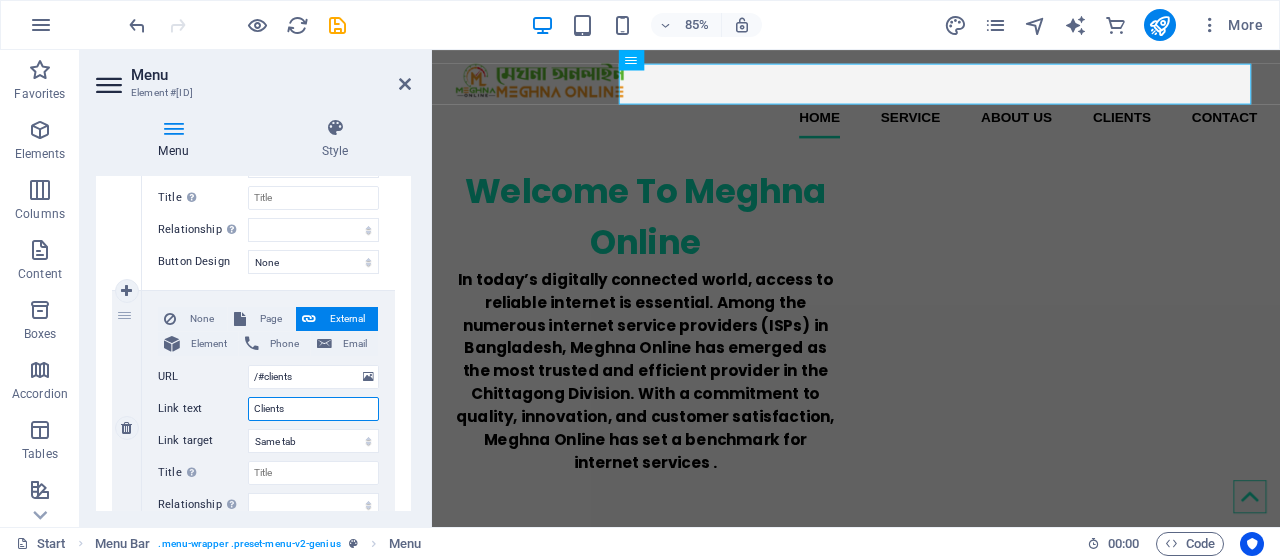drag, startPoint x: 304, startPoint y: 405, endPoint x: 236, endPoint y: 401, distance: 68.117546 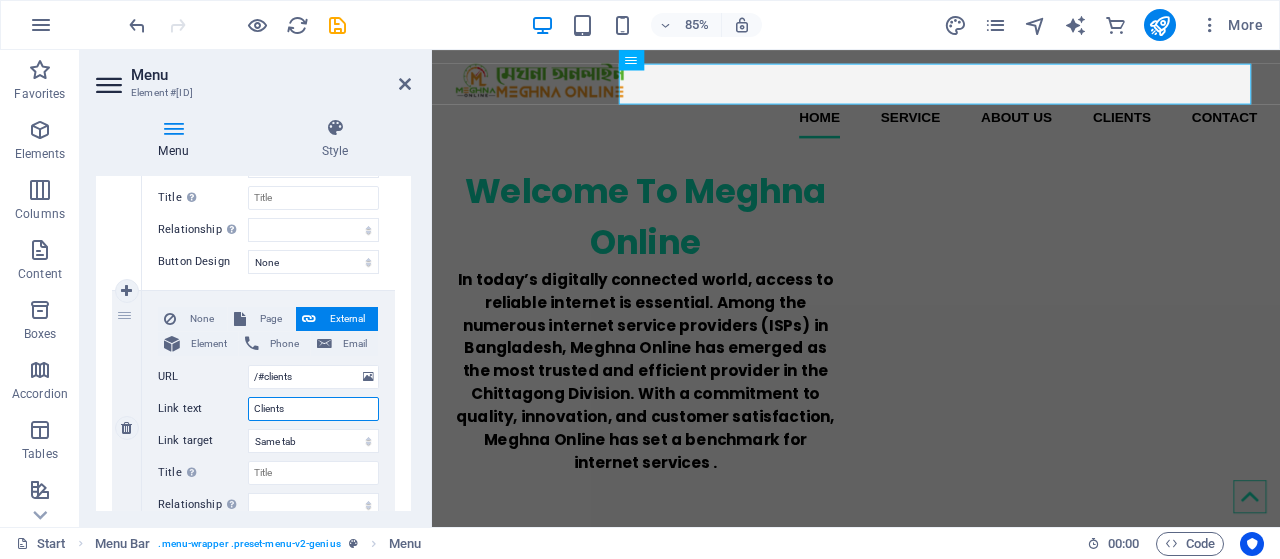 click on "Link text Clients" at bounding box center [268, 409] 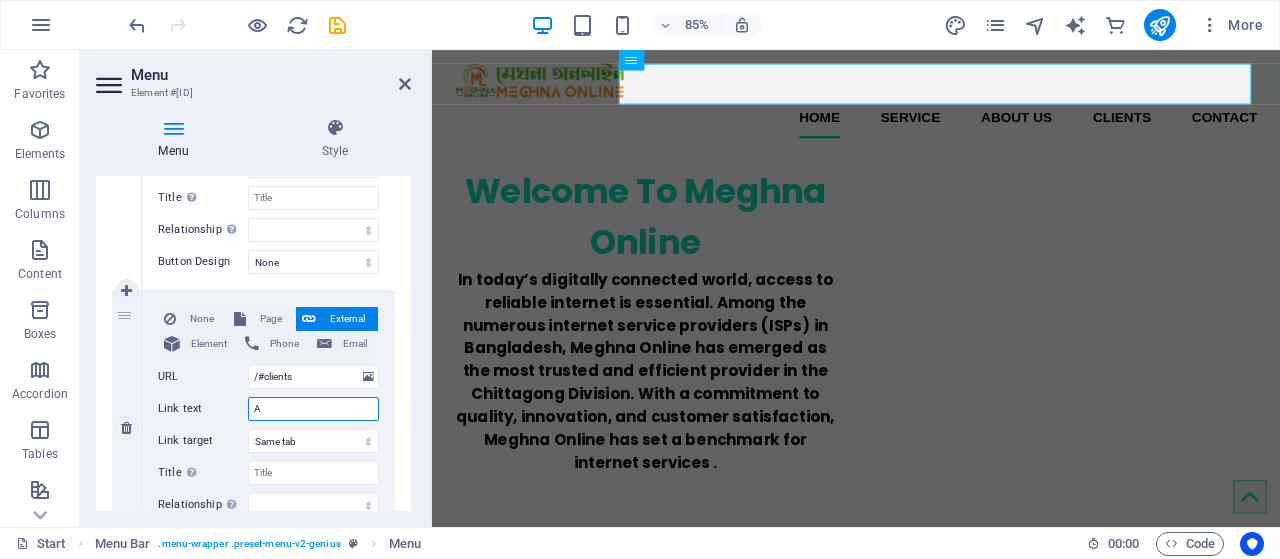type on "An" 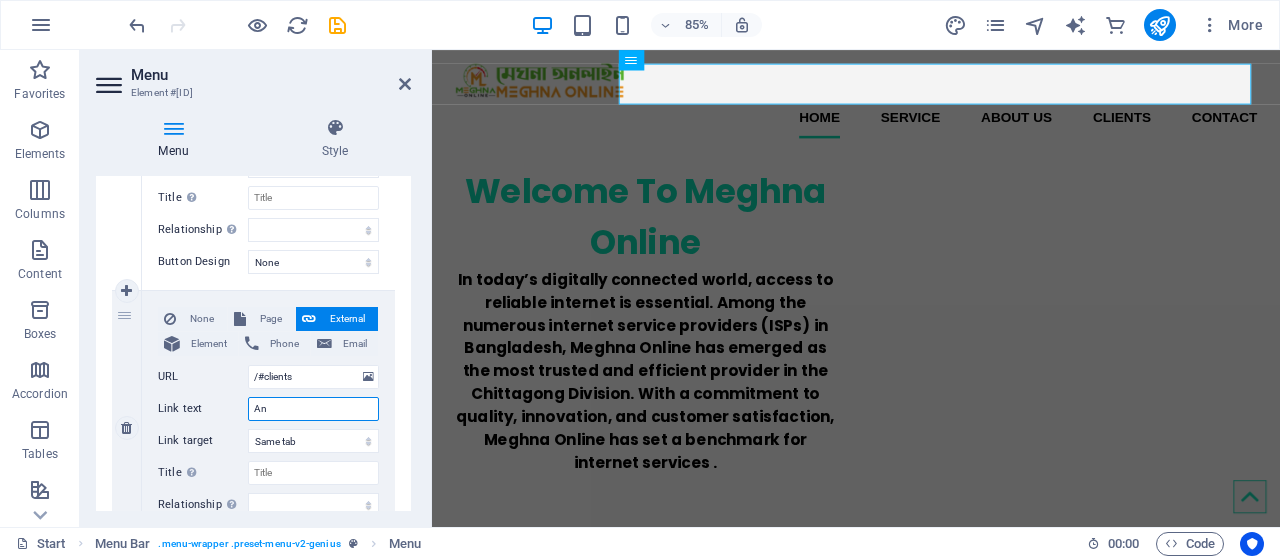 select 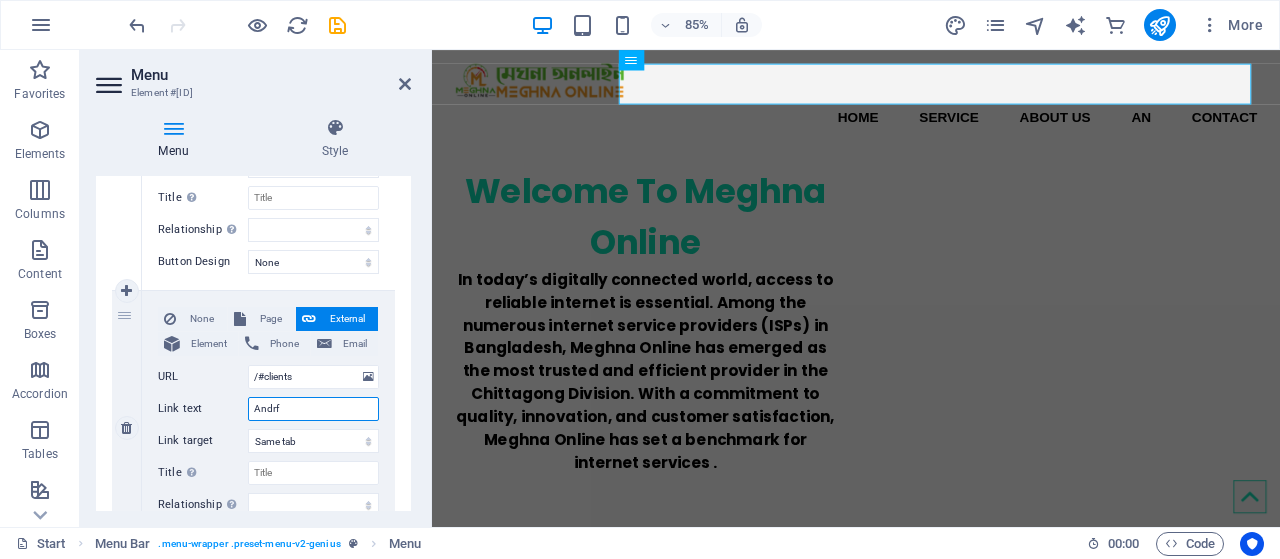 type on "Andrfo" 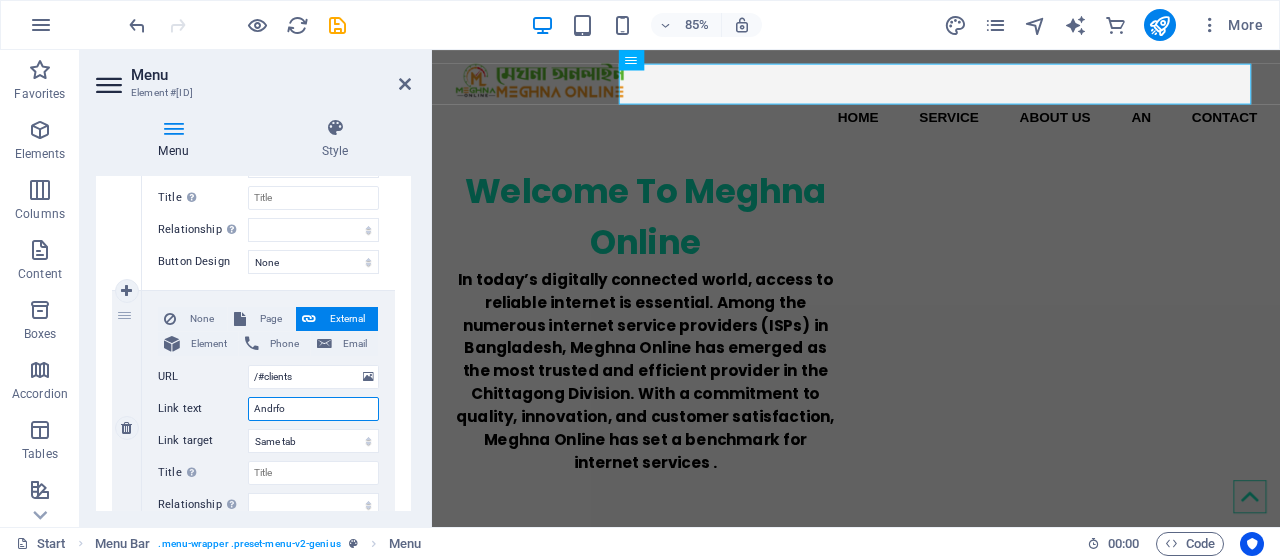select 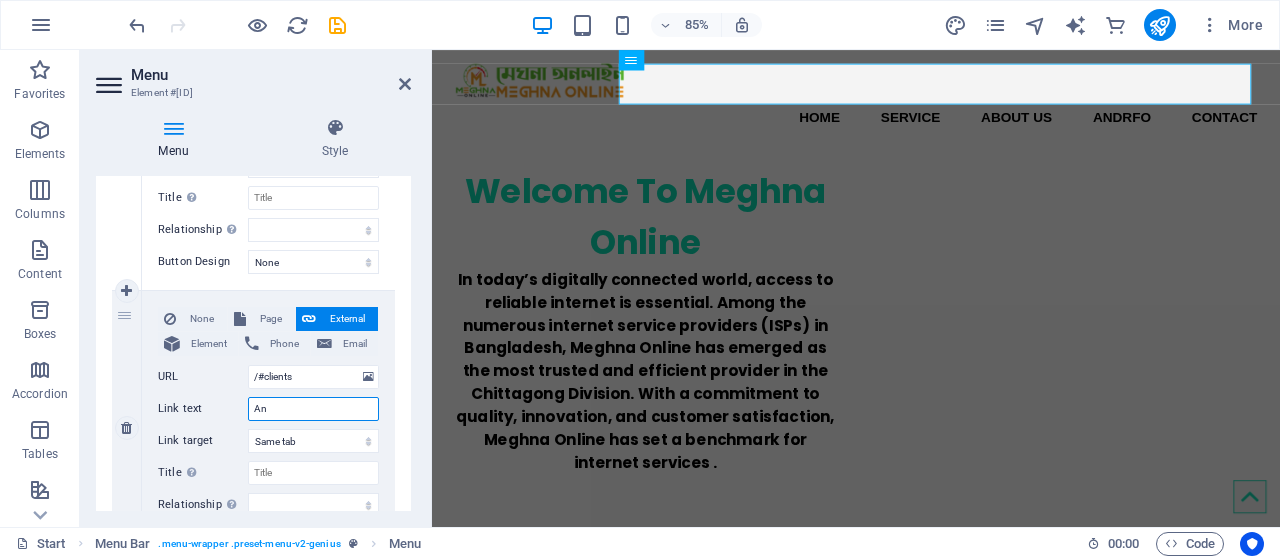 type on "A" 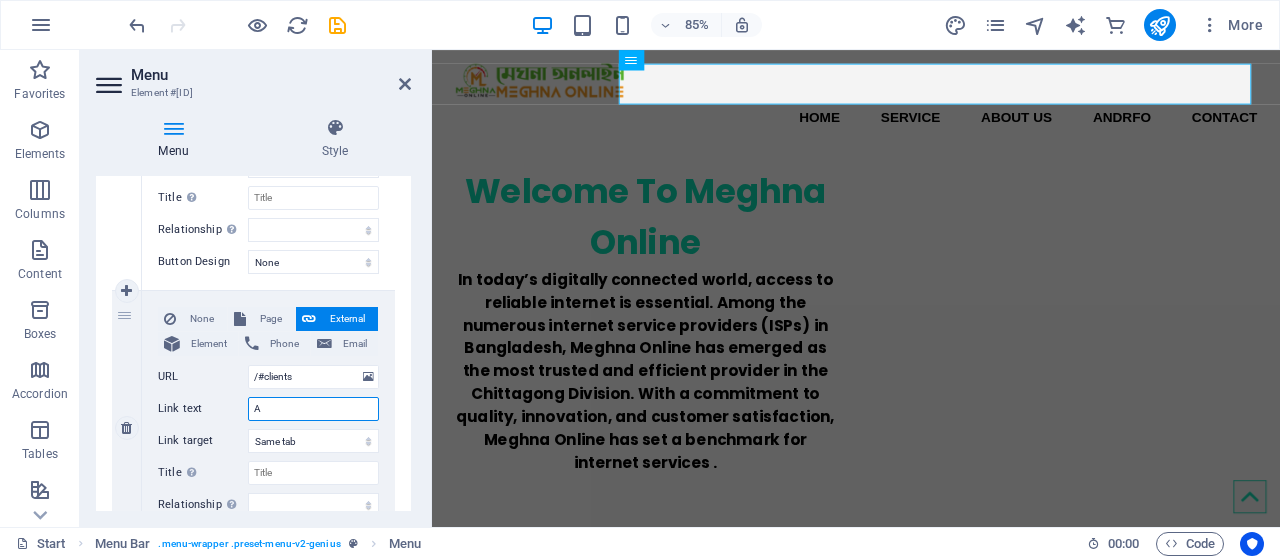 select 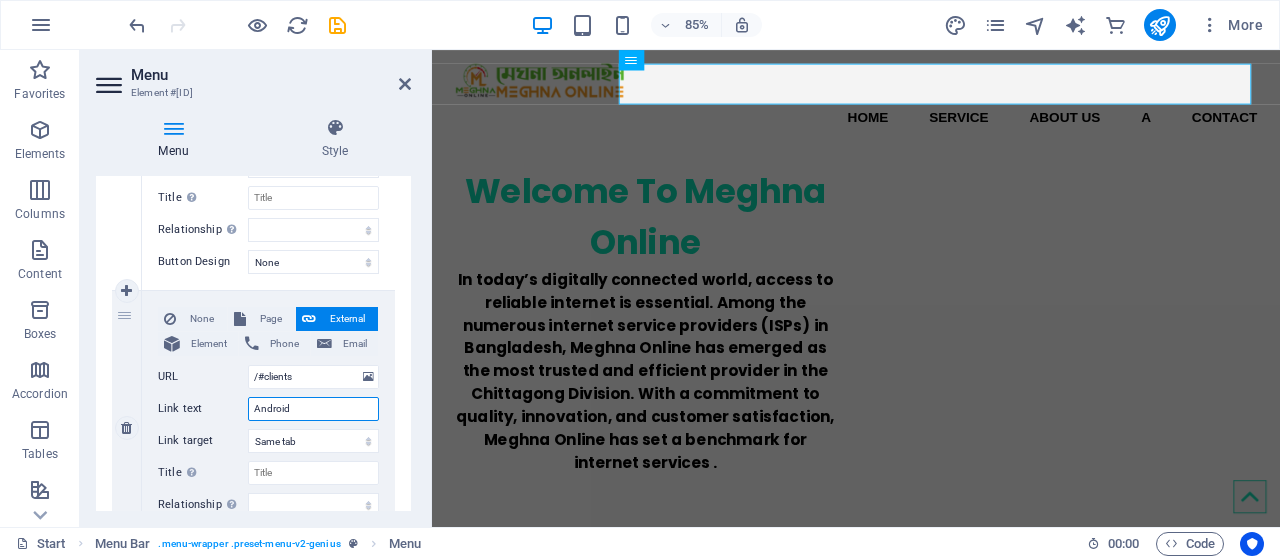 type on "Android" 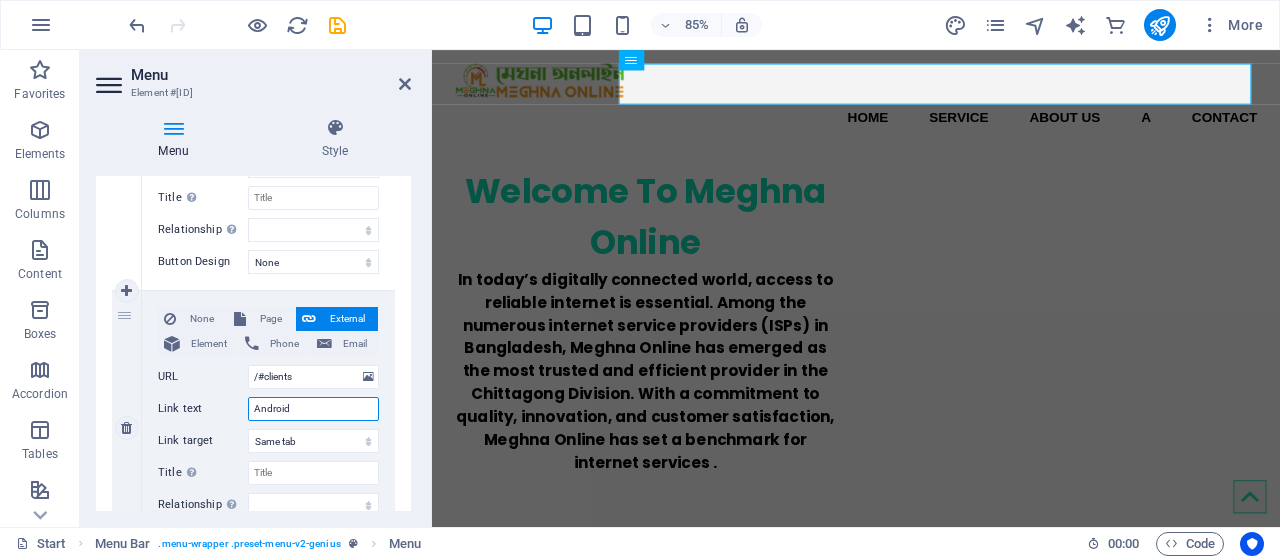 select 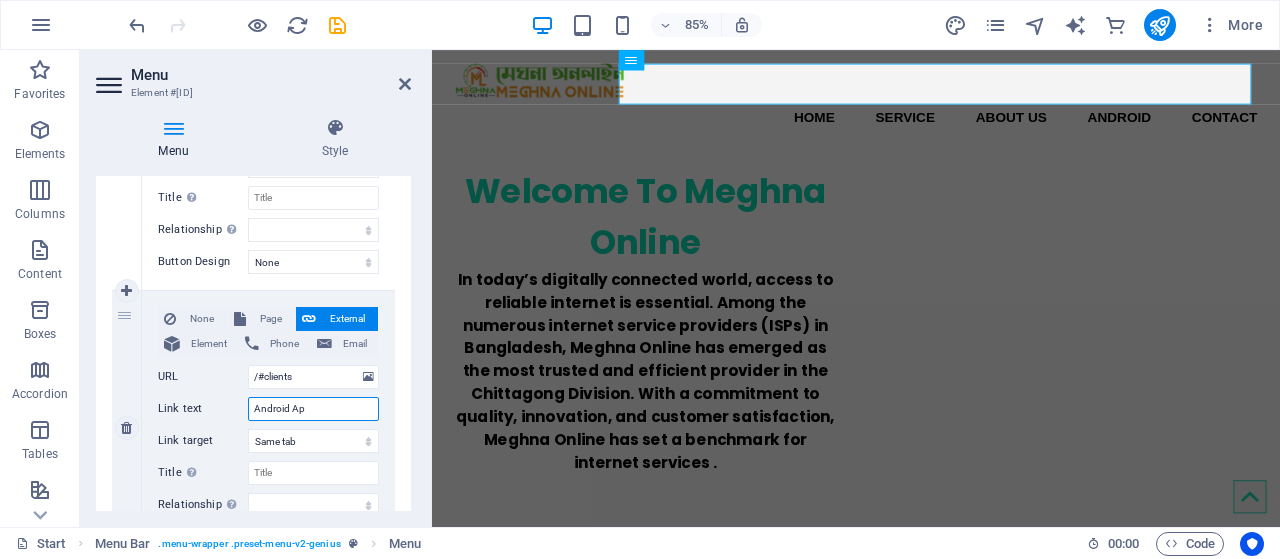 type on "Android App" 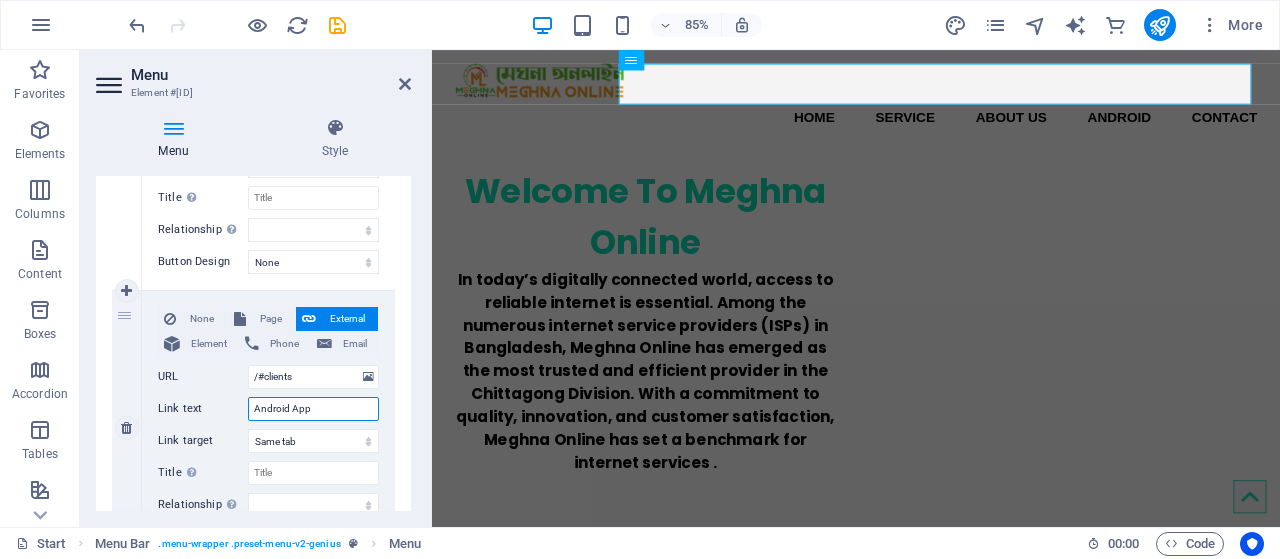 select 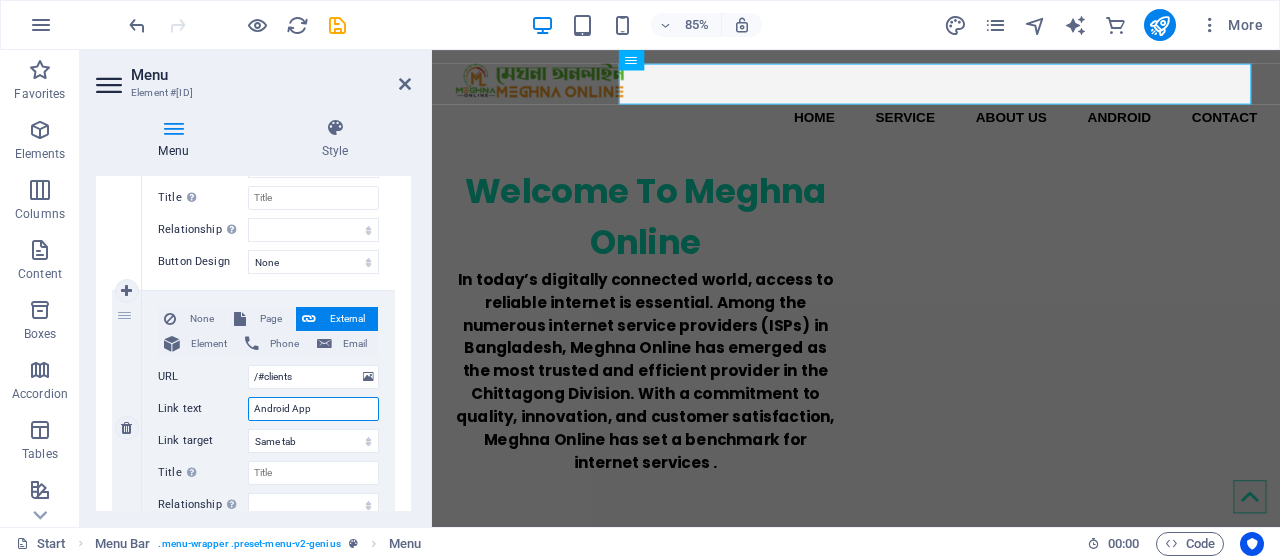 select 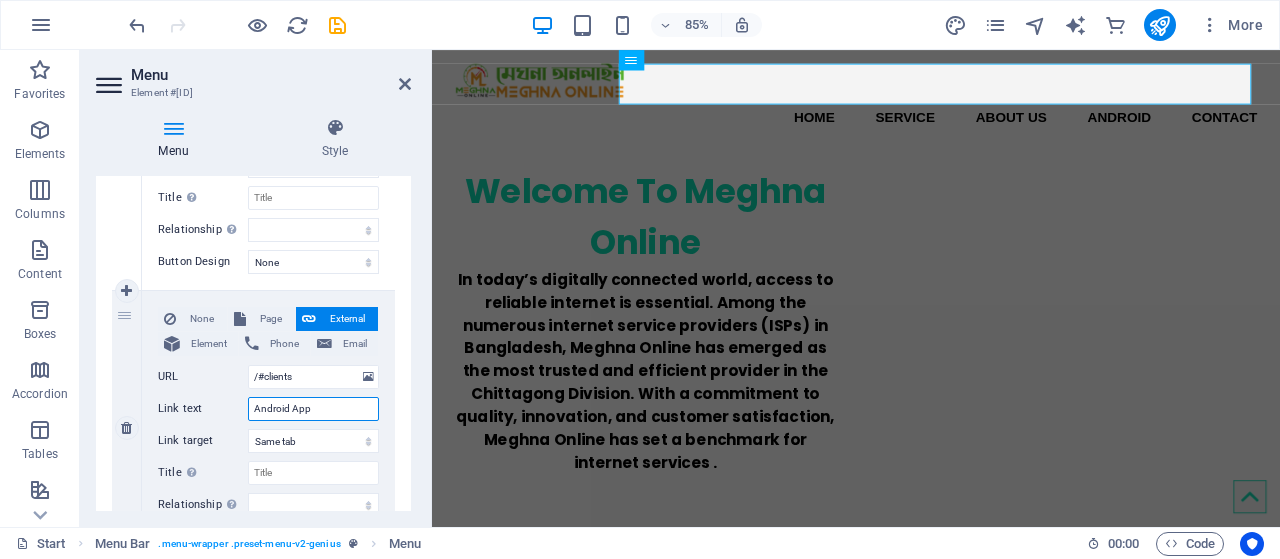 select 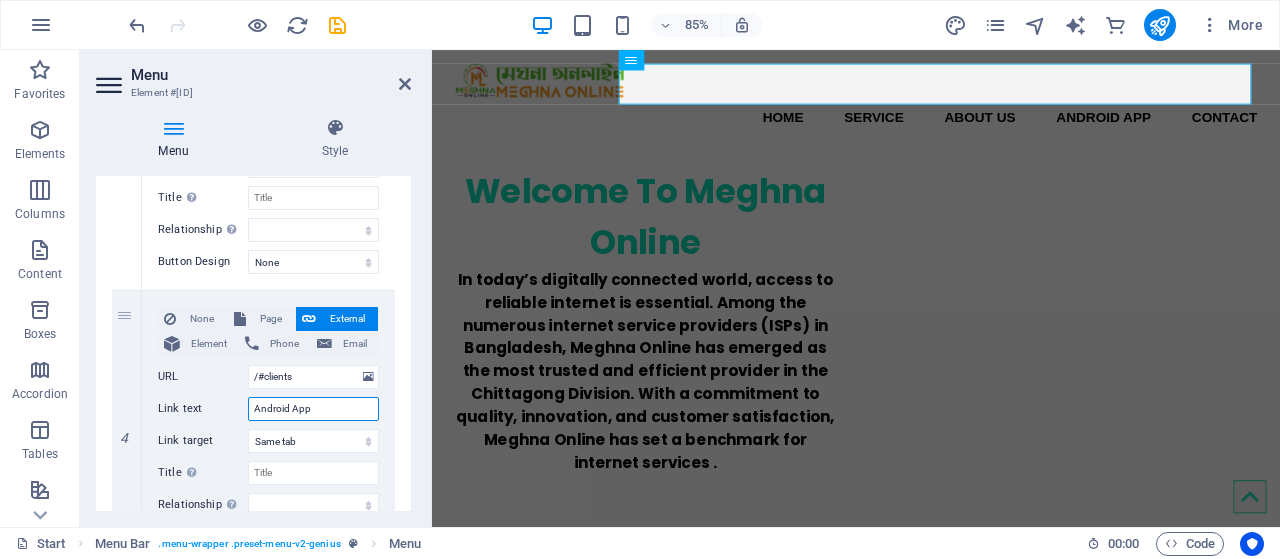 type on "Android App" 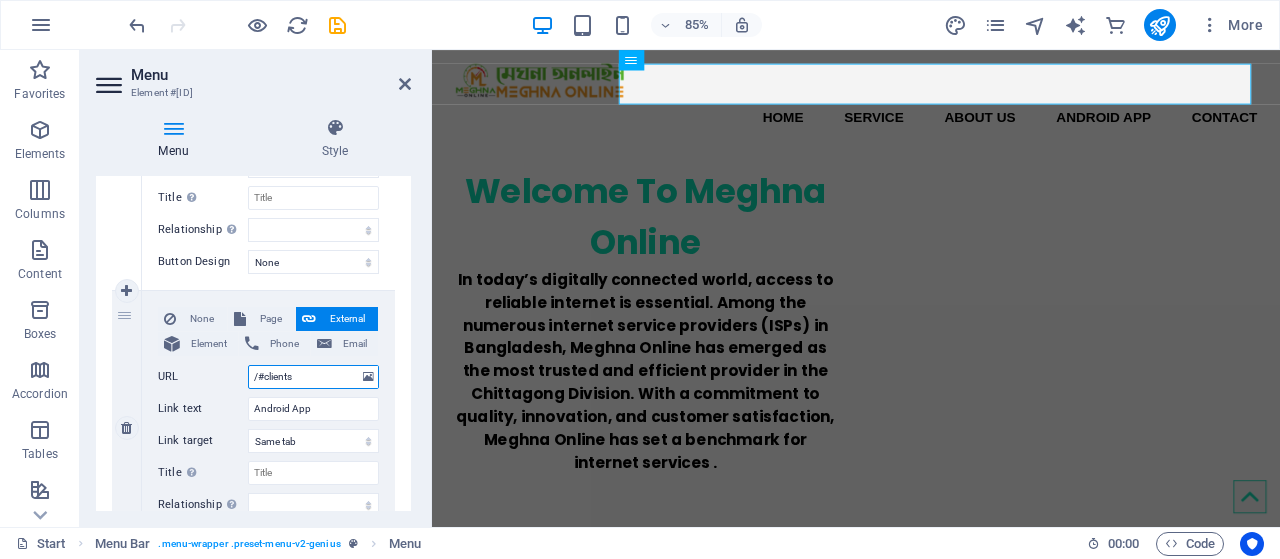 drag, startPoint x: 328, startPoint y: 373, endPoint x: 157, endPoint y: 359, distance: 171.57214 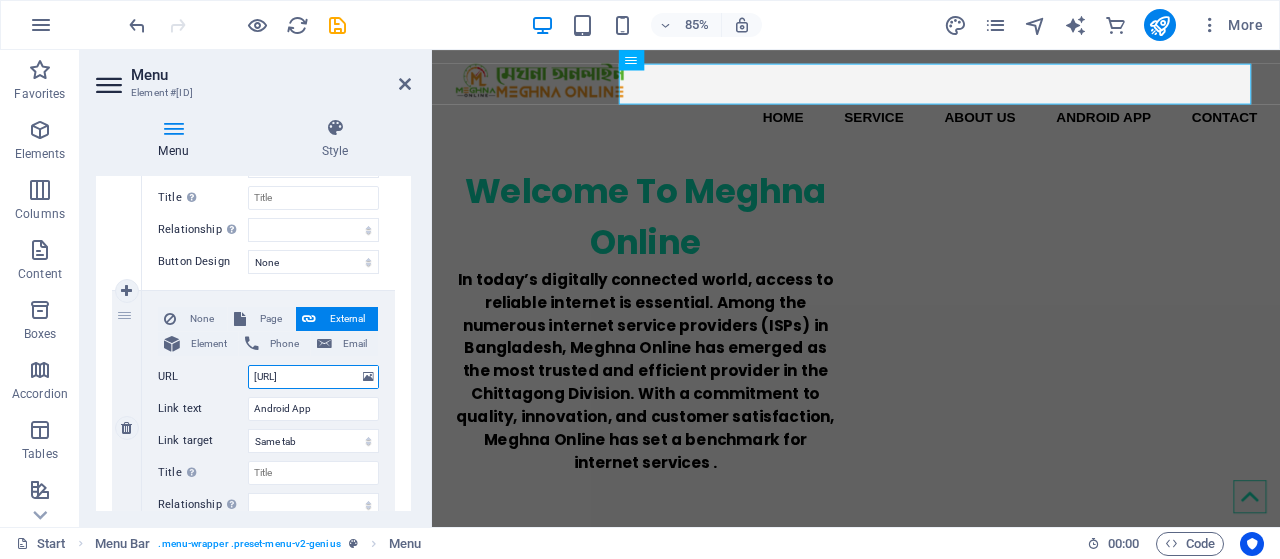 scroll, scrollTop: 0, scrollLeft: 51, axis: horizontal 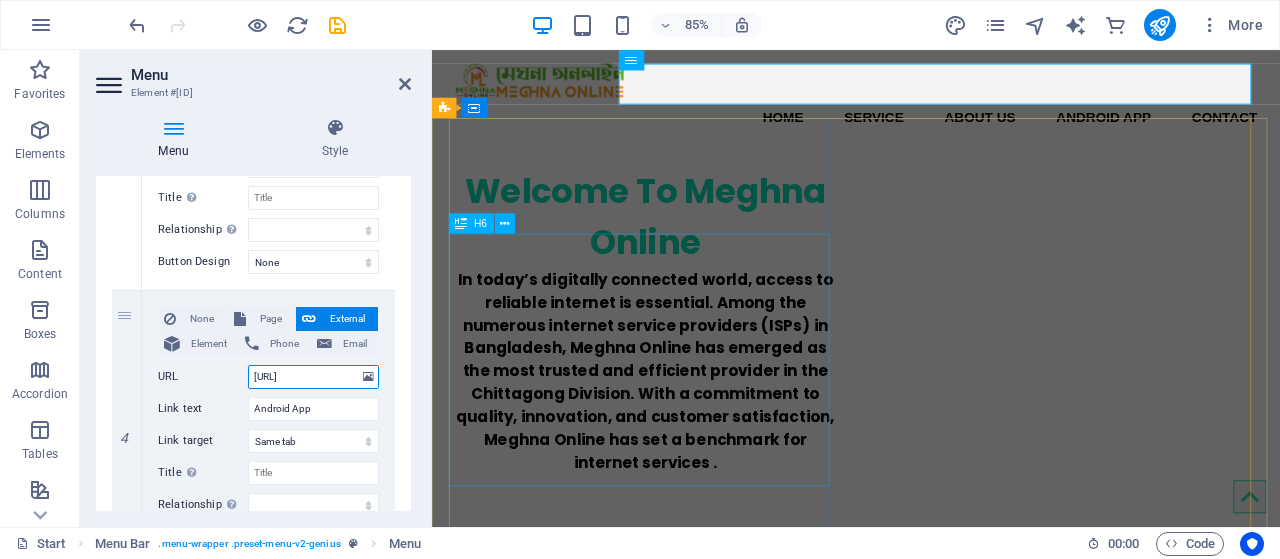 type on "http://meghnaonline.net/ol.apk" 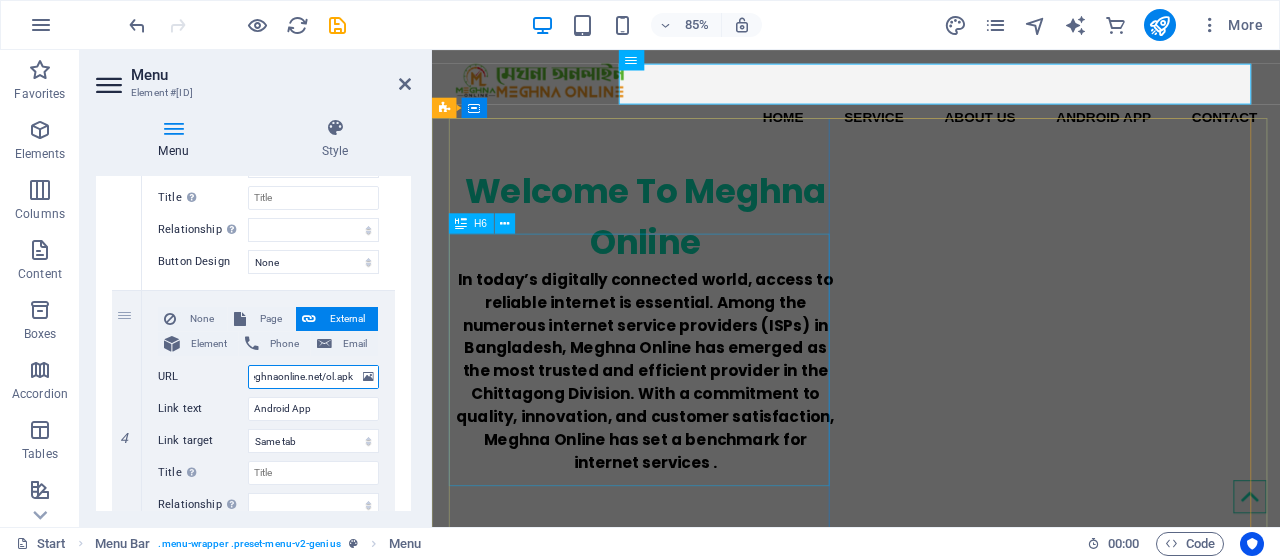 scroll, scrollTop: 0, scrollLeft: 43, axis: horizontal 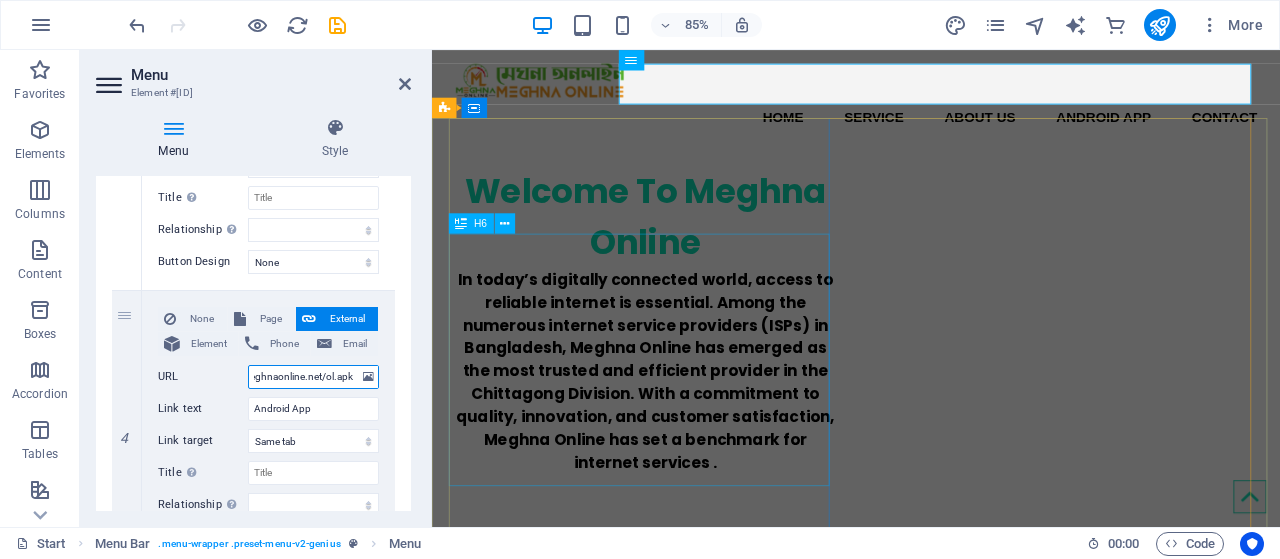 select 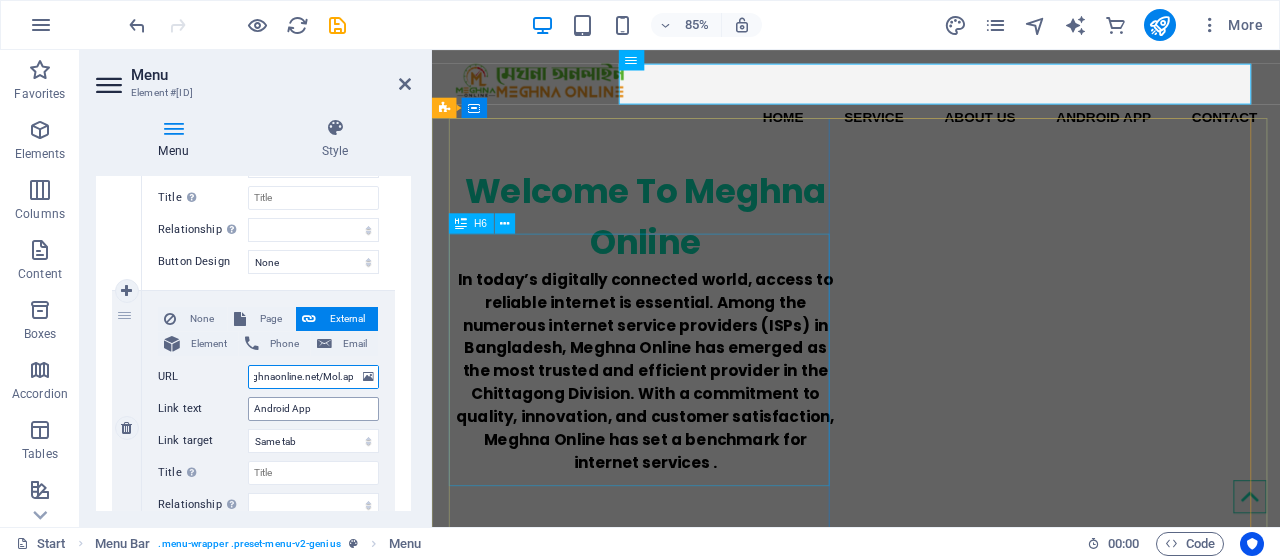 select 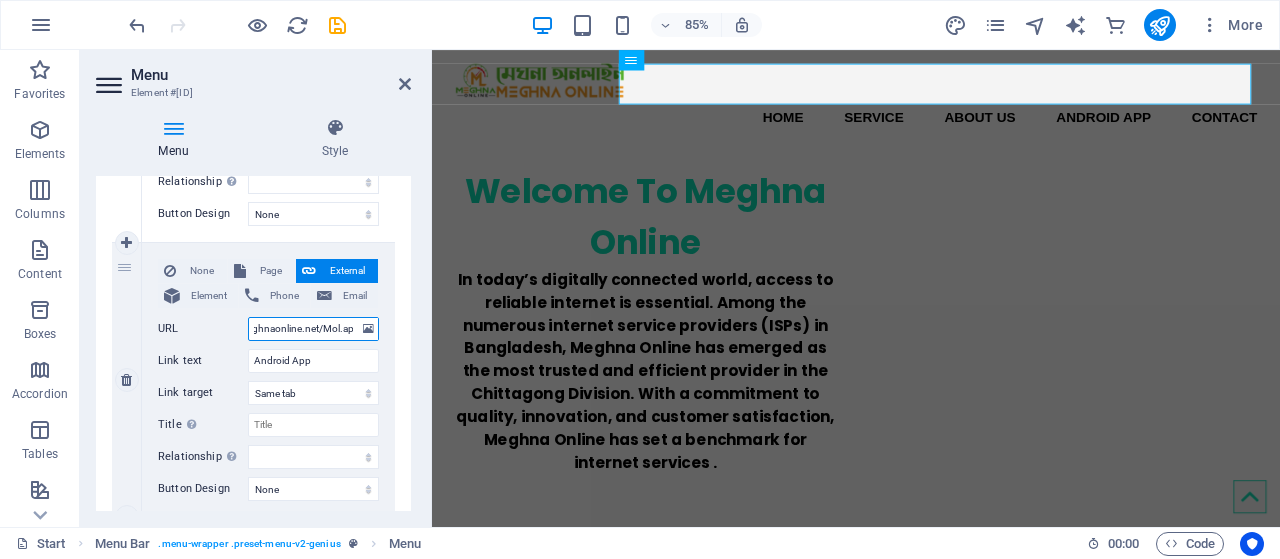 scroll, scrollTop: 900, scrollLeft: 0, axis: vertical 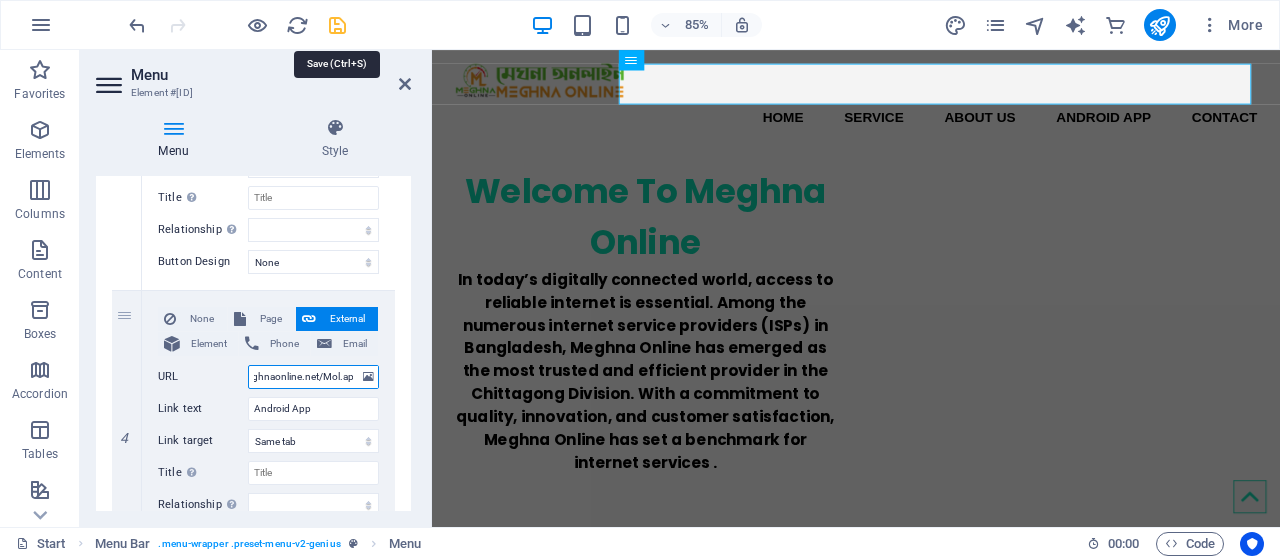 type on "http://meghnaonline.net/Mol.apk" 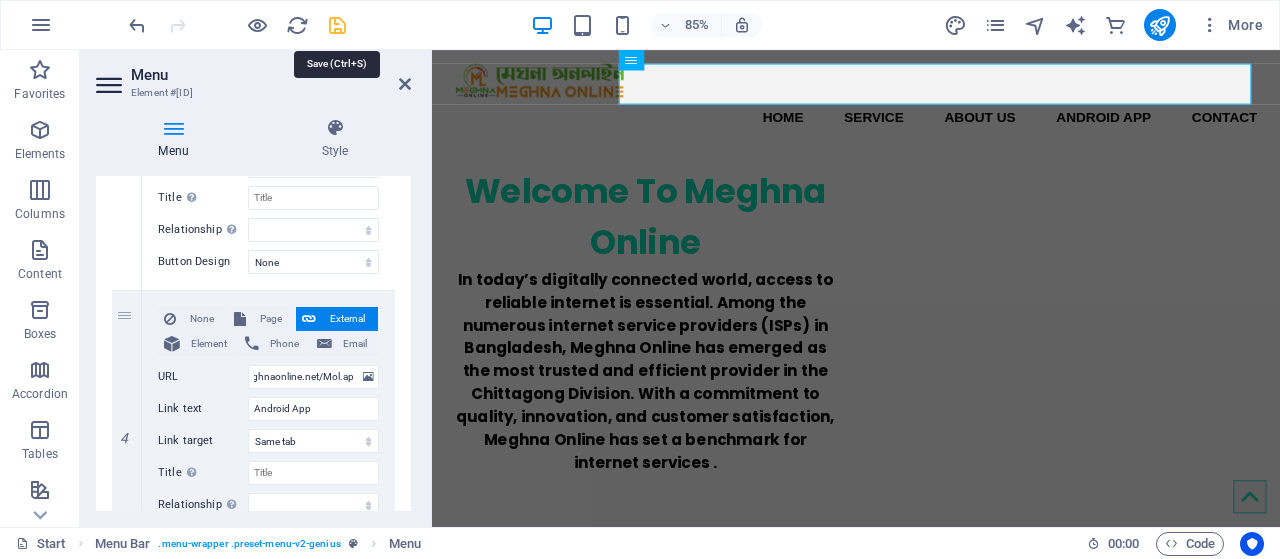 scroll, scrollTop: 0, scrollLeft: 0, axis: both 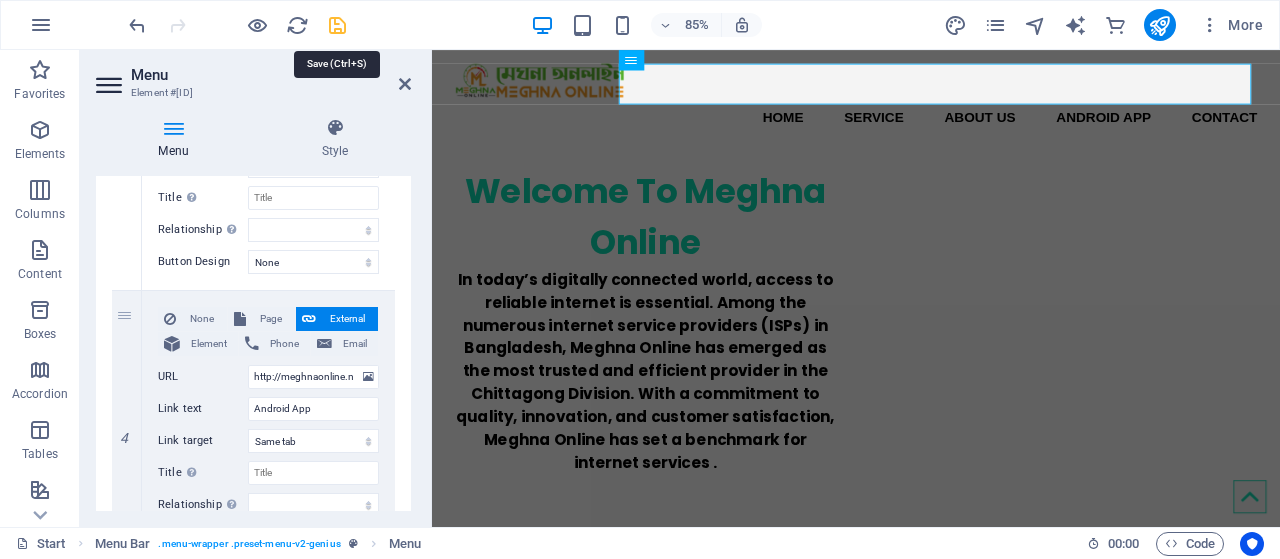 click at bounding box center [337, 25] 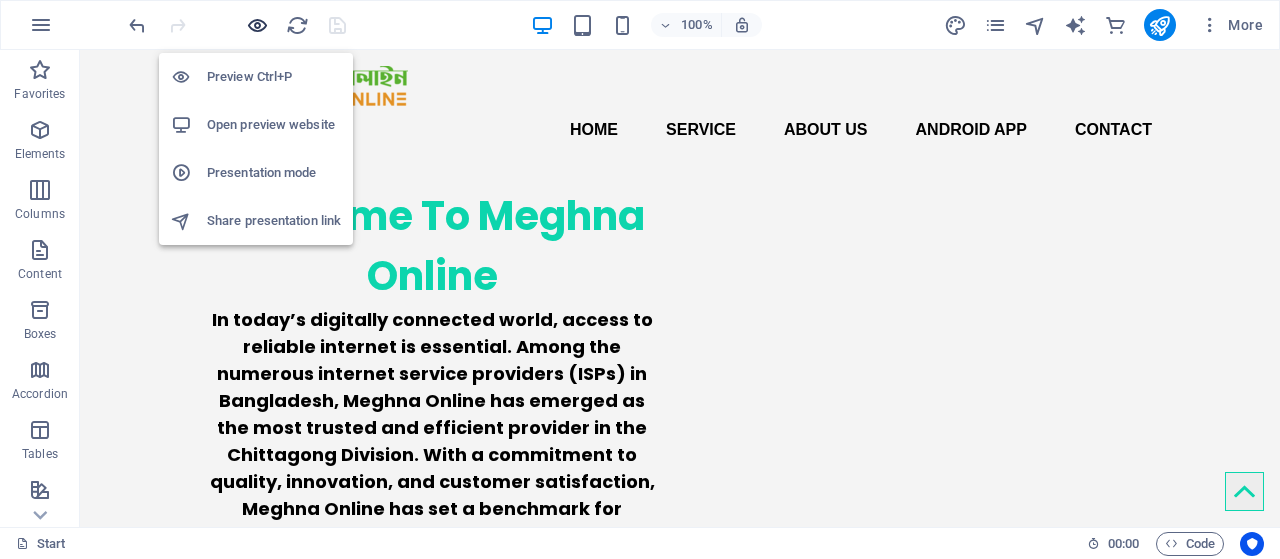 click at bounding box center [257, 25] 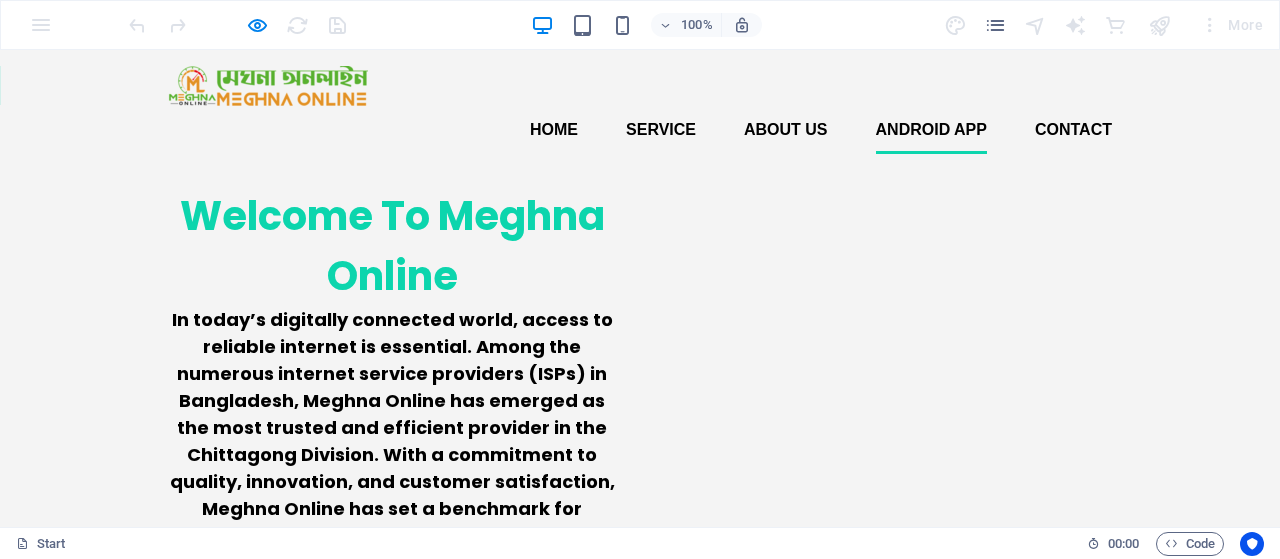 click on "Android App" at bounding box center (931, 130) 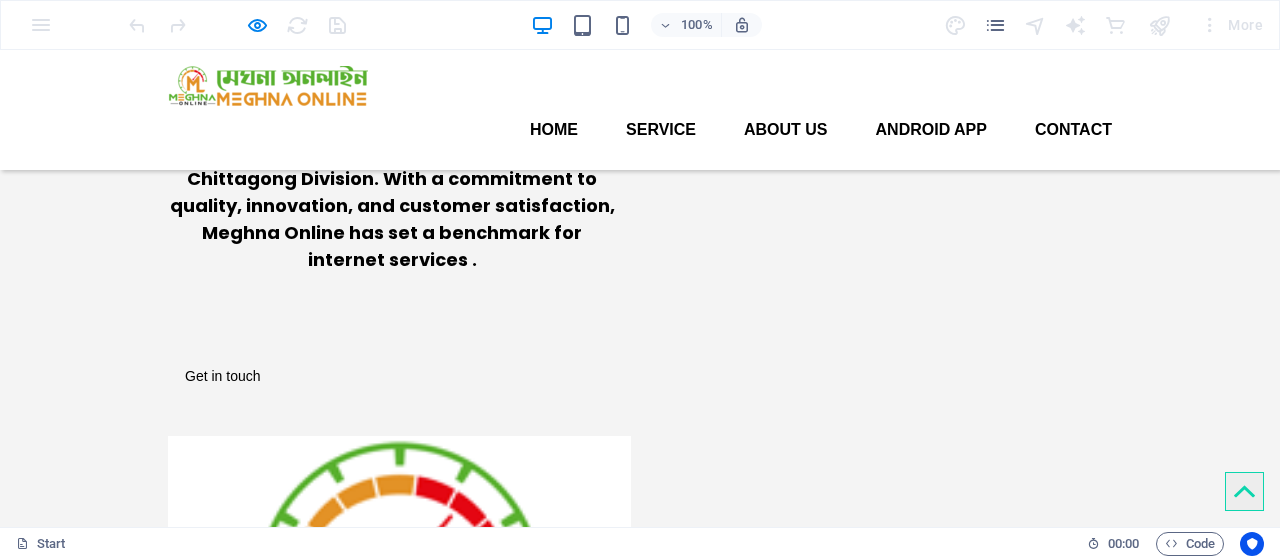 scroll, scrollTop: 200, scrollLeft: 0, axis: vertical 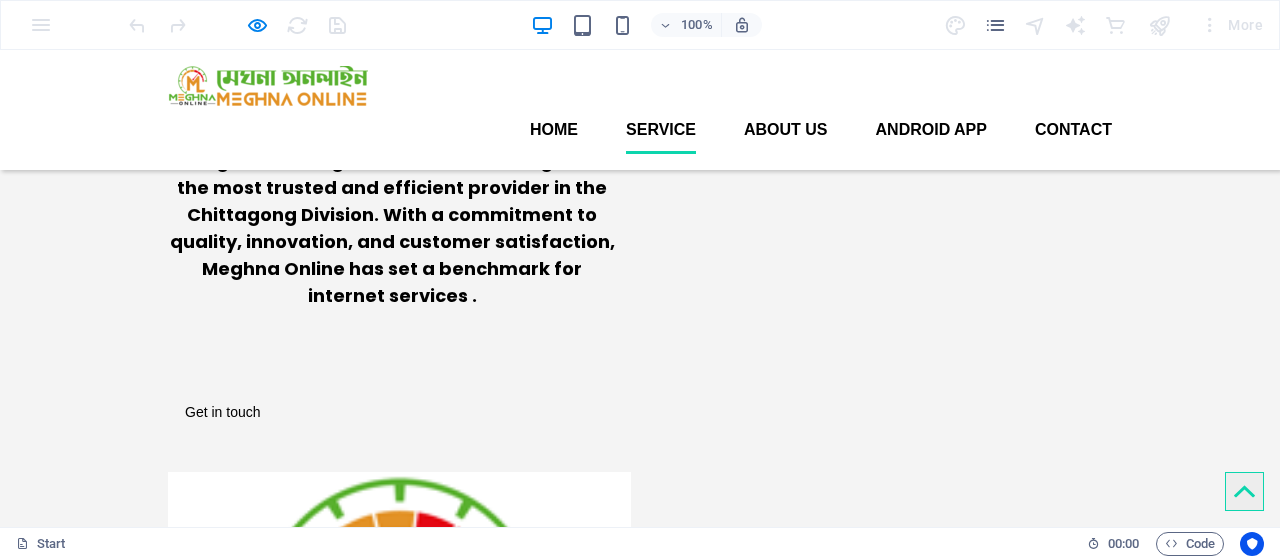 click on "Service" at bounding box center [661, 130] 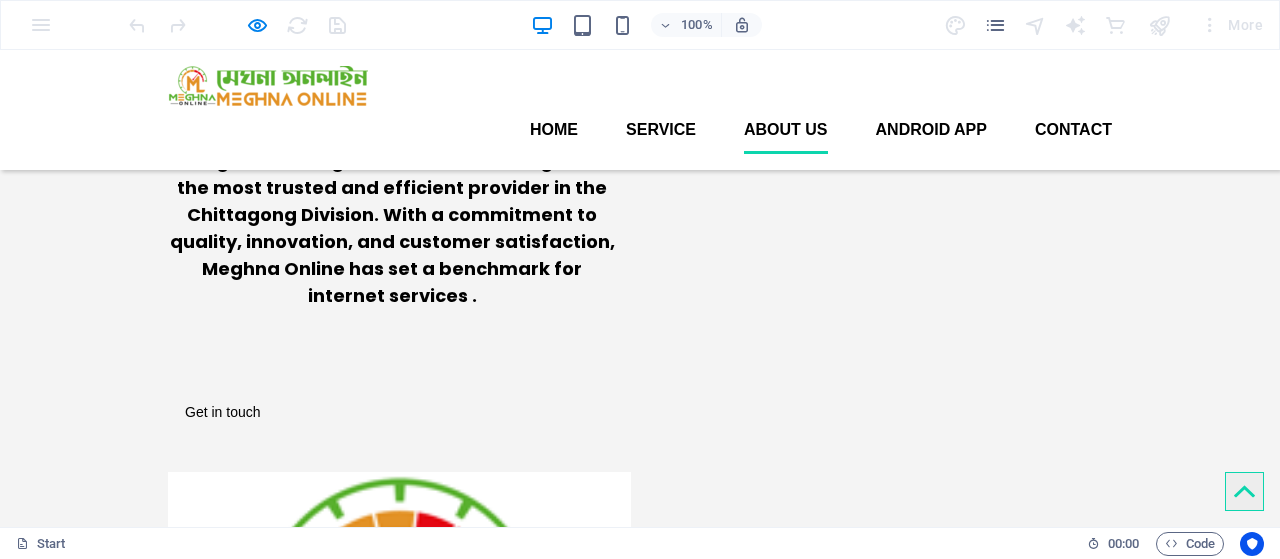 click on "About us" at bounding box center (786, 130) 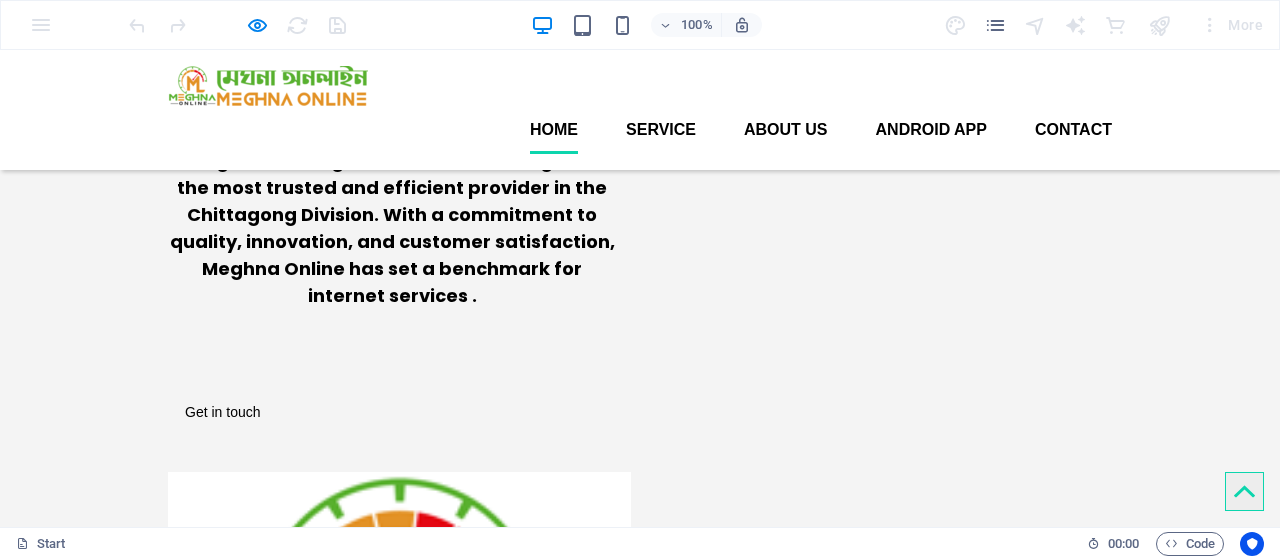 click on "Home" at bounding box center [554, 130] 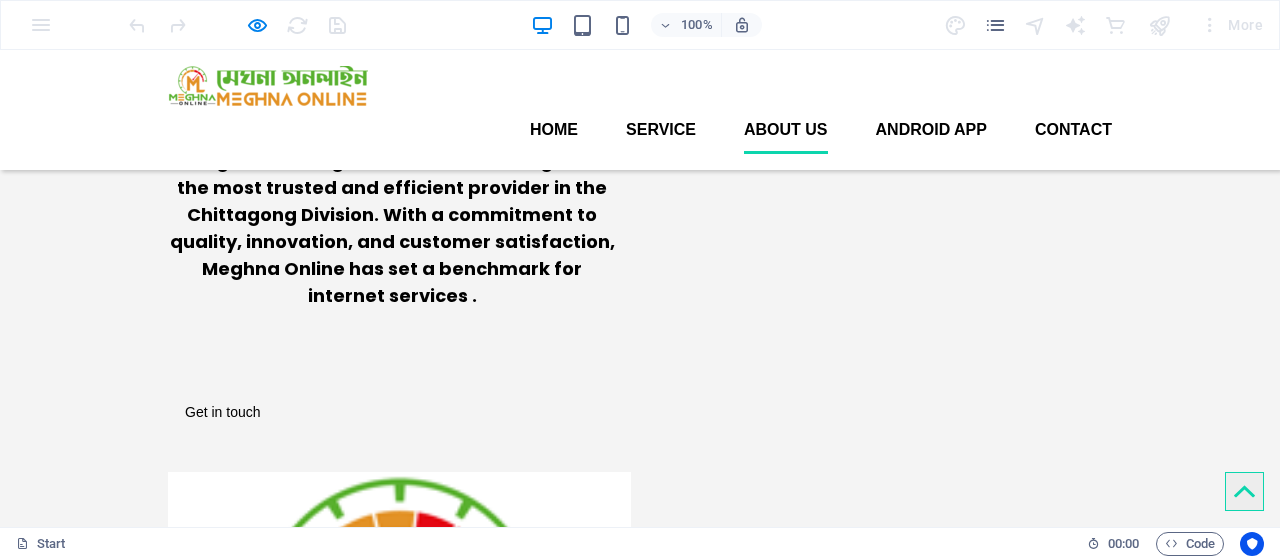 click on "About us" at bounding box center (786, 130) 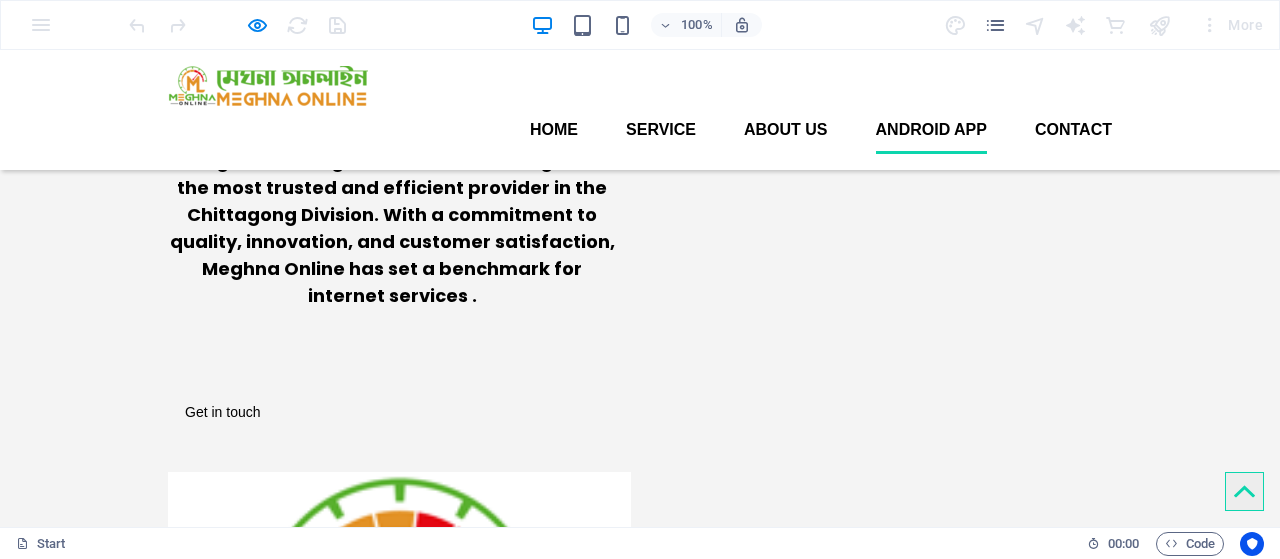 click on "Android App" at bounding box center (931, 130) 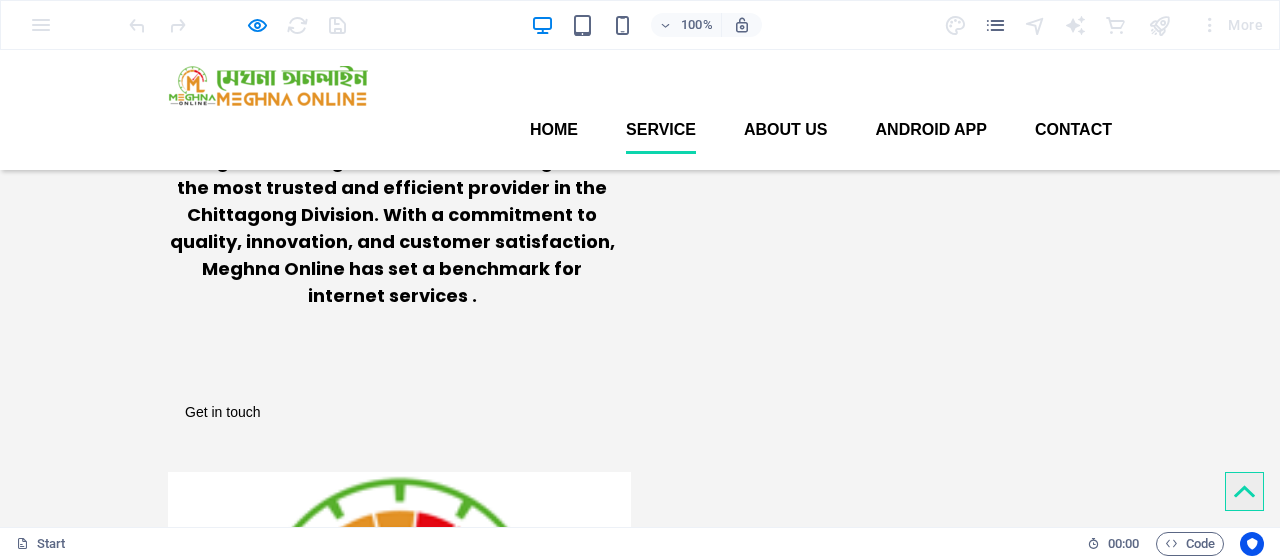 click on "Service" at bounding box center [661, 130] 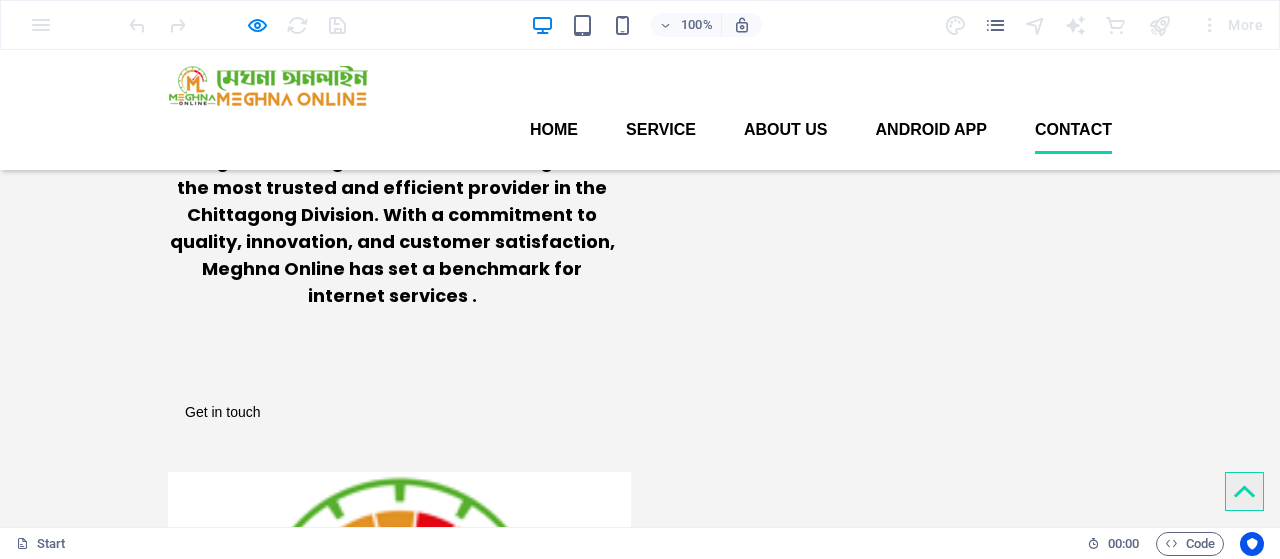 click on "Contact" at bounding box center [1073, 130] 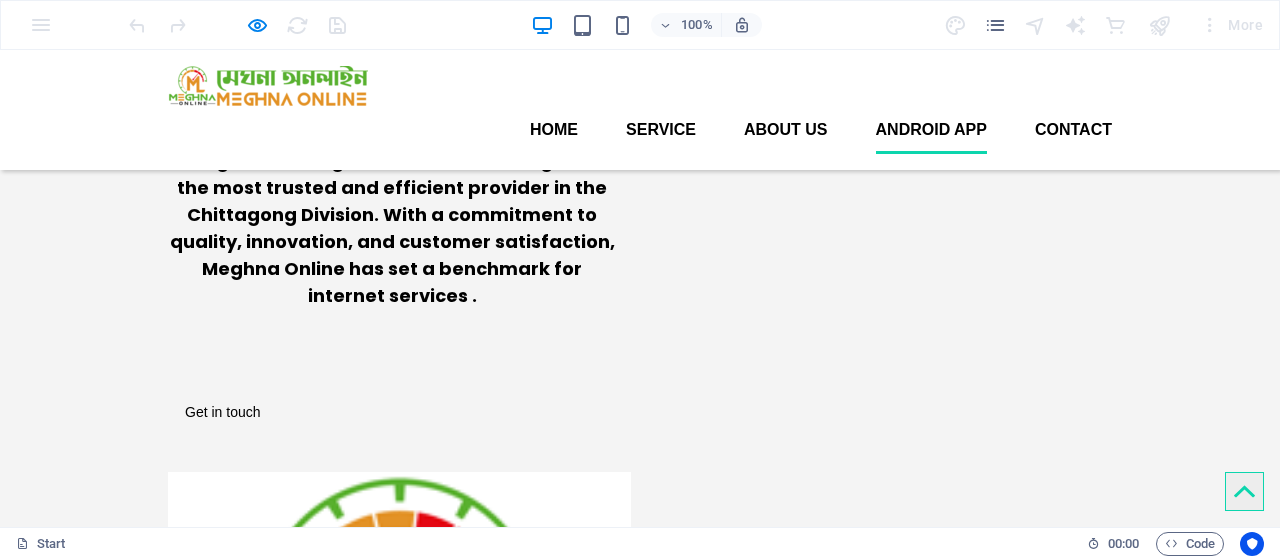 click on "Android App" at bounding box center (931, 130) 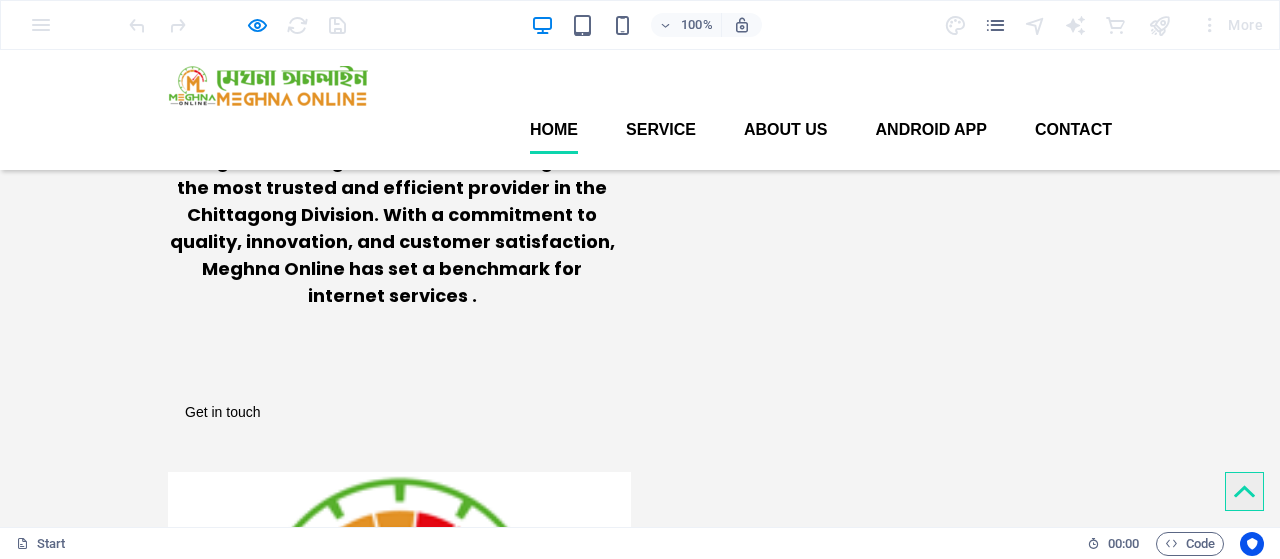 click on "Home" at bounding box center [554, 130] 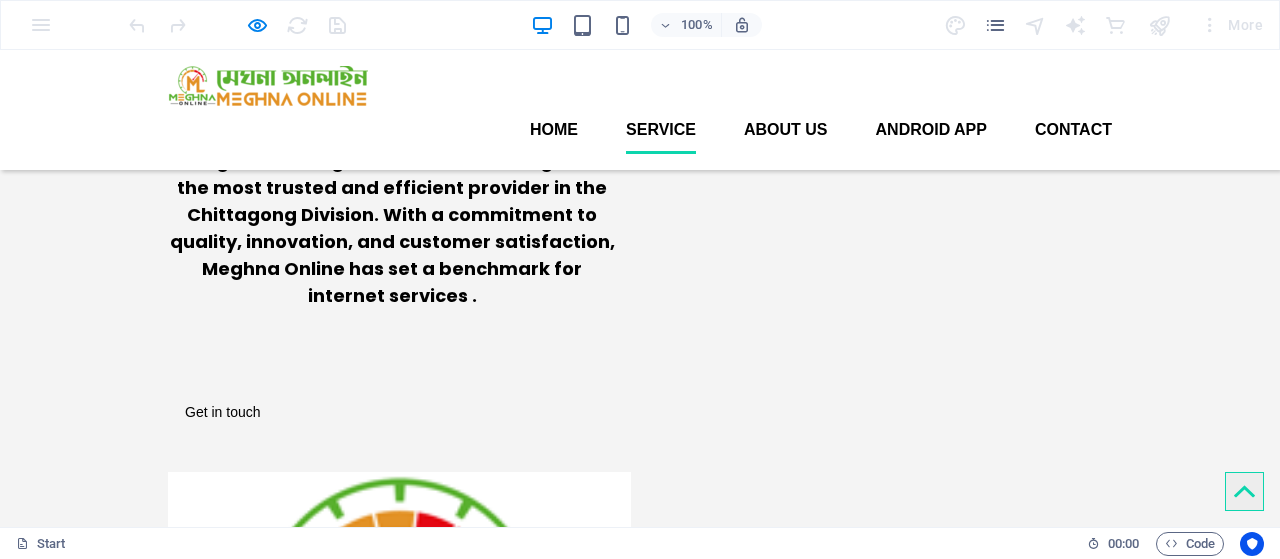 click on "Service" at bounding box center [661, 130] 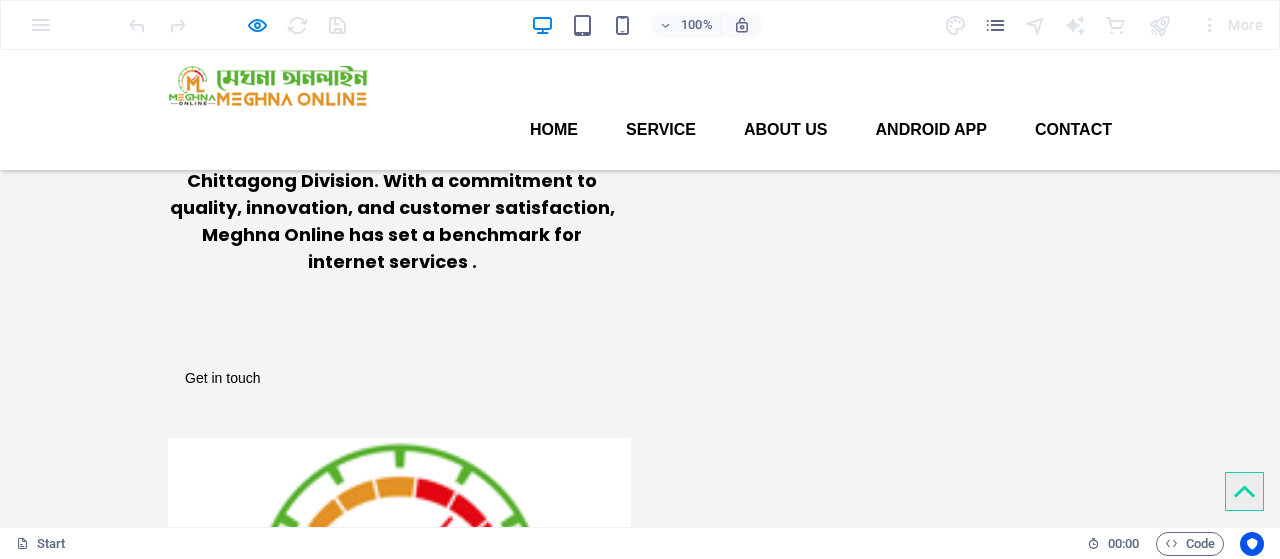 scroll, scrollTop: 233, scrollLeft: 0, axis: vertical 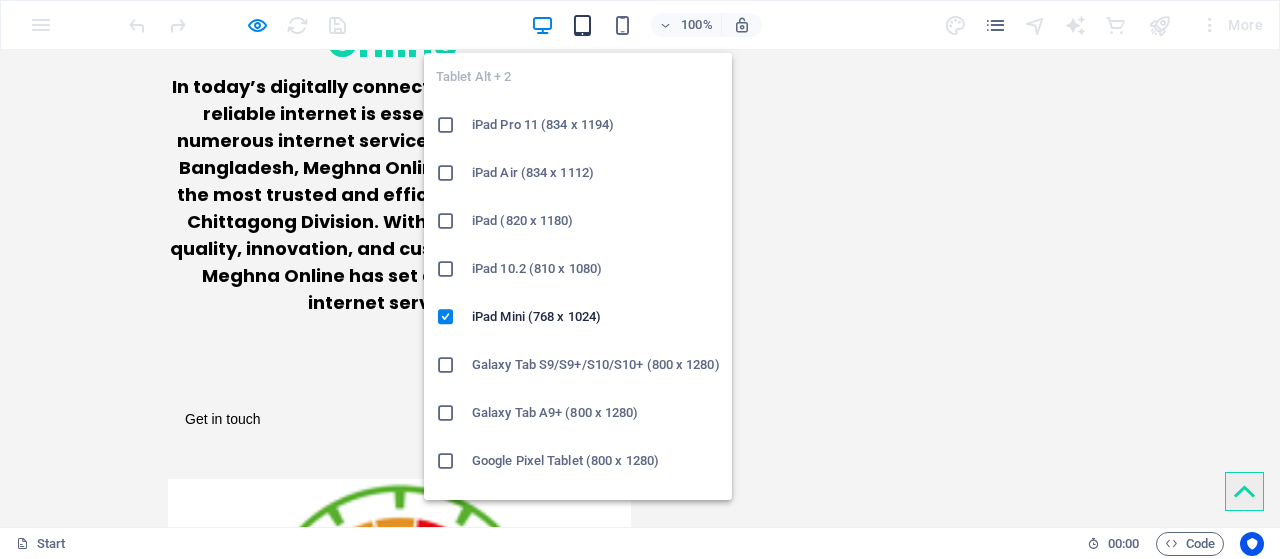 click at bounding box center [582, 25] 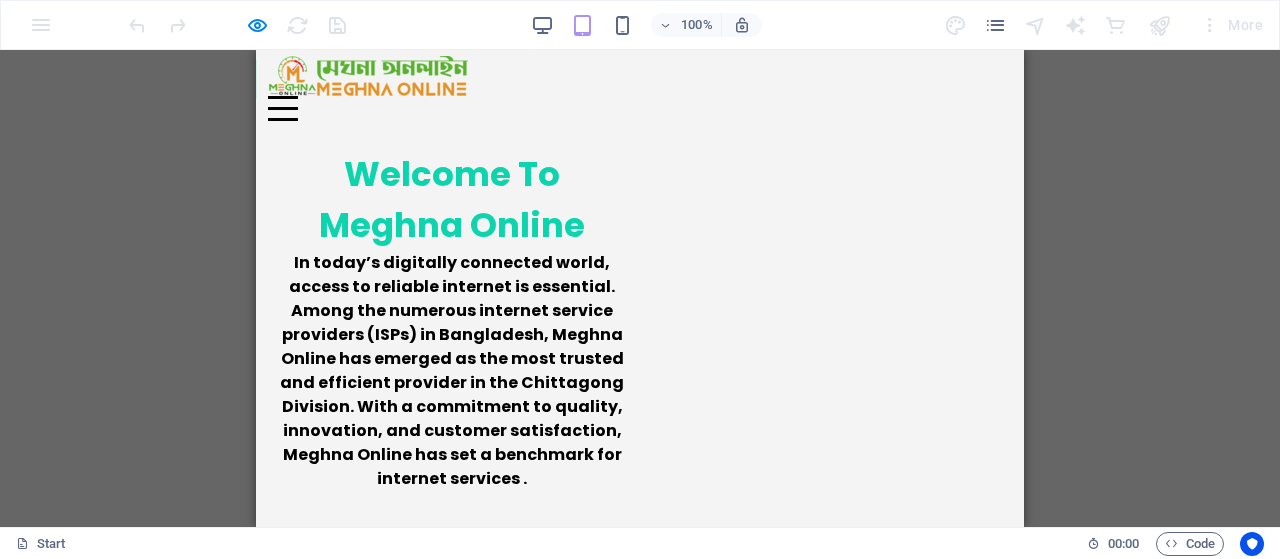 scroll, scrollTop: 0, scrollLeft: 0, axis: both 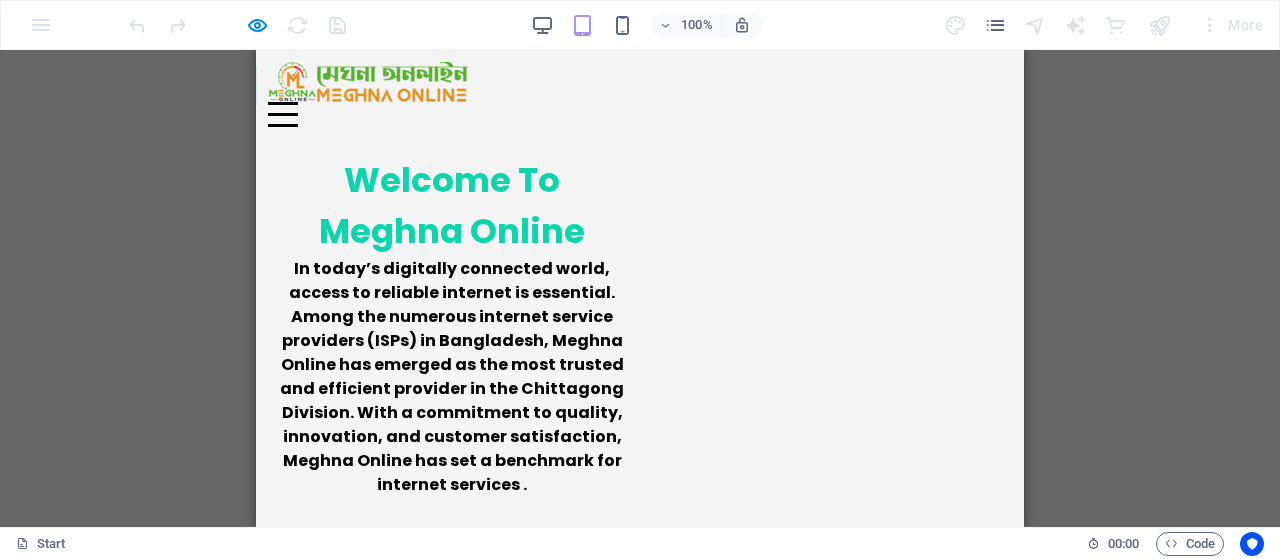 click at bounding box center (283, 114) 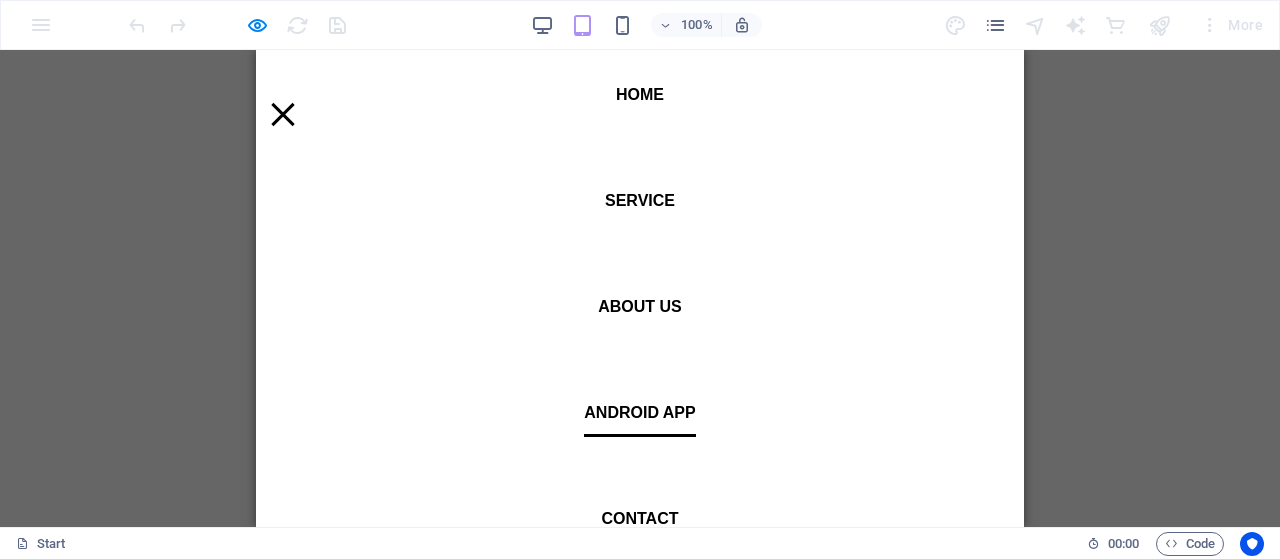 click on "Android App" at bounding box center (639, 413) 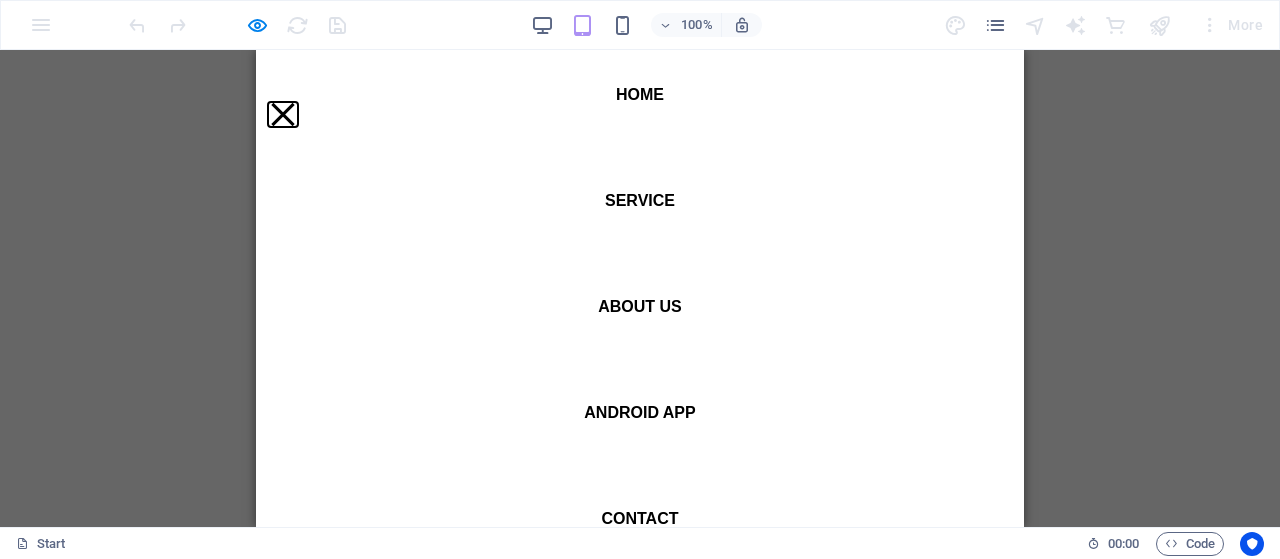 click at bounding box center (282, 114) 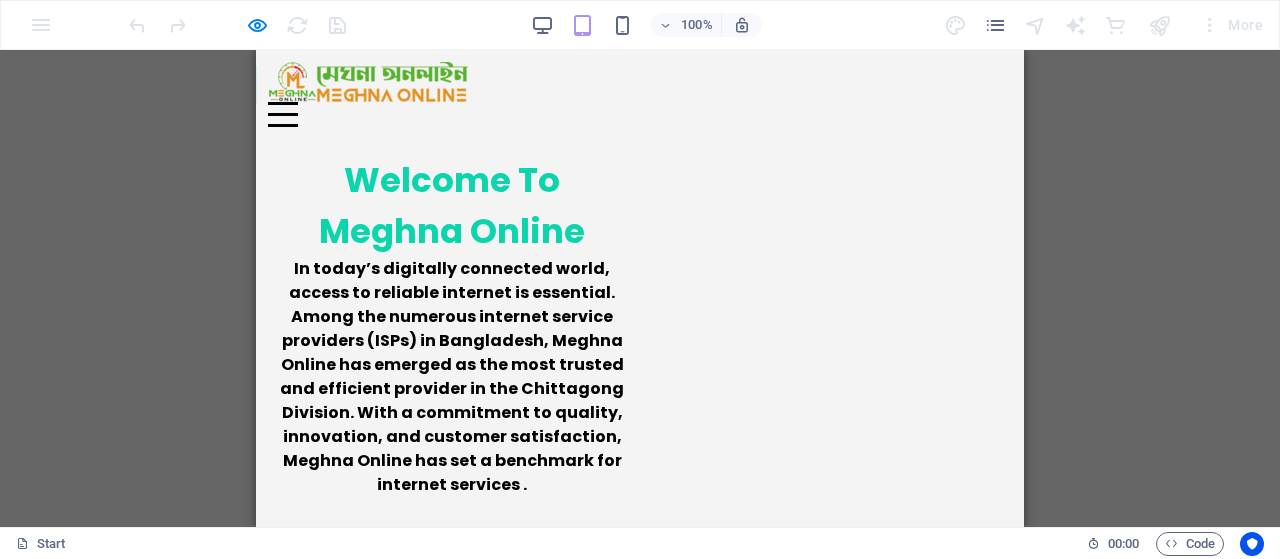 click at bounding box center (283, 114) 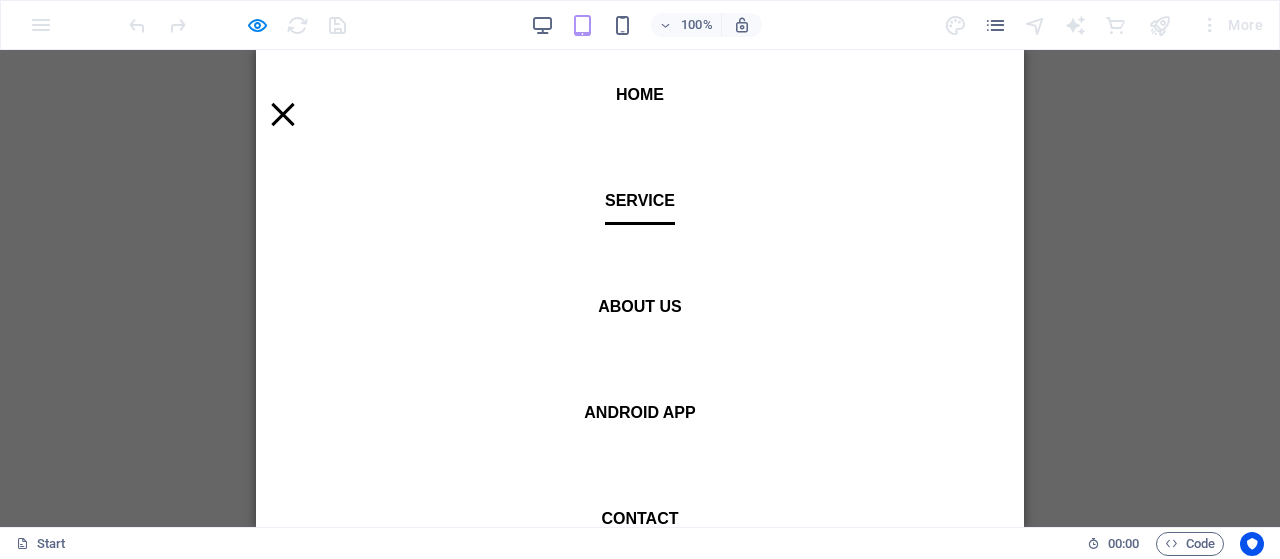 click on "Service" at bounding box center (640, 201) 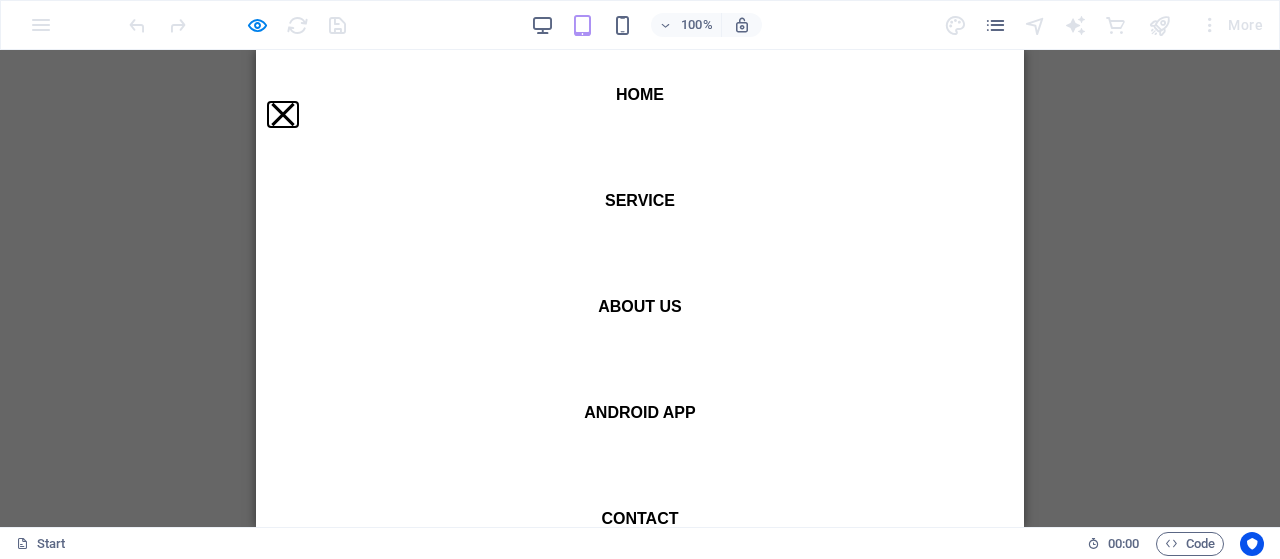 click at bounding box center [282, 114] 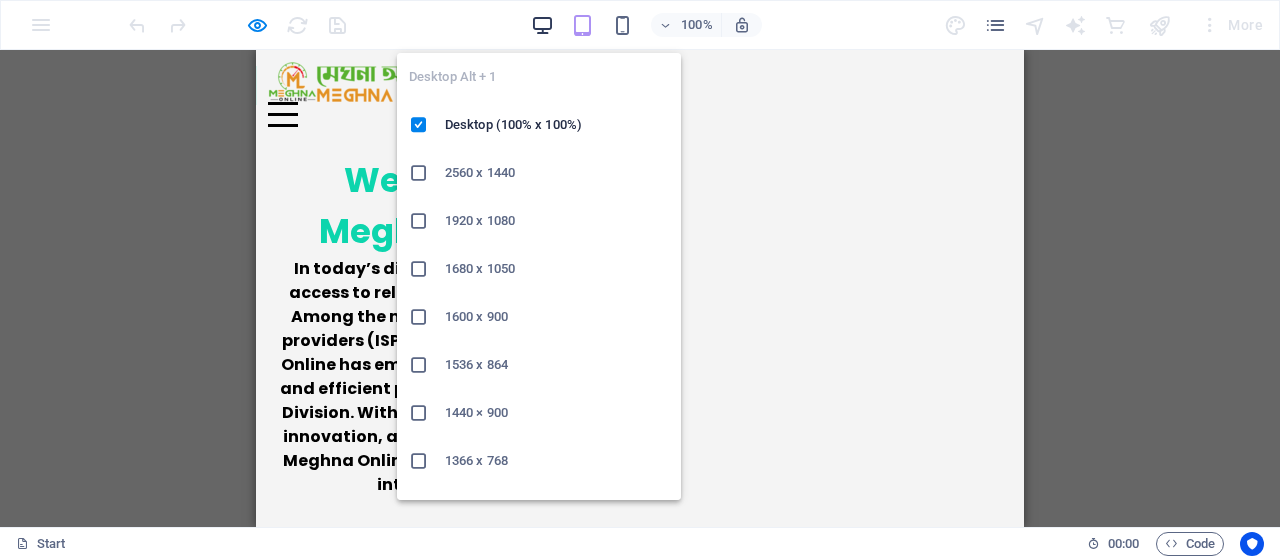 click at bounding box center [542, 25] 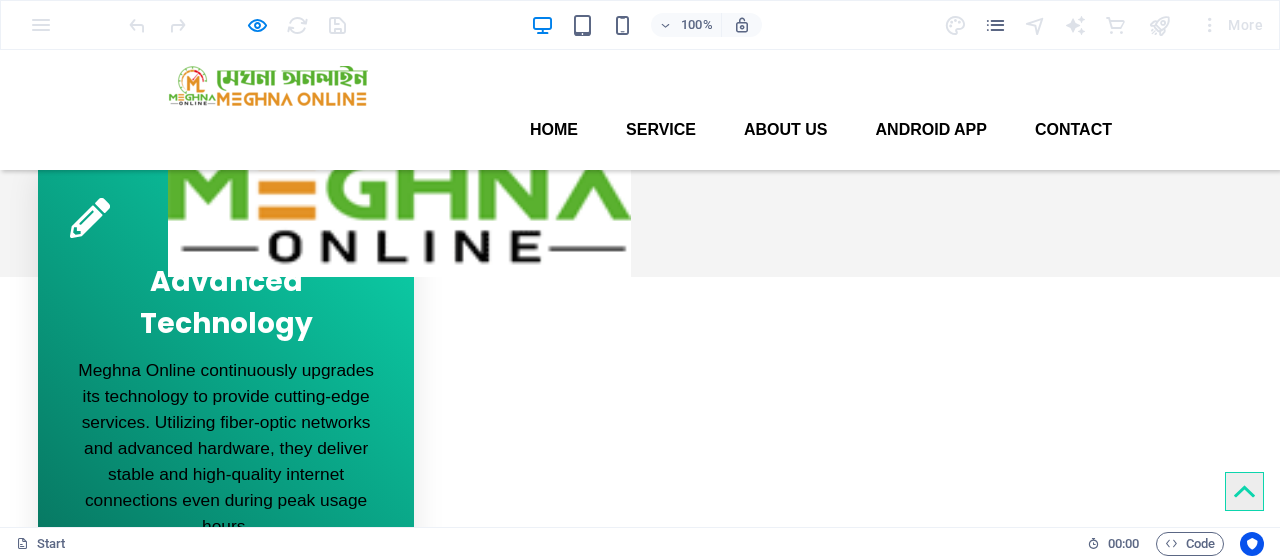 scroll, scrollTop: 767, scrollLeft: 0, axis: vertical 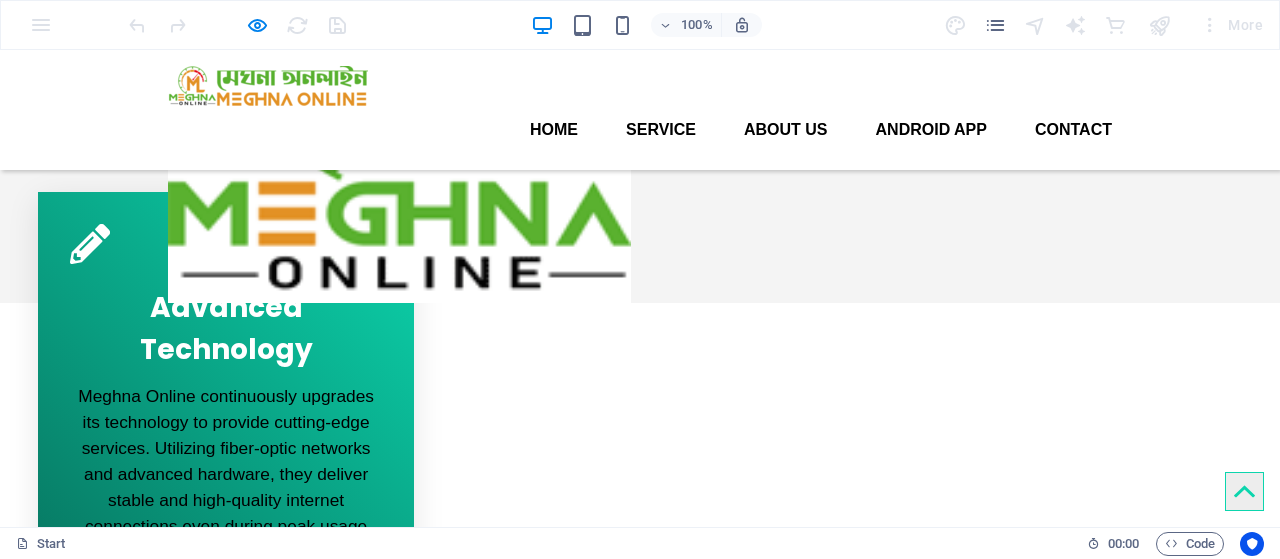 click on "90%" at bounding box center [240, 1495] 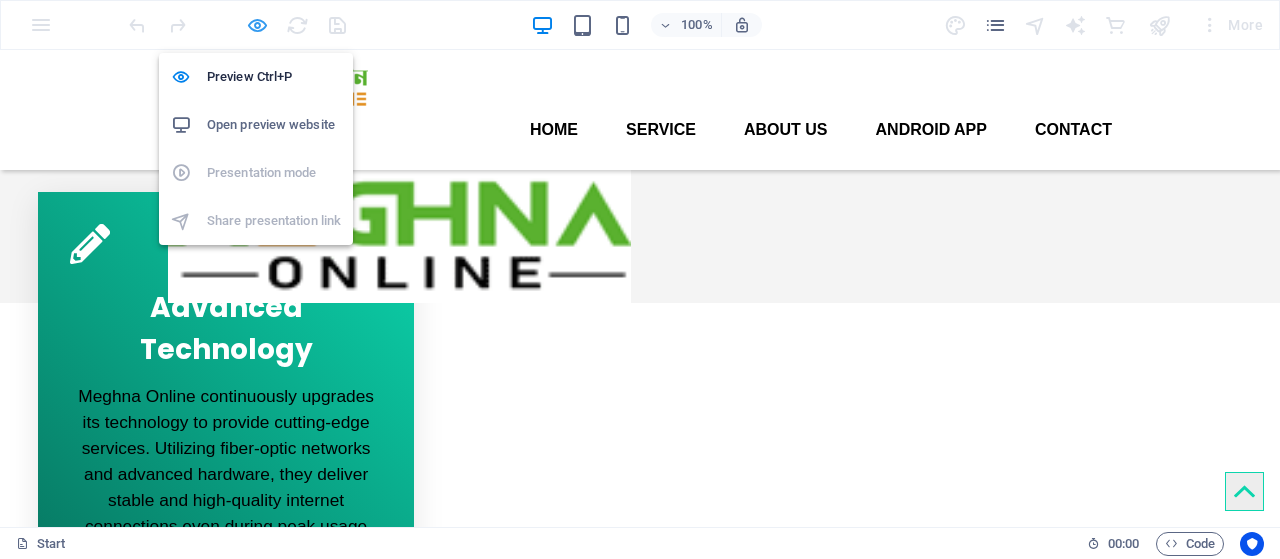 click at bounding box center [257, 25] 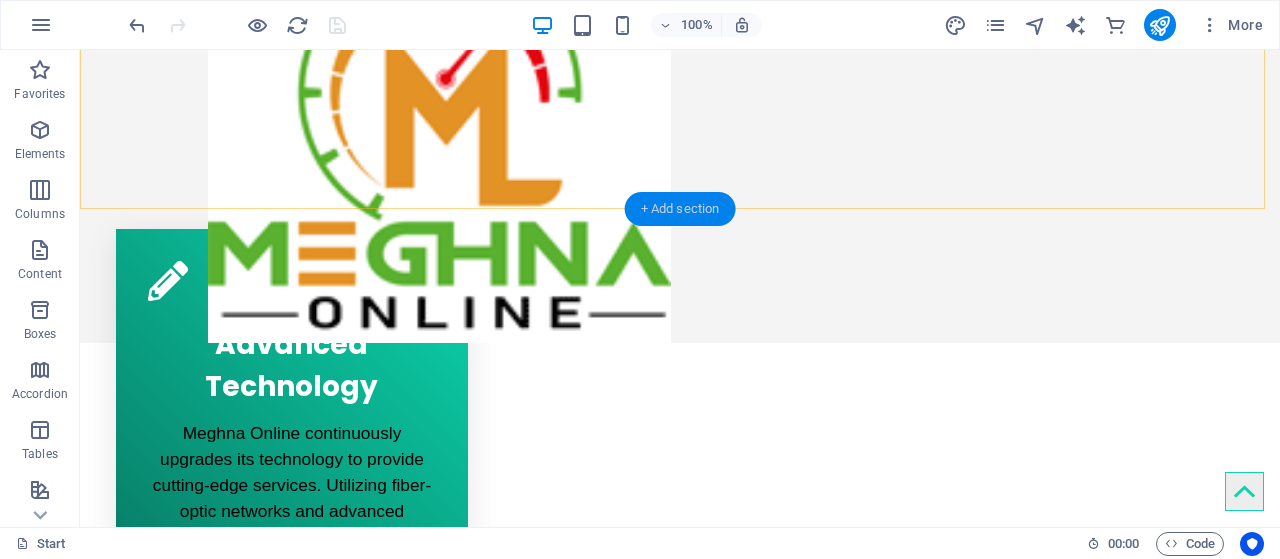 click on "+ Add section" at bounding box center (680, 209) 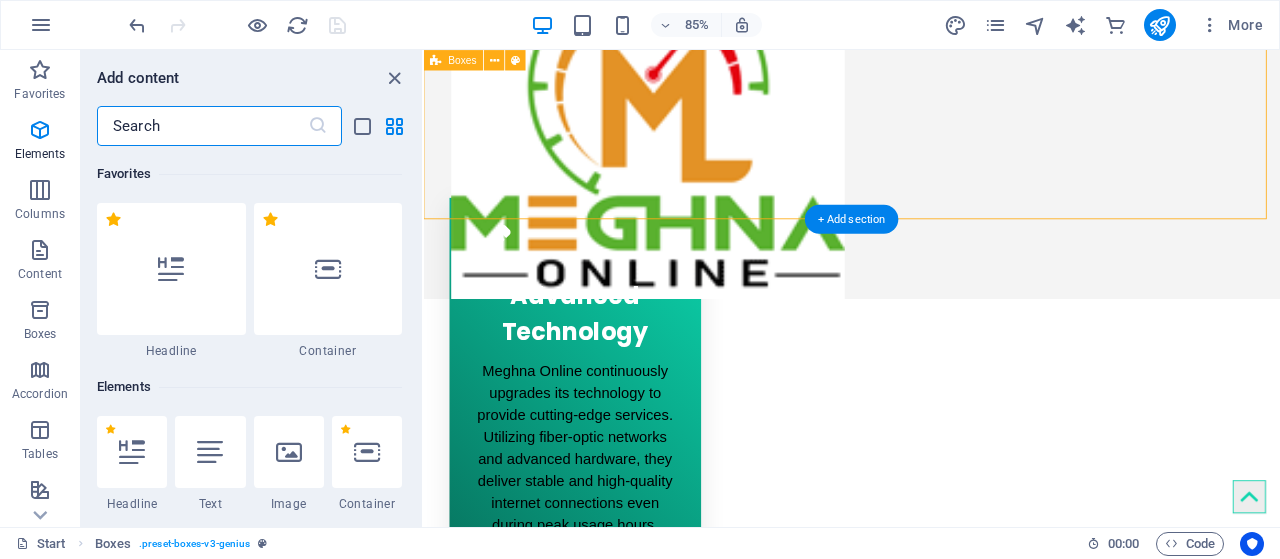 scroll, scrollTop: 3499, scrollLeft: 0, axis: vertical 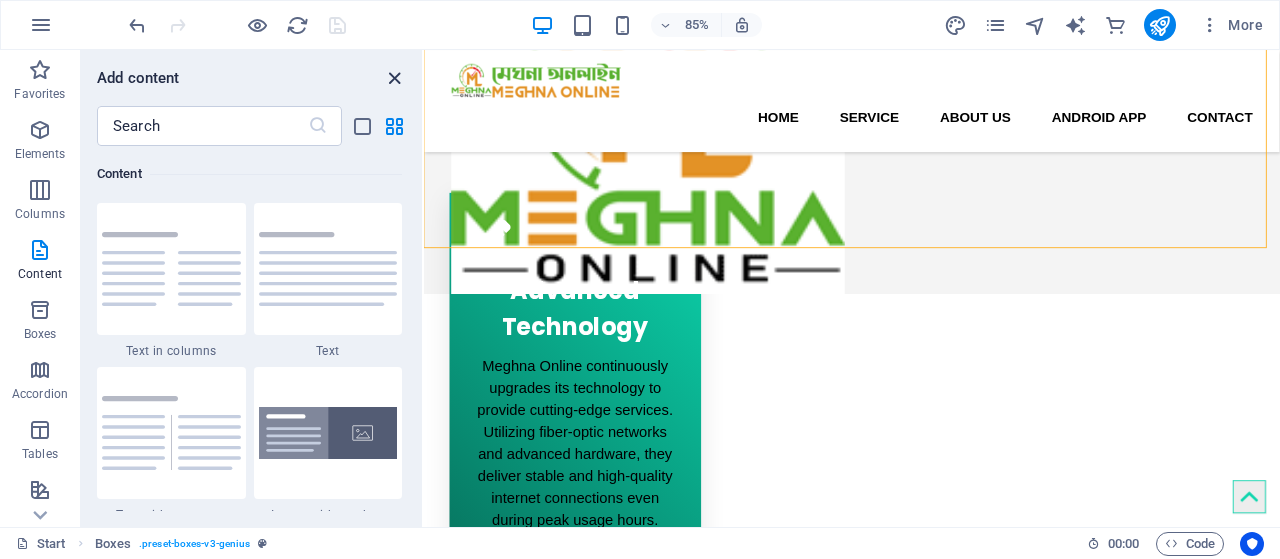 drag, startPoint x: 398, startPoint y: 67, endPoint x: 477, endPoint y: 222, distance: 173.97127 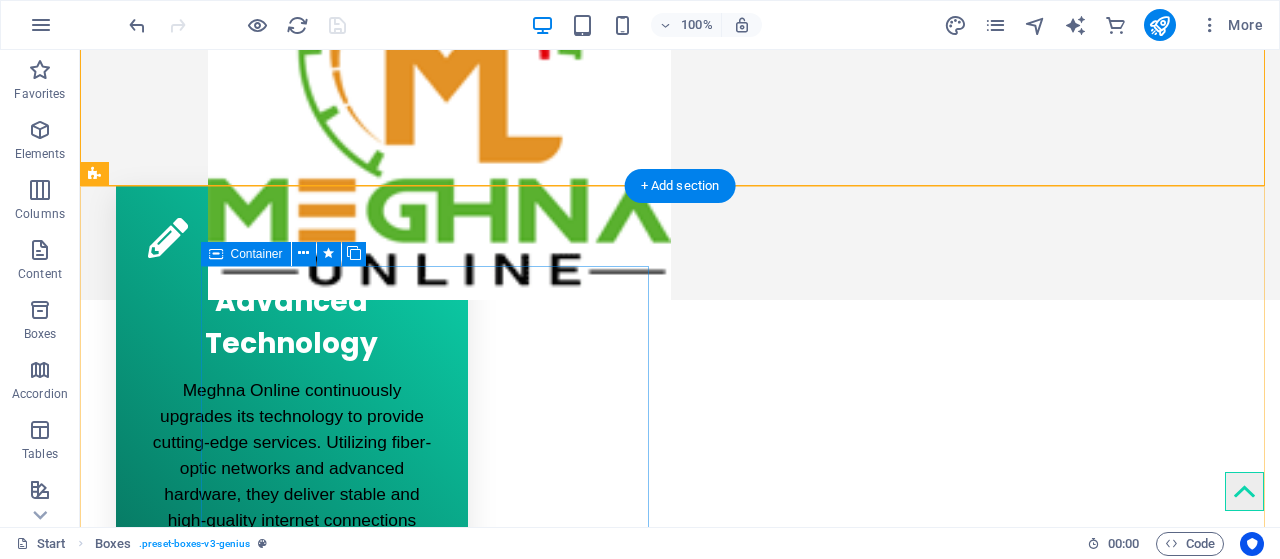 scroll, scrollTop: 833, scrollLeft: 0, axis: vertical 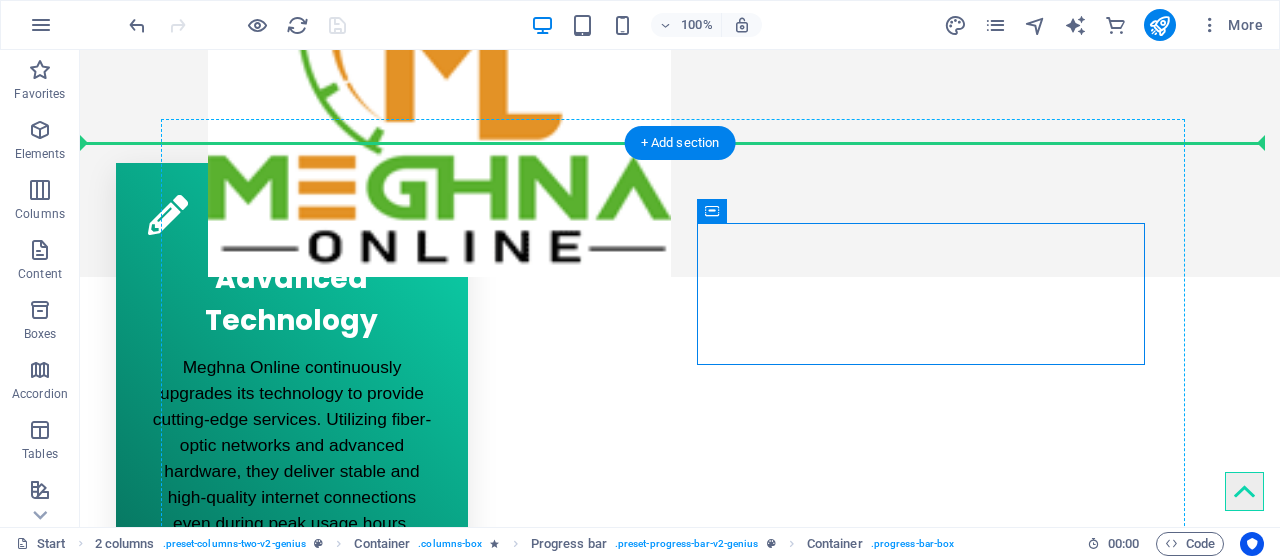 drag, startPoint x: 949, startPoint y: 253, endPoint x: 370, endPoint y: 279, distance: 579.5835 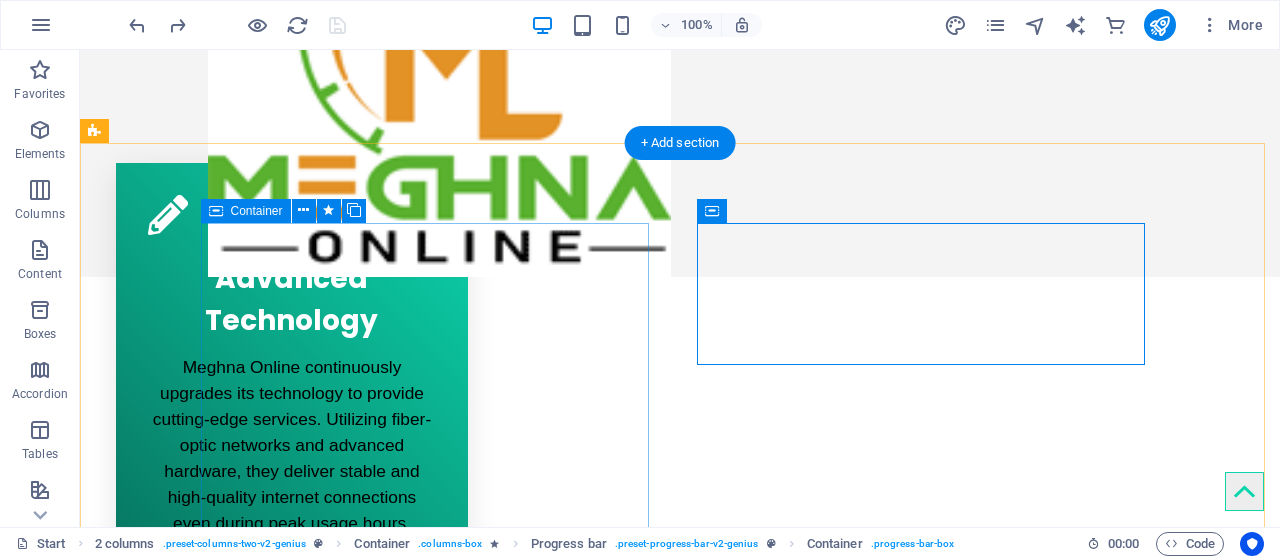 click at bounding box center (320, 1465) 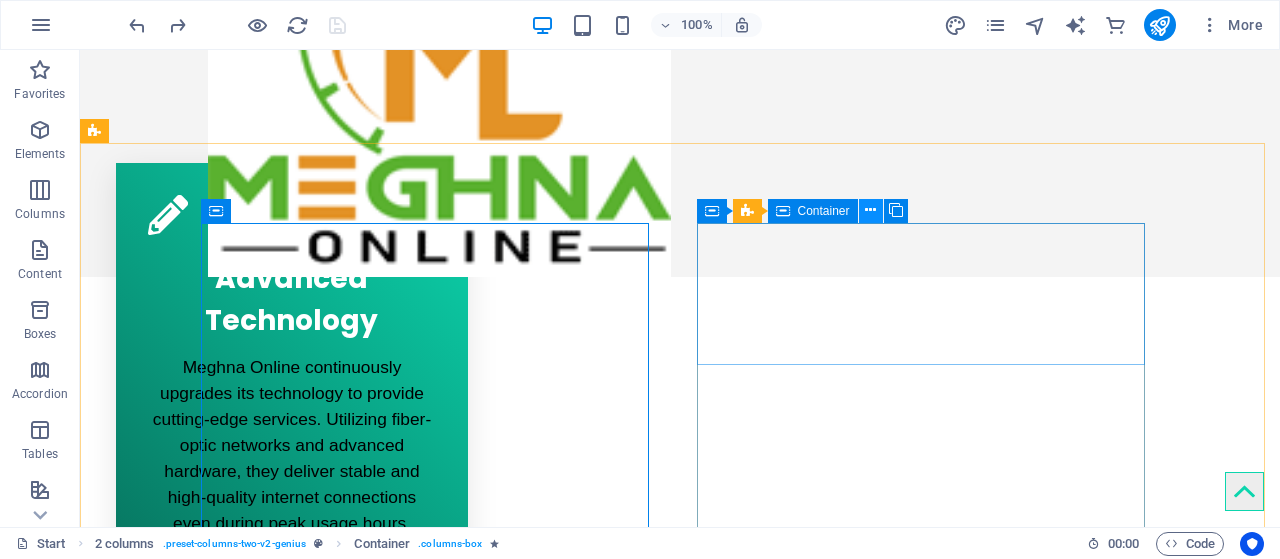 click at bounding box center [871, 211] 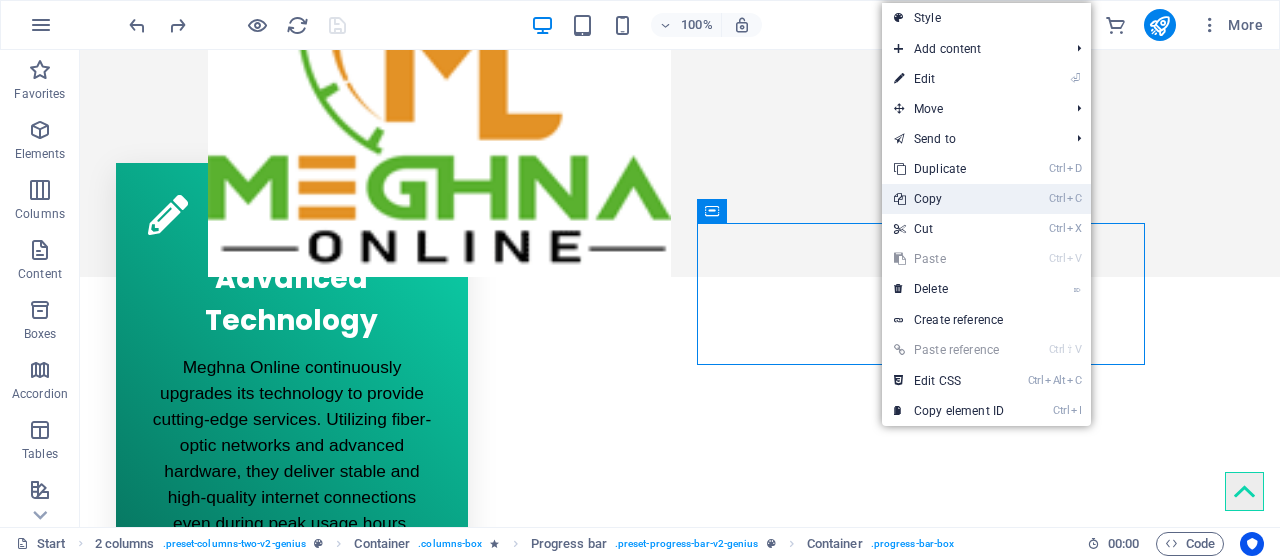 click on "Ctrl C  Copy" at bounding box center [949, 199] 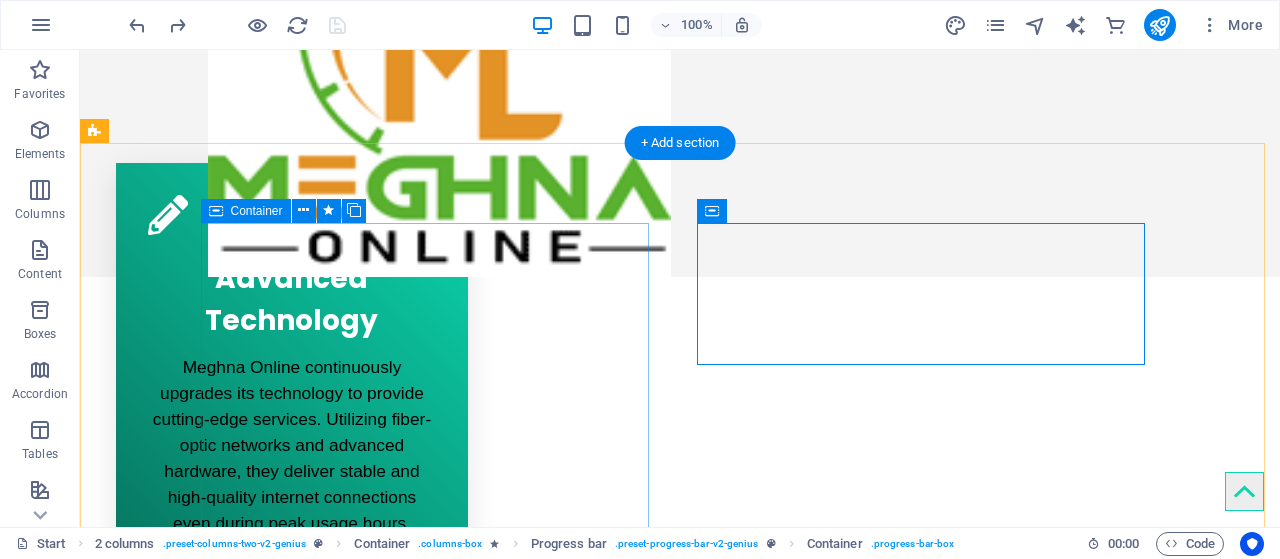 click at bounding box center [320, 1465] 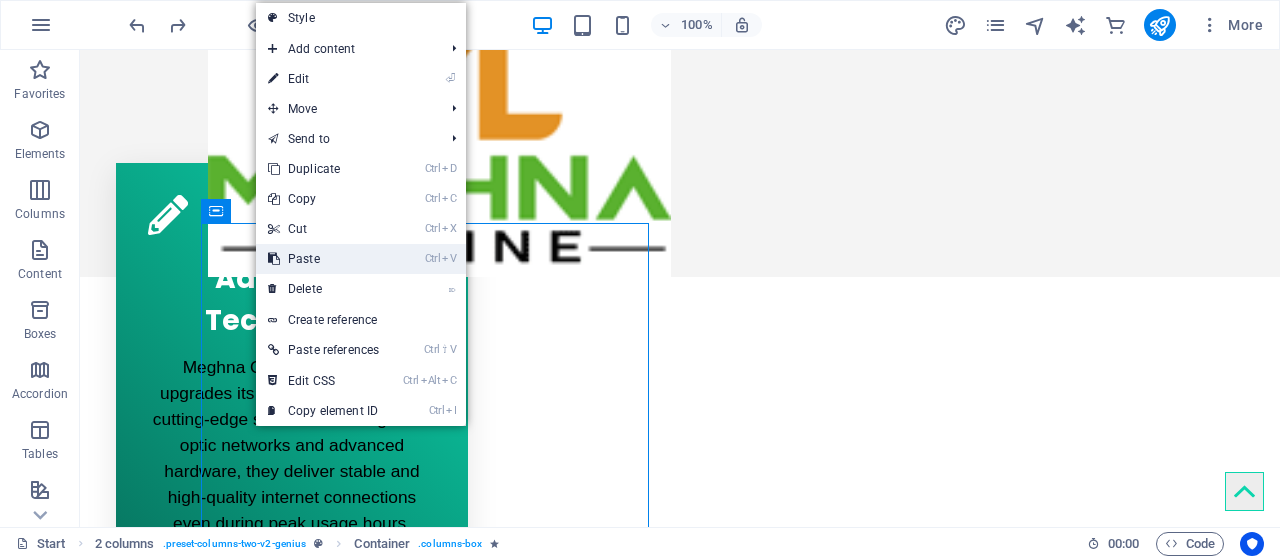 click on "Ctrl V  Paste" at bounding box center (323, 259) 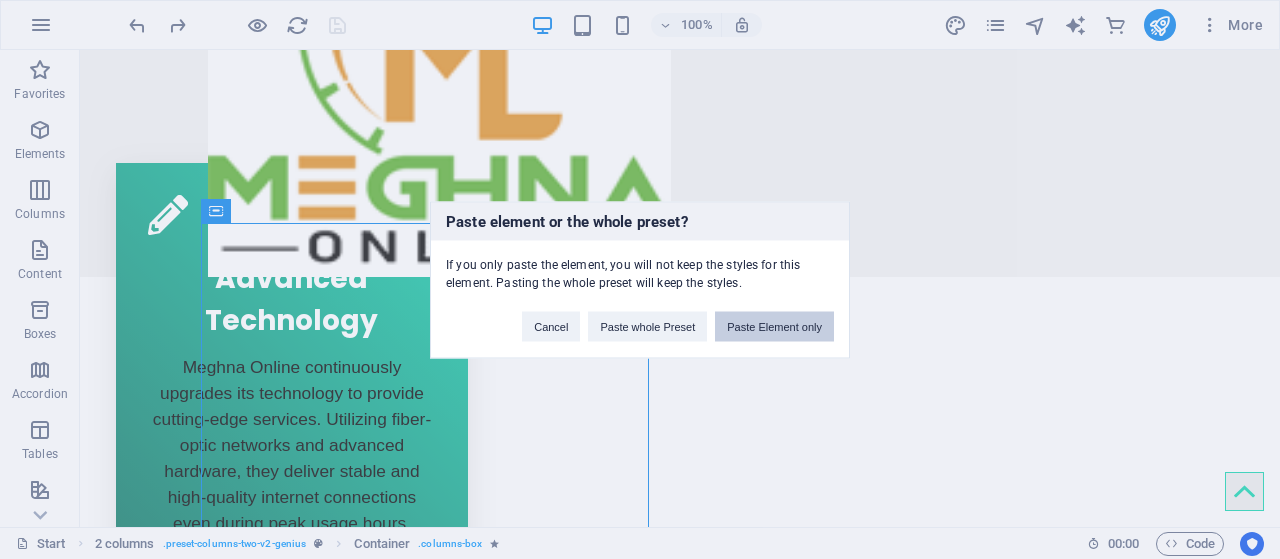 click on "Paste Element only" at bounding box center [774, 326] 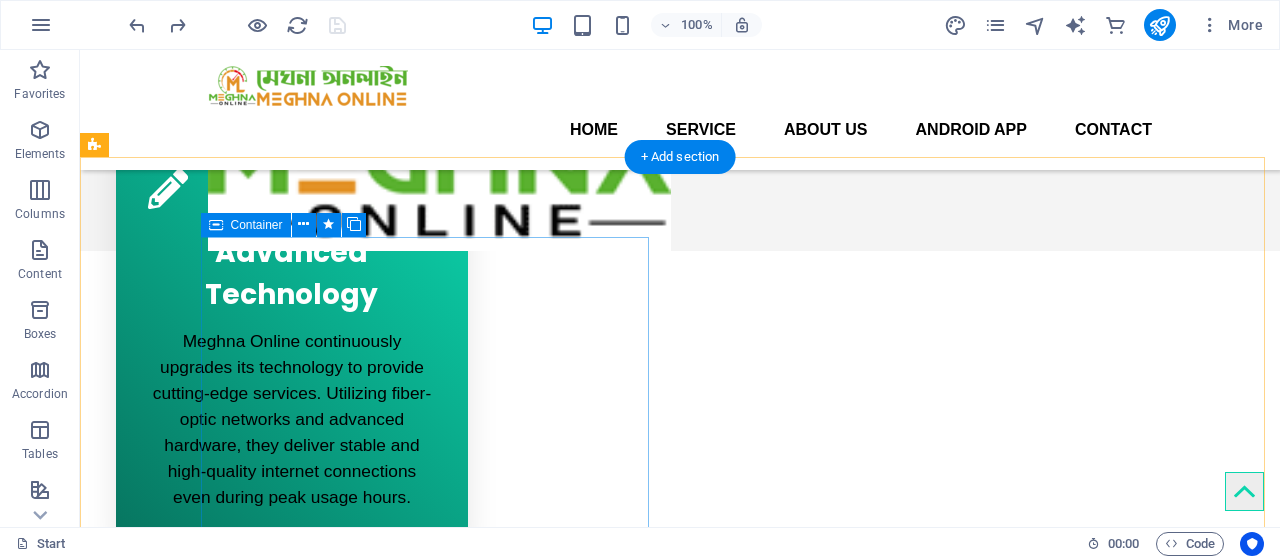 scroll, scrollTop: 818, scrollLeft: 0, axis: vertical 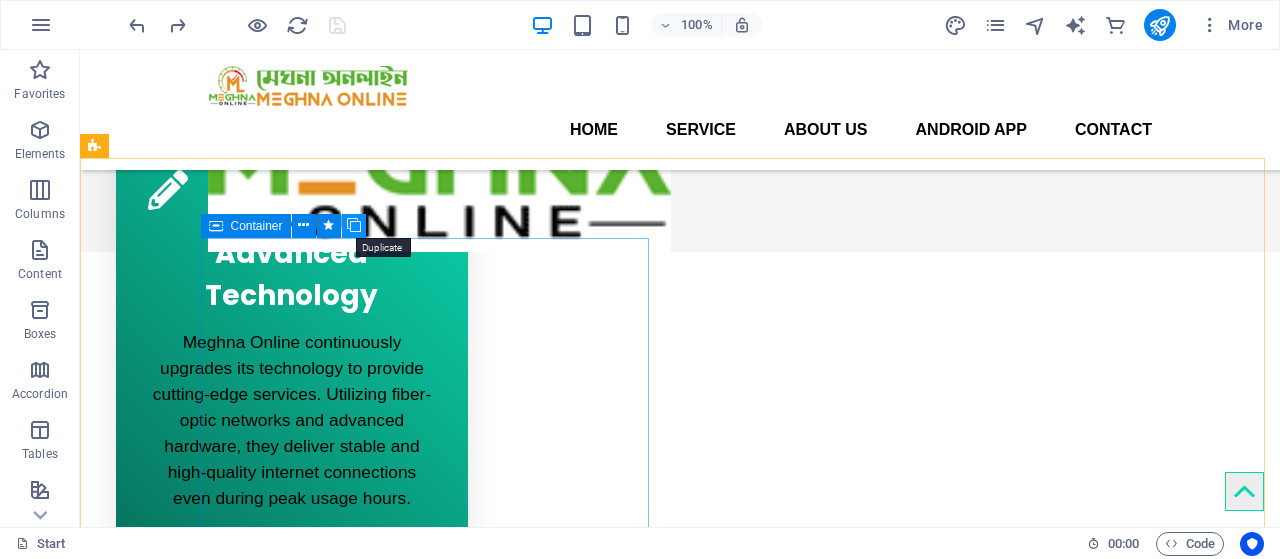 click at bounding box center [354, 225] 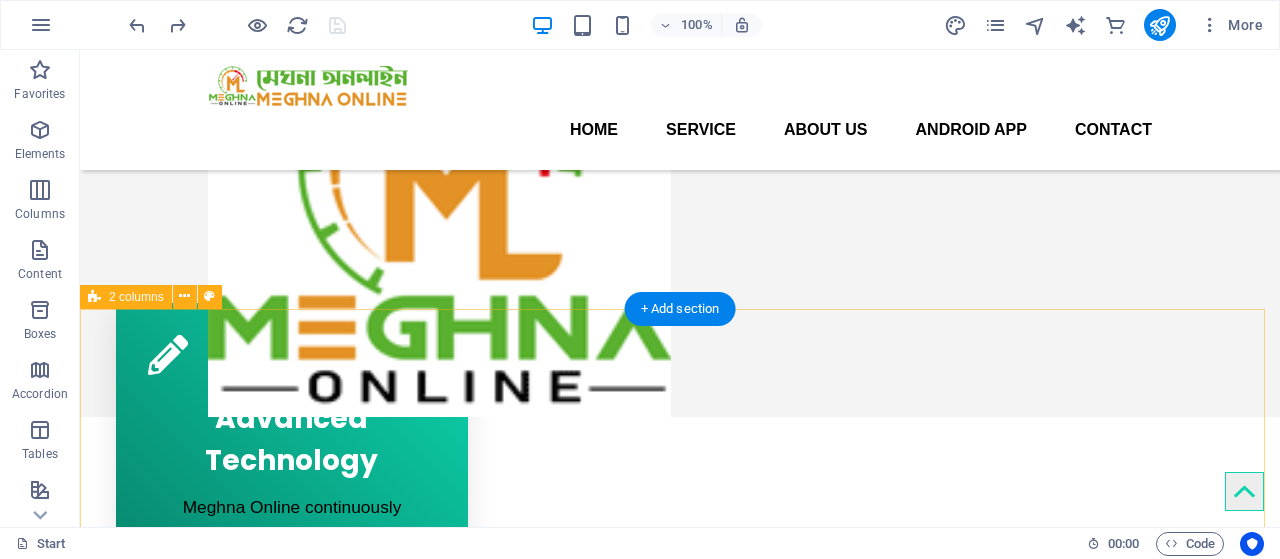 scroll, scrollTop: 652, scrollLeft: 0, axis: vertical 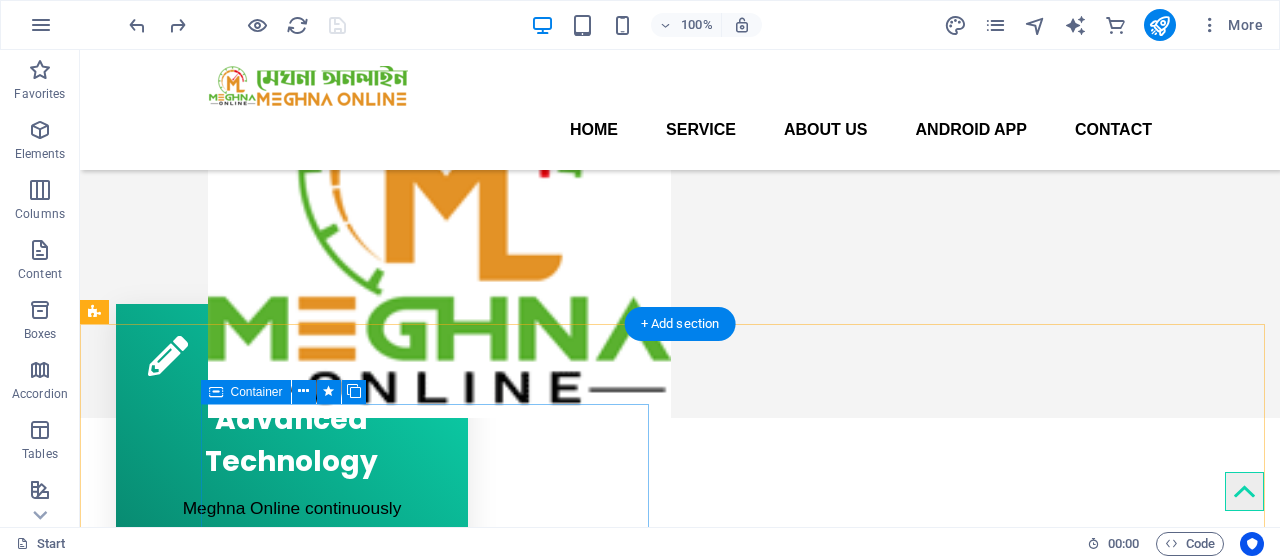 click at bounding box center (320, 1606) 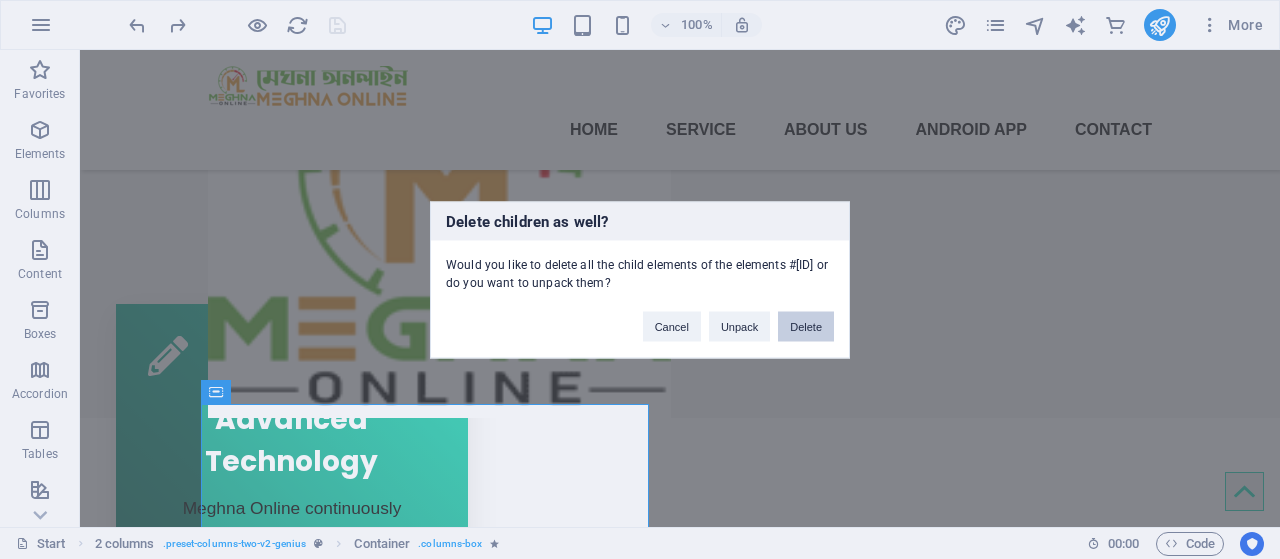 click on "Delete" at bounding box center [806, 326] 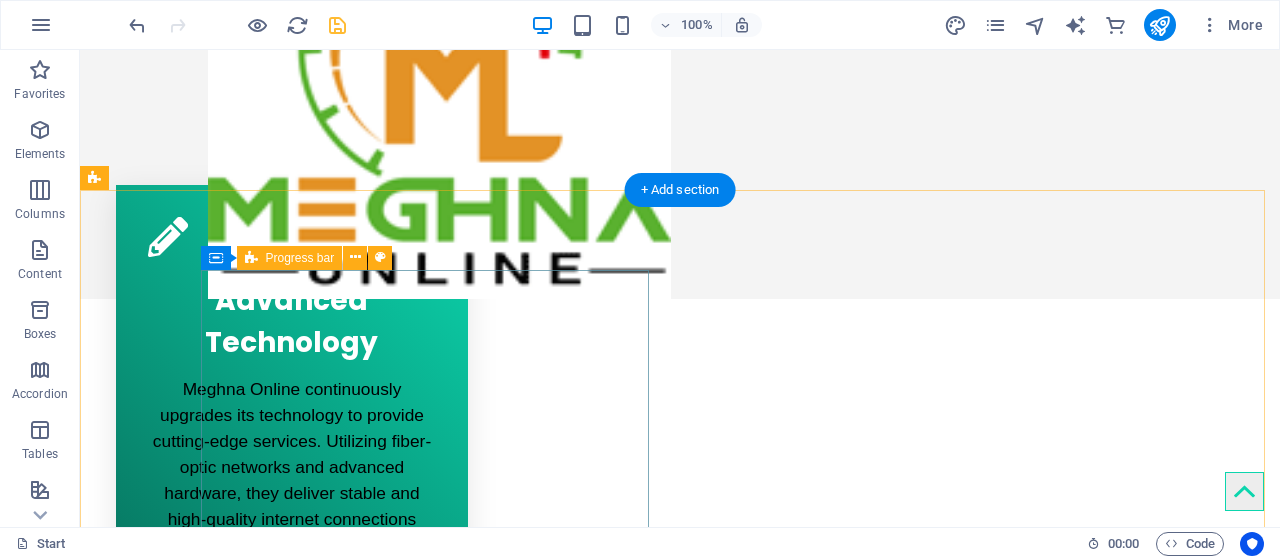 scroll, scrollTop: 818, scrollLeft: 0, axis: vertical 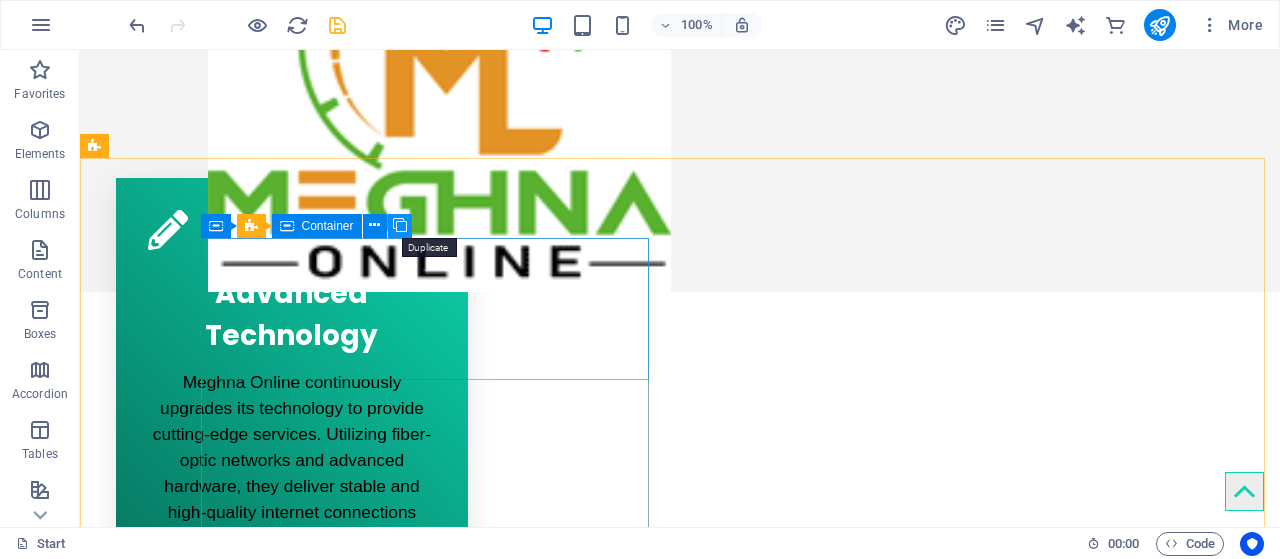 click at bounding box center (400, 225) 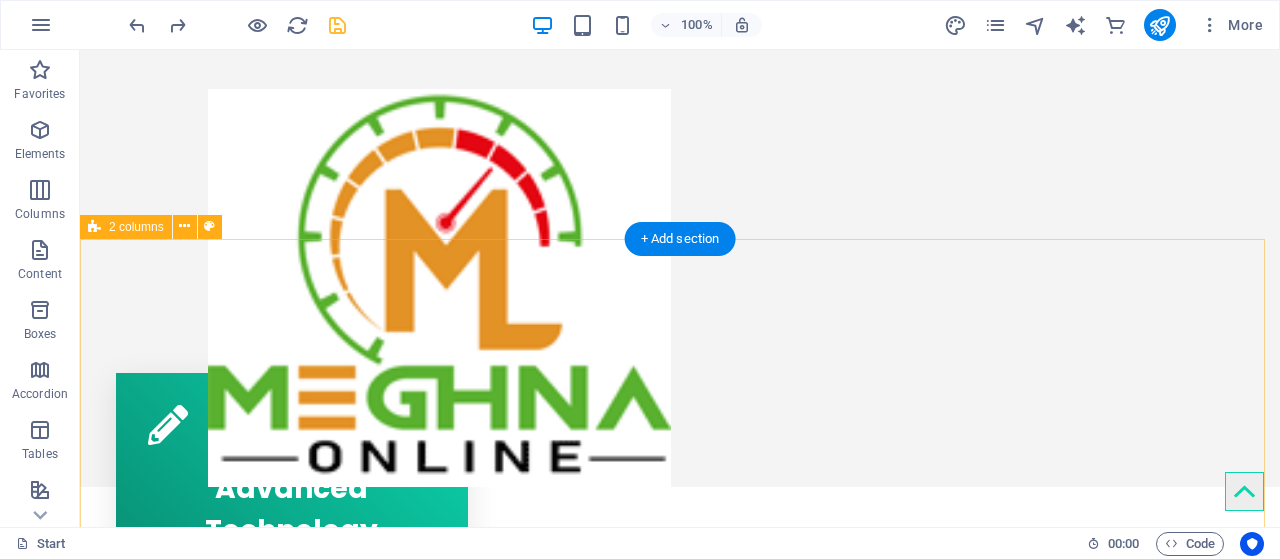 scroll, scrollTop: 767, scrollLeft: 0, axis: vertical 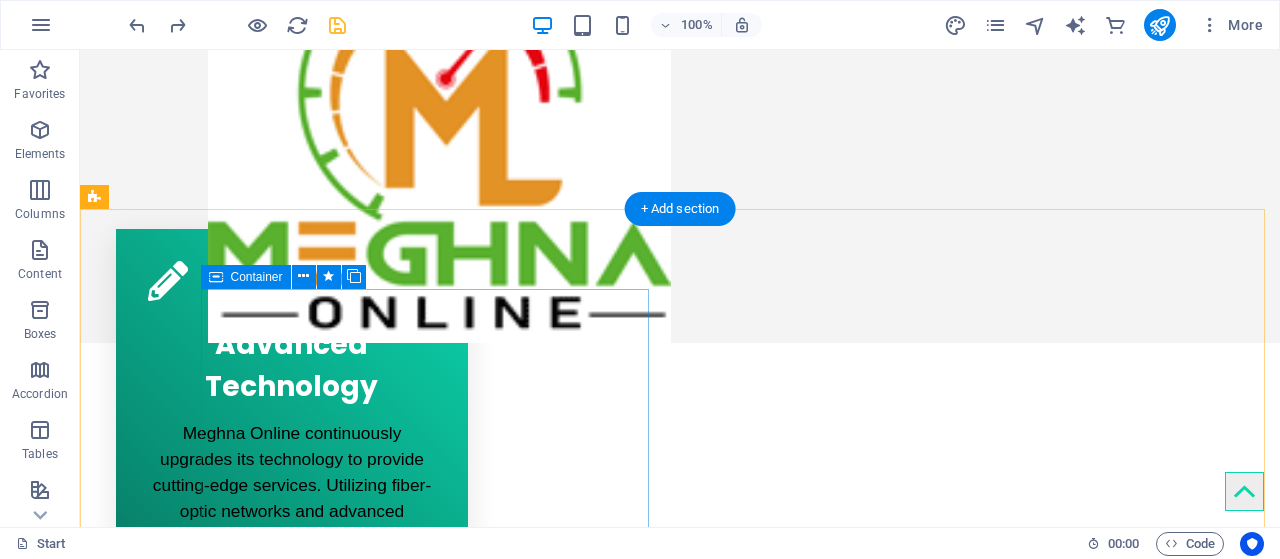drag, startPoint x: 199, startPoint y: 447, endPoint x: 374, endPoint y: 404, distance: 180.20544 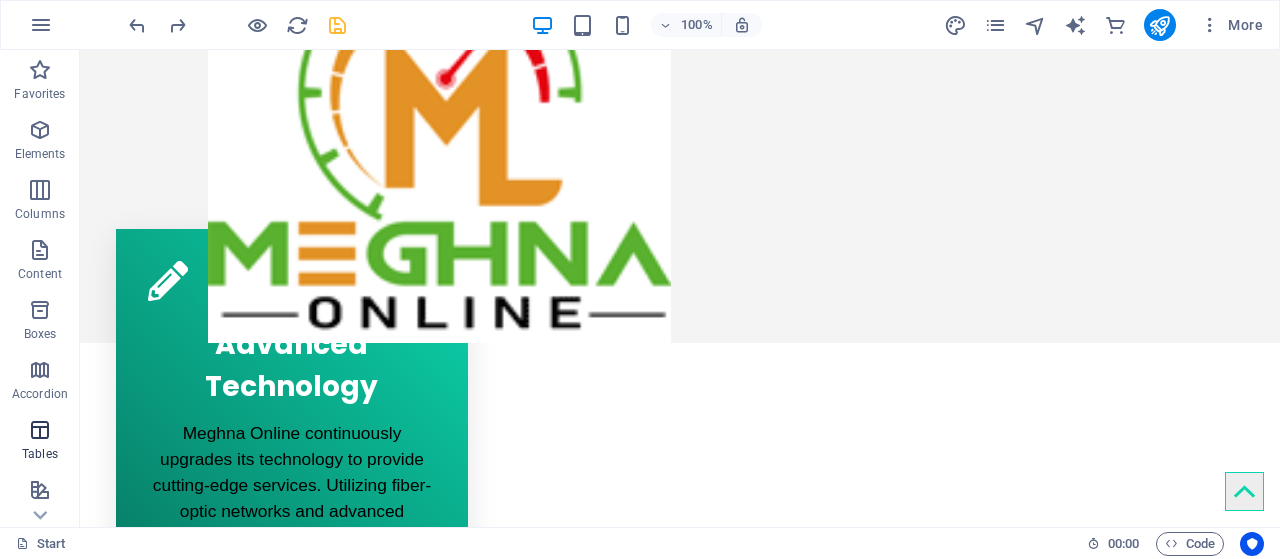 click at bounding box center (40, 430) 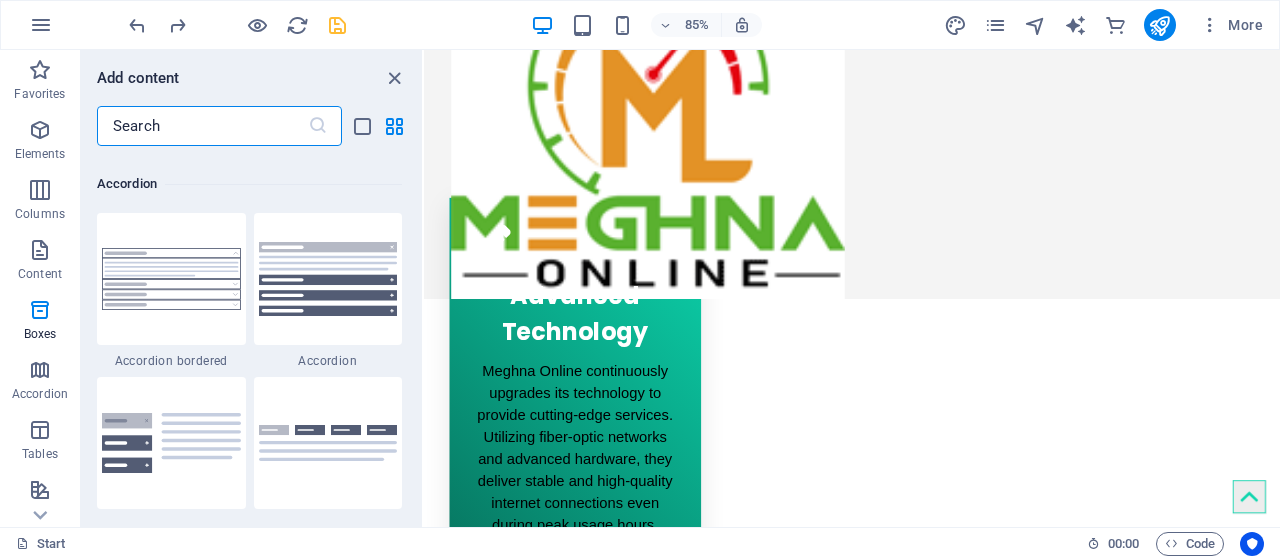scroll, scrollTop: 6359, scrollLeft: 0, axis: vertical 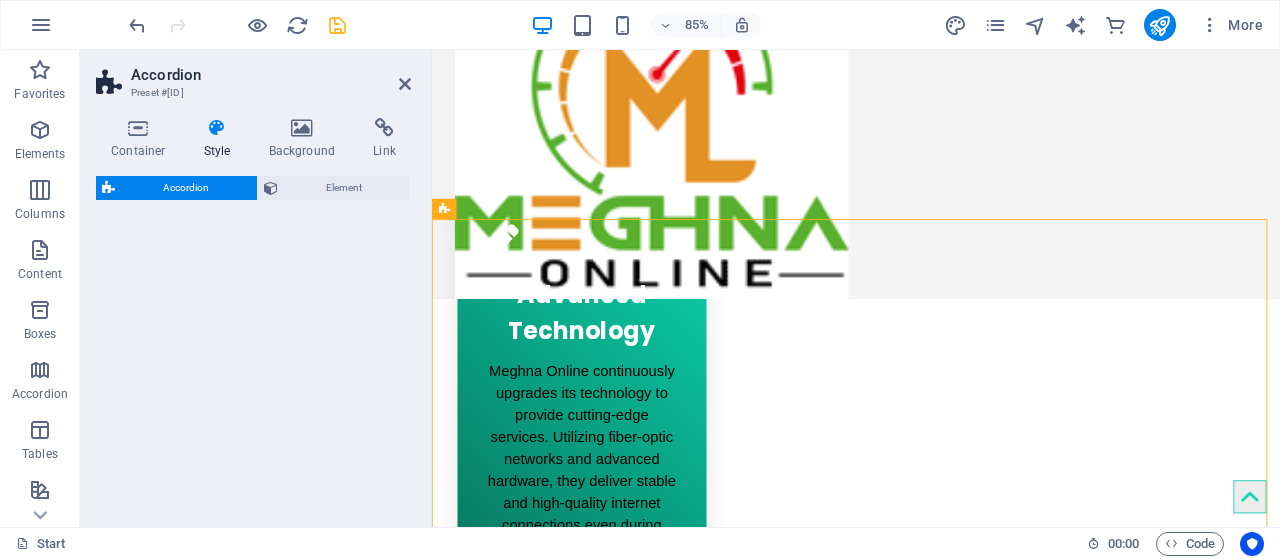select on "rem" 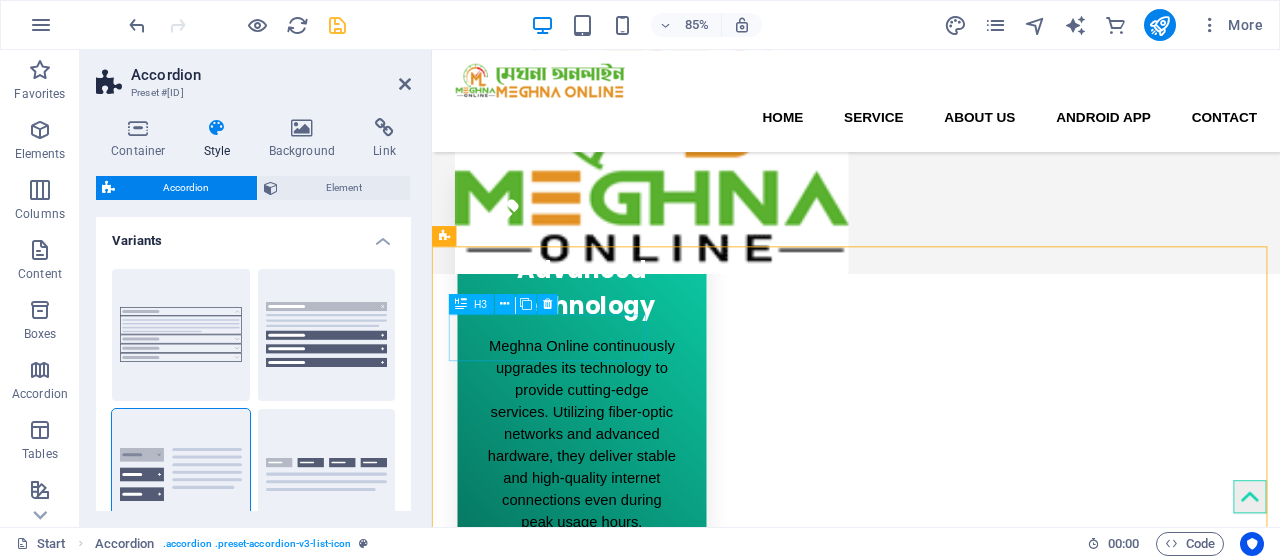 scroll, scrollTop: 733, scrollLeft: 0, axis: vertical 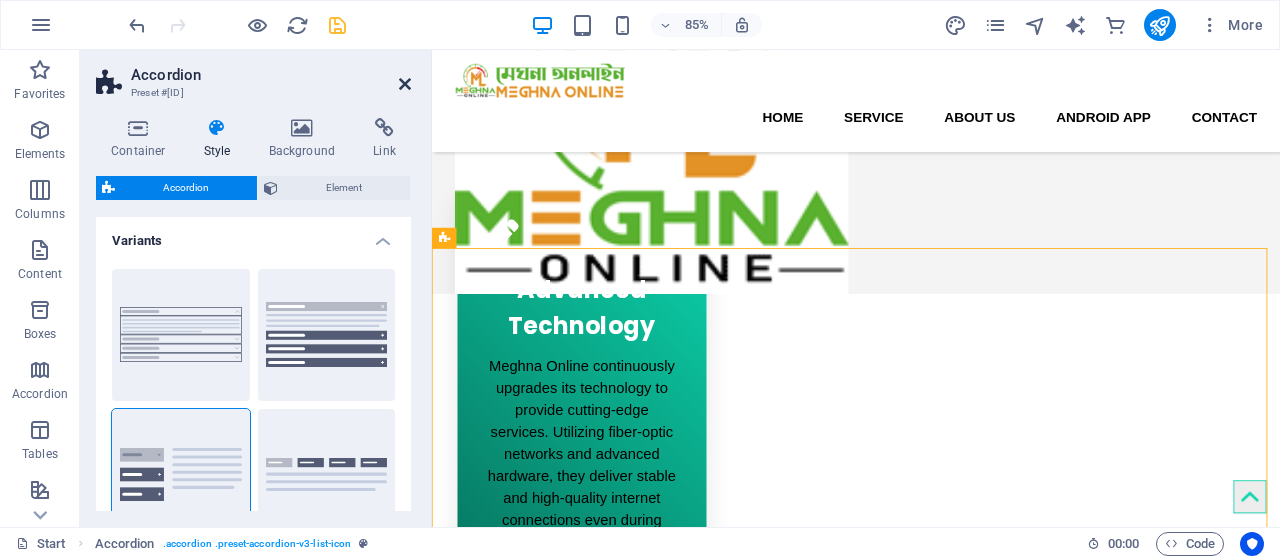 click at bounding box center (405, 84) 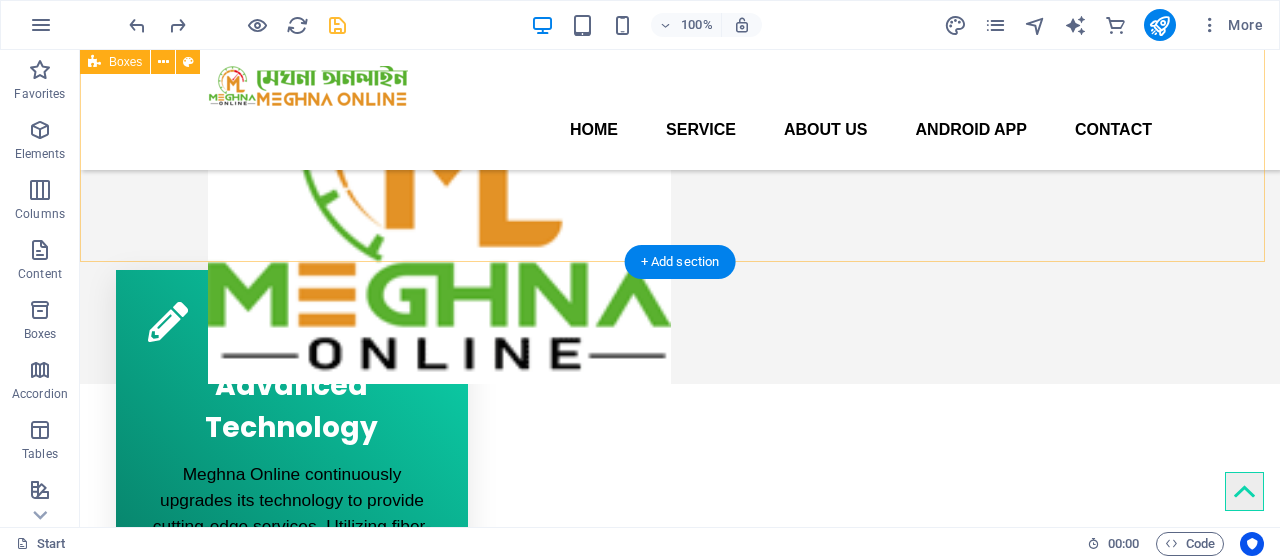 scroll, scrollTop: 684, scrollLeft: 0, axis: vertical 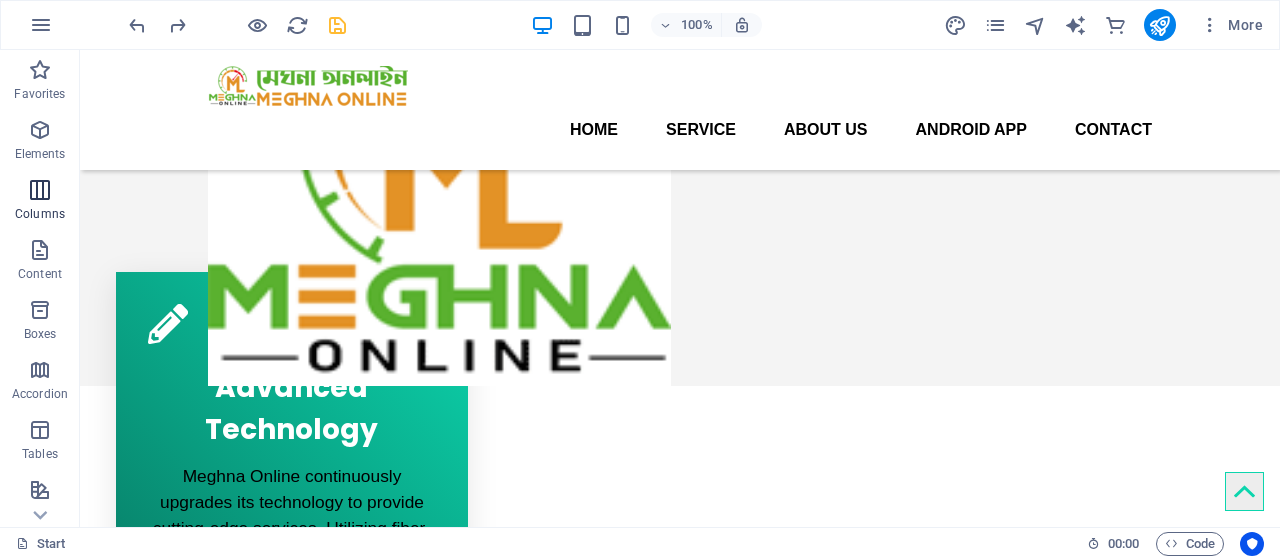 click at bounding box center (40, 190) 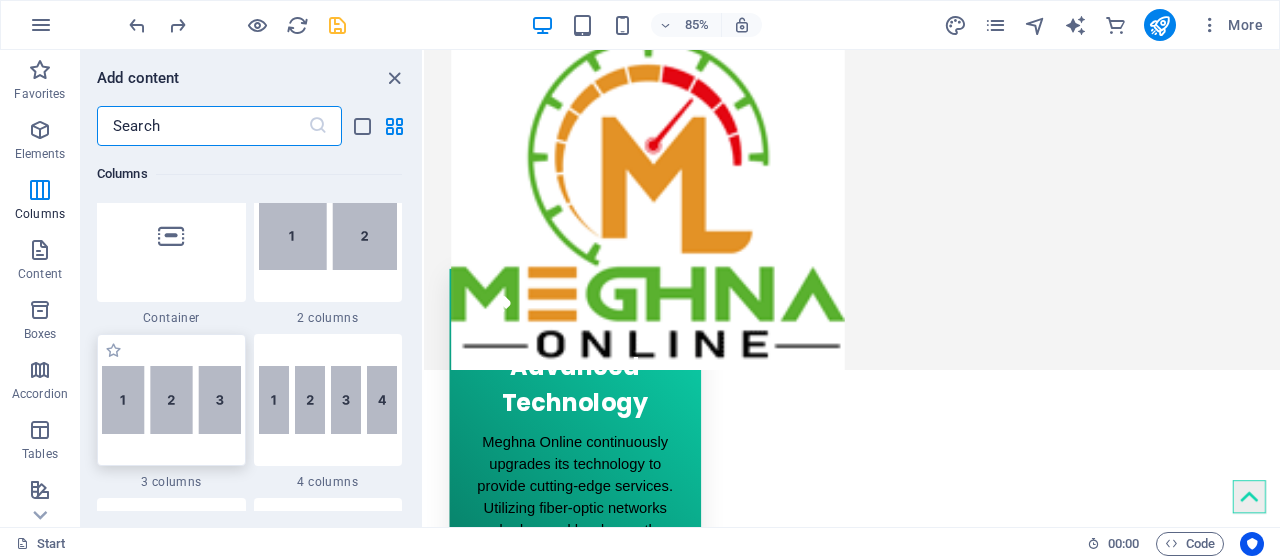 scroll, scrollTop: 1057, scrollLeft: 0, axis: vertical 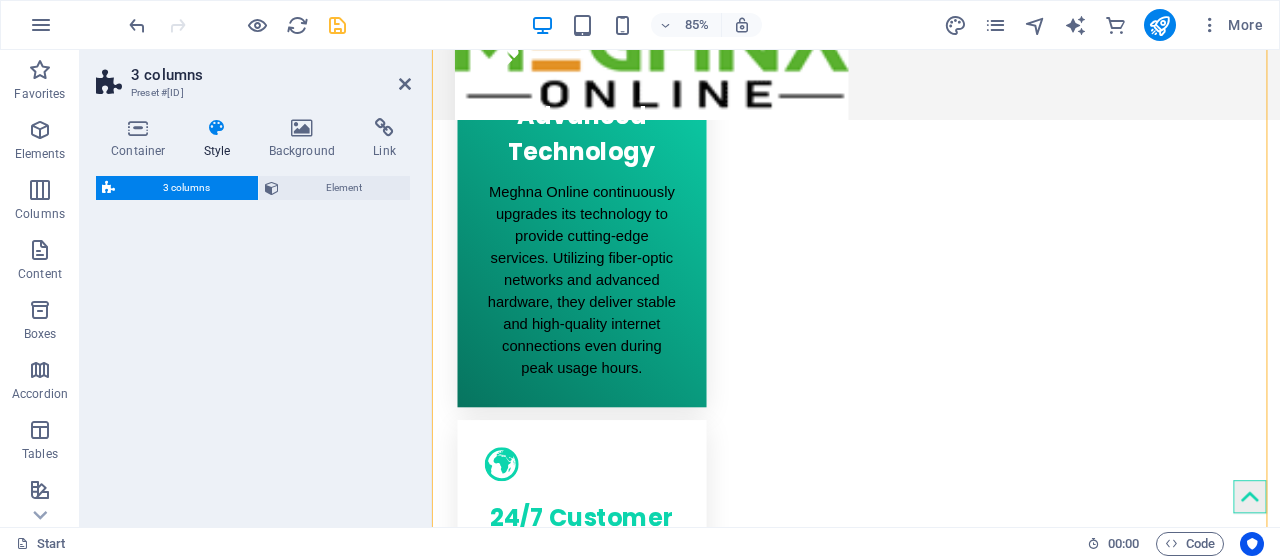select on "rem" 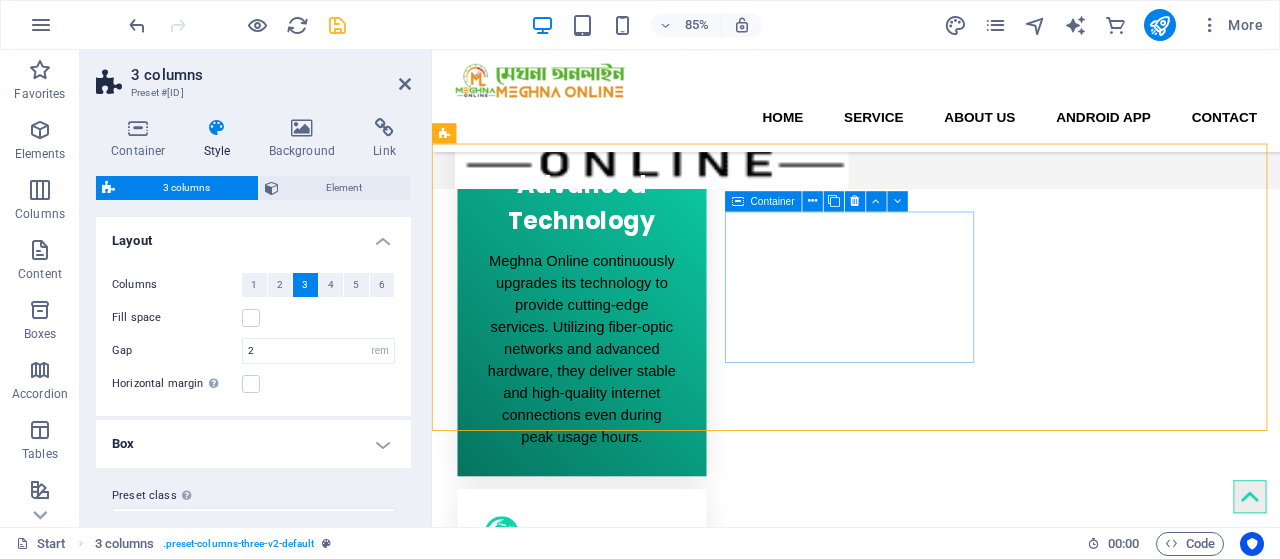 scroll, scrollTop: 845, scrollLeft: 0, axis: vertical 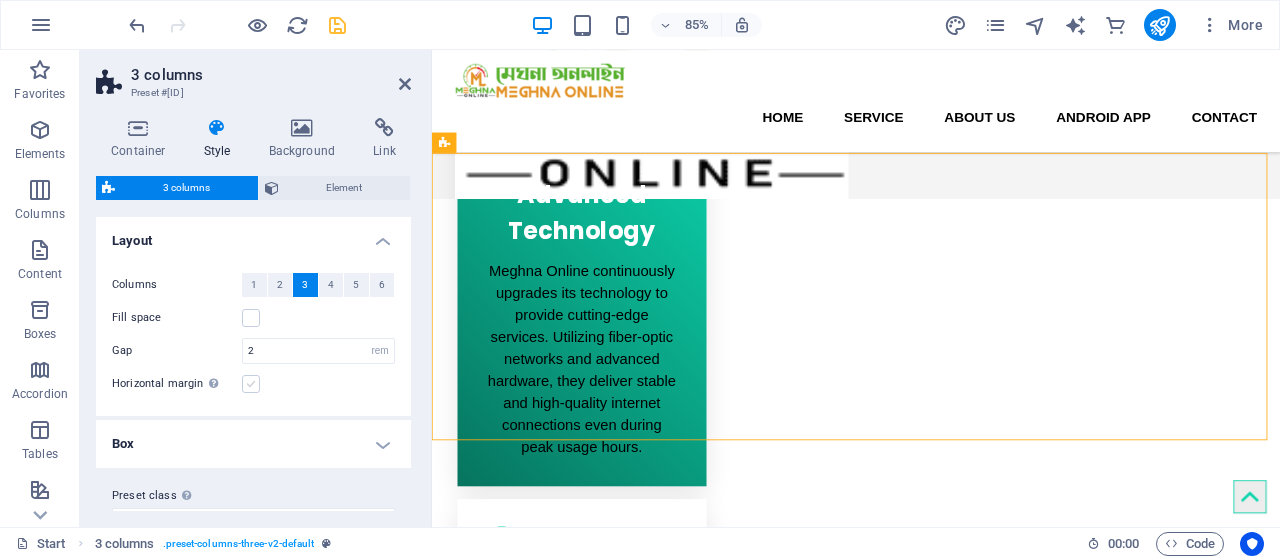 click at bounding box center [251, 384] 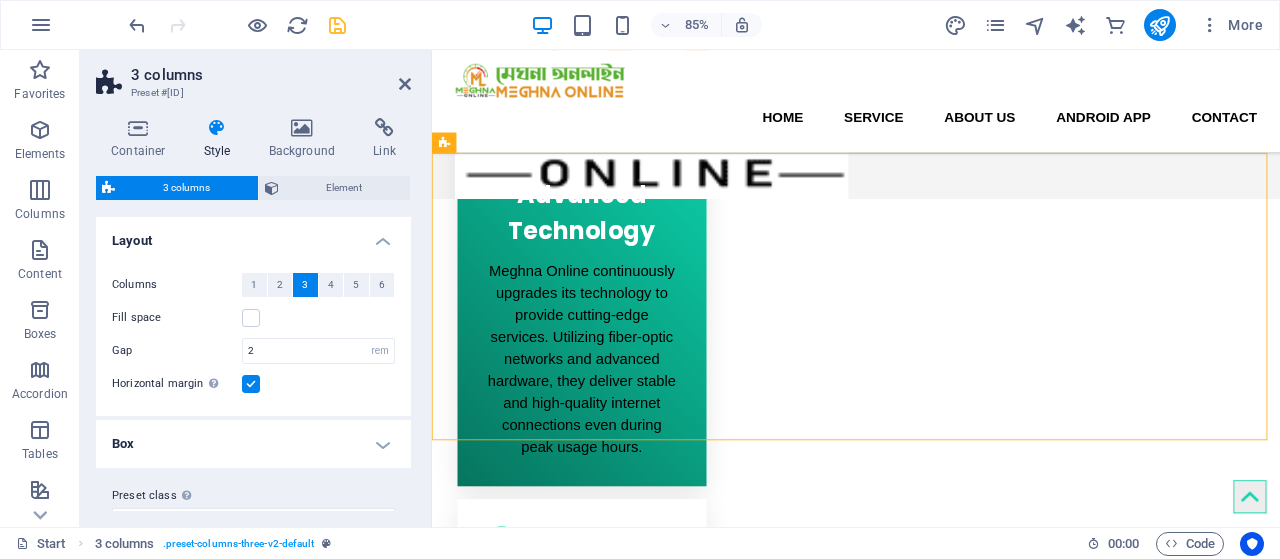 click at bounding box center [251, 384] 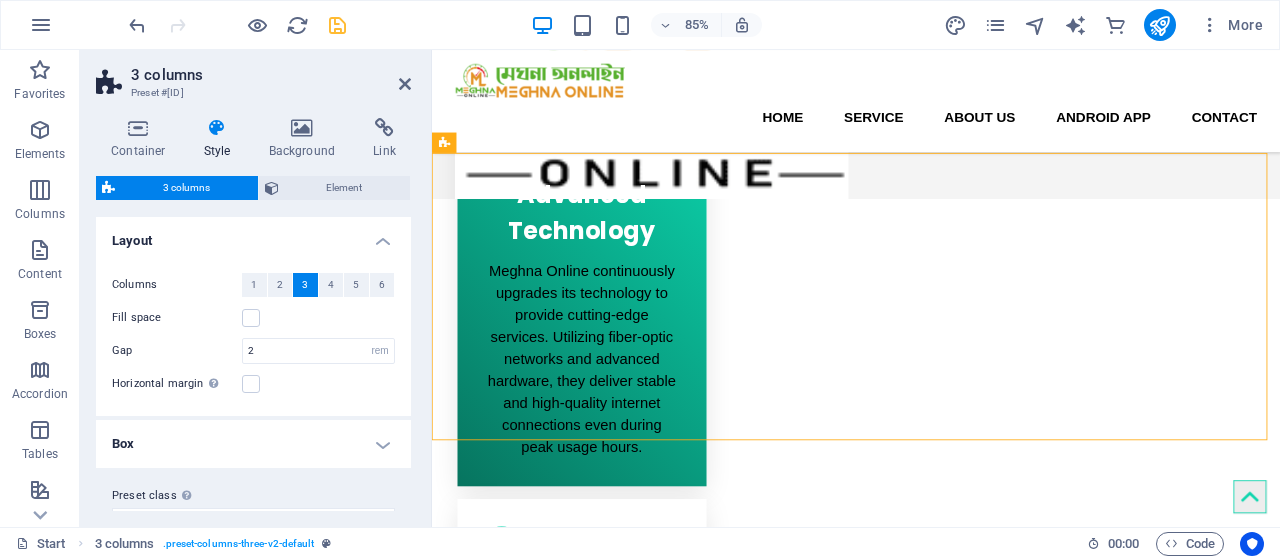 click on "Box" at bounding box center [253, 444] 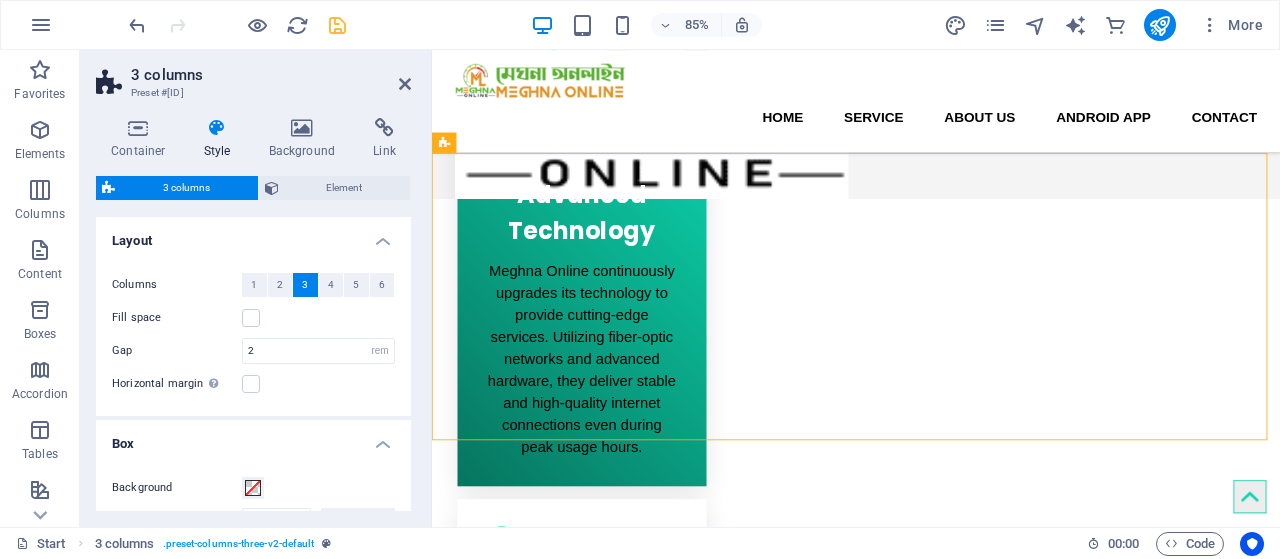 click on "Box" at bounding box center [253, 438] 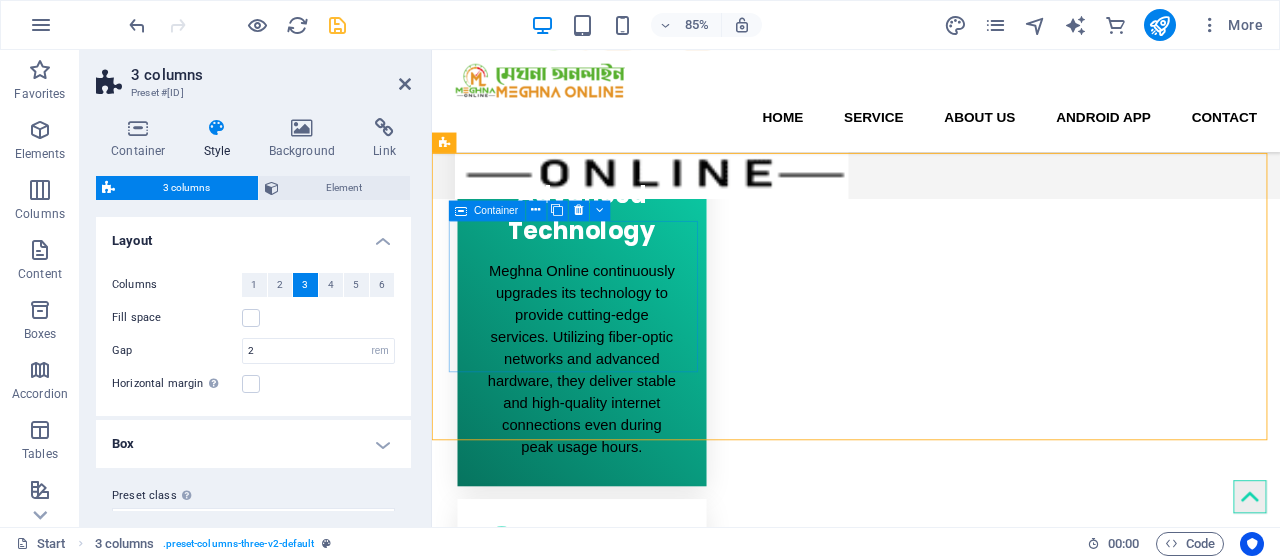 click on "Drop content here or  Add elements  Paste clipboard" at bounding box center (594, 1597) 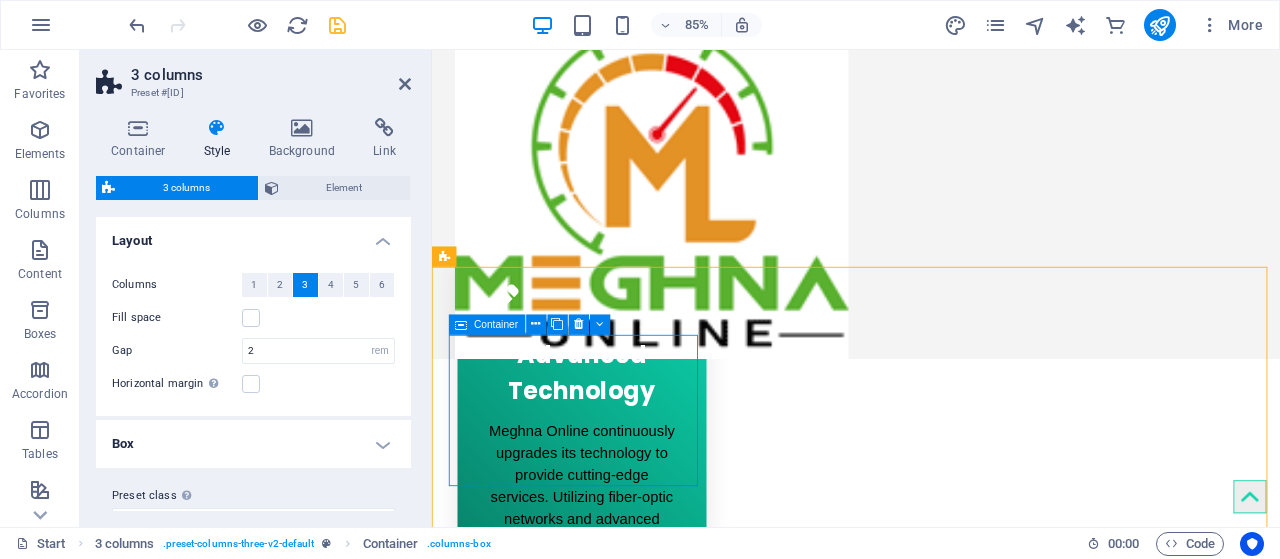 scroll, scrollTop: 711, scrollLeft: 0, axis: vertical 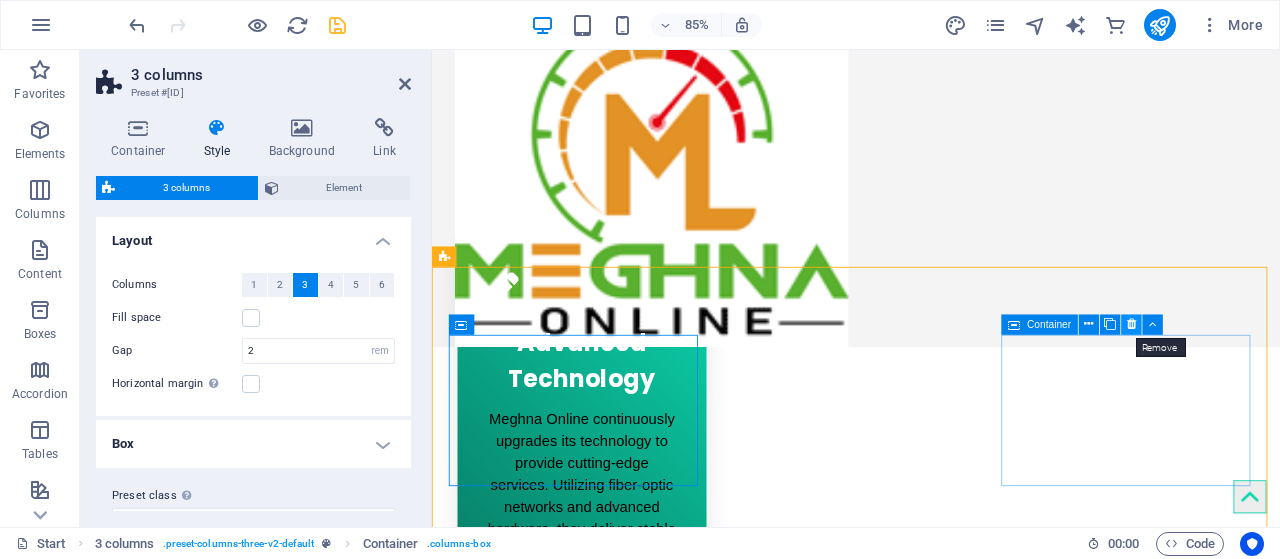 click at bounding box center (1131, 324) 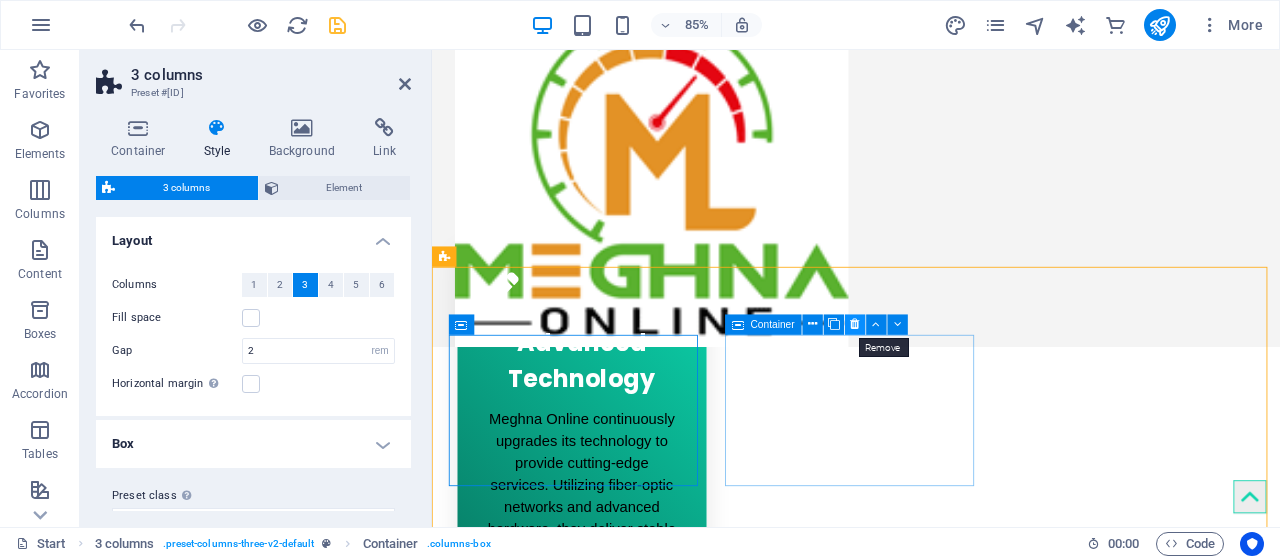 click at bounding box center (855, 324) 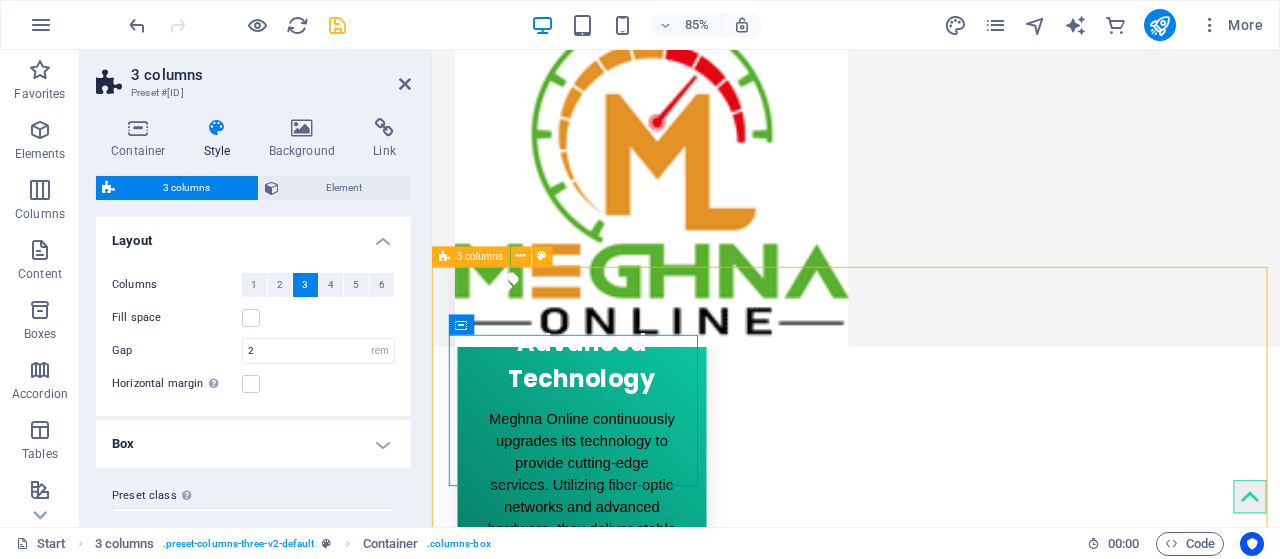 click on "Drop content here or  Add elements  Paste clipboard" at bounding box center (931, 1771) 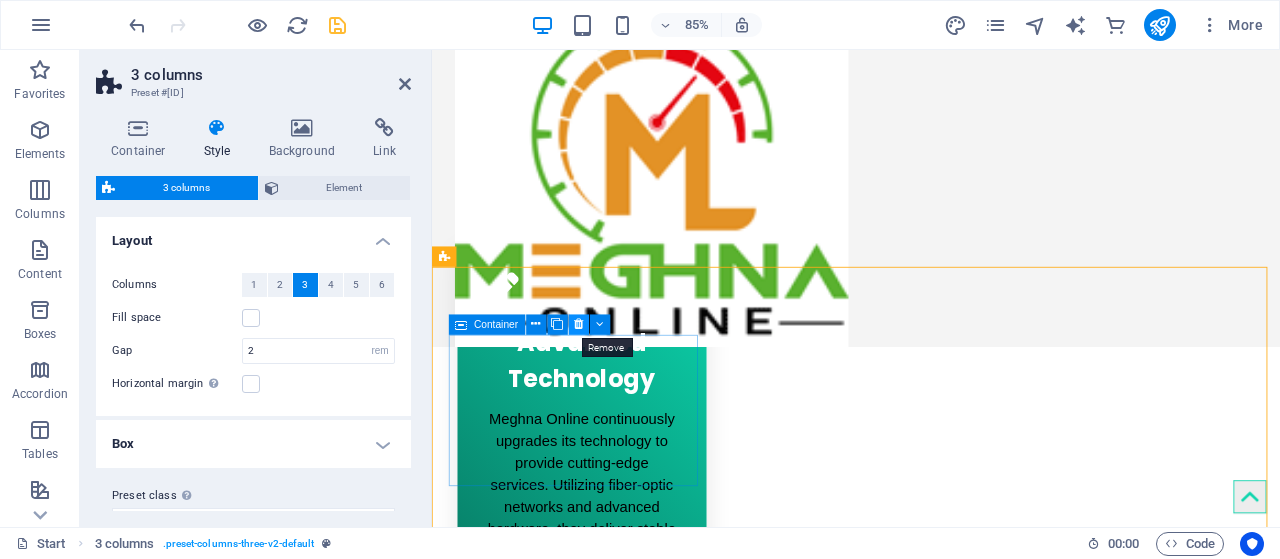click at bounding box center (578, 324) 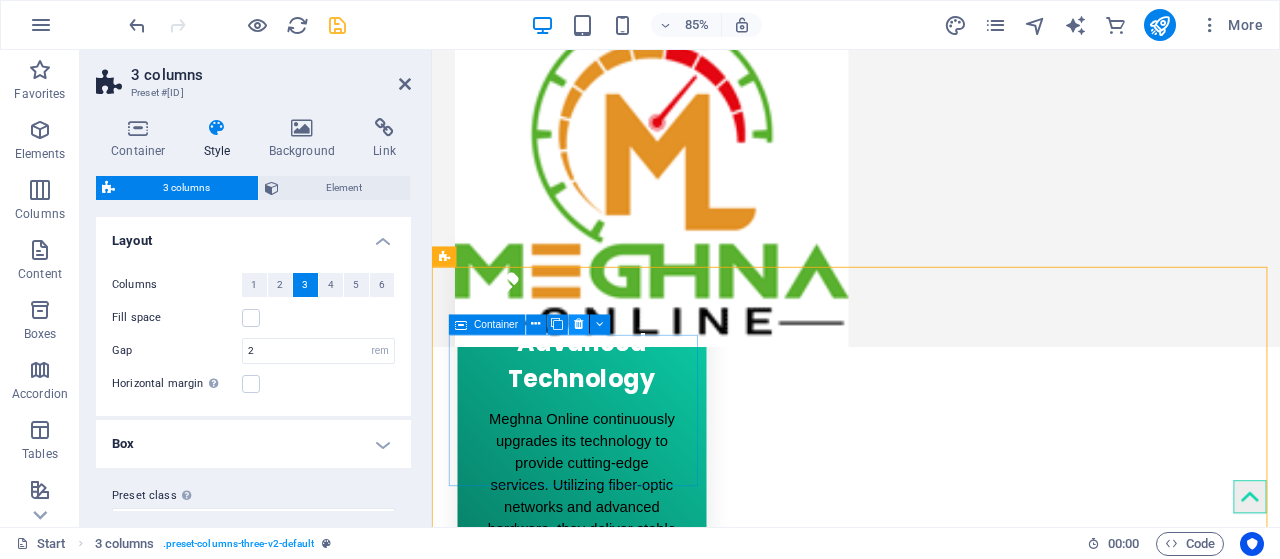 click at bounding box center (578, 324) 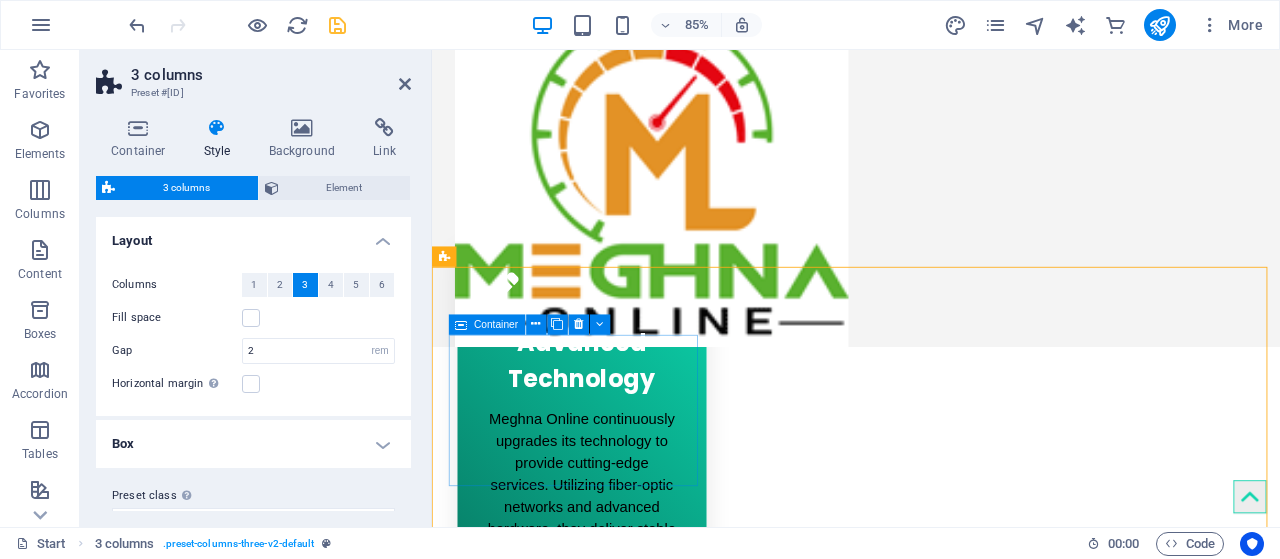 click on "Drop content here or  Add elements  Paste clipboard" at bounding box center [594, 1771] 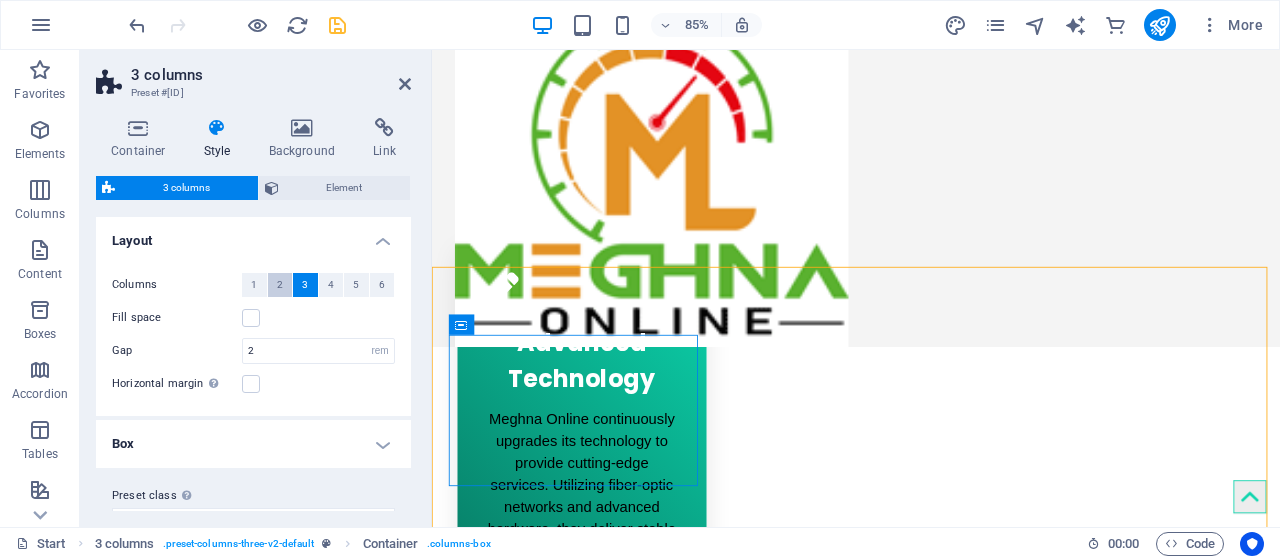 click on "2" at bounding box center [280, 285] 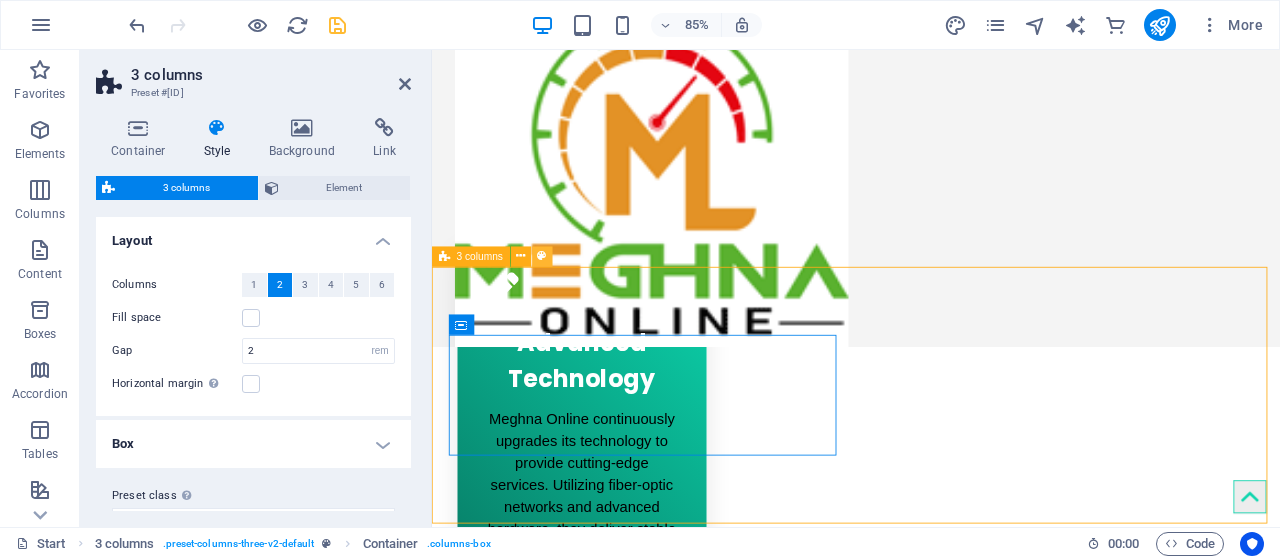 click at bounding box center (542, 256) 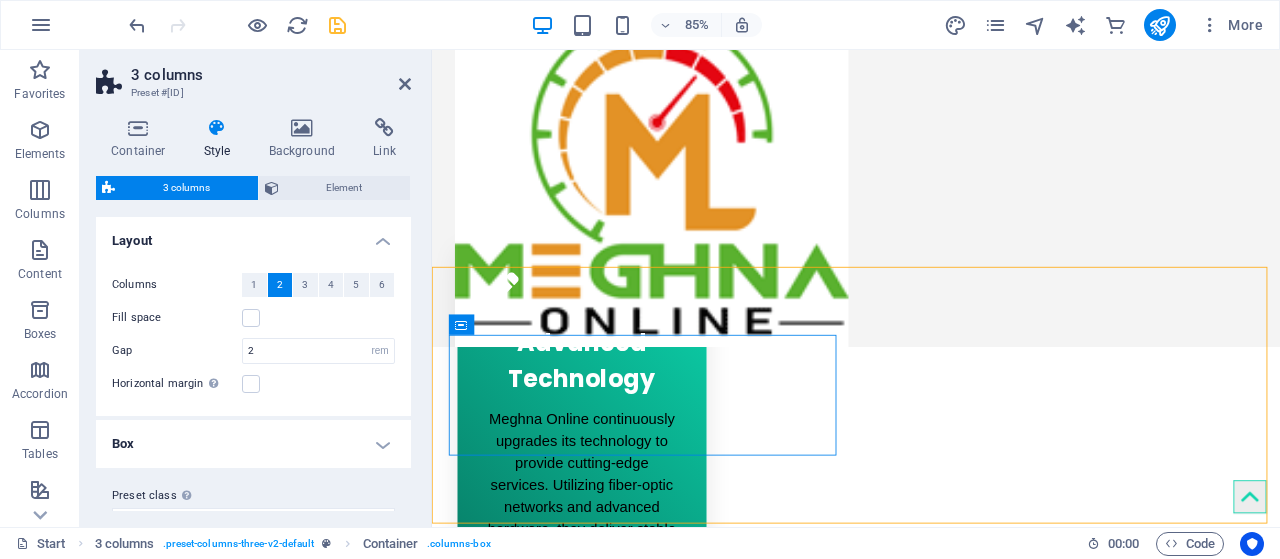 click on "3 columns Preset #[ID]" at bounding box center [253, 76] 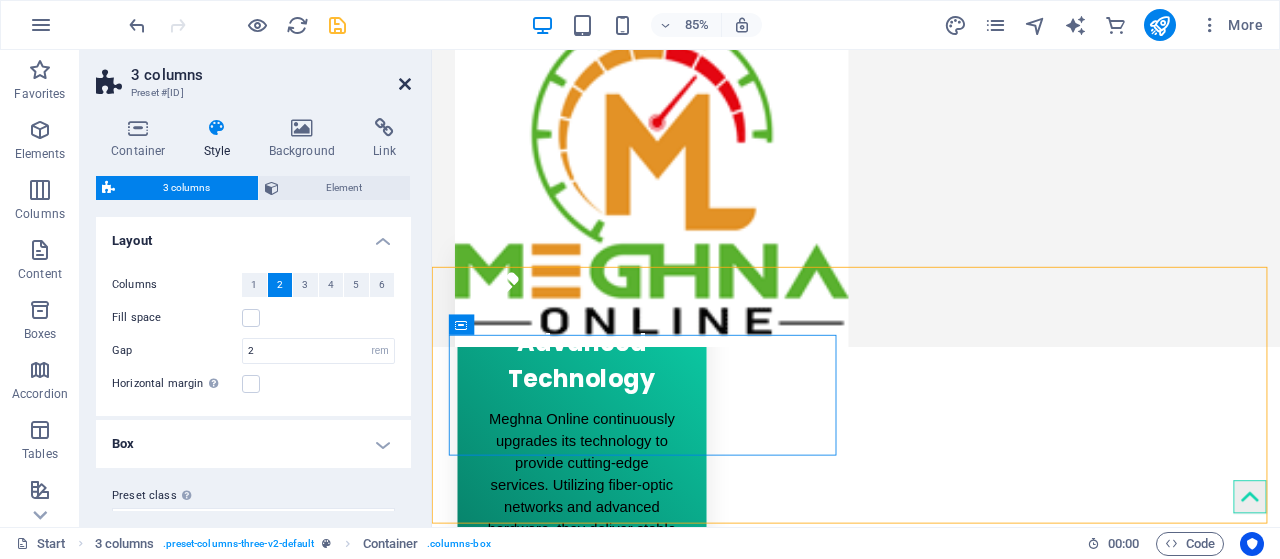 click at bounding box center [405, 84] 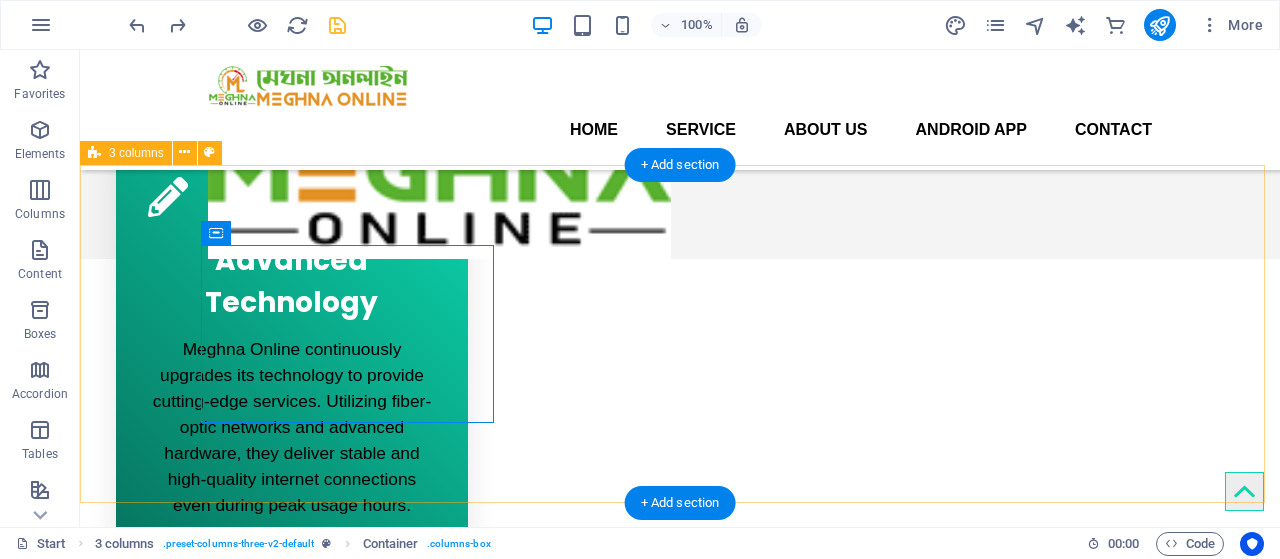 click on "Drop content here or  Add elements  Paste clipboard Drop content here or  Add elements  Paste clipboard" at bounding box center [680, 1585] 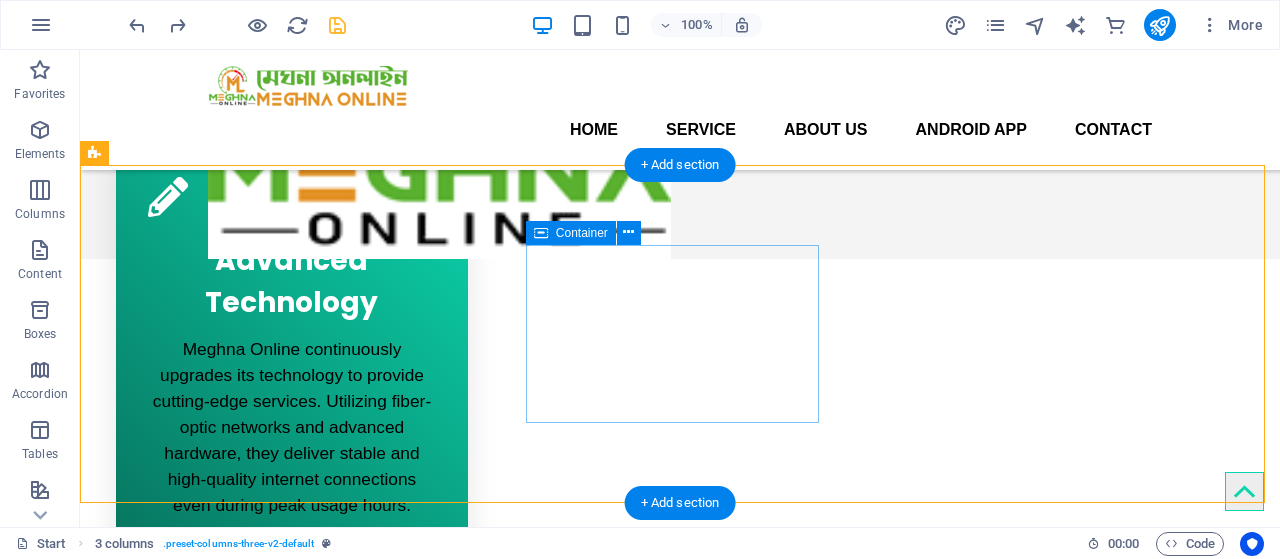 scroll, scrollTop: 745, scrollLeft: 0, axis: vertical 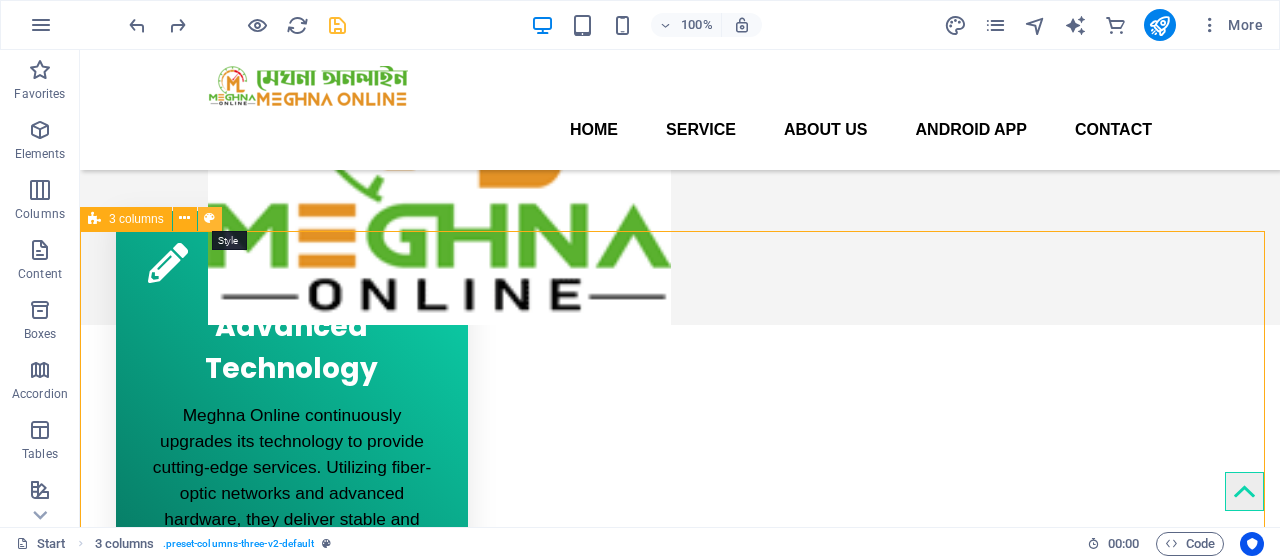click at bounding box center [209, 218] 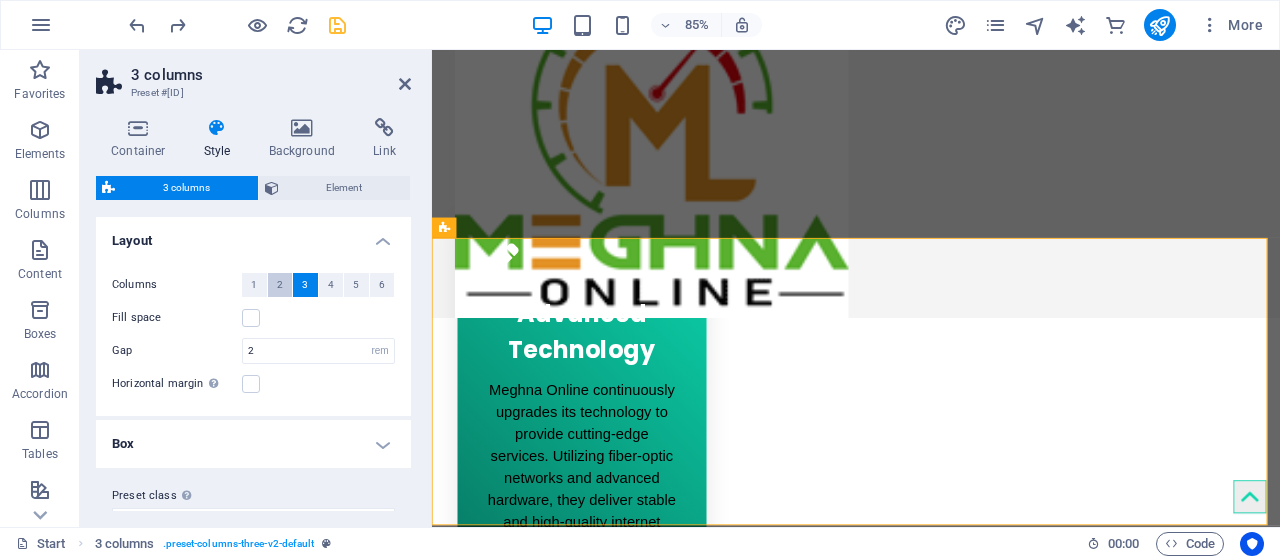 click on "2" at bounding box center [280, 285] 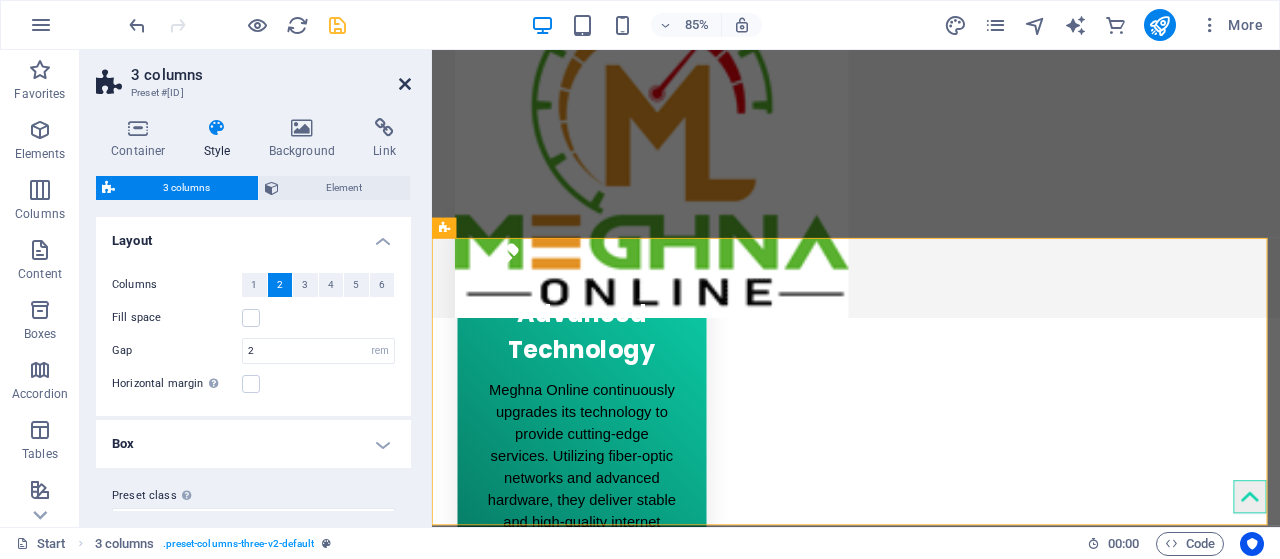 drag, startPoint x: 398, startPoint y: 90, endPoint x: 319, endPoint y: 40, distance: 93.49332 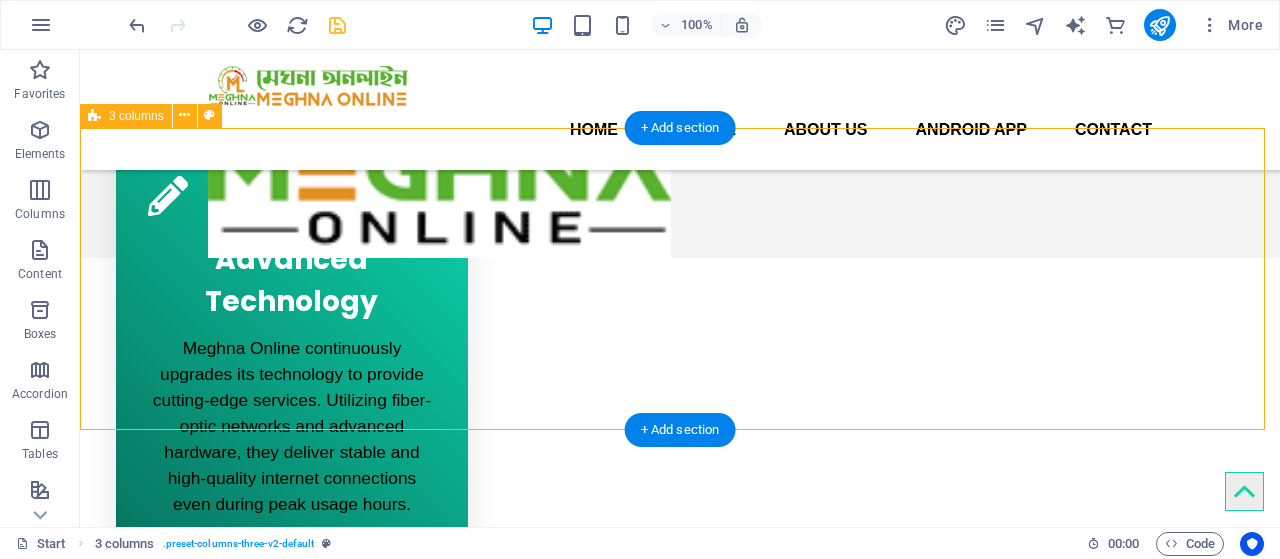 scroll, scrollTop: 811, scrollLeft: 0, axis: vertical 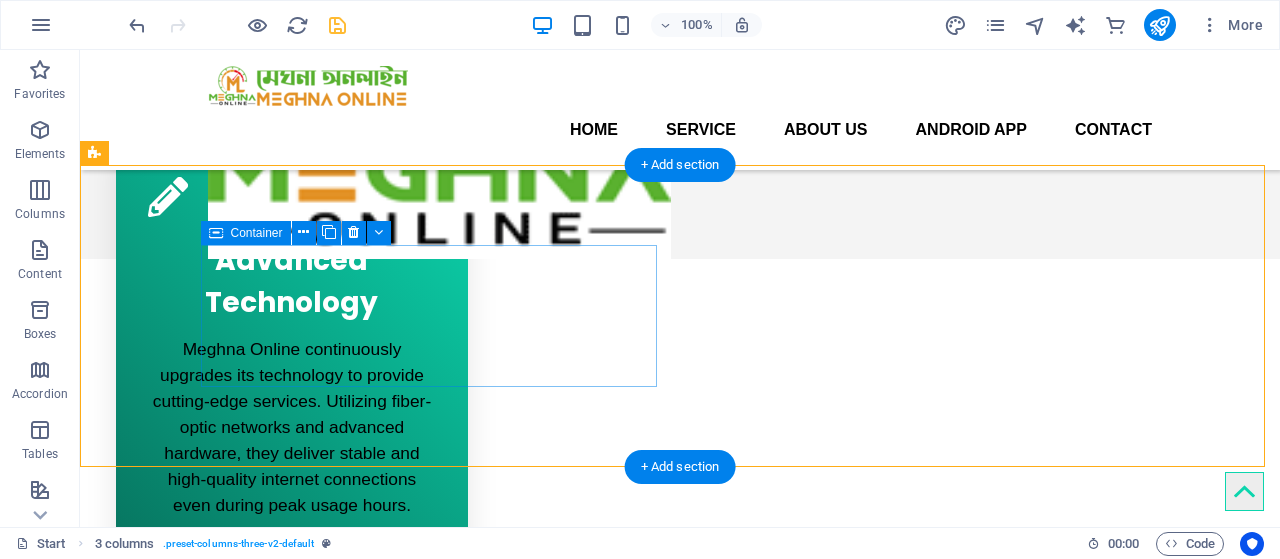 click on "Drop content here or  Add elements  Paste clipboard" at bounding box center [324, 1506] 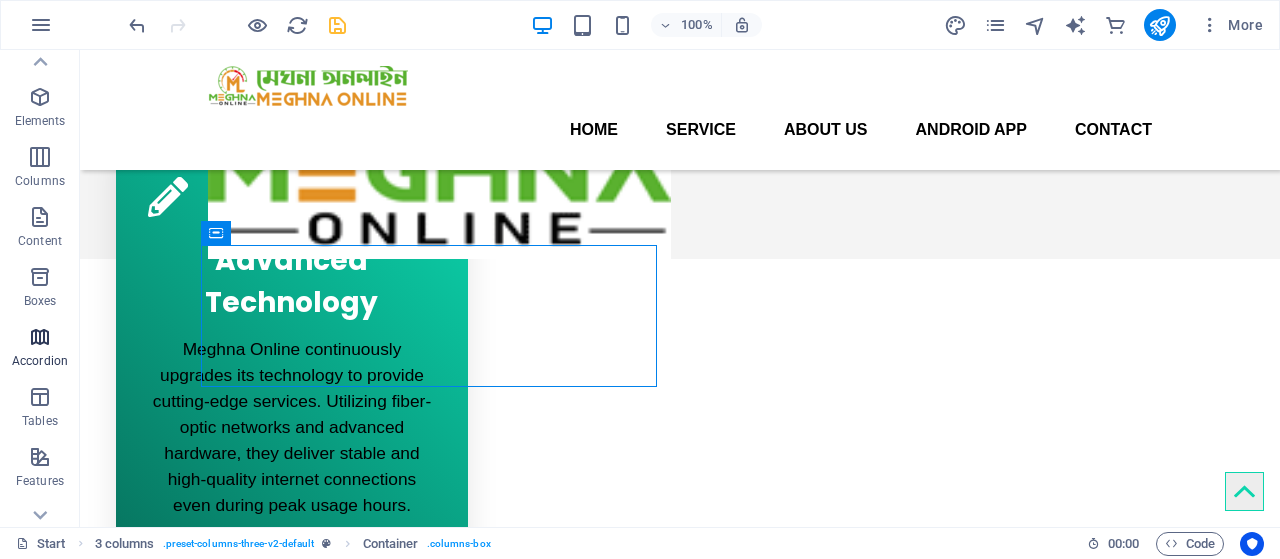 scroll, scrollTop: 0, scrollLeft: 0, axis: both 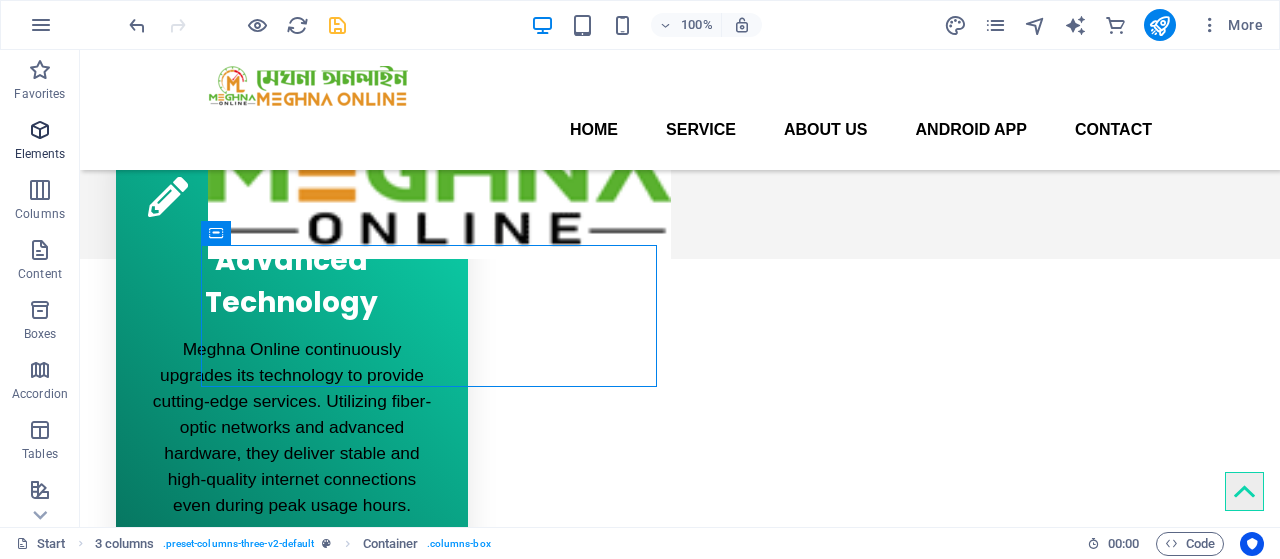 click on "Elements" at bounding box center [40, 142] 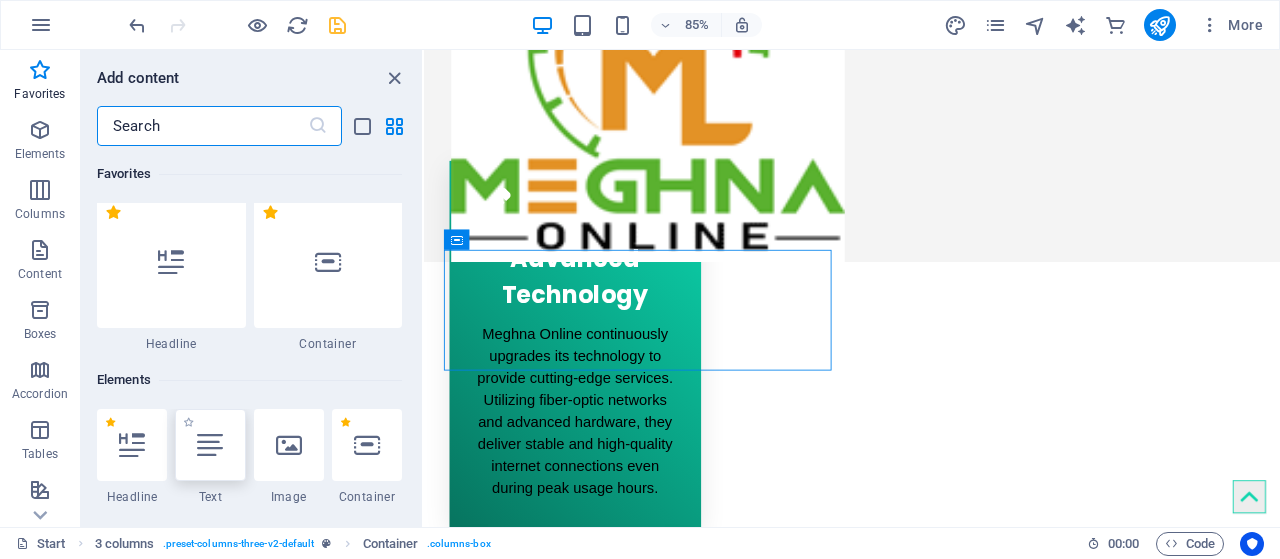 scroll, scrollTop: 0, scrollLeft: 0, axis: both 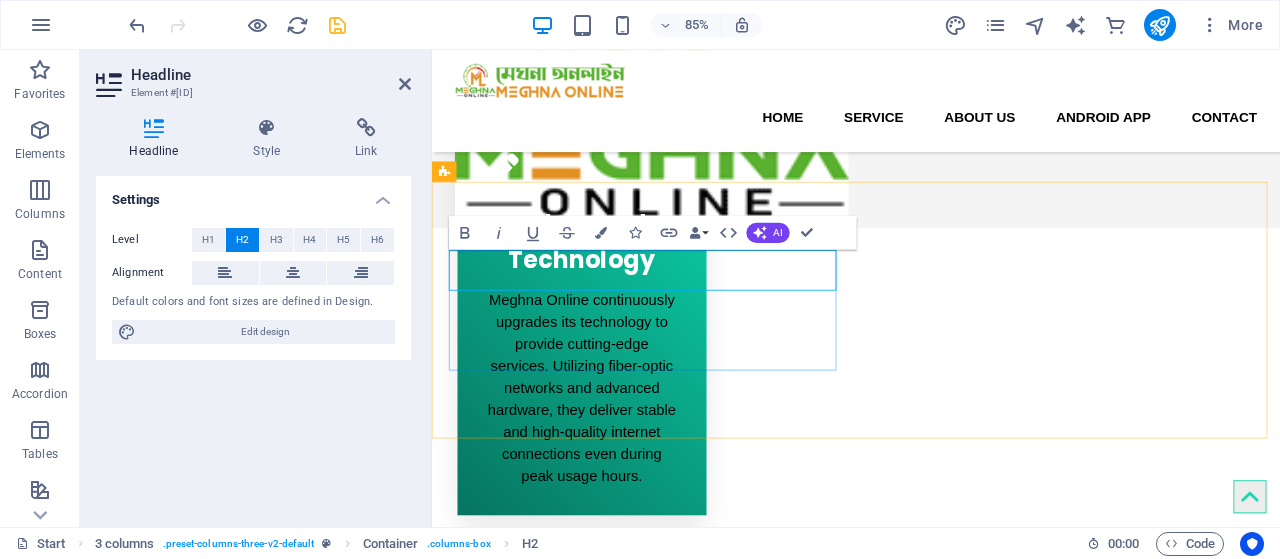 click on "New headline" at bounding box center [676, 1584] 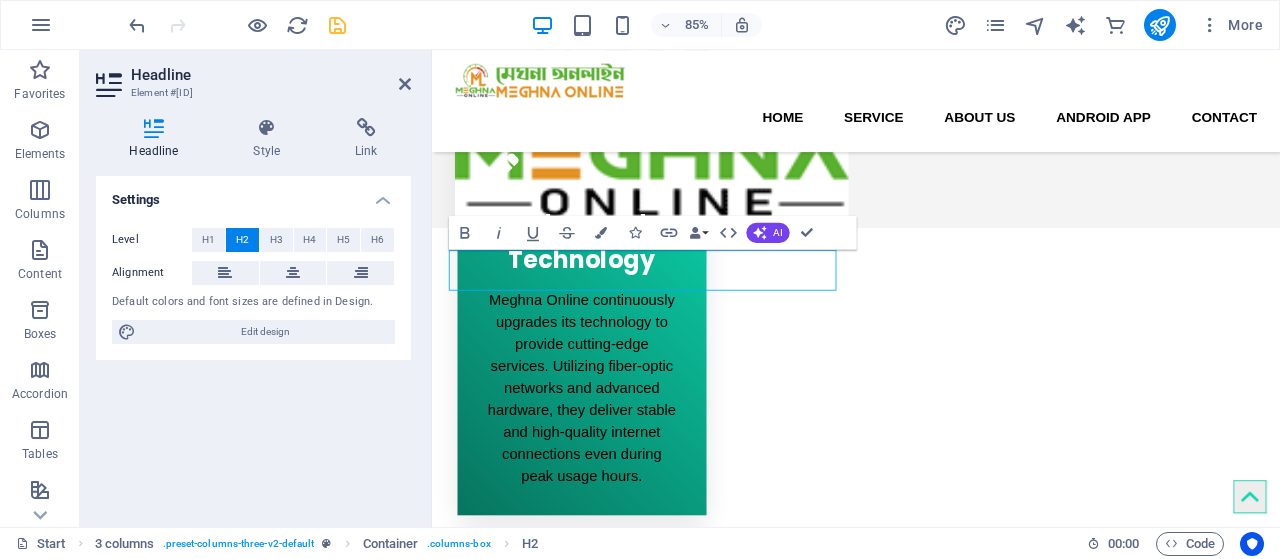 drag, startPoint x: 709, startPoint y: 309, endPoint x: 363, endPoint y: 242, distance: 352.4273 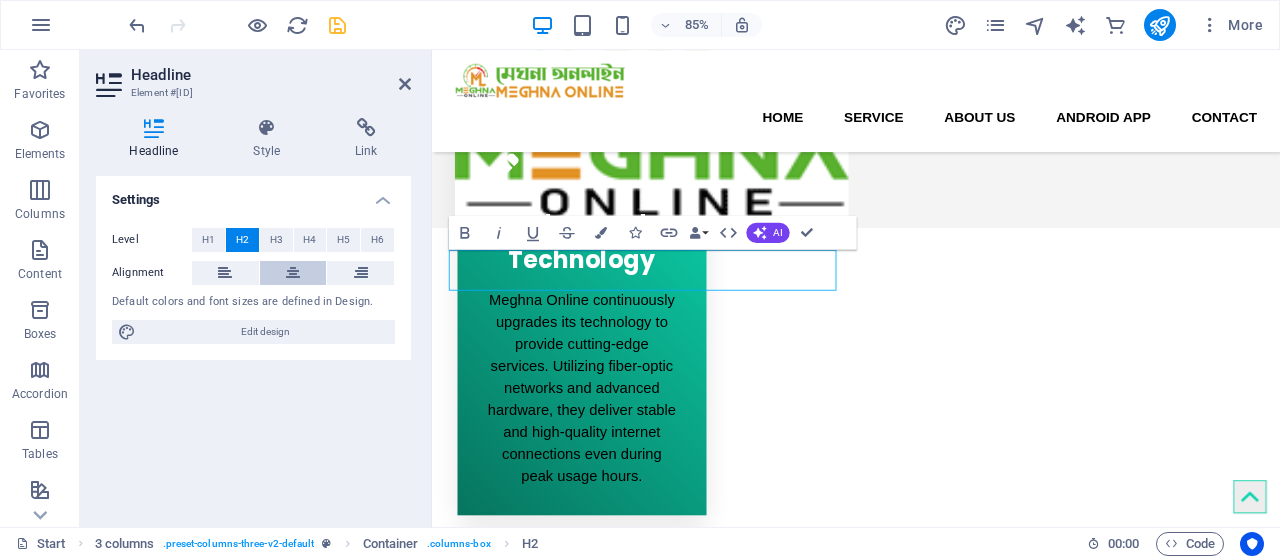 click at bounding box center (293, 273) 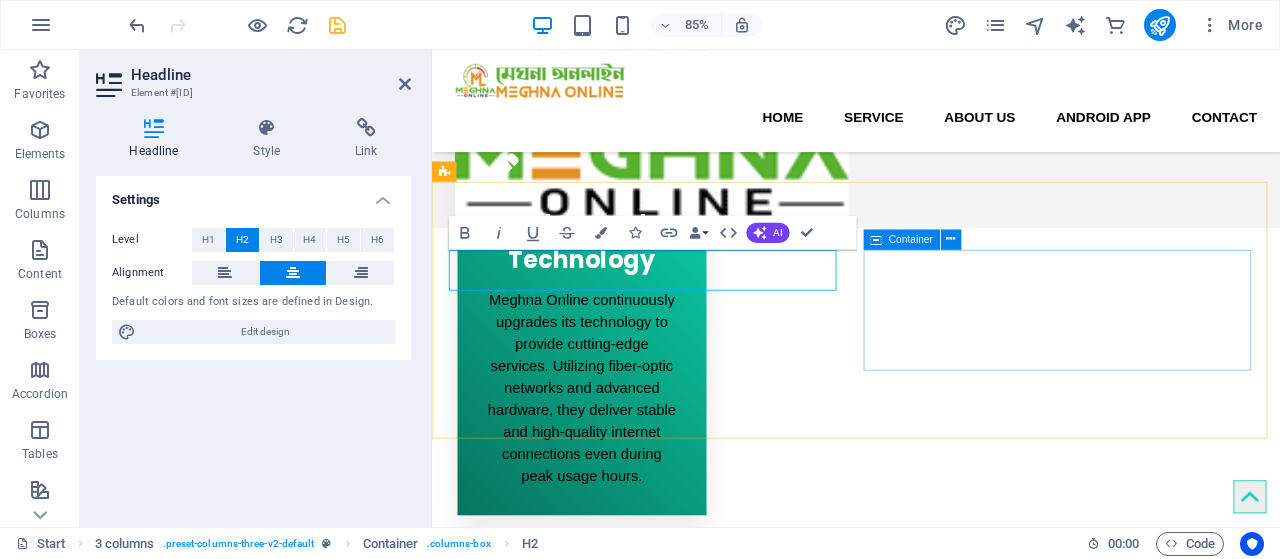 click on "Drop content here or  Add elements  Paste clipboard" at bounding box center [676, 1695] 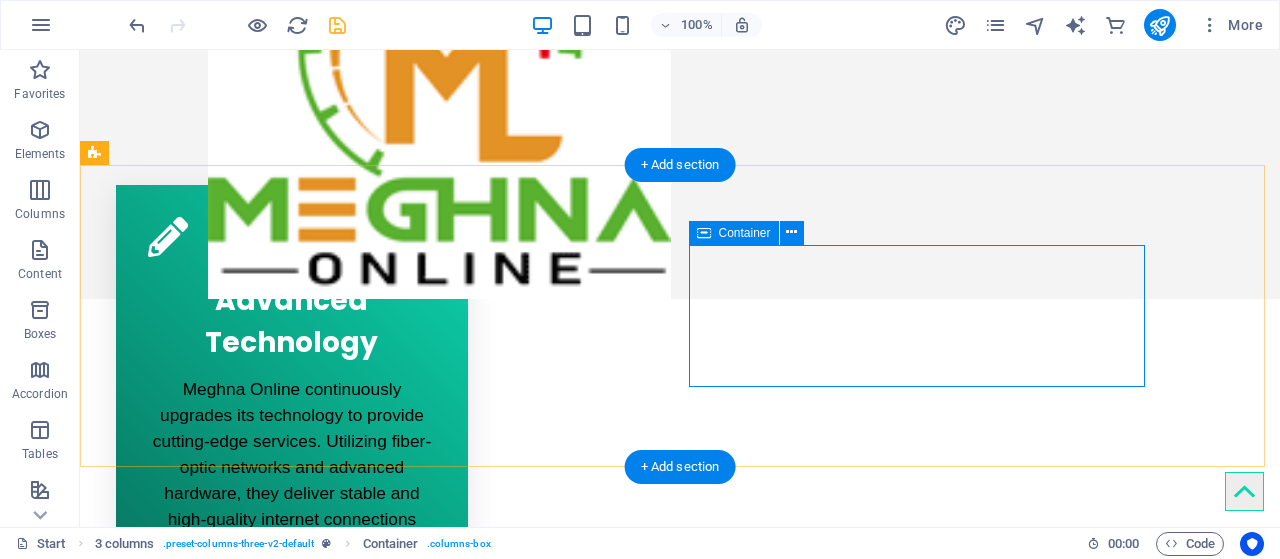 click on "Drop content here or  Add elements  Paste clipboard" at bounding box center (324, 1610) 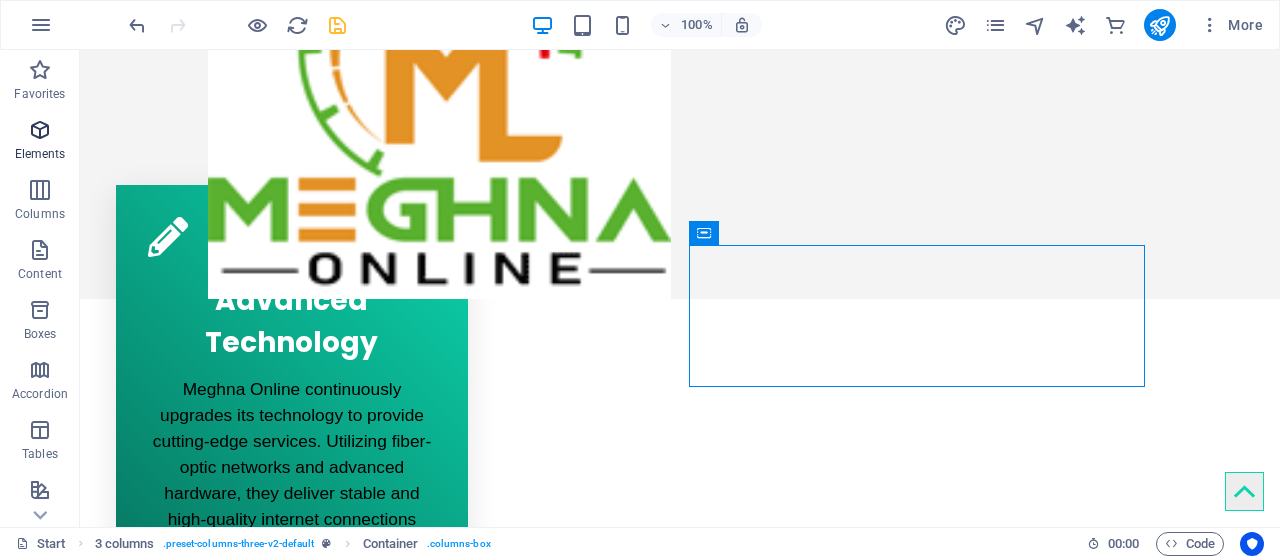 click on "Elements" at bounding box center [40, 142] 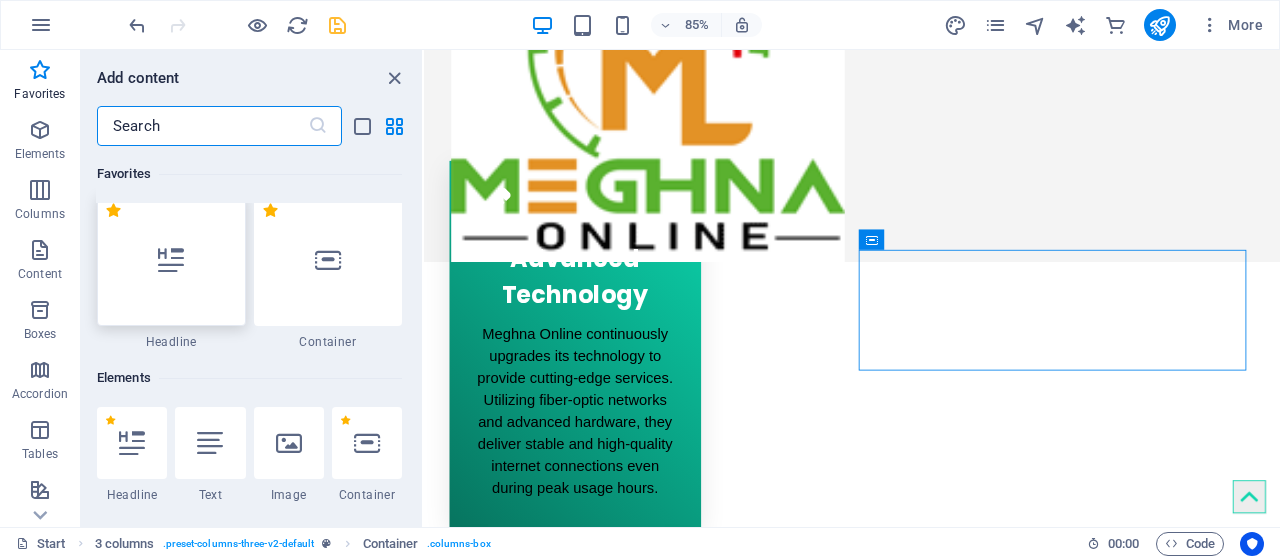 scroll, scrollTop: 0, scrollLeft: 0, axis: both 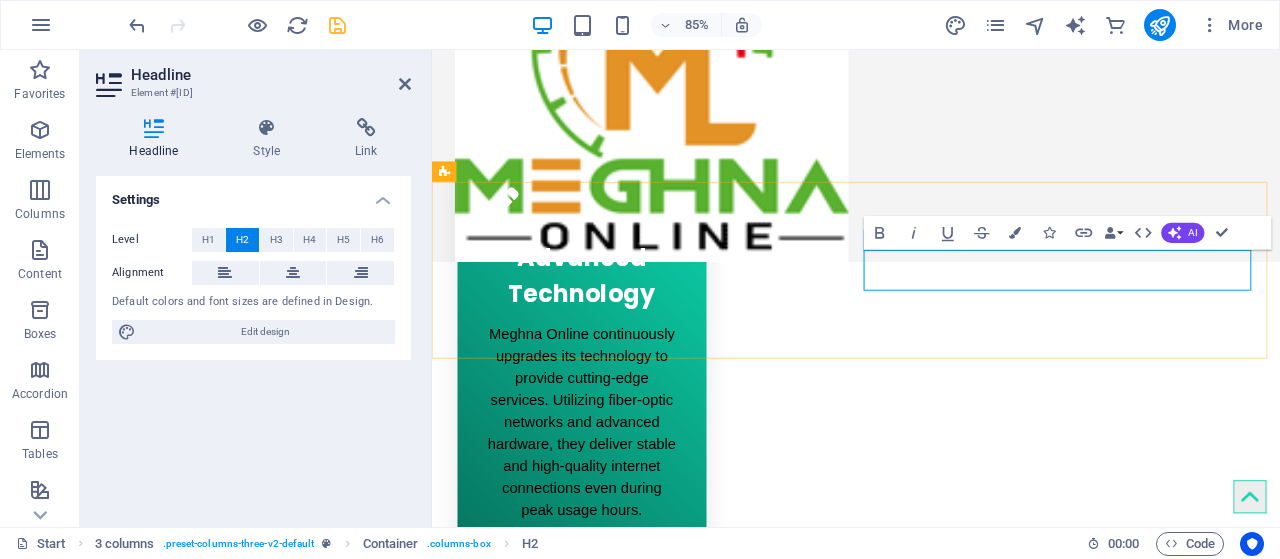 type 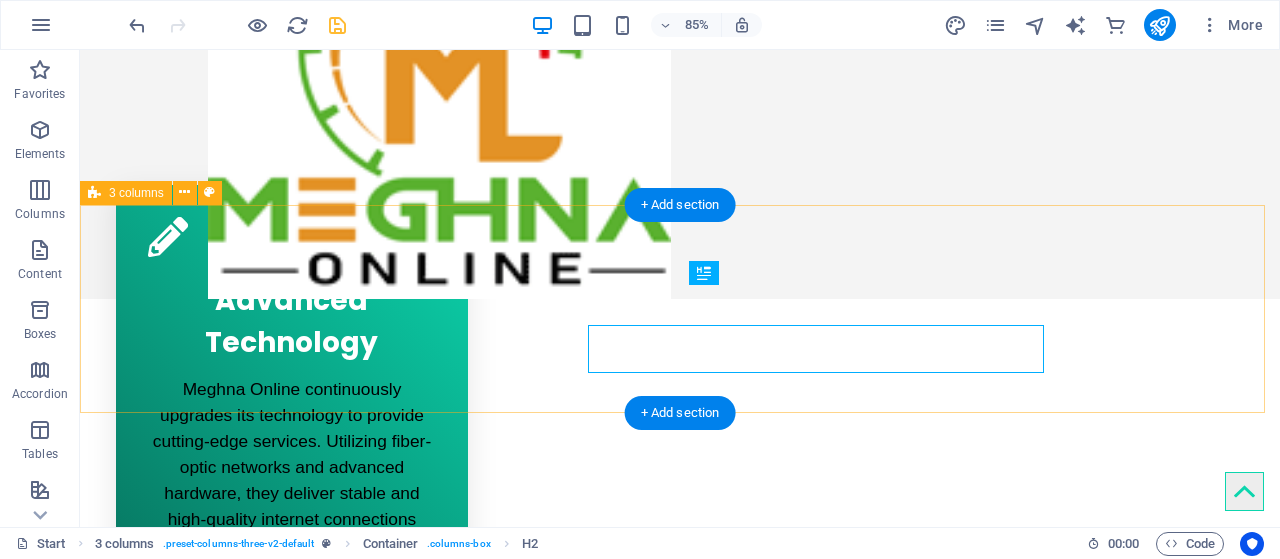 scroll, scrollTop: 771, scrollLeft: 0, axis: vertical 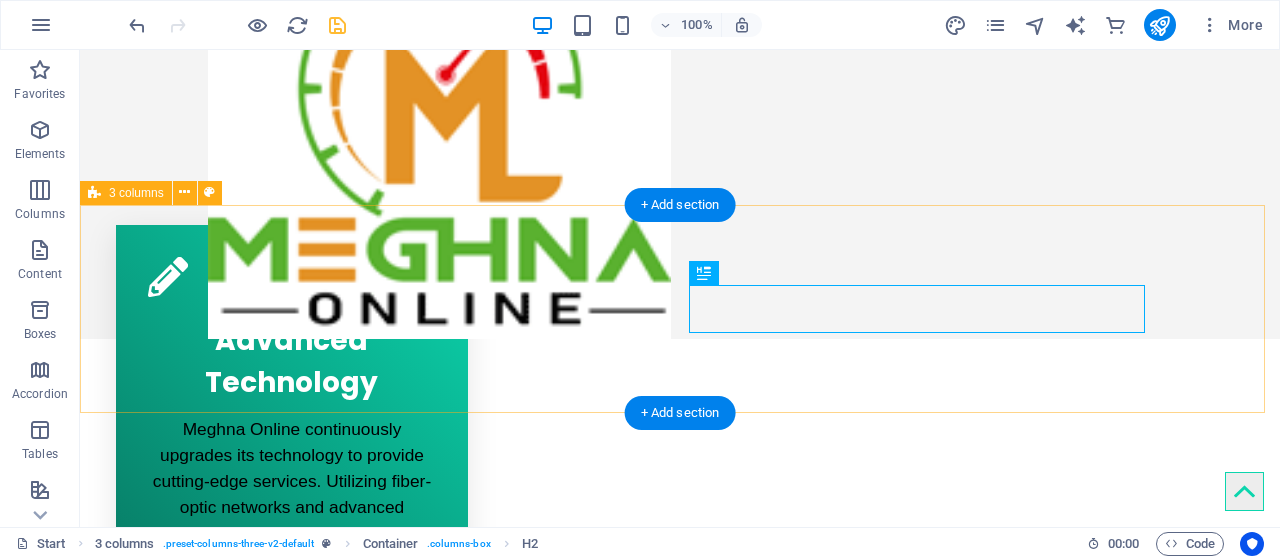 click on "IP TV FTP" at bounding box center (680, 1571) 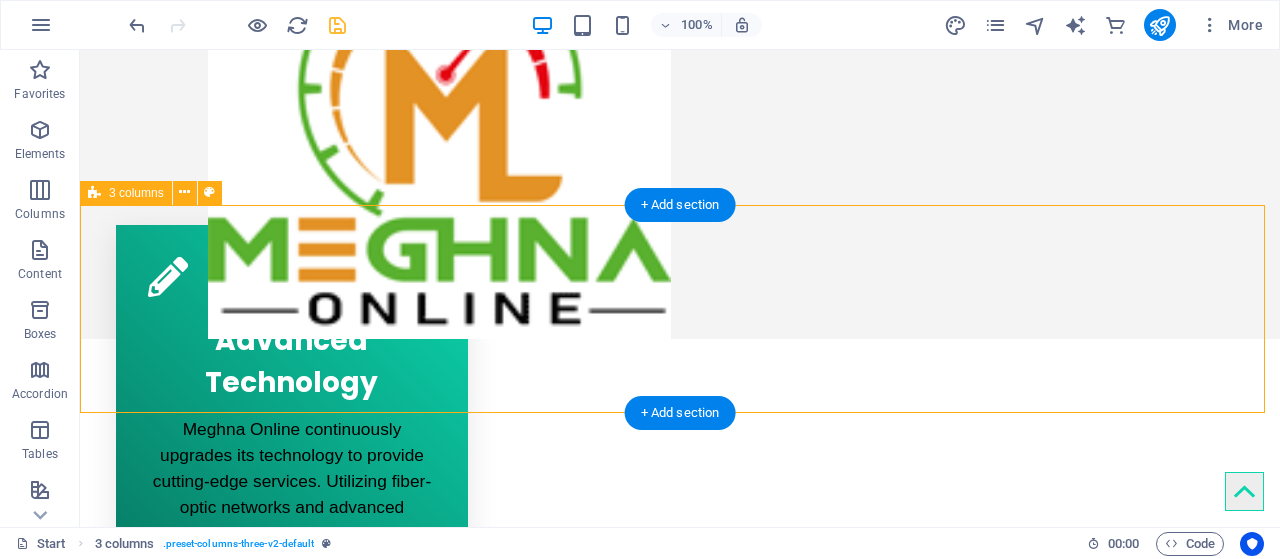 click on "IP TV FTP" at bounding box center (680, 1571) 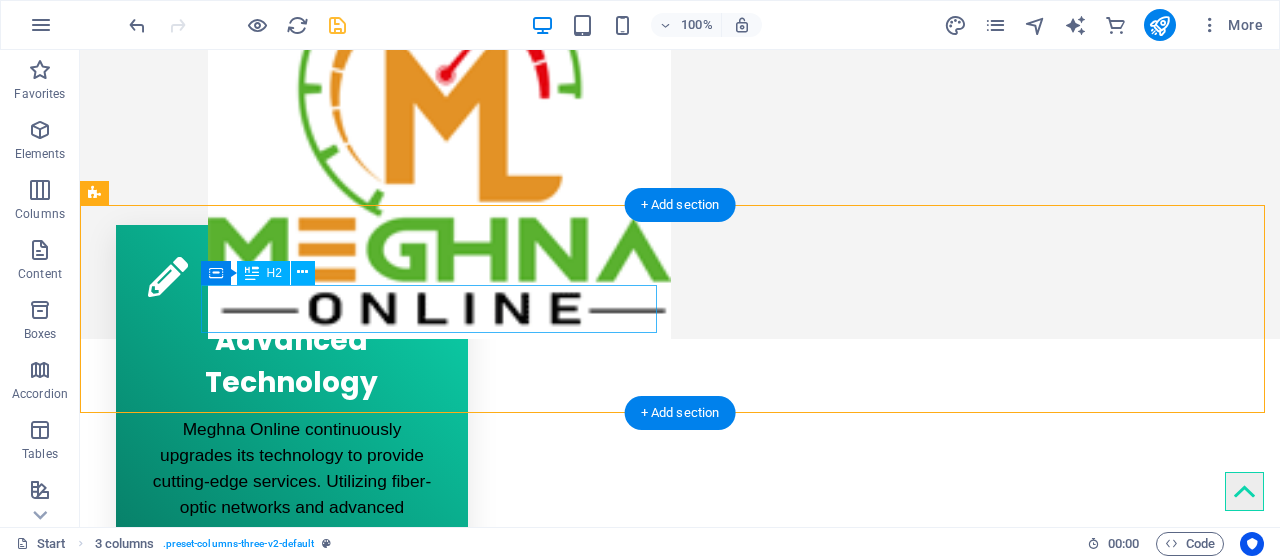 click on "IP TV" at bounding box center [324, 1539] 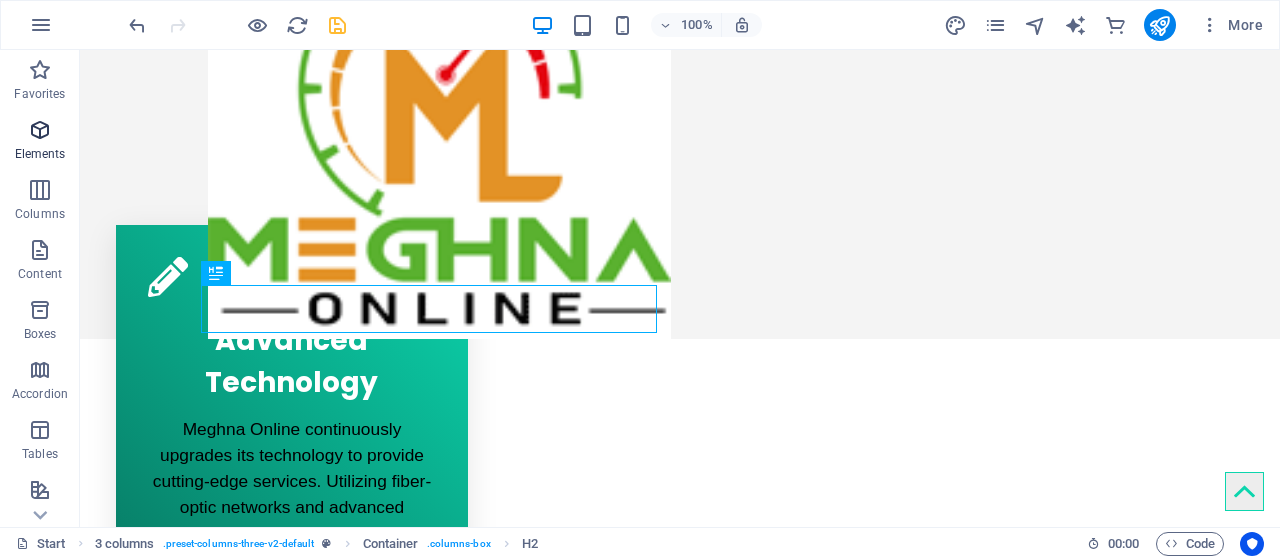 click at bounding box center [40, 130] 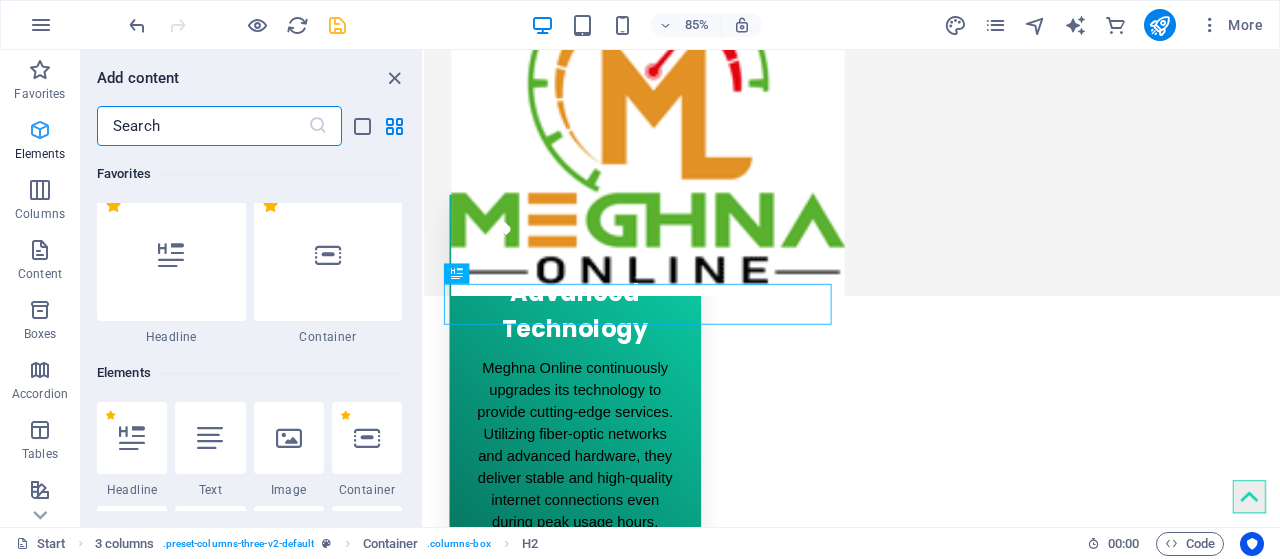 scroll, scrollTop: 213, scrollLeft: 0, axis: vertical 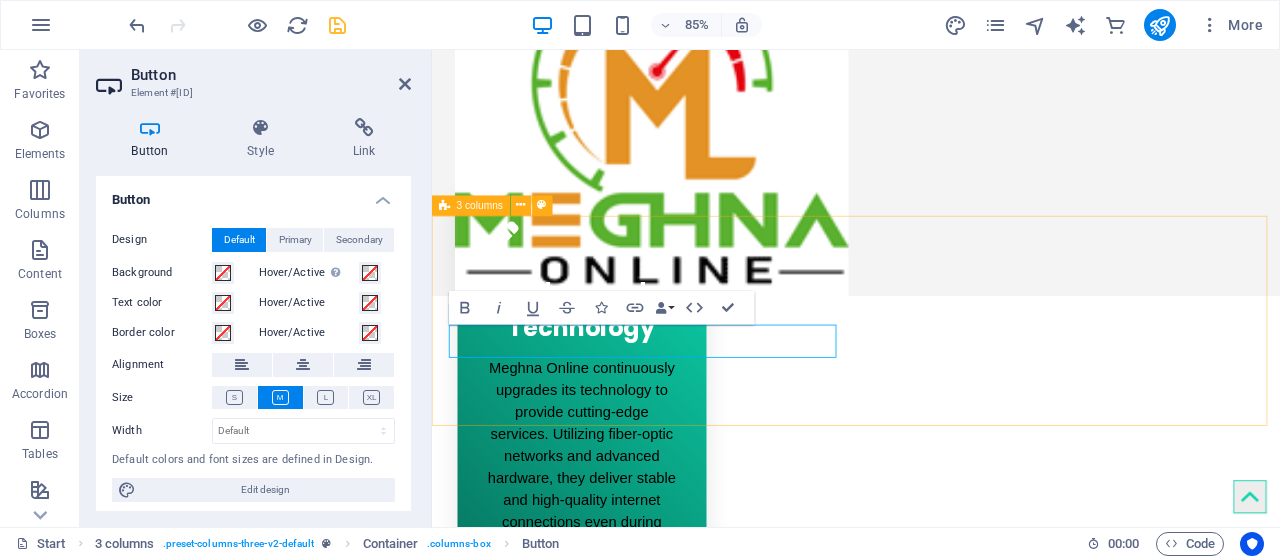 click on "IP TV Button label FTP" at bounding box center (931, 1715) 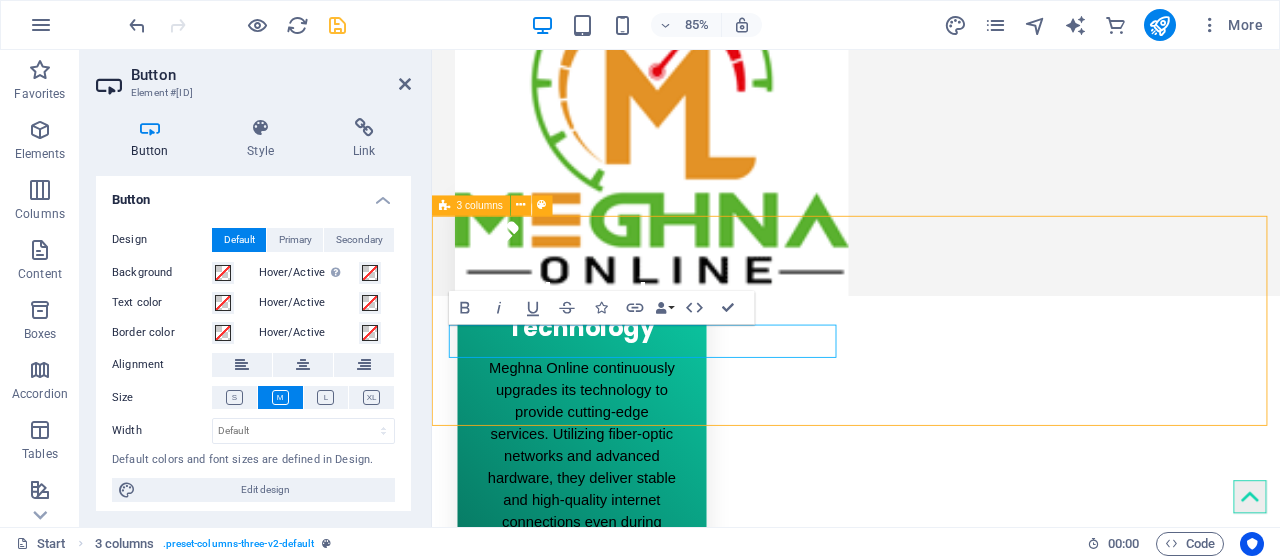 scroll, scrollTop: 731, scrollLeft: 0, axis: vertical 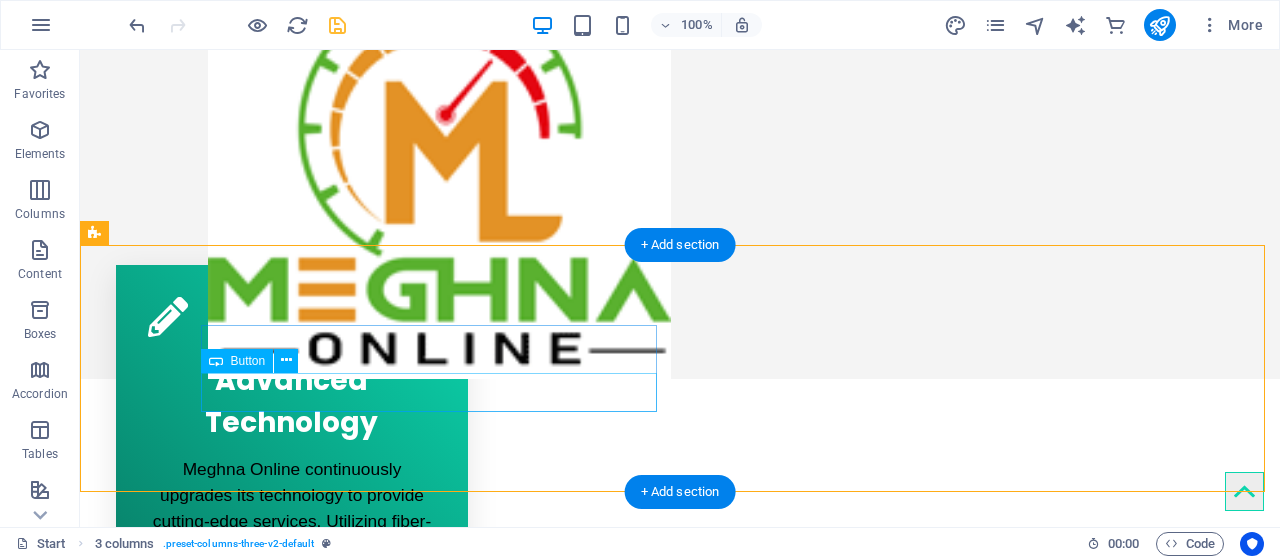 click on "Button label" at bounding box center (324, 1622) 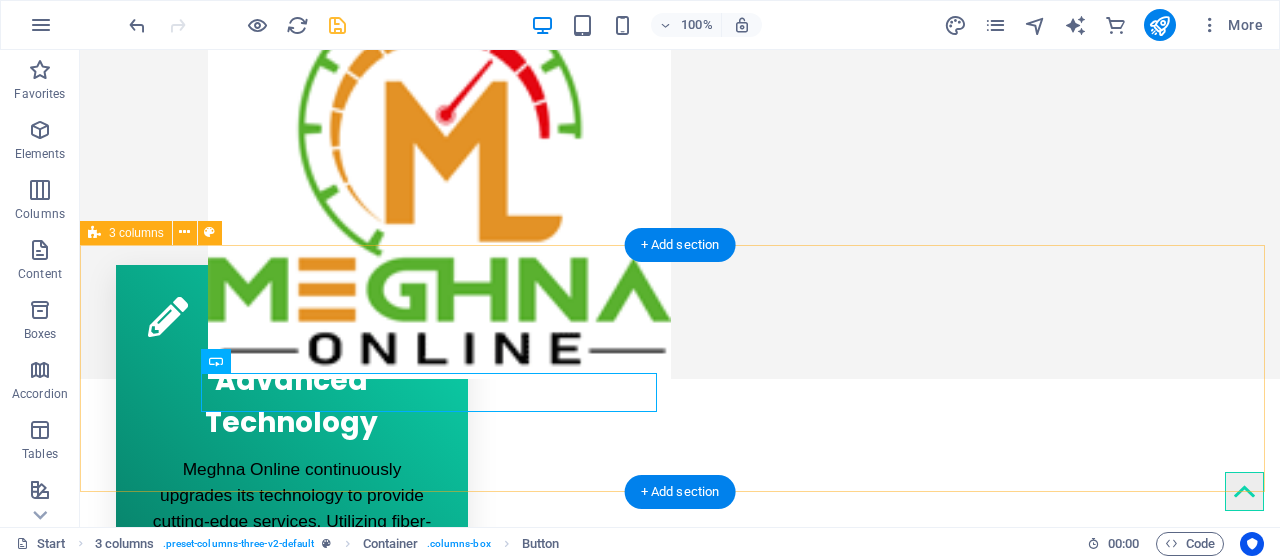 click on "IP TV Button label FTP" at bounding box center [680, 1630] 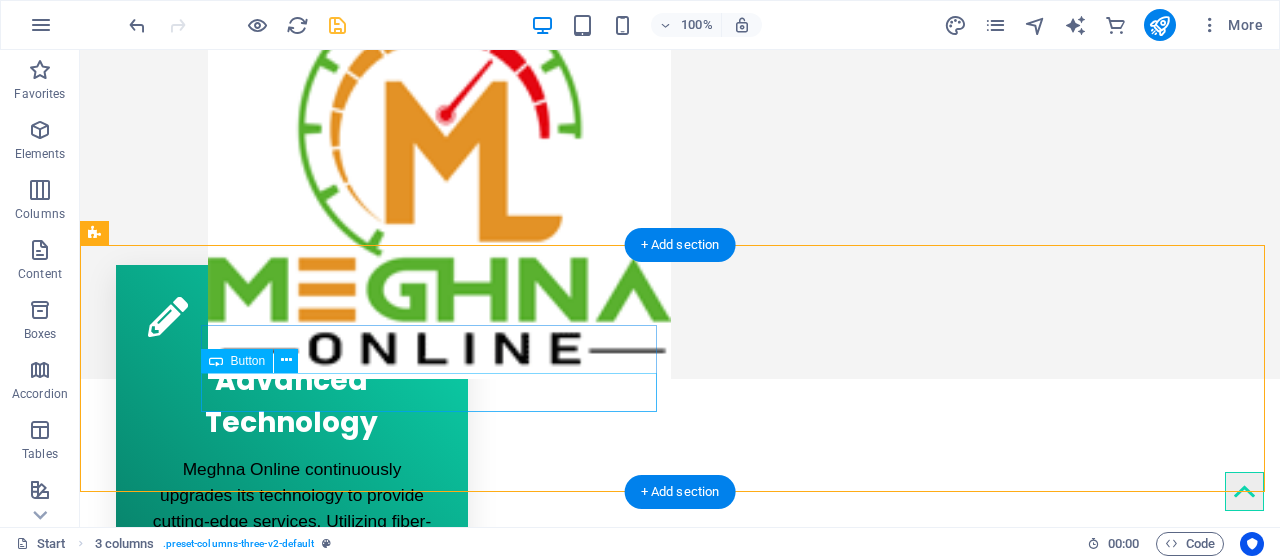 click on "Button label" at bounding box center (324, 1622) 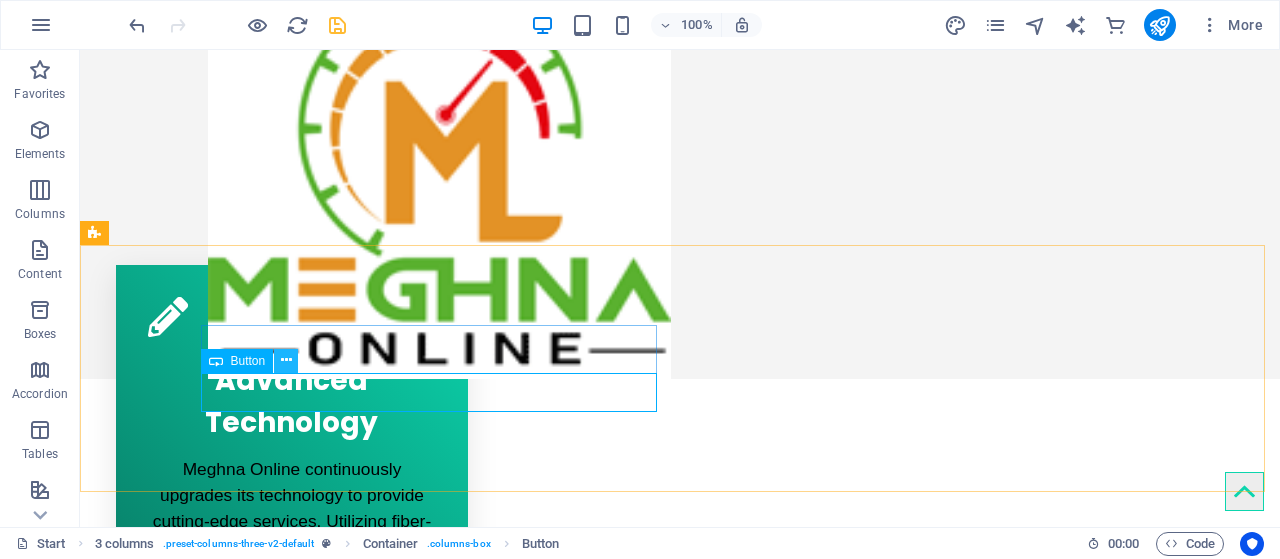 click at bounding box center (286, 360) 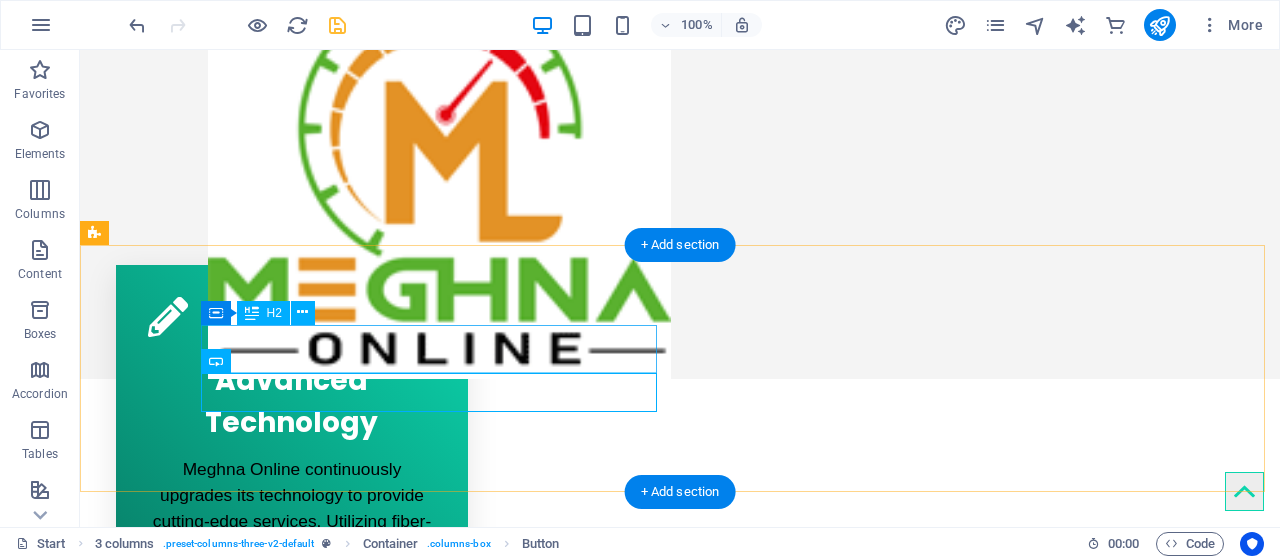 click on "IP TV" at bounding box center [324, 1579] 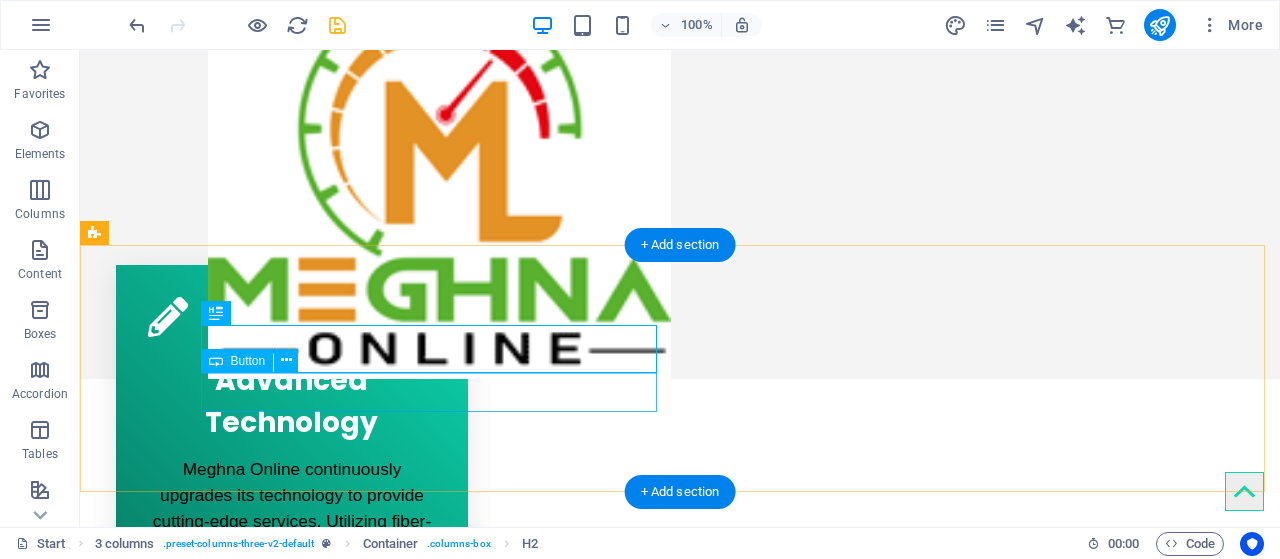 click on "Button label" at bounding box center (324, 1622) 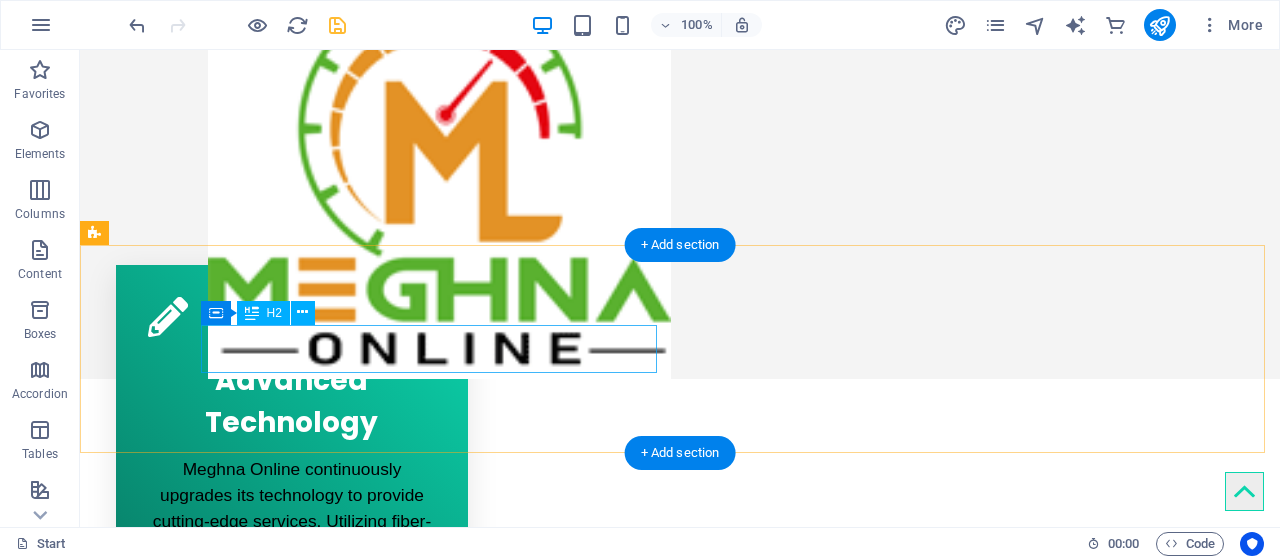click on "IP TV" at bounding box center [324, 1579] 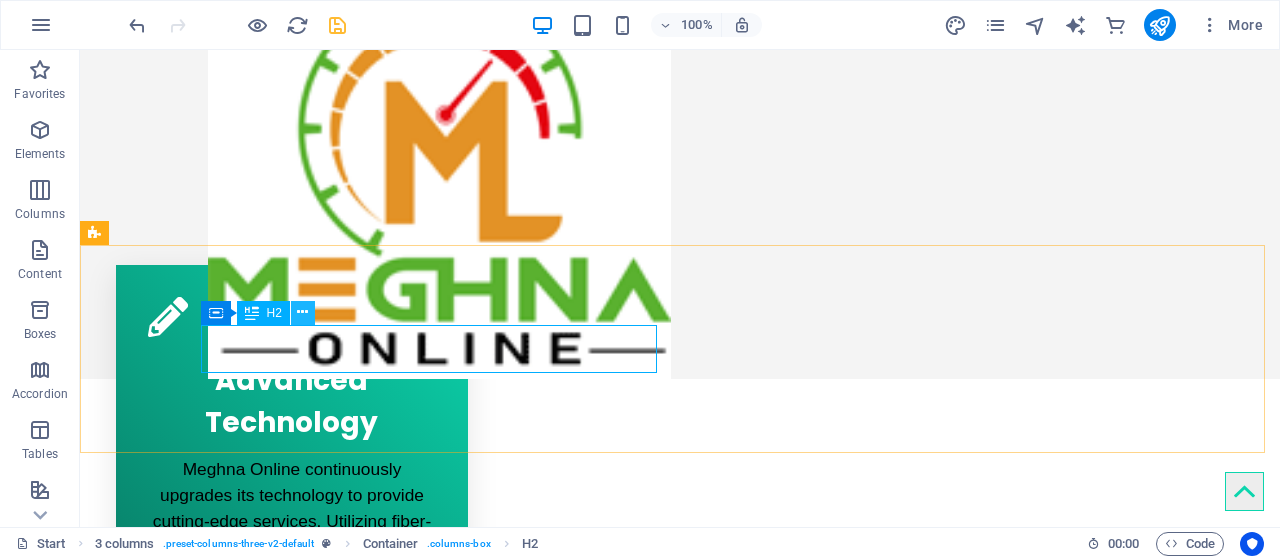 click at bounding box center [302, 312] 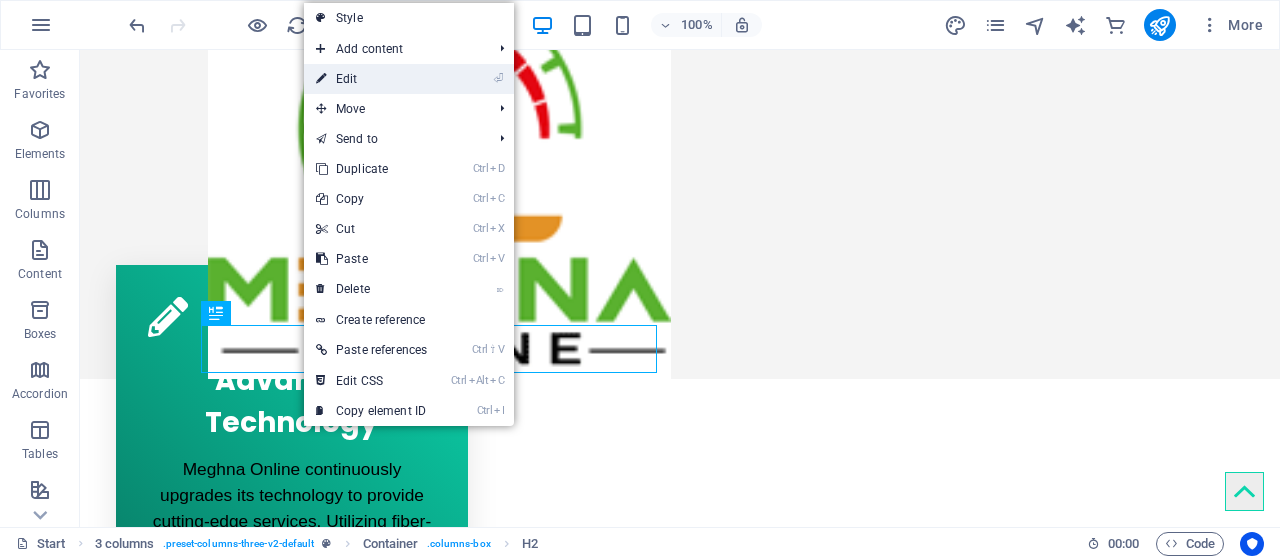 click on "⏎  Edit" at bounding box center (409, 79) 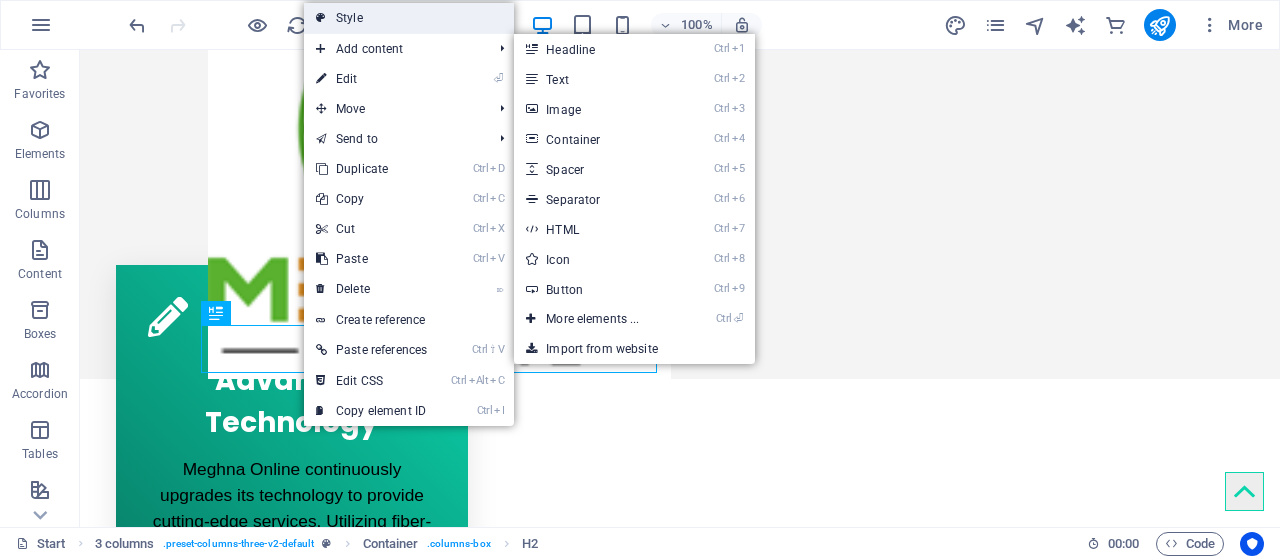 click on "Style" at bounding box center [409, 18] 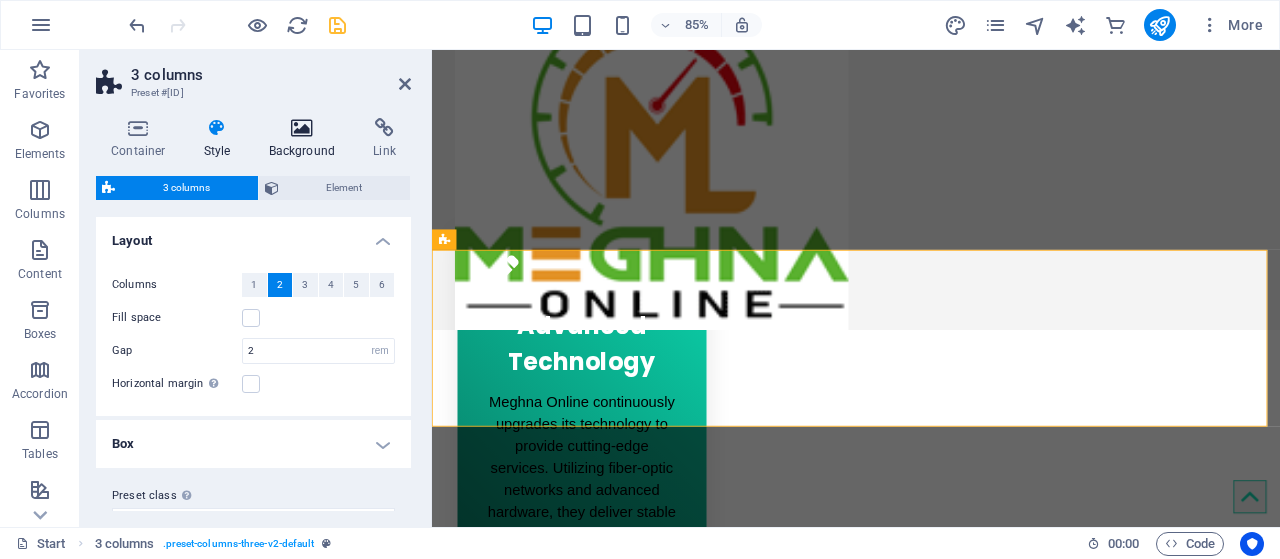 click at bounding box center (302, 128) 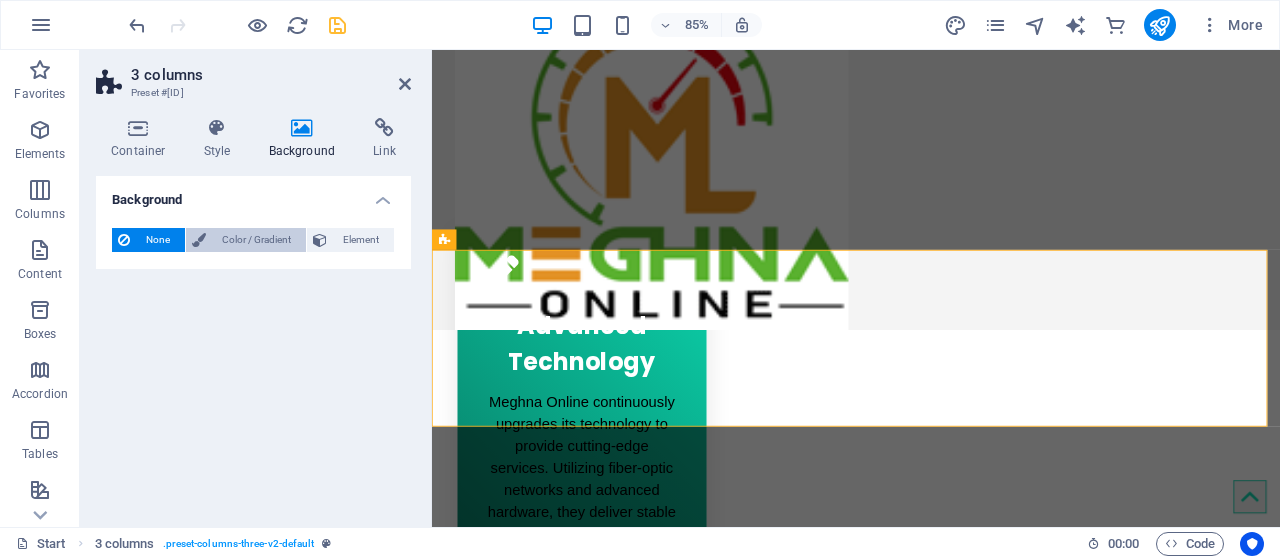 click on "Color / Gradient" at bounding box center (256, 240) 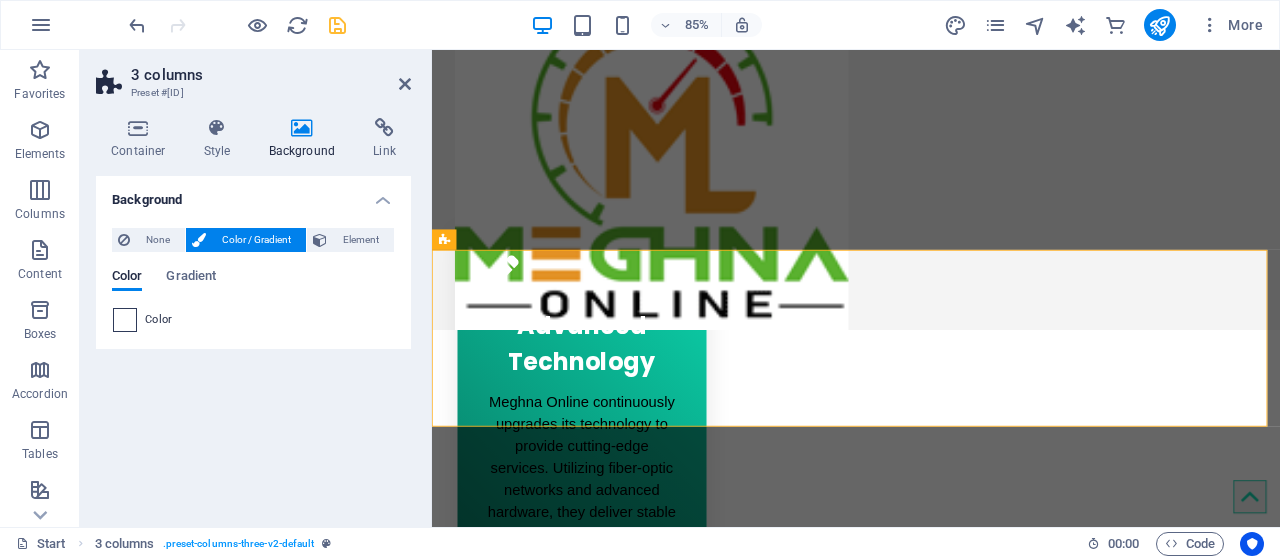 click at bounding box center (125, 320) 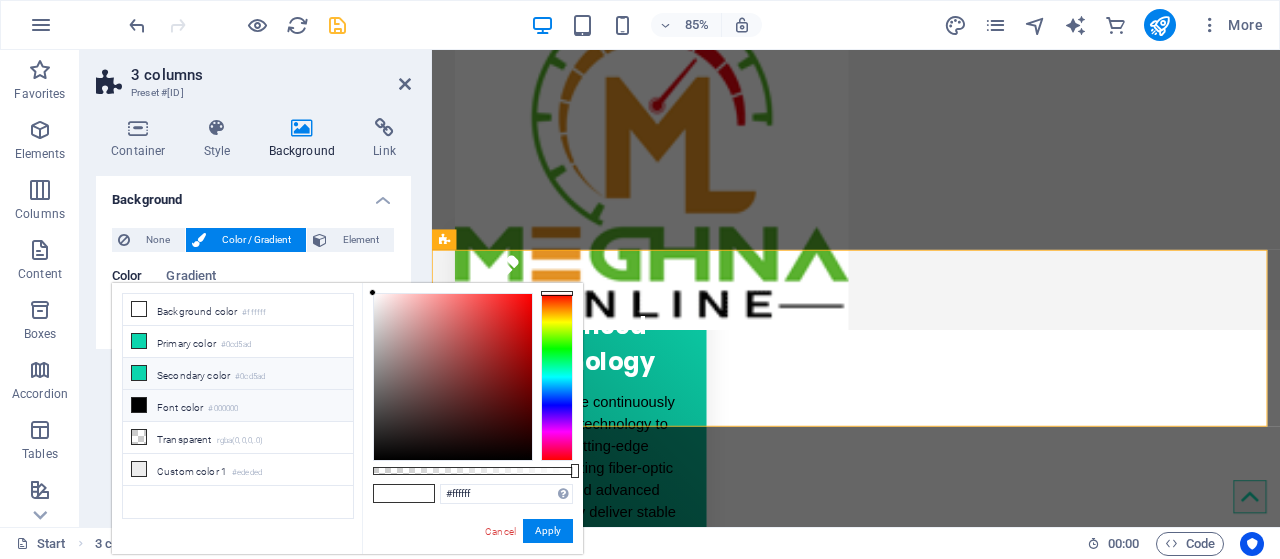 click on "Secondary color
#[HEX_COLOR]" at bounding box center (238, 374) 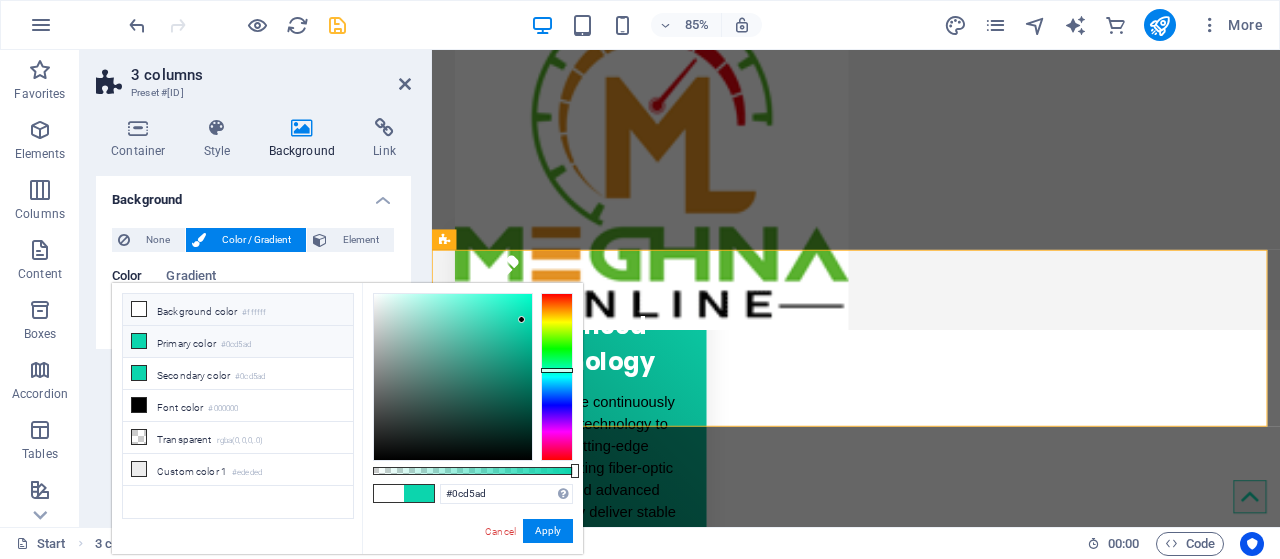click on "Background color
#ffffff" at bounding box center [238, 310] 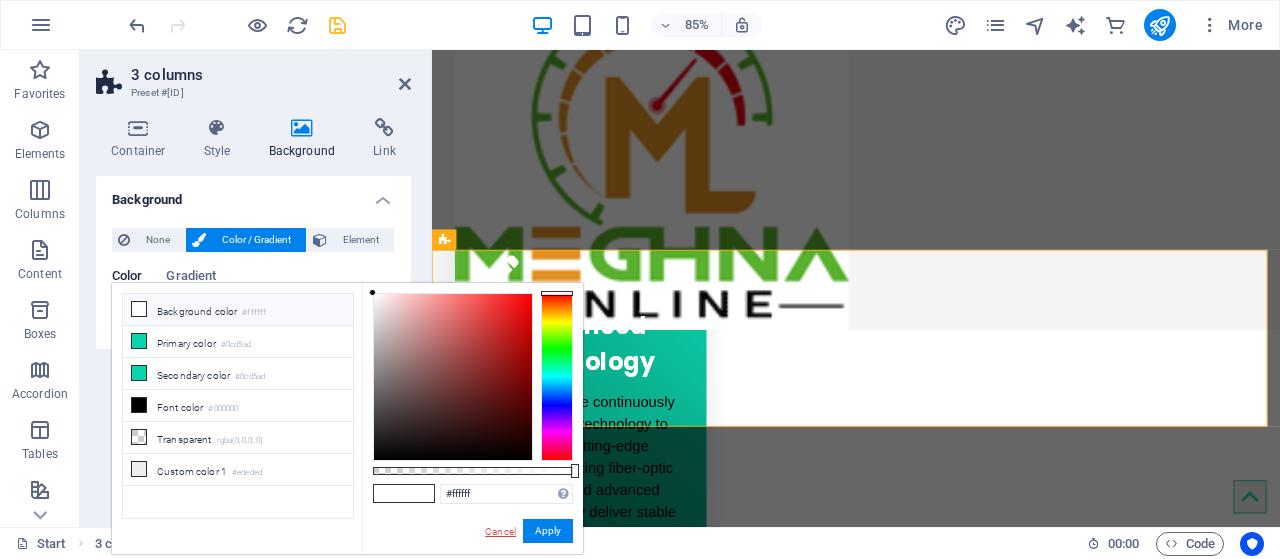 click on "Cancel" at bounding box center [500, 531] 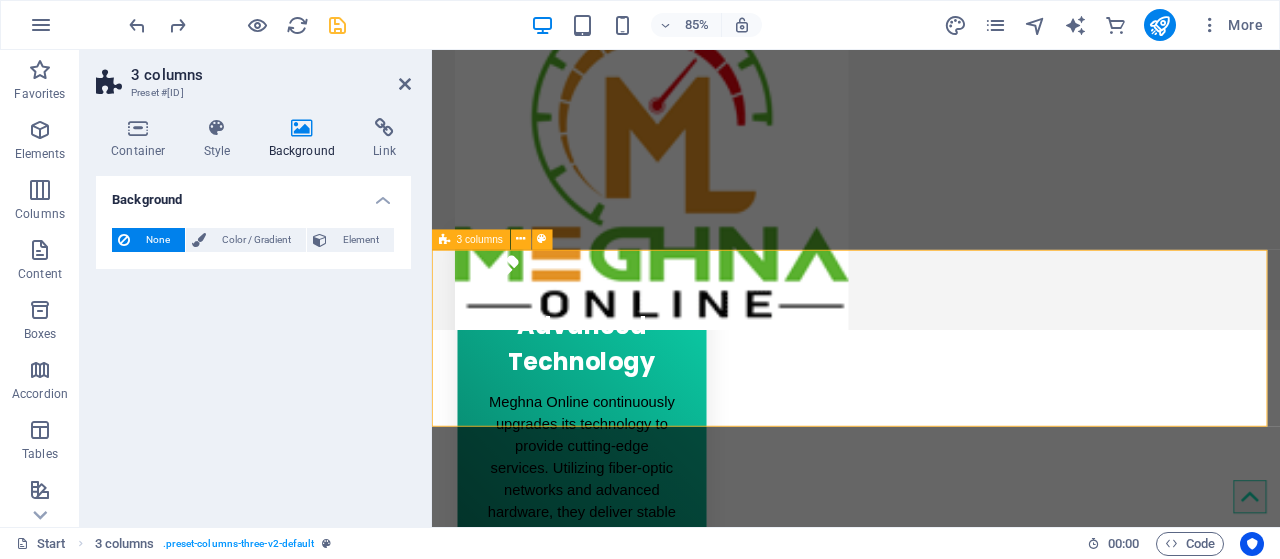 click on "IP TV FTP" at bounding box center (931, 1736) 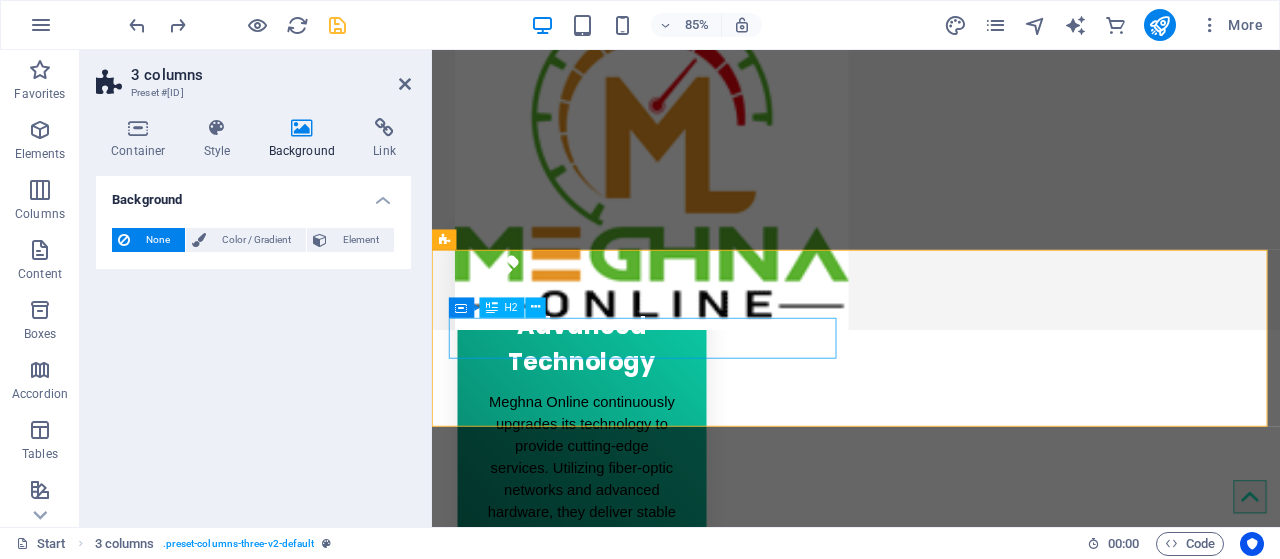 click on "IP TV" at bounding box center [676, 1704] 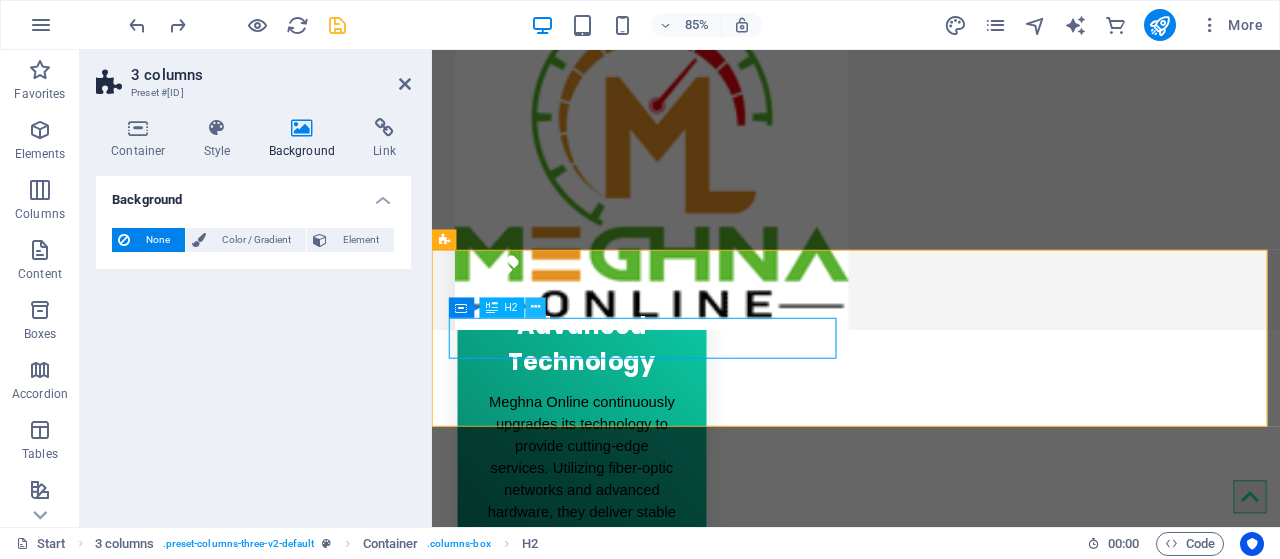 click at bounding box center (535, 307) 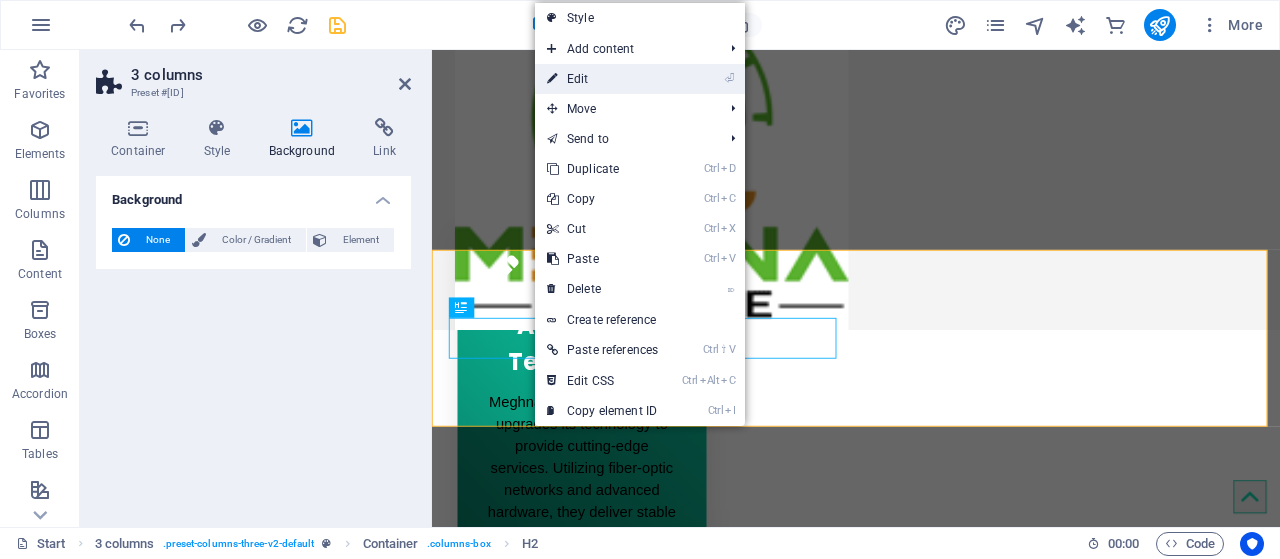click on "⏎  Edit" at bounding box center [602, 79] 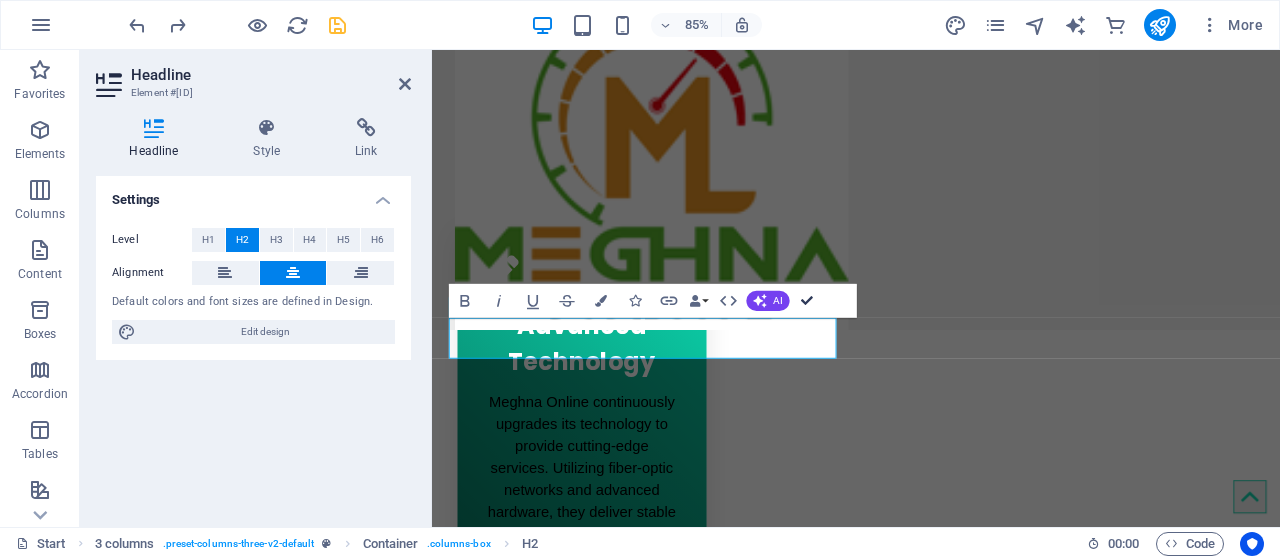 drag, startPoint x: 734, startPoint y: 249, endPoint x: 818, endPoint y: 297, distance: 96.74709 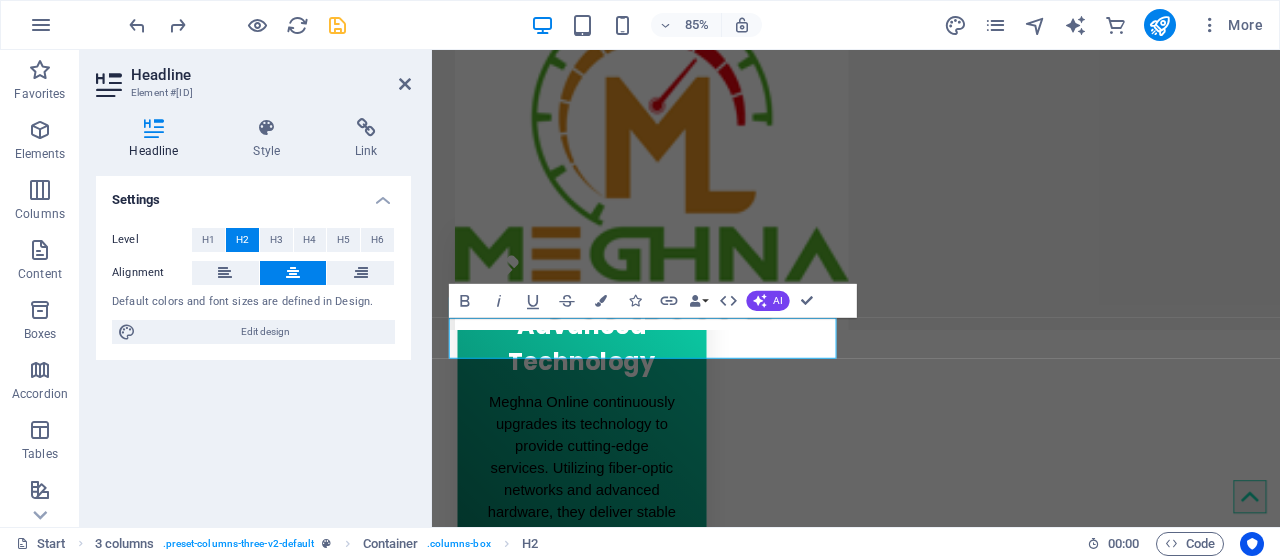 scroll, scrollTop: 691, scrollLeft: 0, axis: vertical 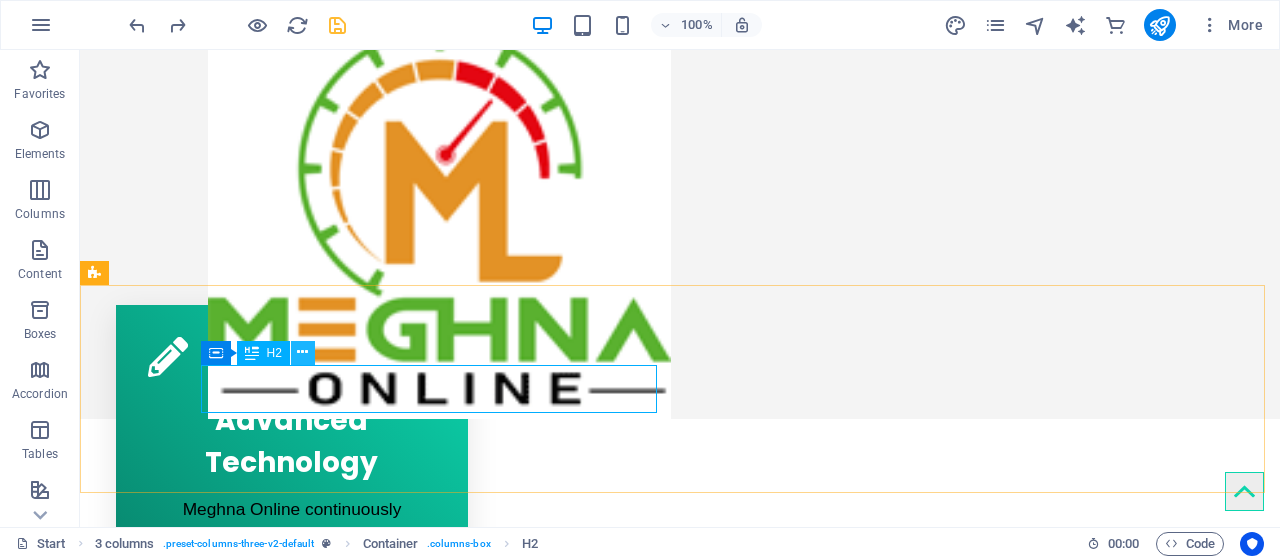 click at bounding box center (302, 352) 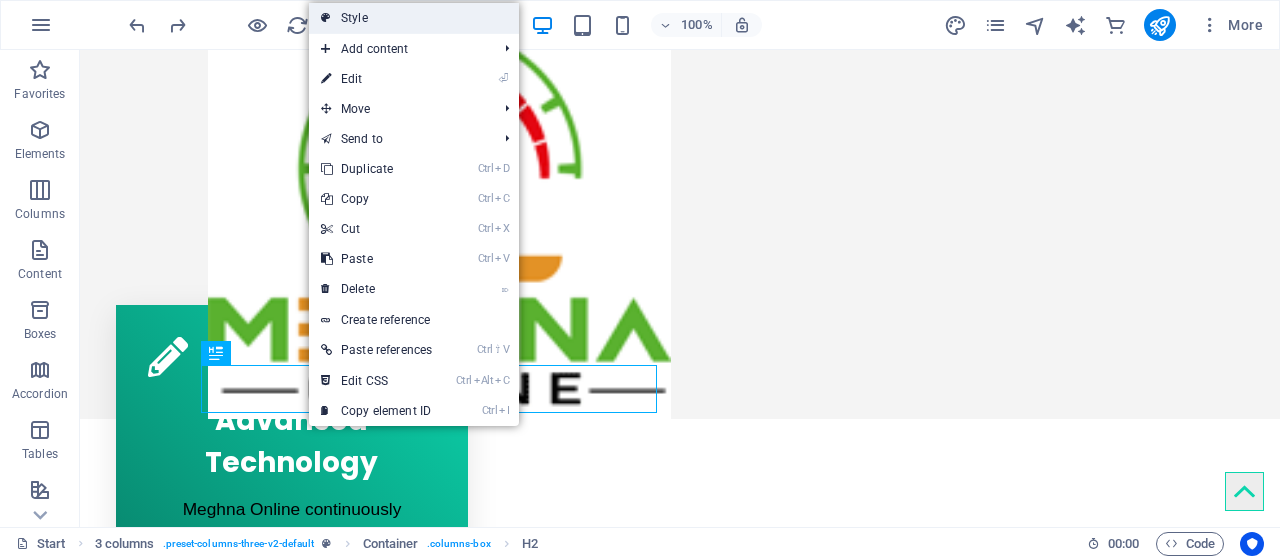 click on "Style" at bounding box center [414, 18] 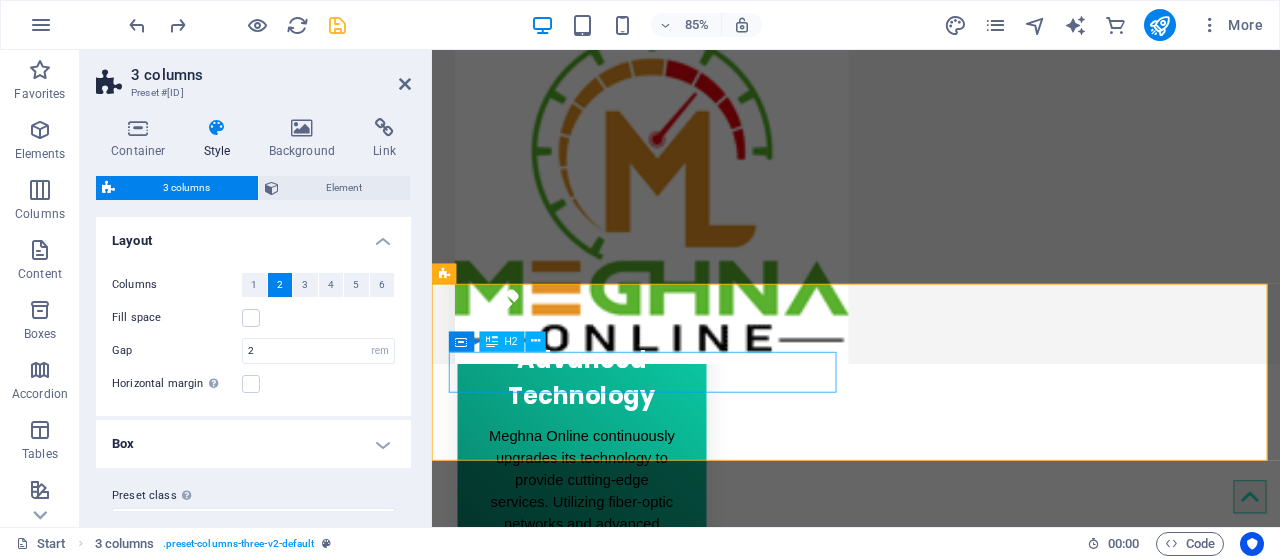 click on "IP TV" at bounding box center [676, 1744] 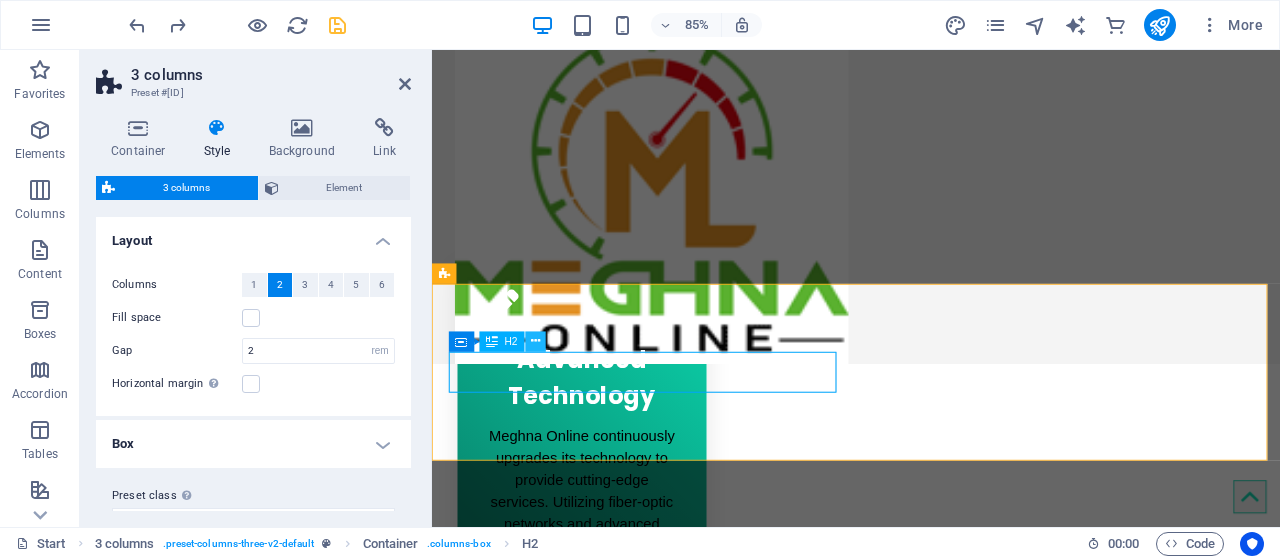 click at bounding box center [535, 341] 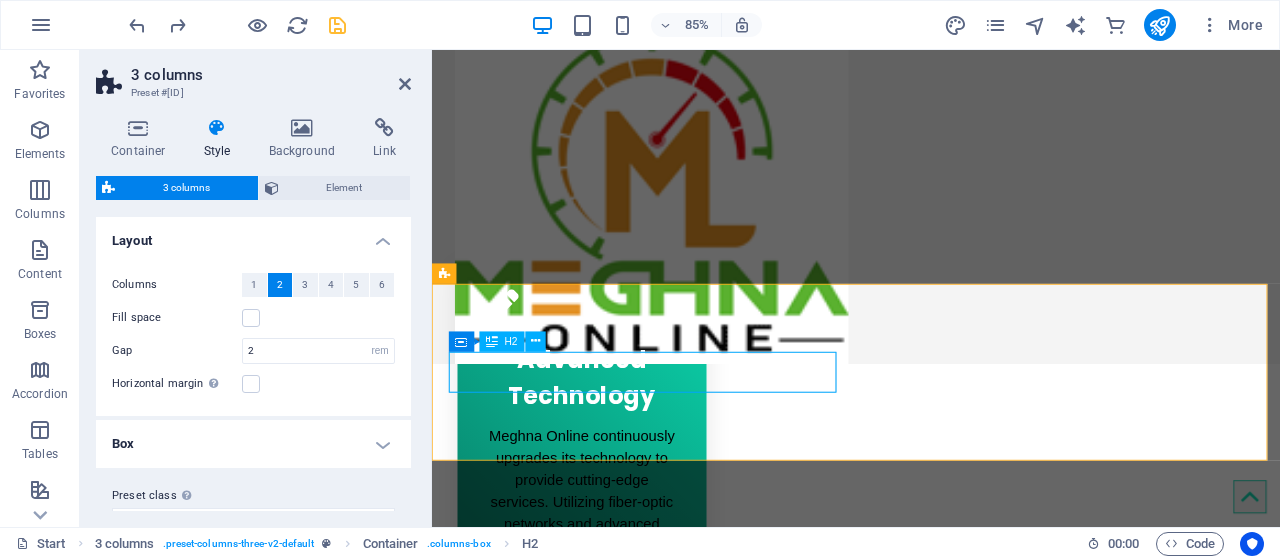 click on "IP TV" at bounding box center (676, 1744) 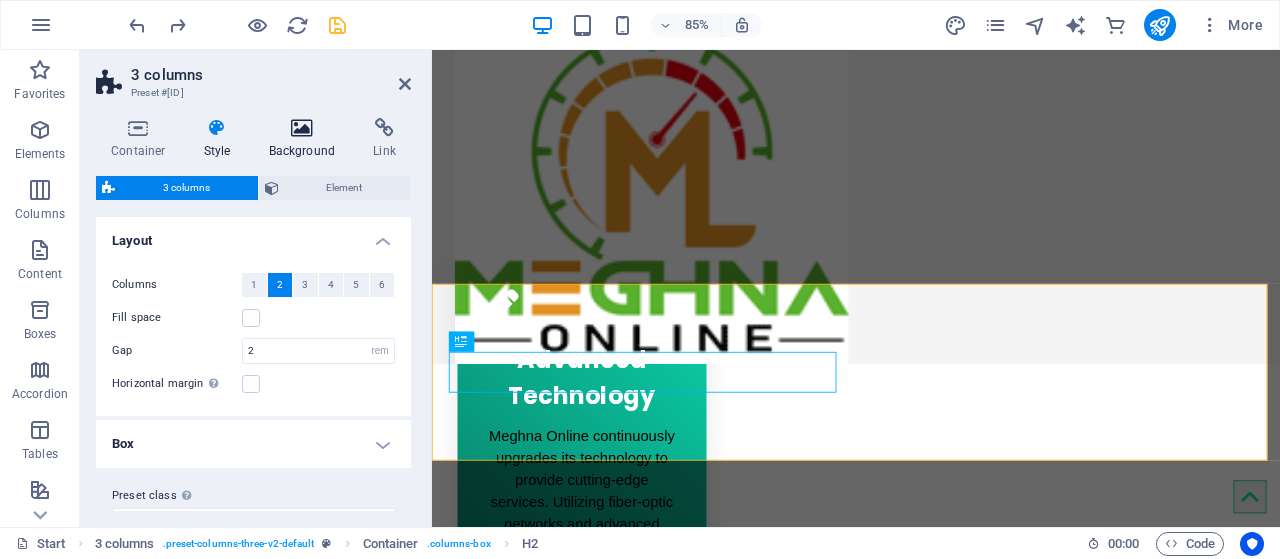 click at bounding box center (302, 128) 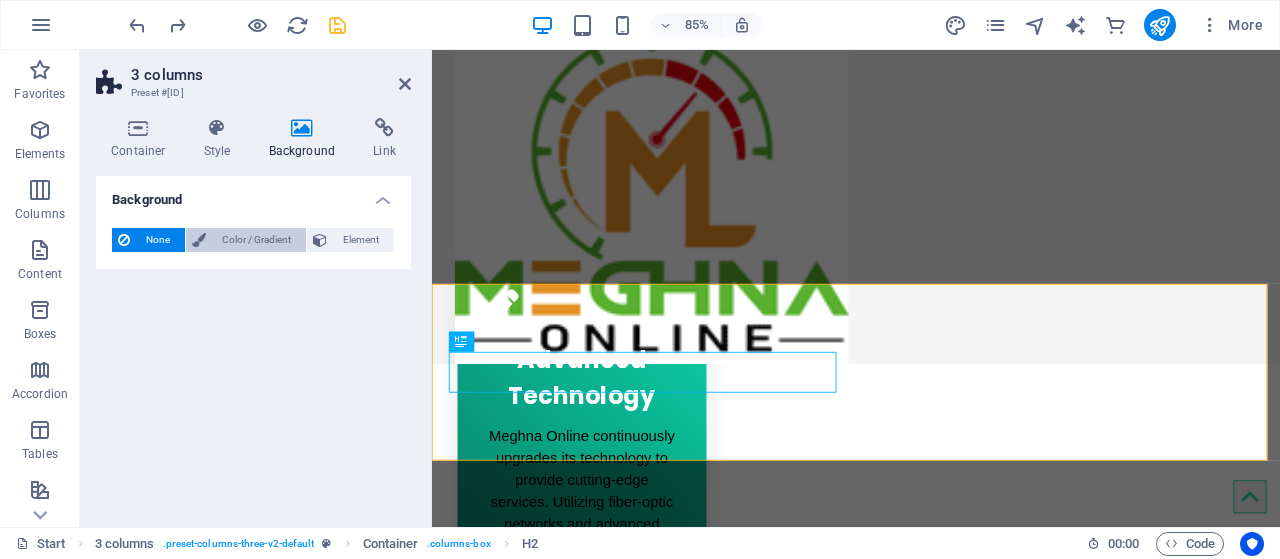click on "Color / Gradient" at bounding box center (256, 240) 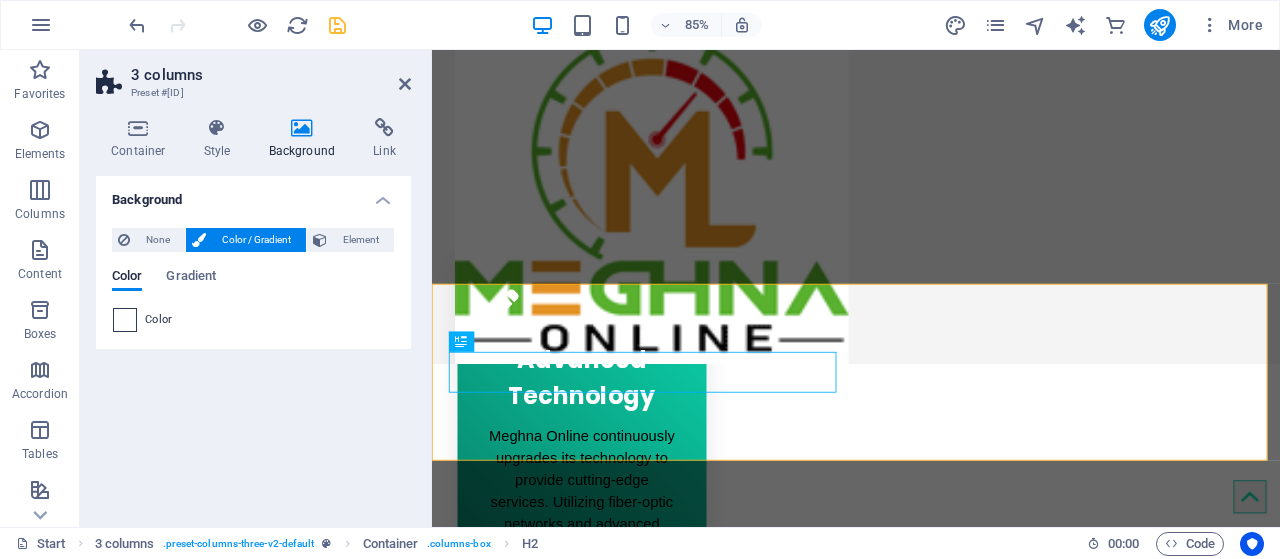 click at bounding box center (125, 320) 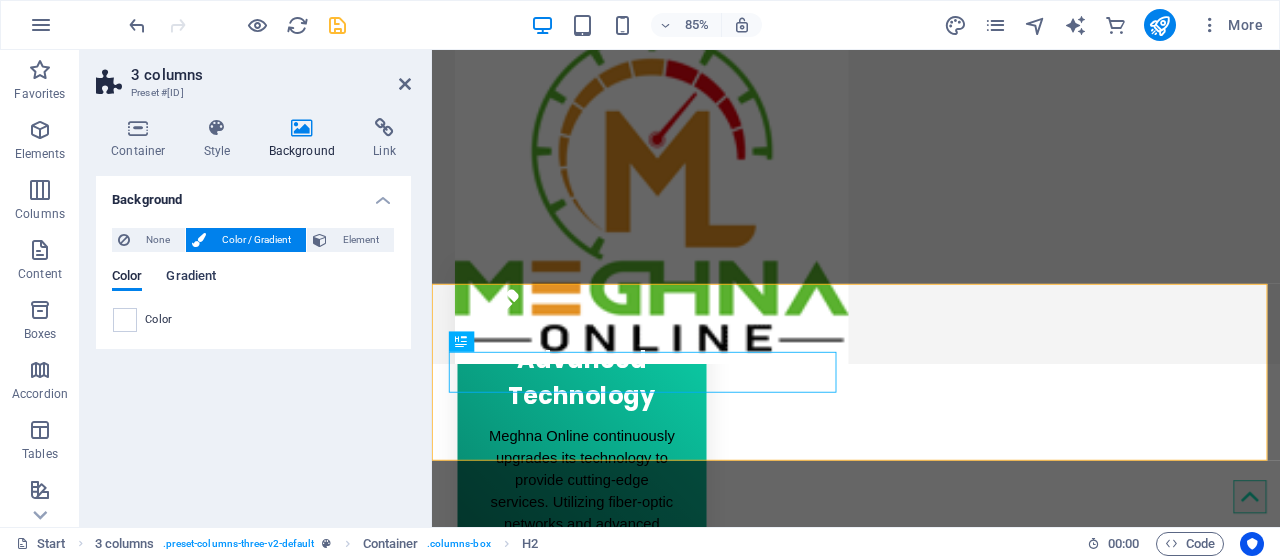 click on "Gradient" at bounding box center (191, 278) 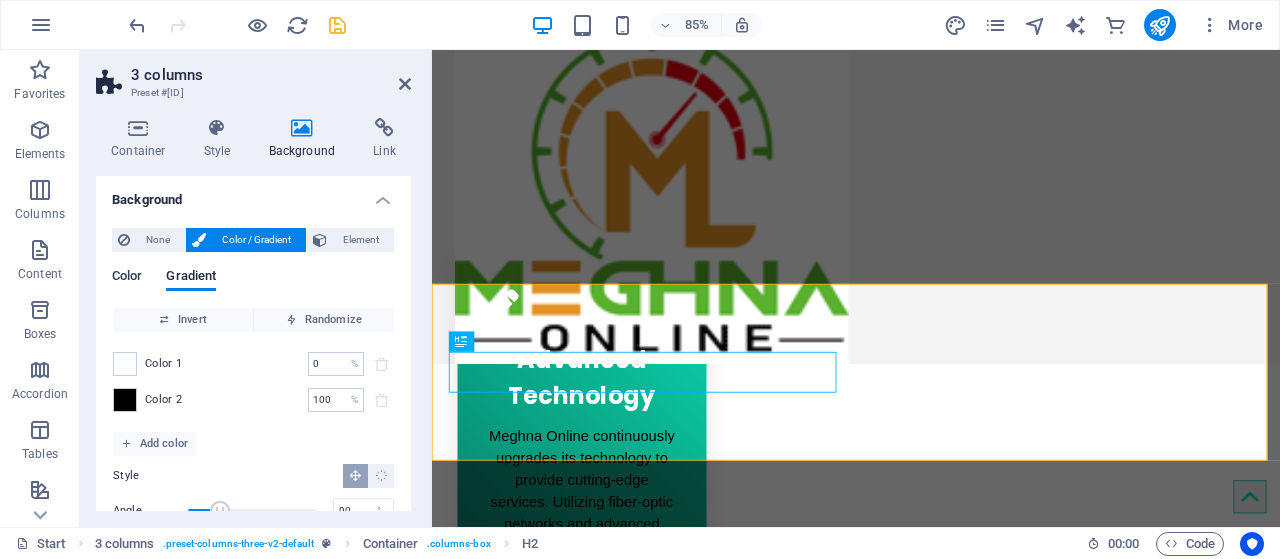 click on "Color" at bounding box center [127, 278] 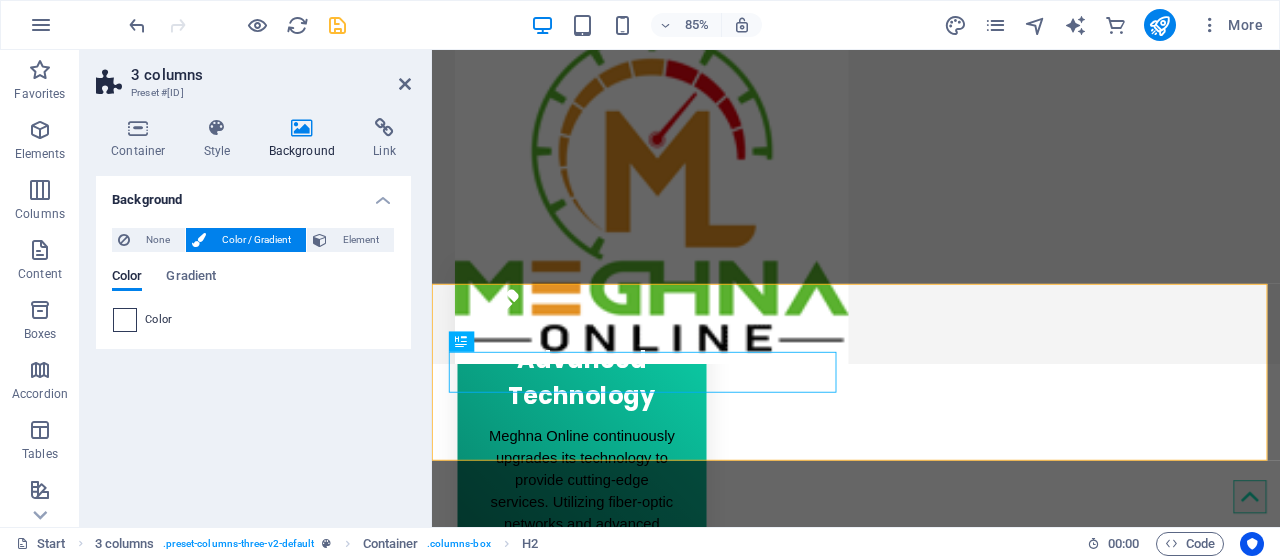 click at bounding box center (125, 320) 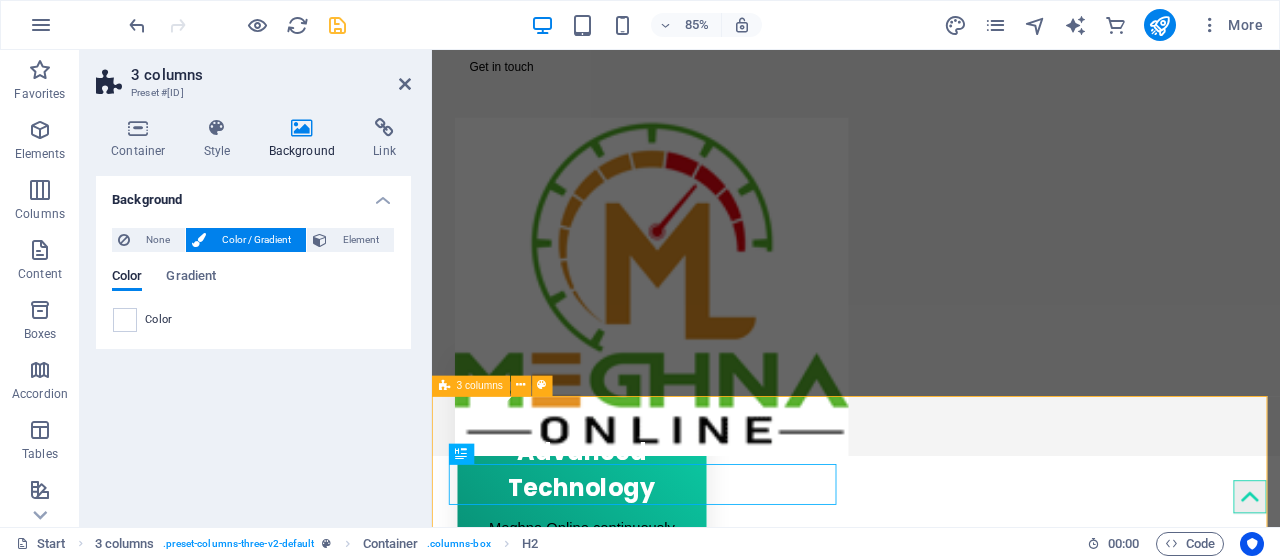 scroll, scrollTop: 658, scrollLeft: 0, axis: vertical 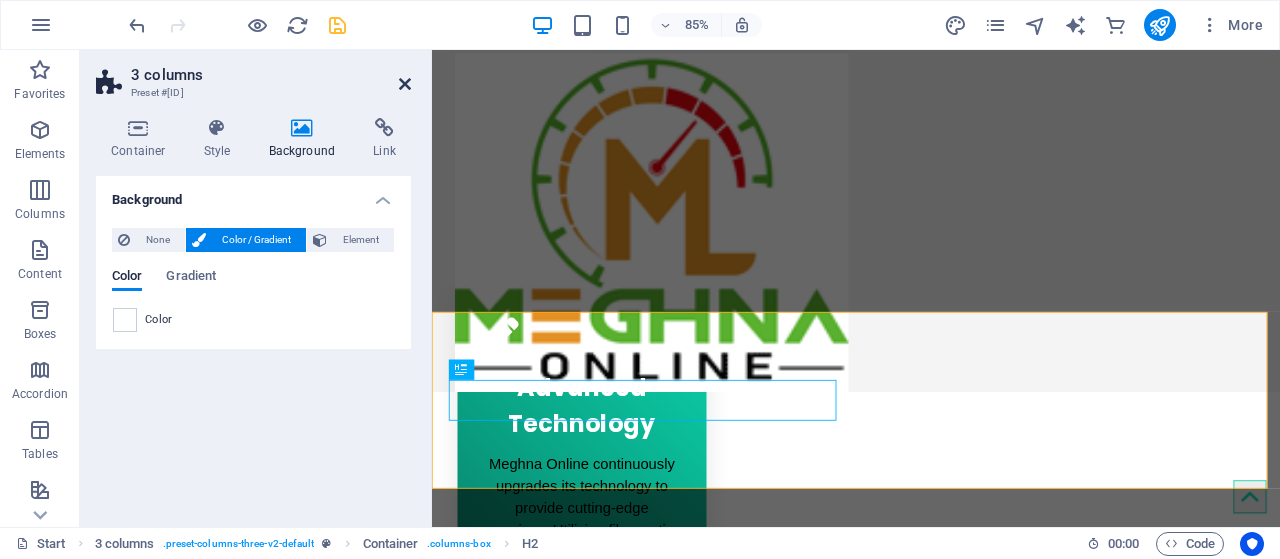 click at bounding box center (405, 84) 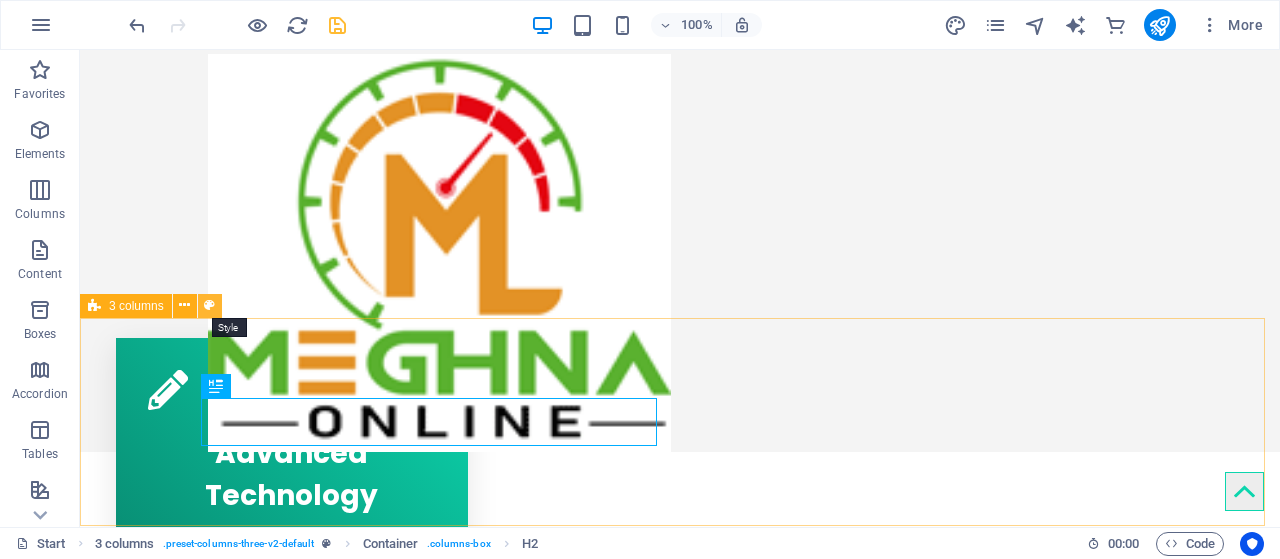 click at bounding box center [209, 305] 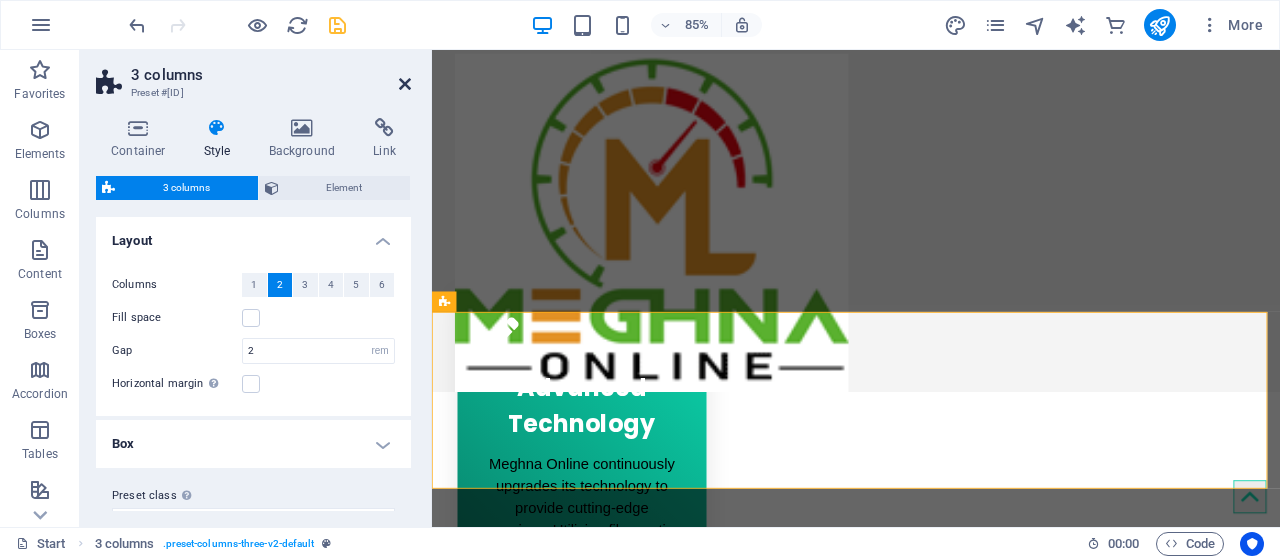 click at bounding box center [405, 84] 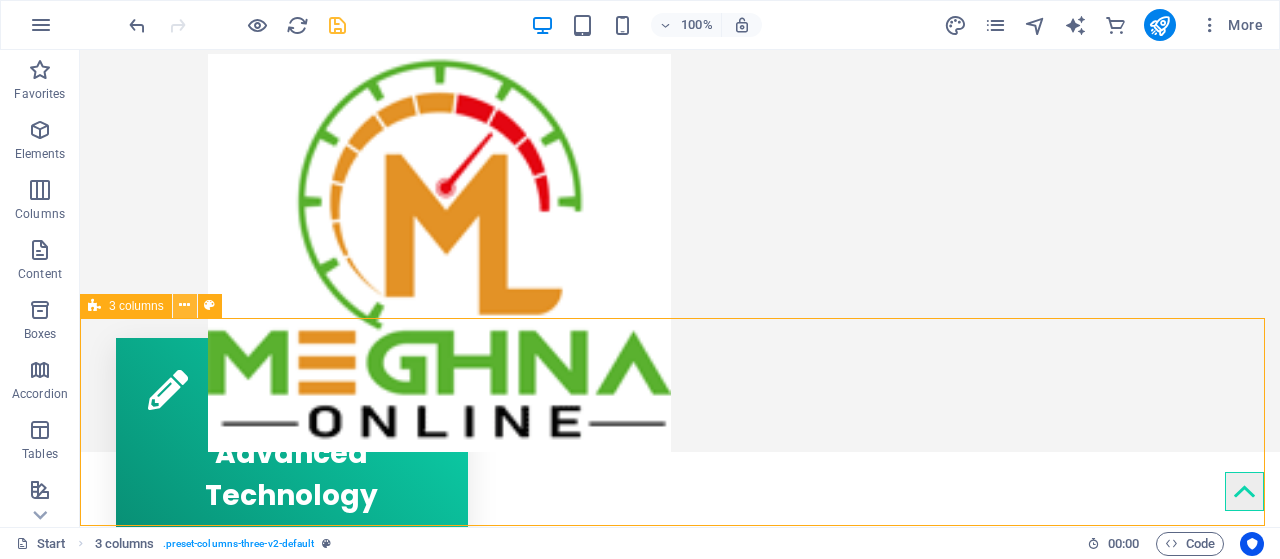 click at bounding box center (184, 305) 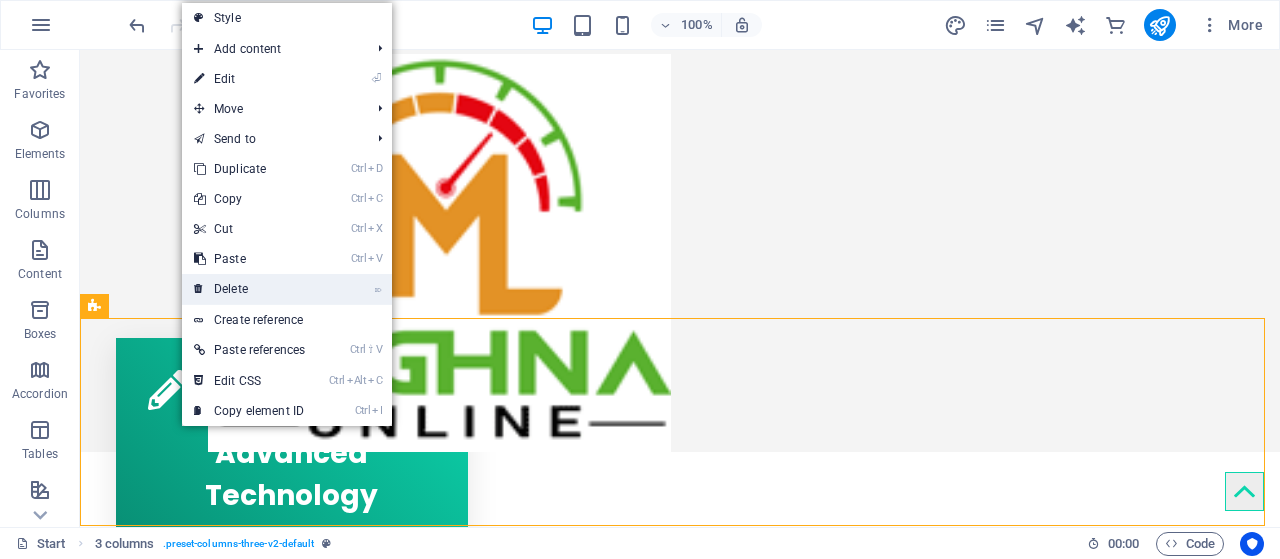 click on "⌦  Delete" at bounding box center [249, 289] 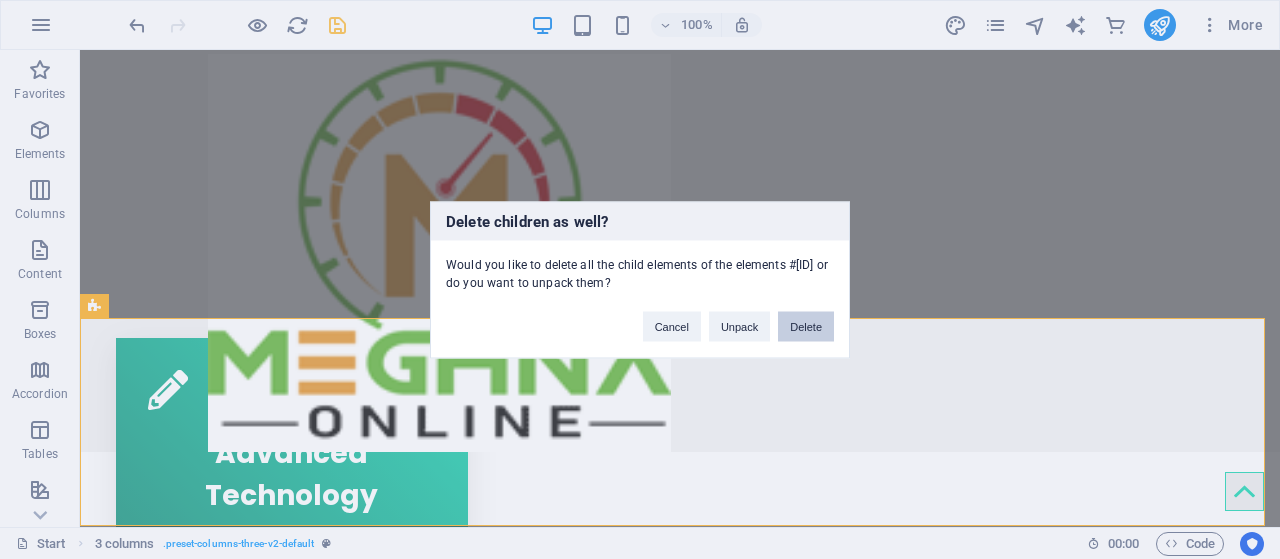 click on "Delete" at bounding box center [806, 326] 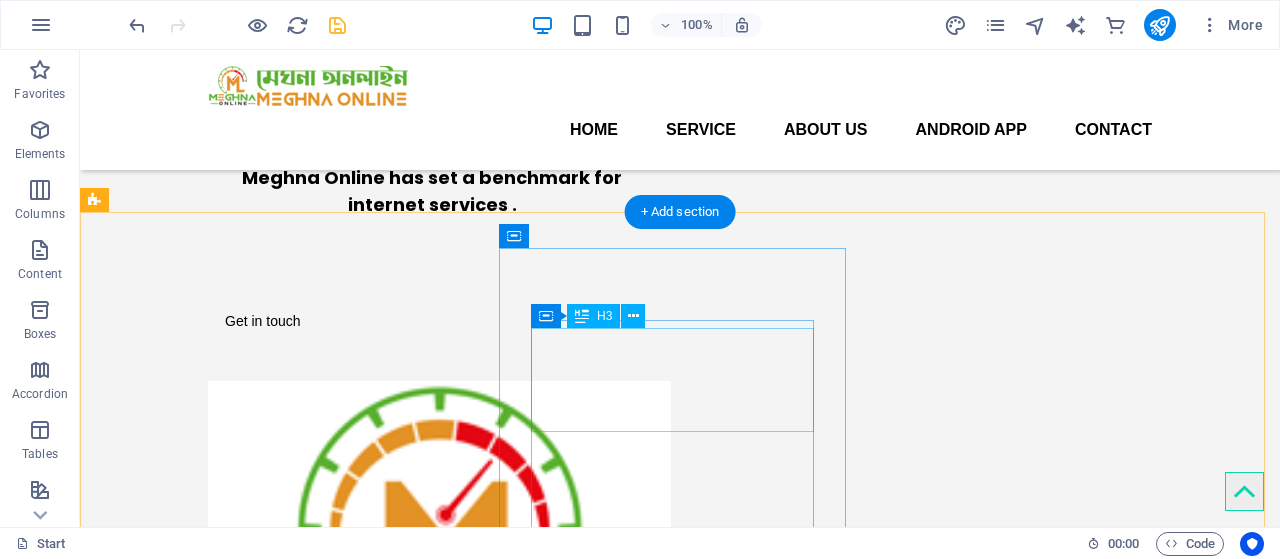 scroll, scrollTop: 258, scrollLeft: 0, axis: vertical 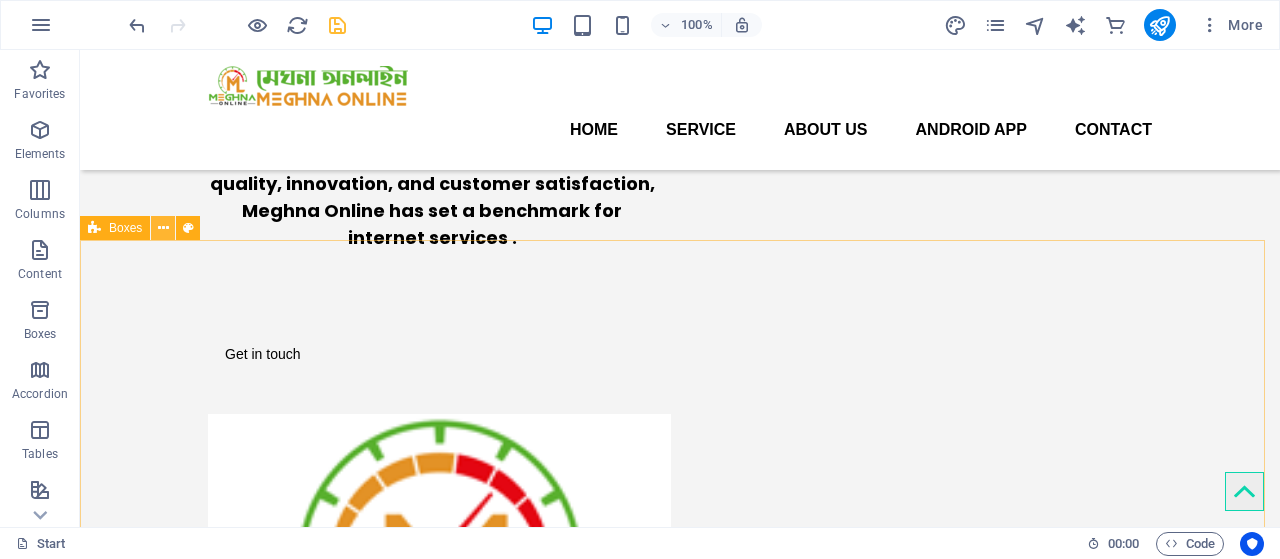 click at bounding box center (163, 228) 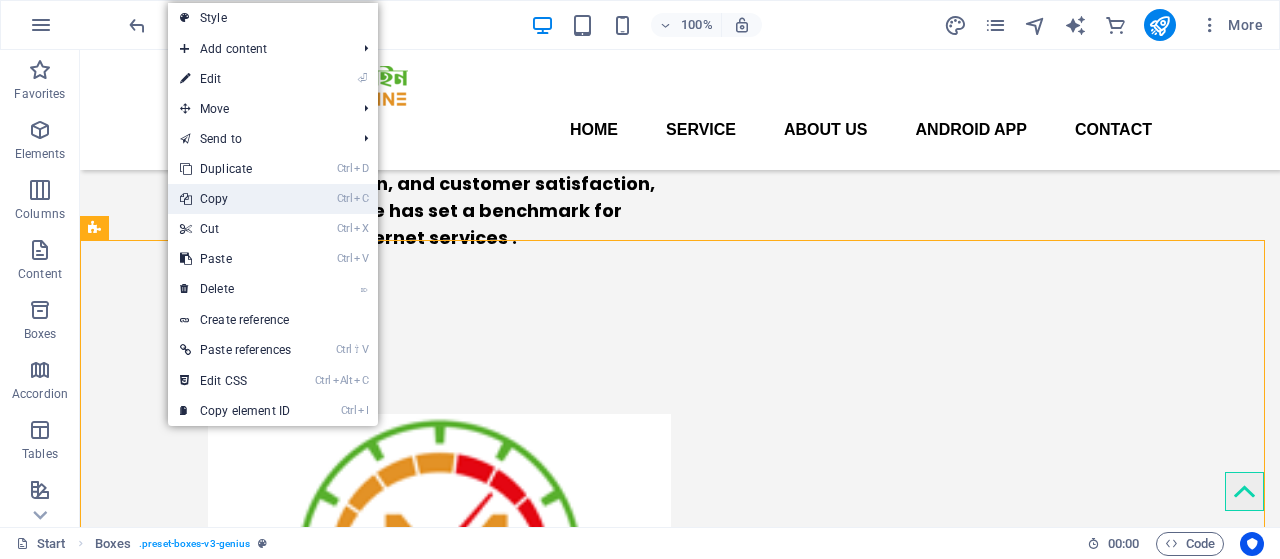 click on "Ctrl C  Copy" at bounding box center (235, 199) 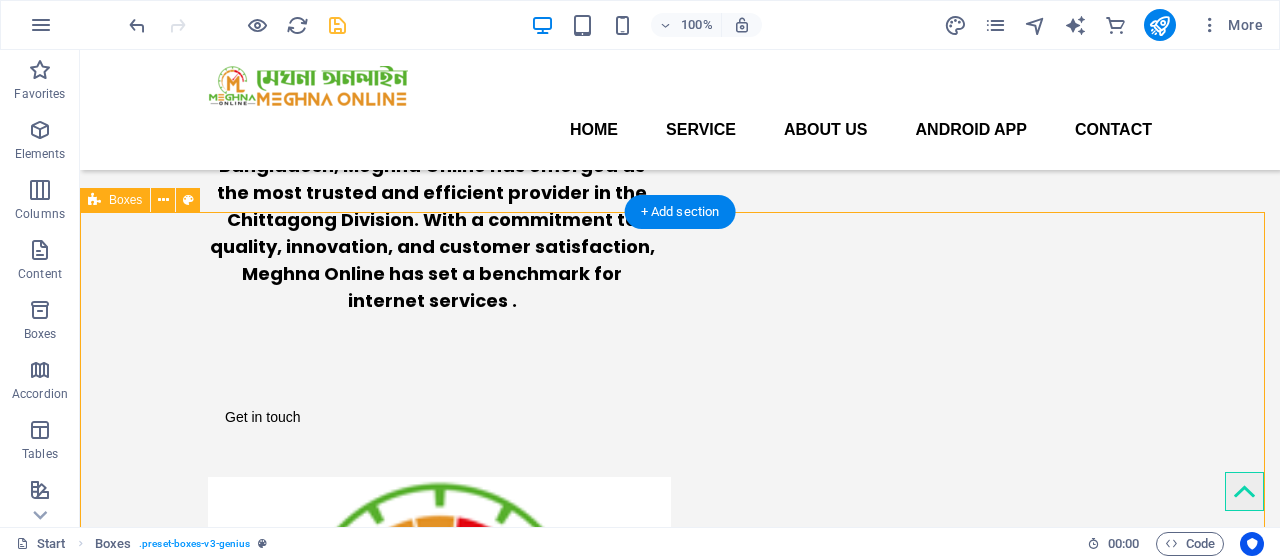 scroll, scrollTop: 191, scrollLeft: 0, axis: vertical 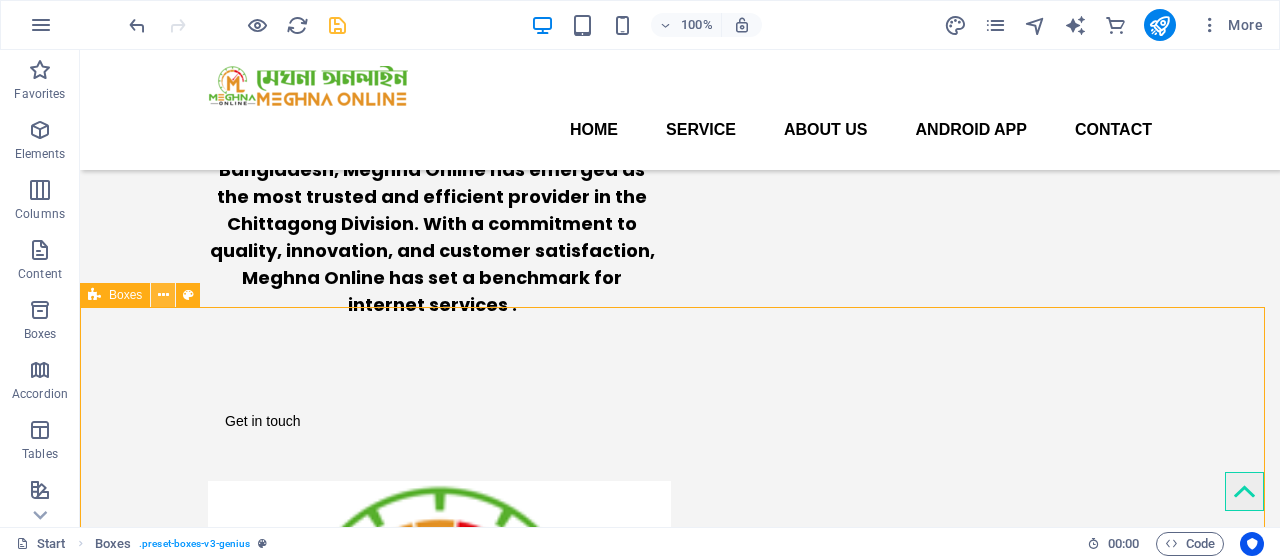 click at bounding box center [163, 295] 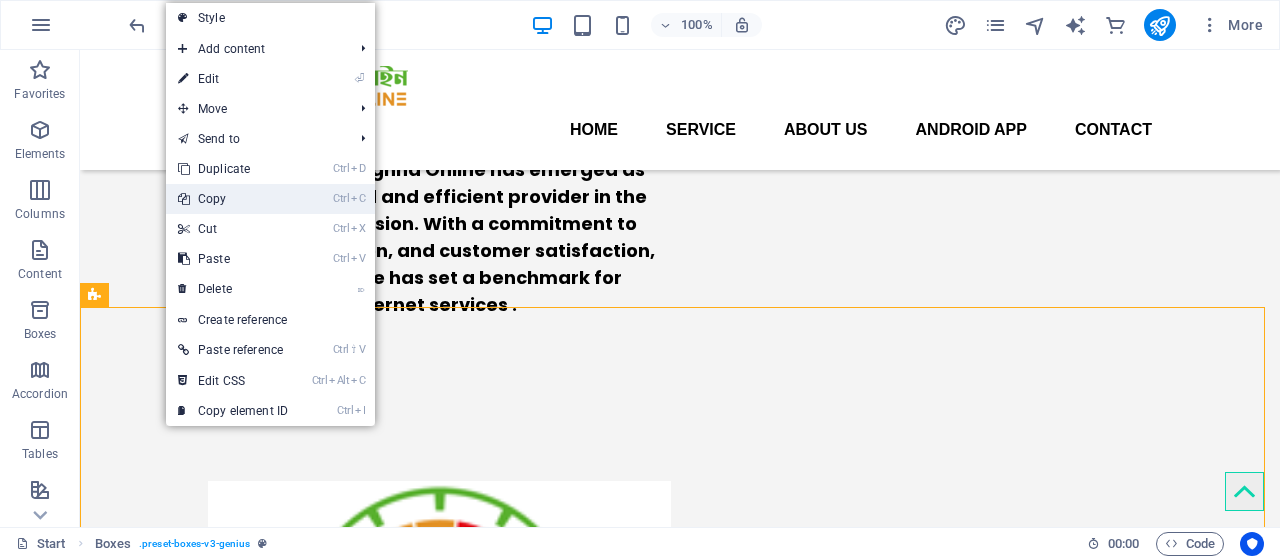 click on "Ctrl C  Copy" at bounding box center (233, 199) 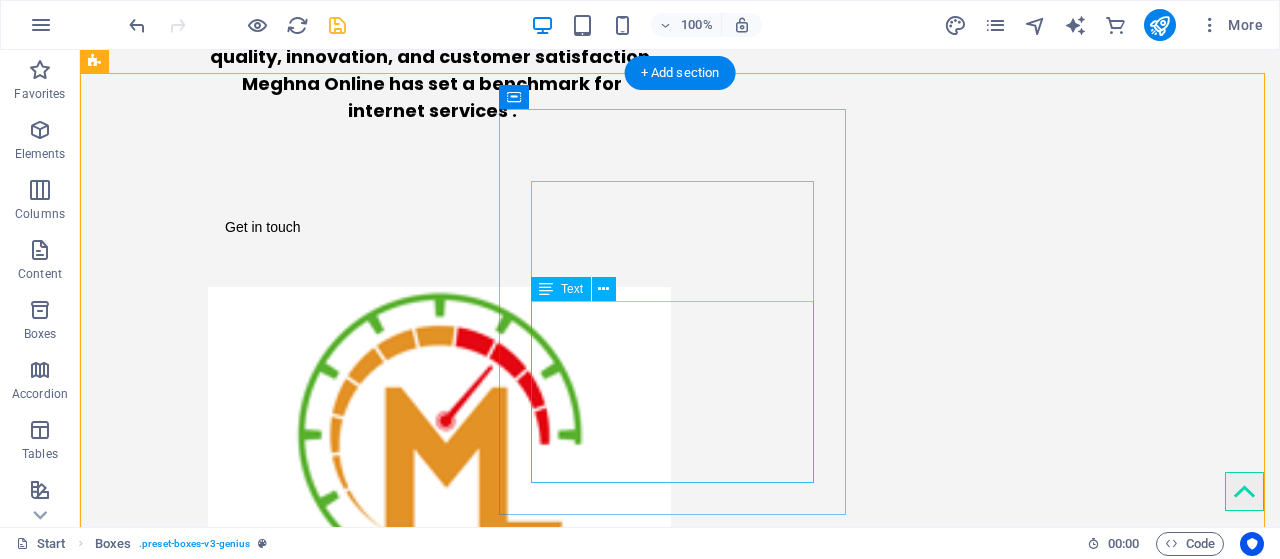 scroll, scrollTop: 558, scrollLeft: 0, axis: vertical 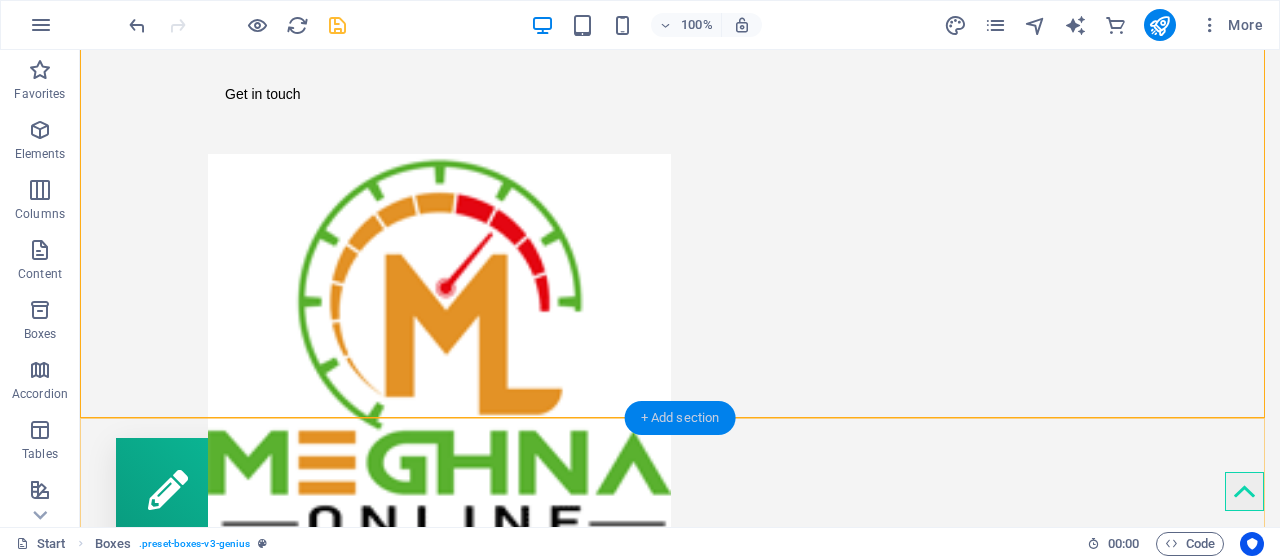 click on "+ Add section" at bounding box center [680, 418] 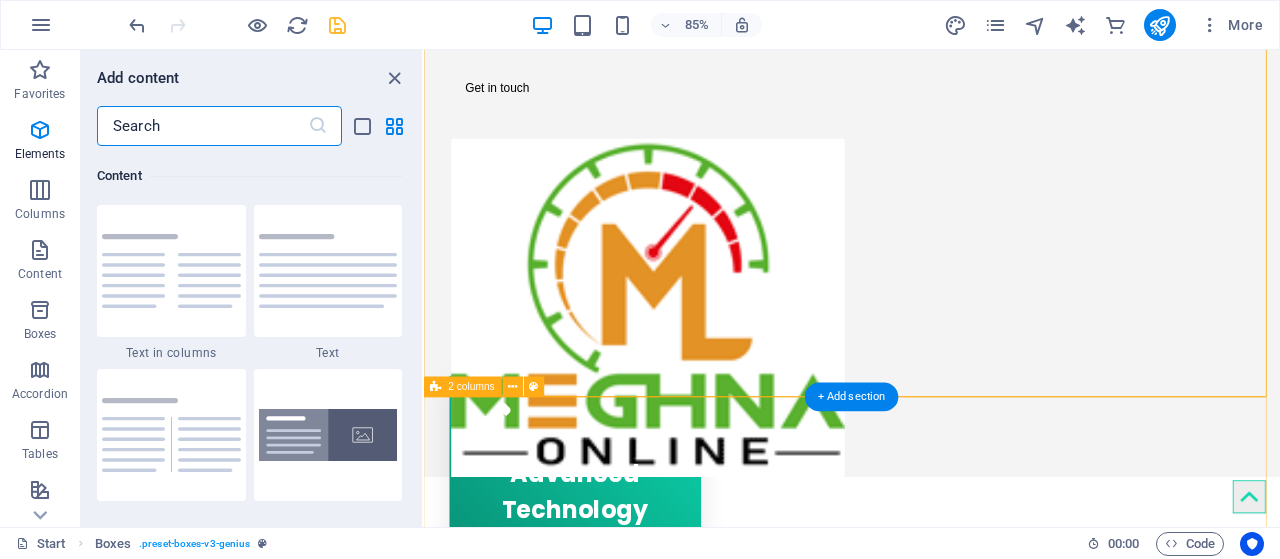 scroll, scrollTop: 3499, scrollLeft: 0, axis: vertical 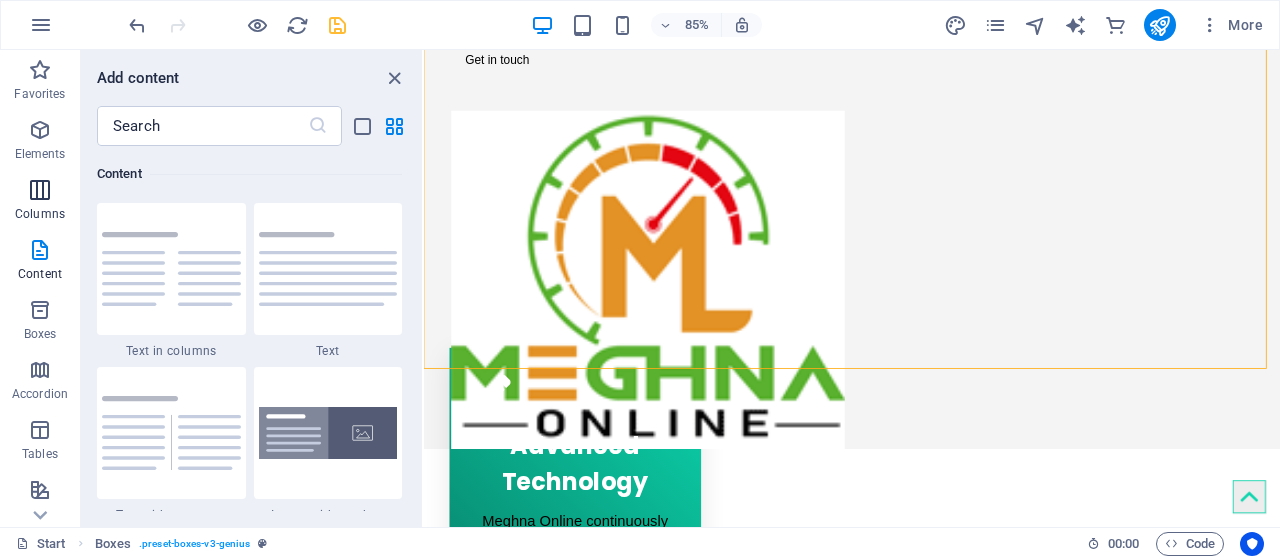 click at bounding box center [40, 190] 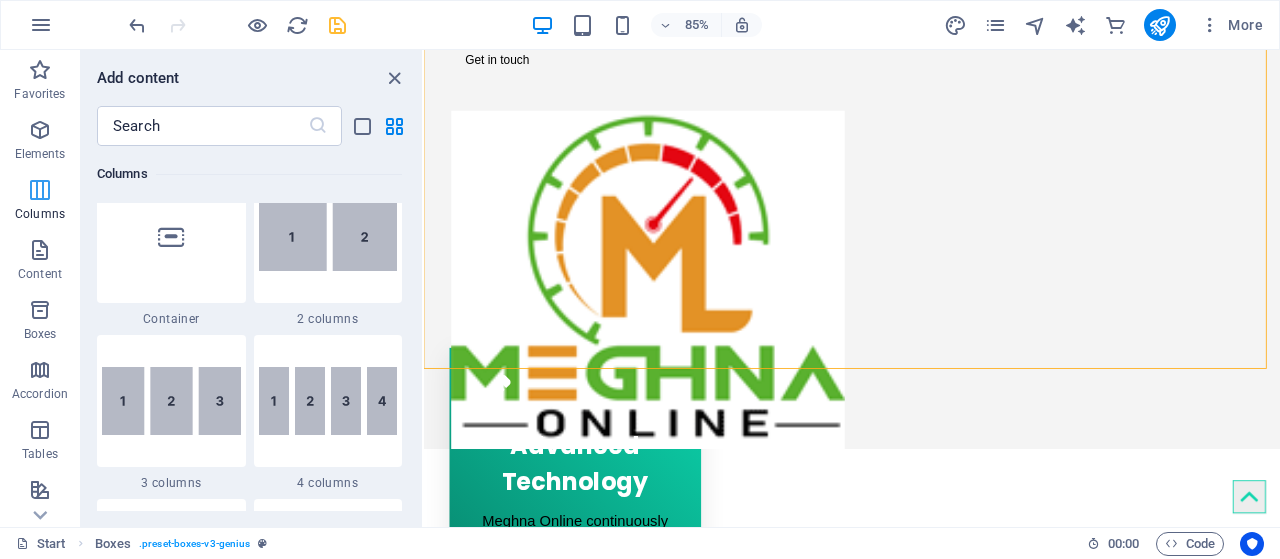 scroll, scrollTop: 990, scrollLeft: 0, axis: vertical 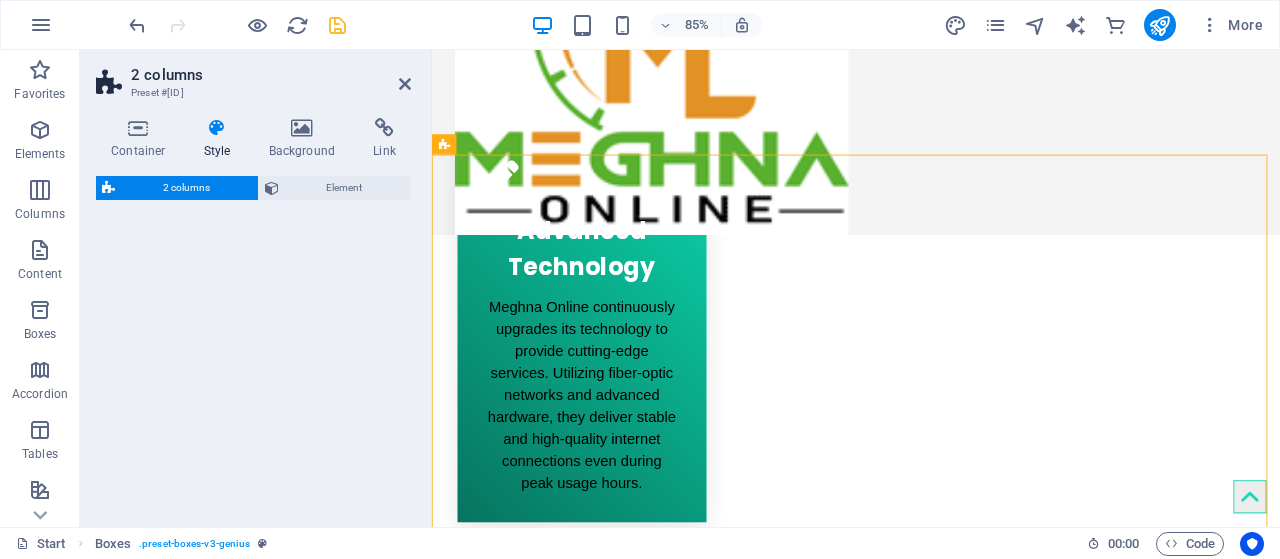 select on "rem" 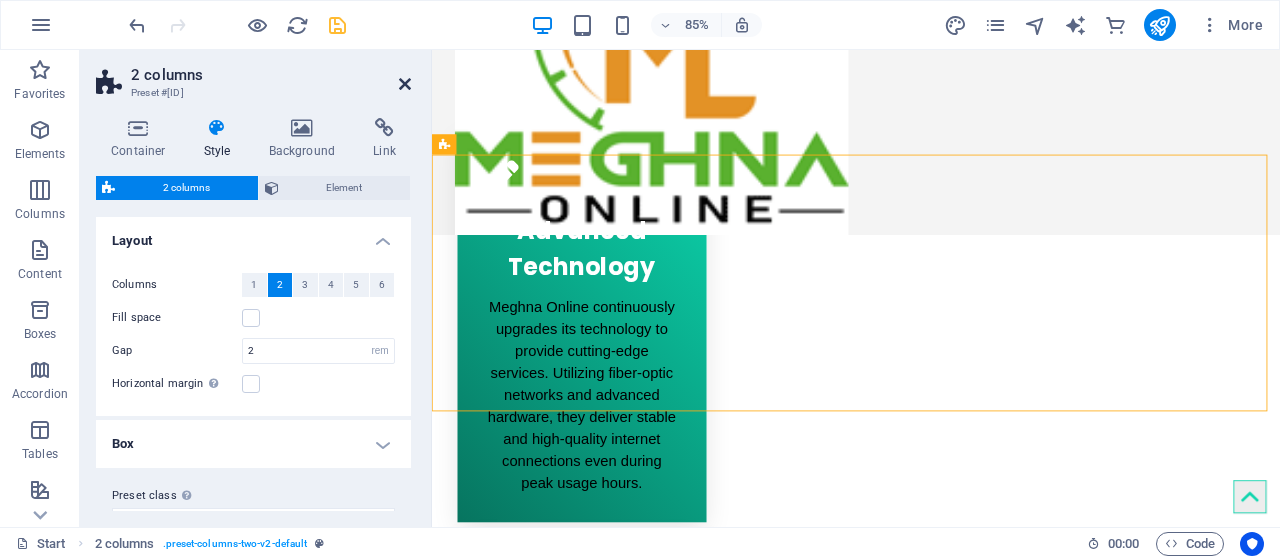 click at bounding box center [405, 84] 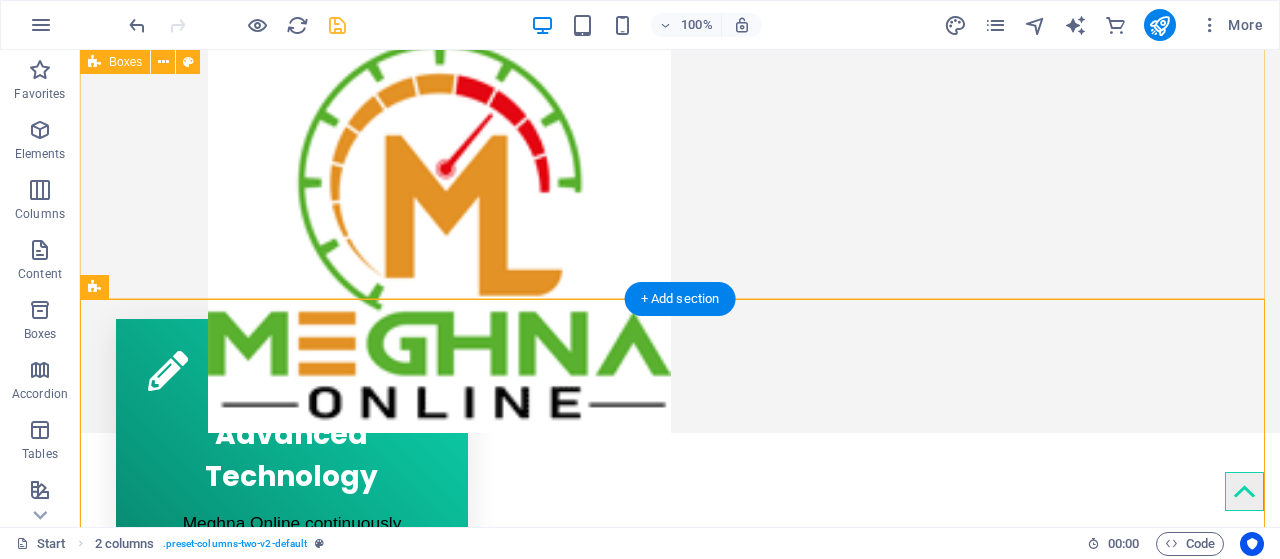 scroll, scrollTop: 743, scrollLeft: 0, axis: vertical 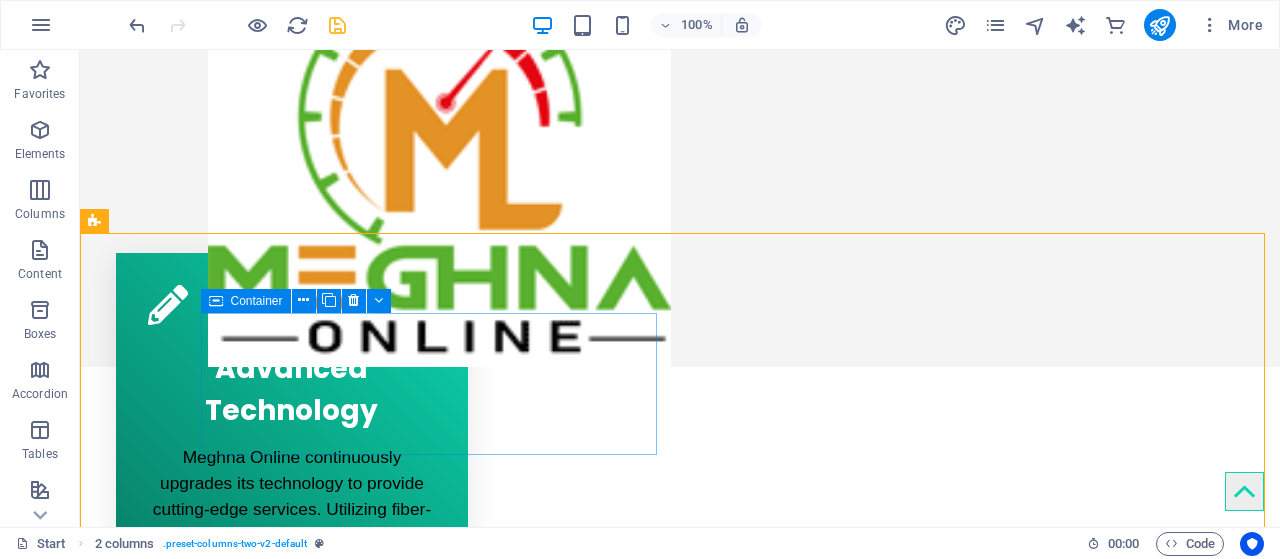 click on "Container" at bounding box center (246, 301) 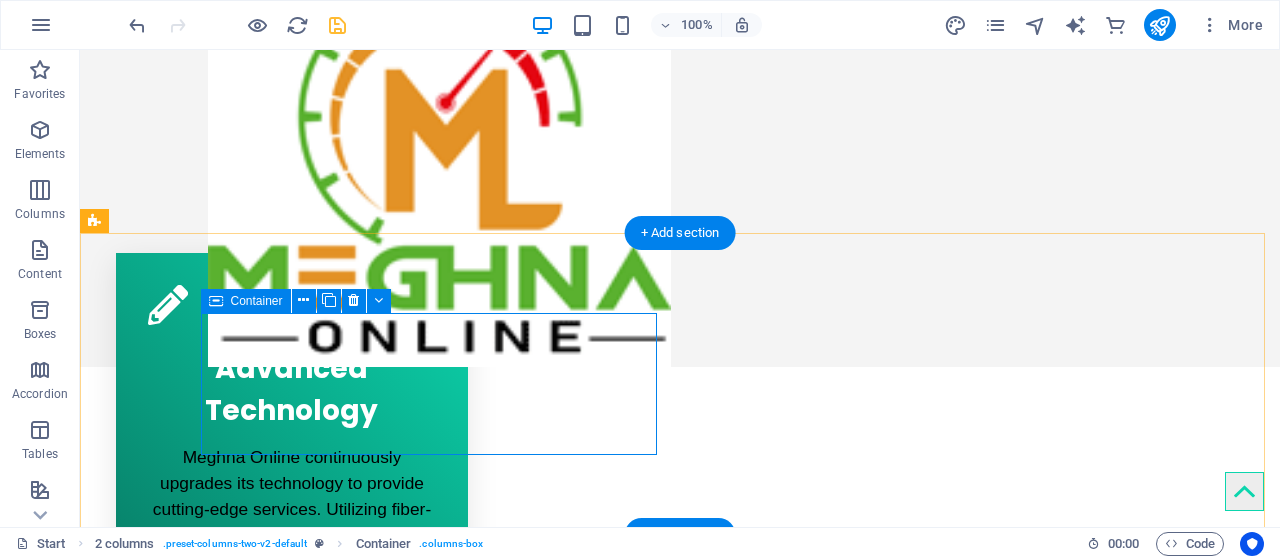 click on "Drop content here or  Add elements  Paste clipboard" at bounding box center [324, 1614] 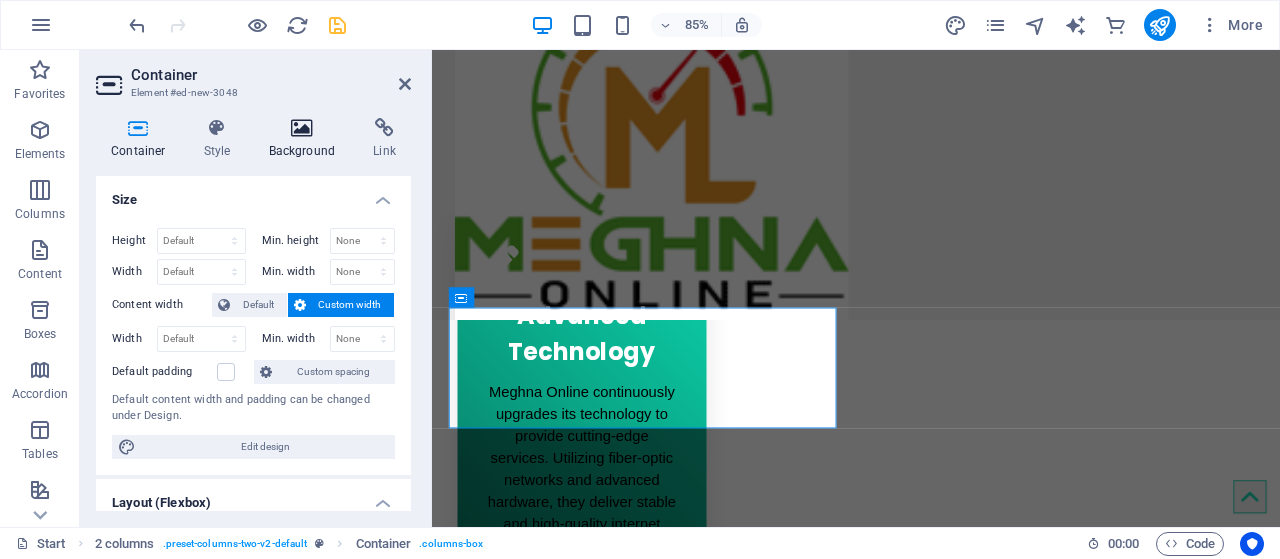 click at bounding box center (302, 128) 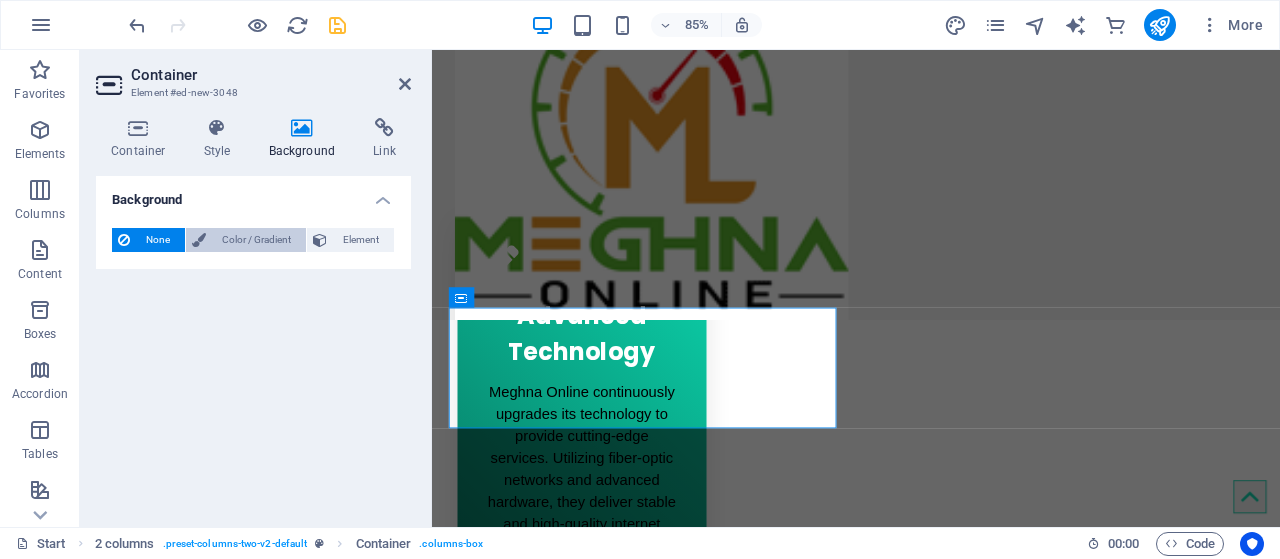 click on "Color / Gradient" at bounding box center (246, 240) 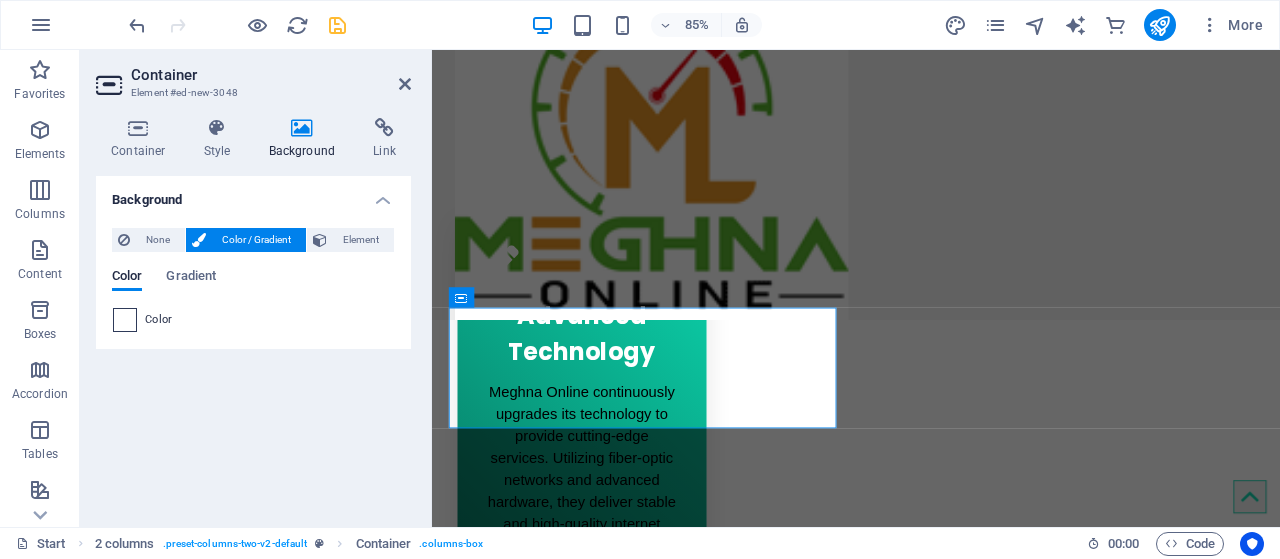 click on "Color" at bounding box center [253, 320] 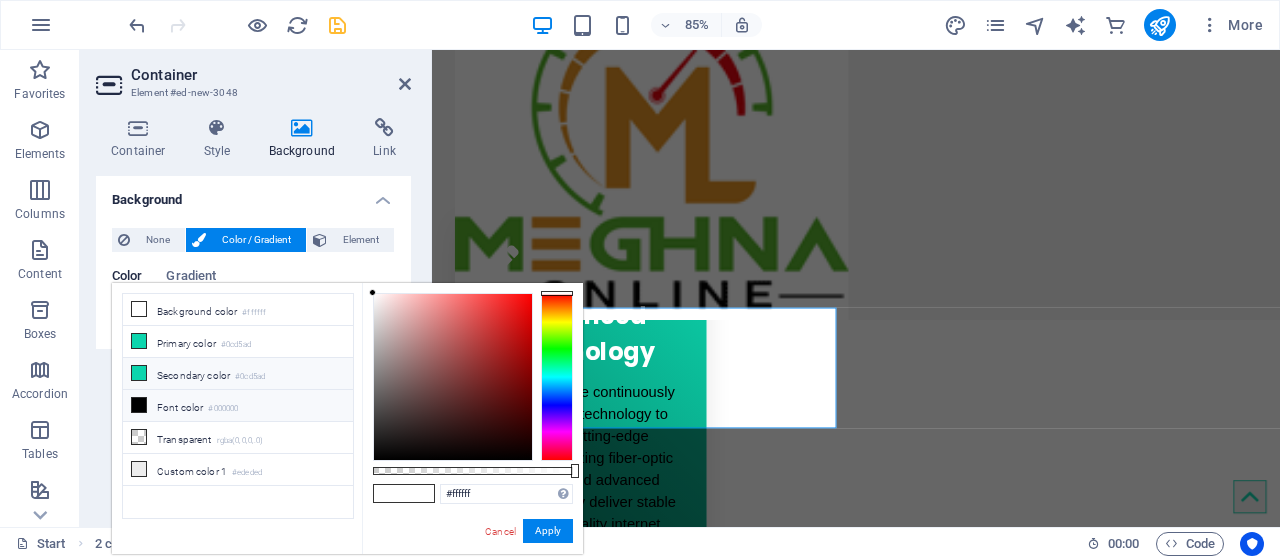 click at bounding box center (139, 373) 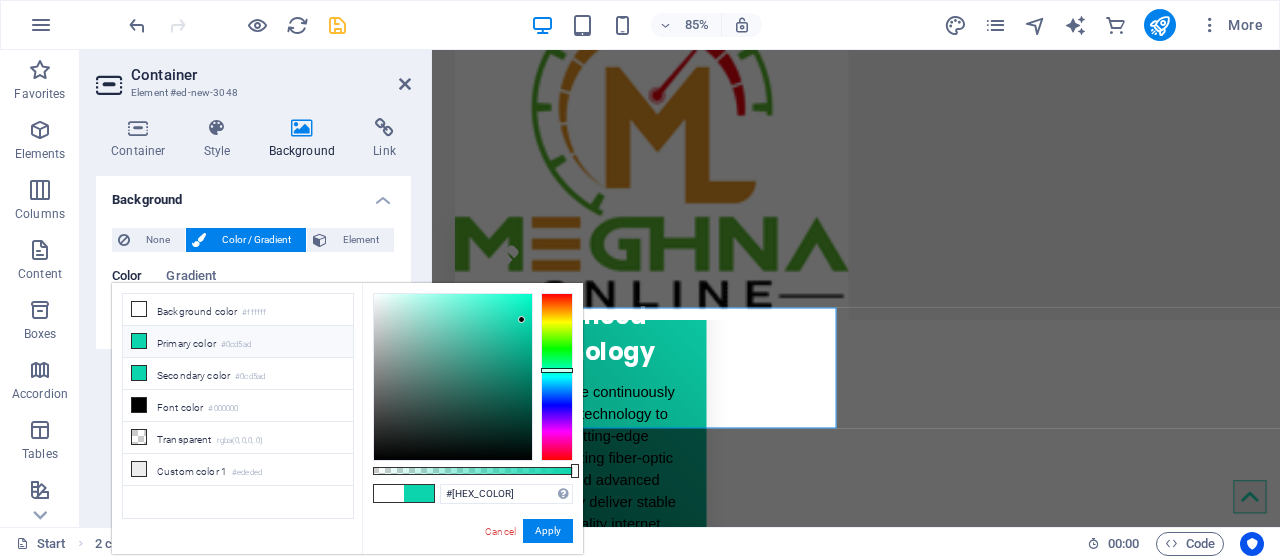 click at bounding box center (557, 377) 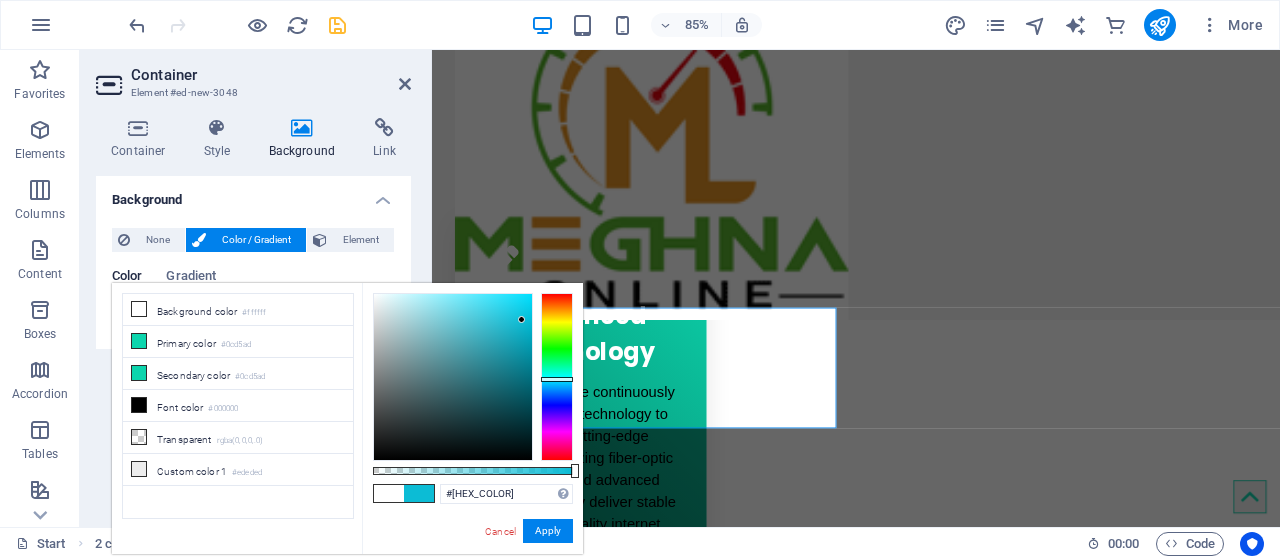 click at bounding box center [557, 377] 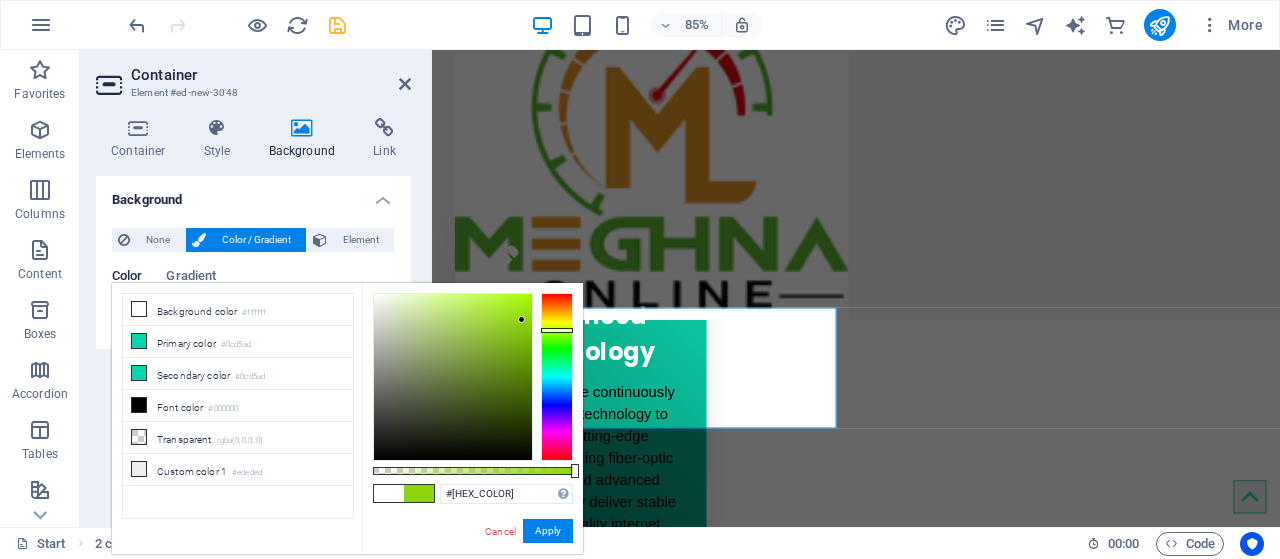 click at bounding box center (557, 377) 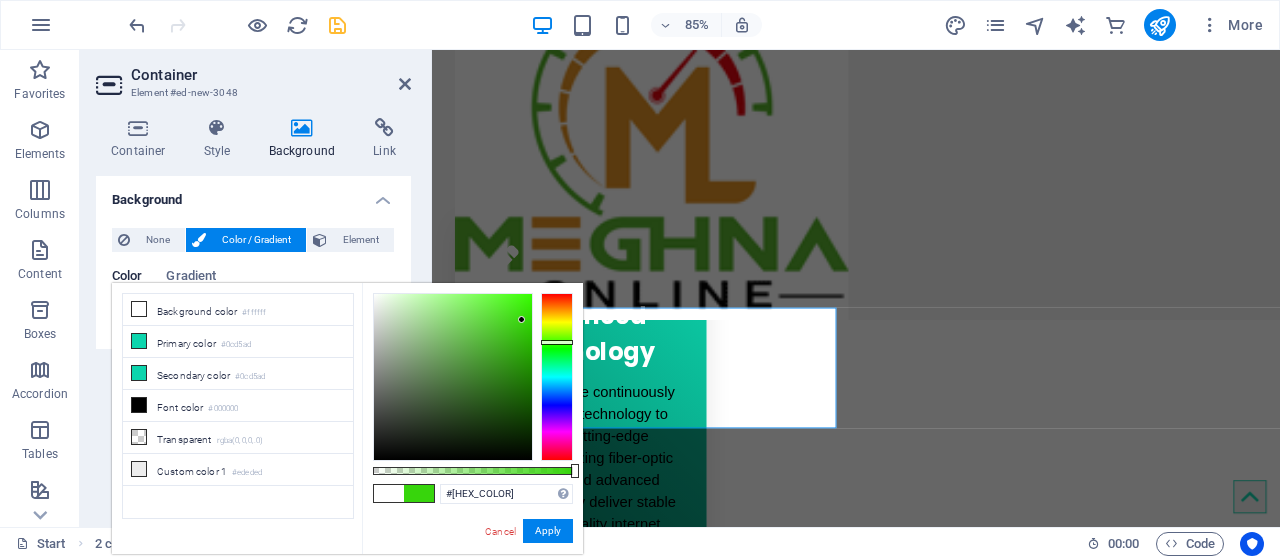click at bounding box center (557, 377) 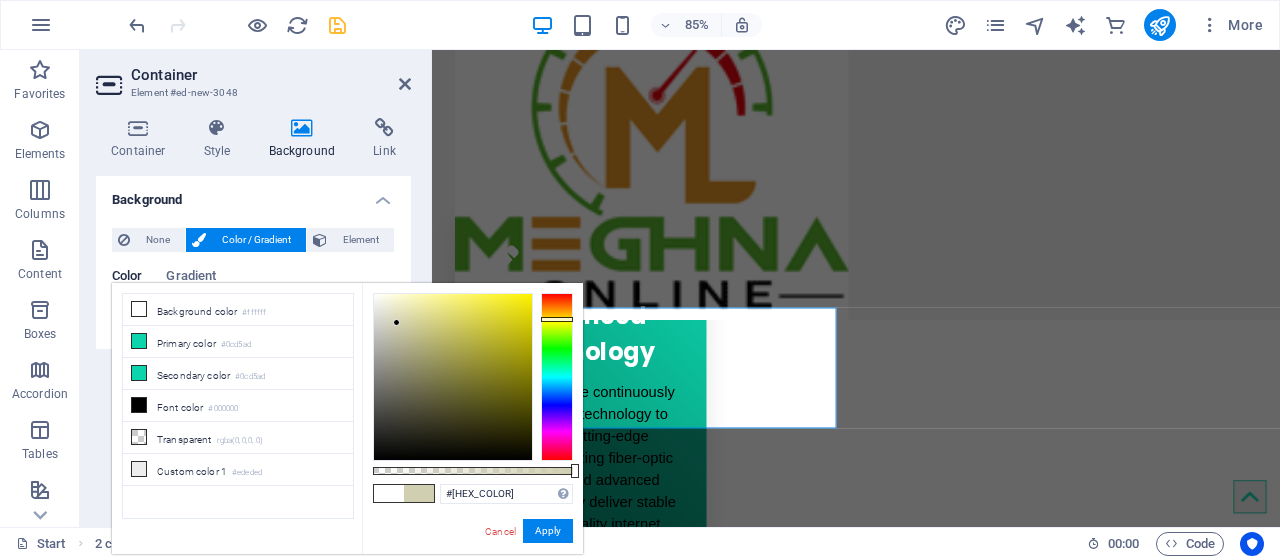 type on "#[HEX_COLOR]" 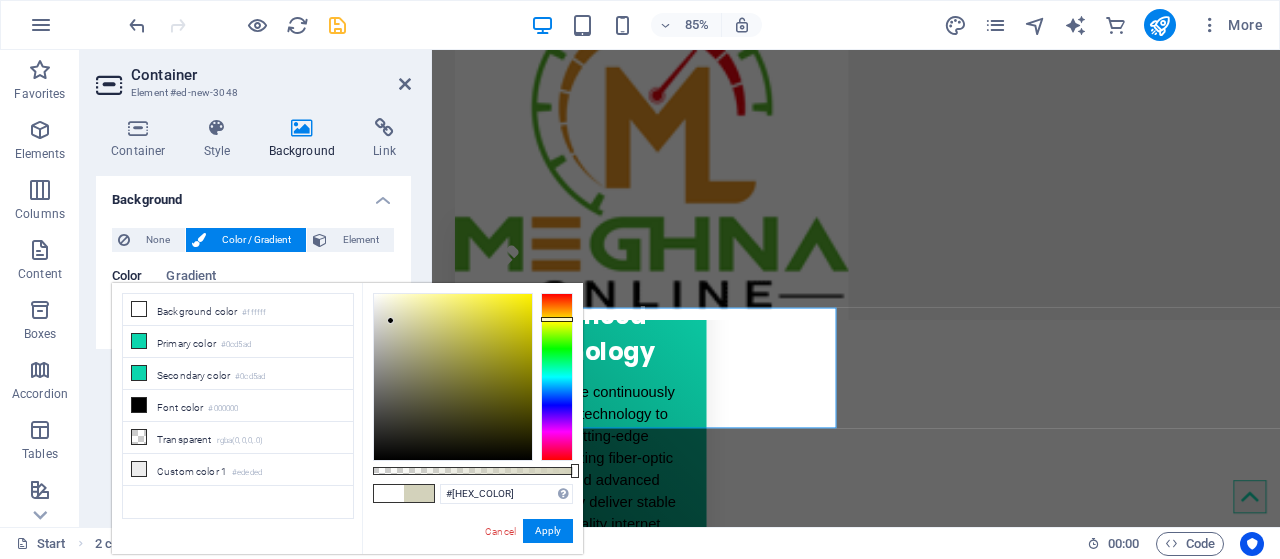 drag, startPoint x: 417, startPoint y: 338, endPoint x: 391, endPoint y: 321, distance: 31.06445 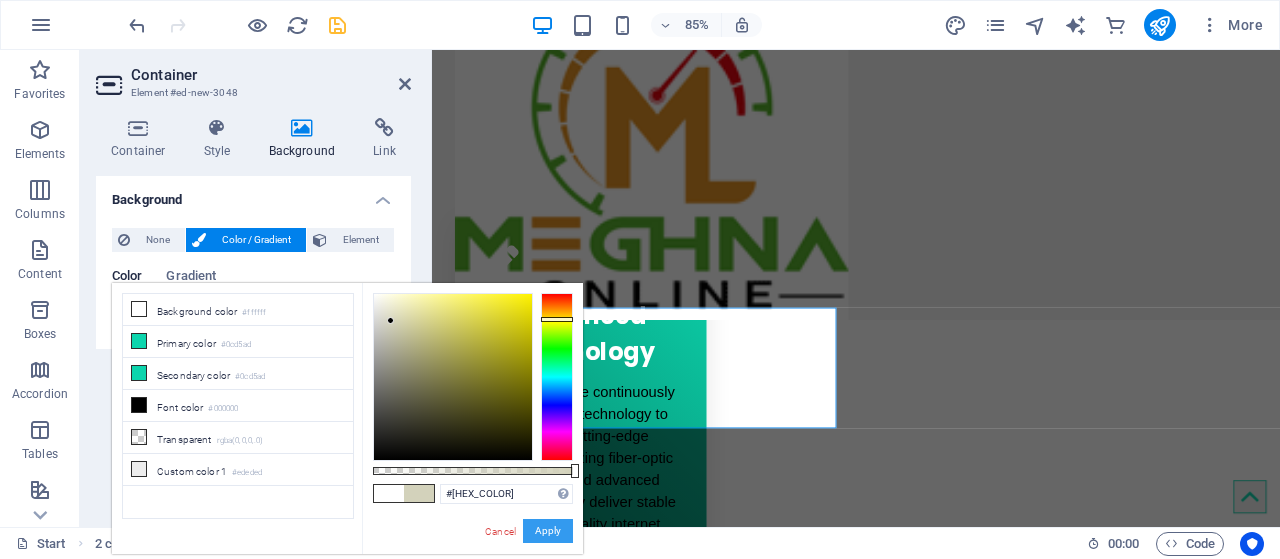 click on "Apply" at bounding box center [548, 531] 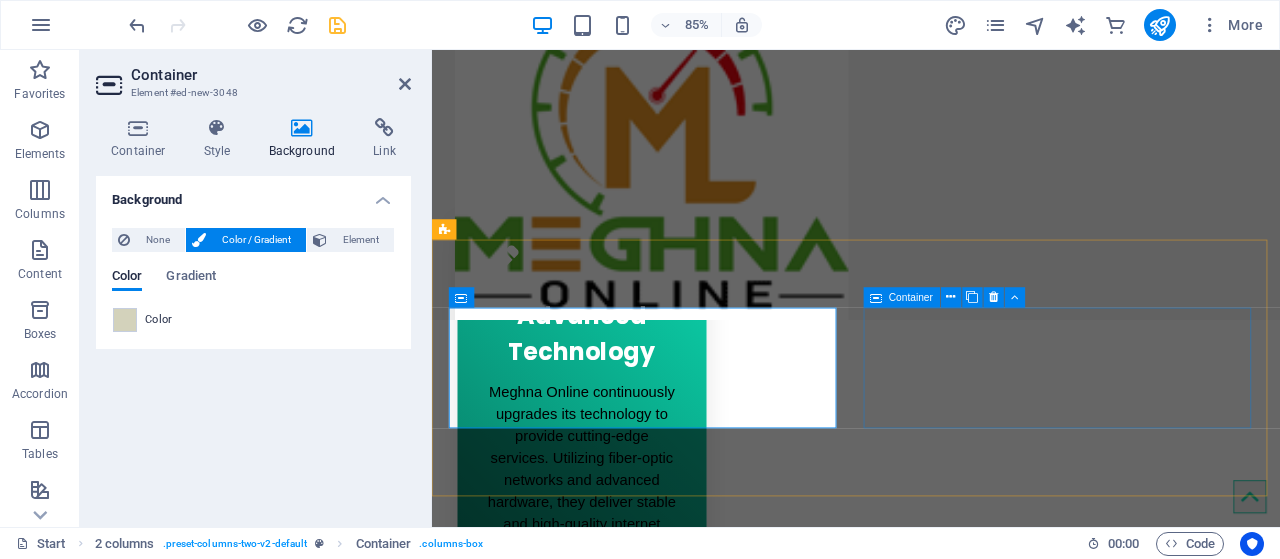click on "Drop content here or  Add elements  Paste clipboard" at bounding box center (676, 1897) 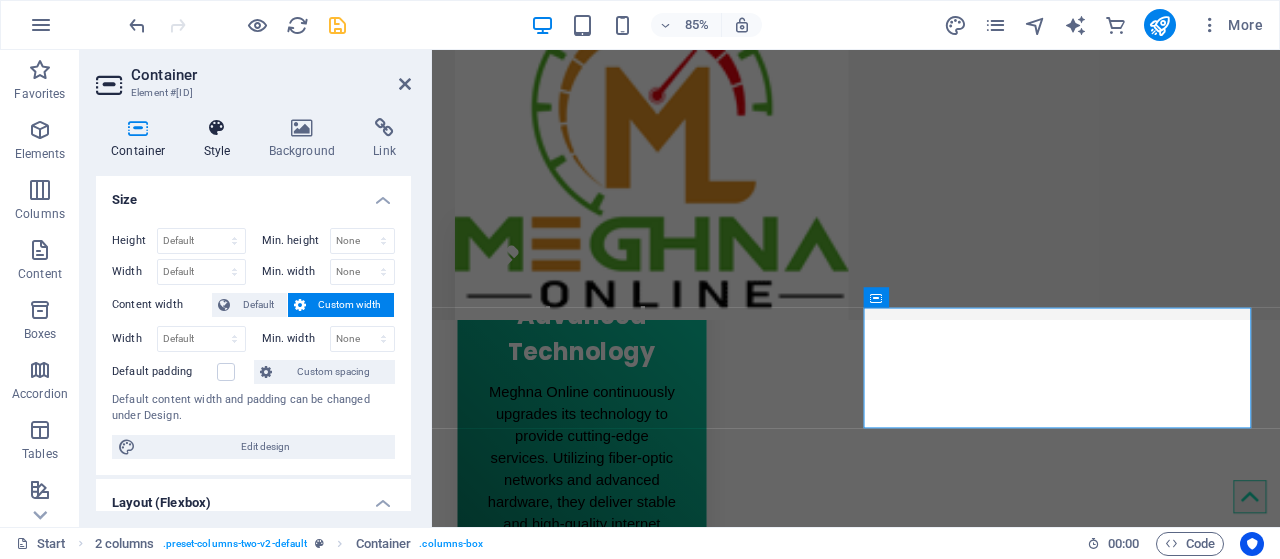 click on "Style" at bounding box center [221, 139] 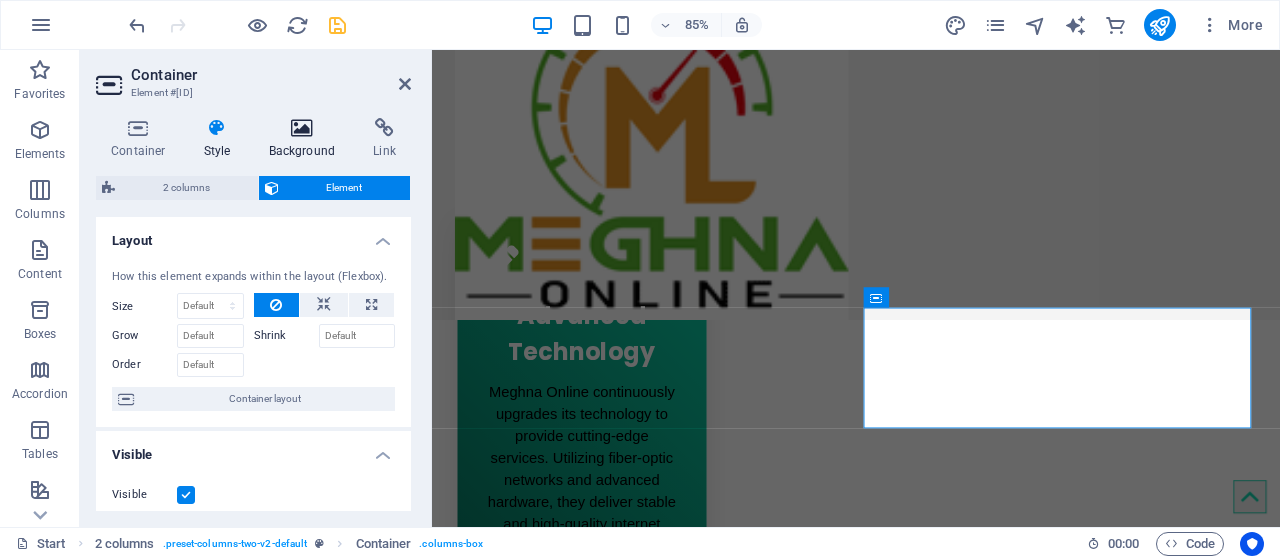 click on "Background" at bounding box center (306, 139) 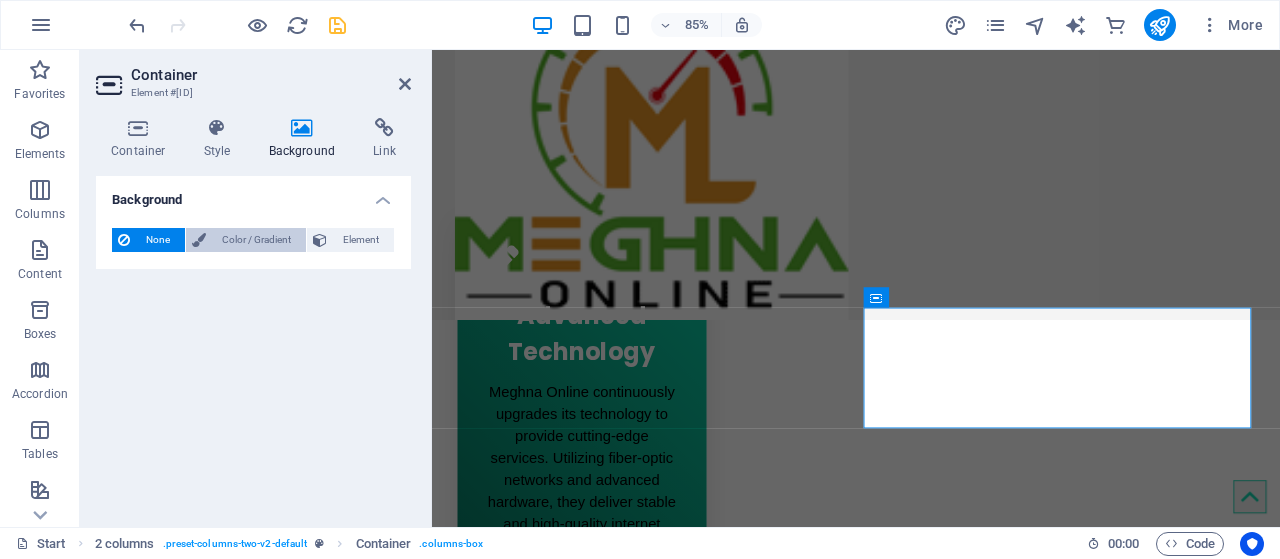 click on "Color / Gradient" at bounding box center [256, 240] 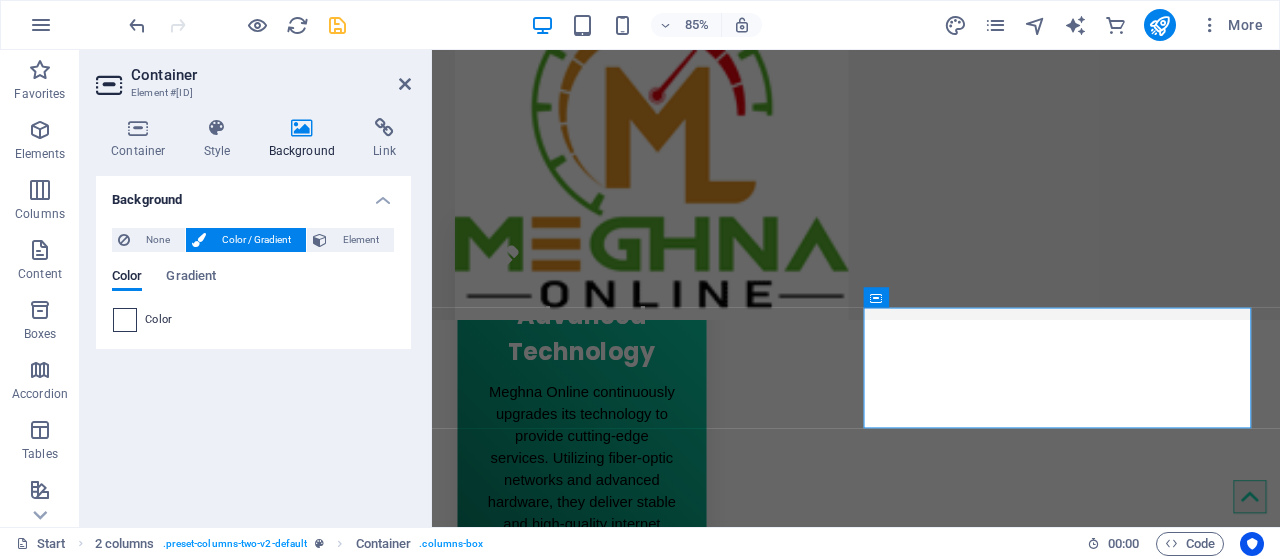 click at bounding box center [125, 320] 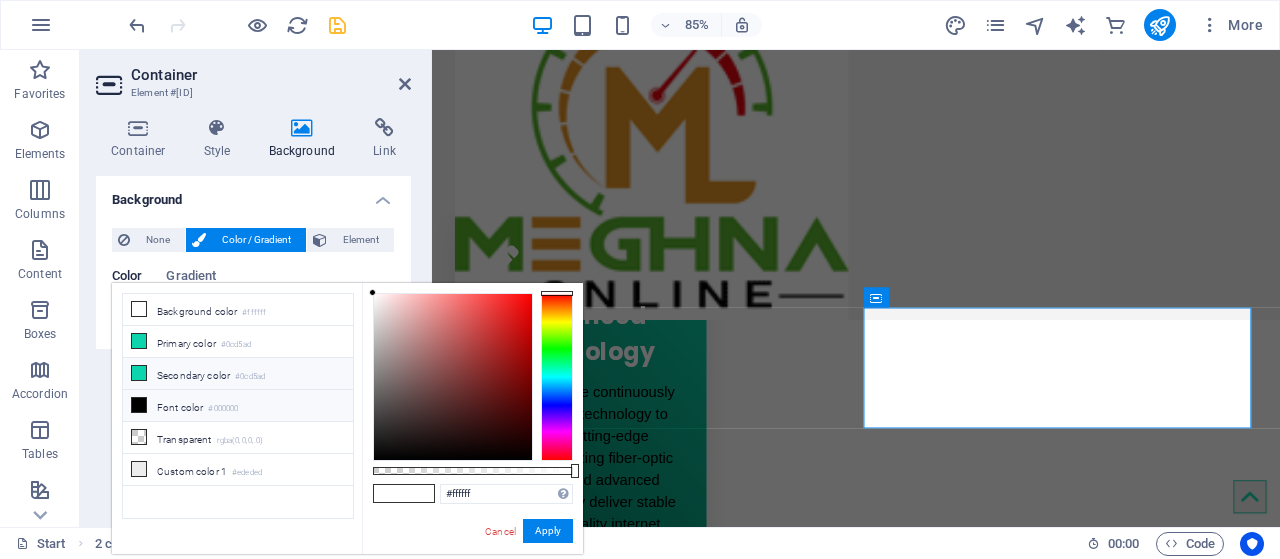 click on "Secondary color
#[HEX_COLOR]" at bounding box center [238, 374] 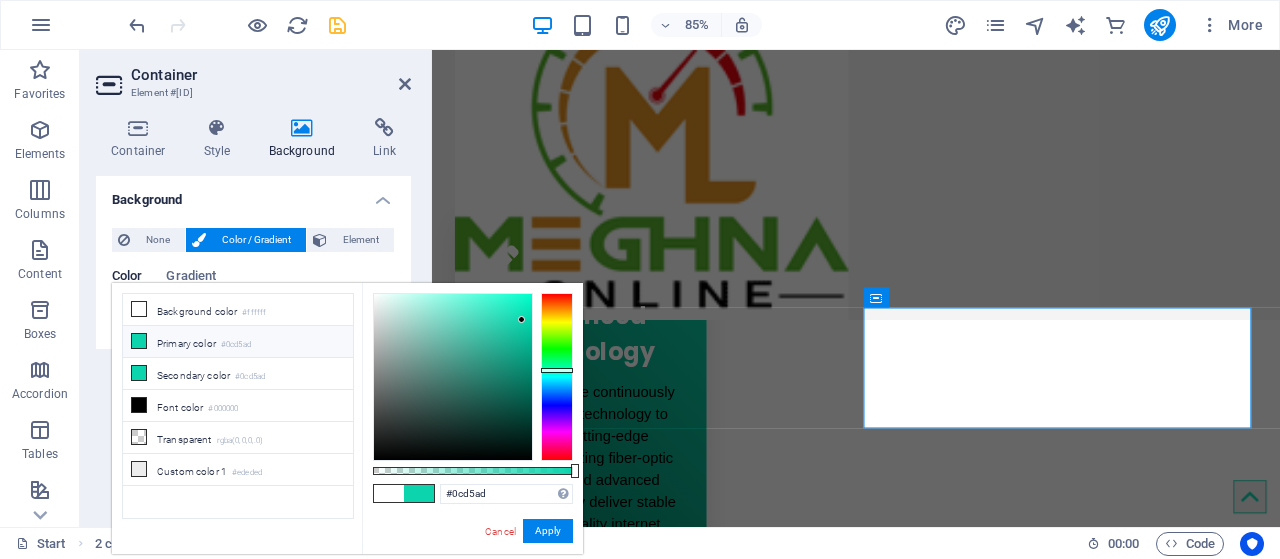 type on "#[HEX_COLOR]" 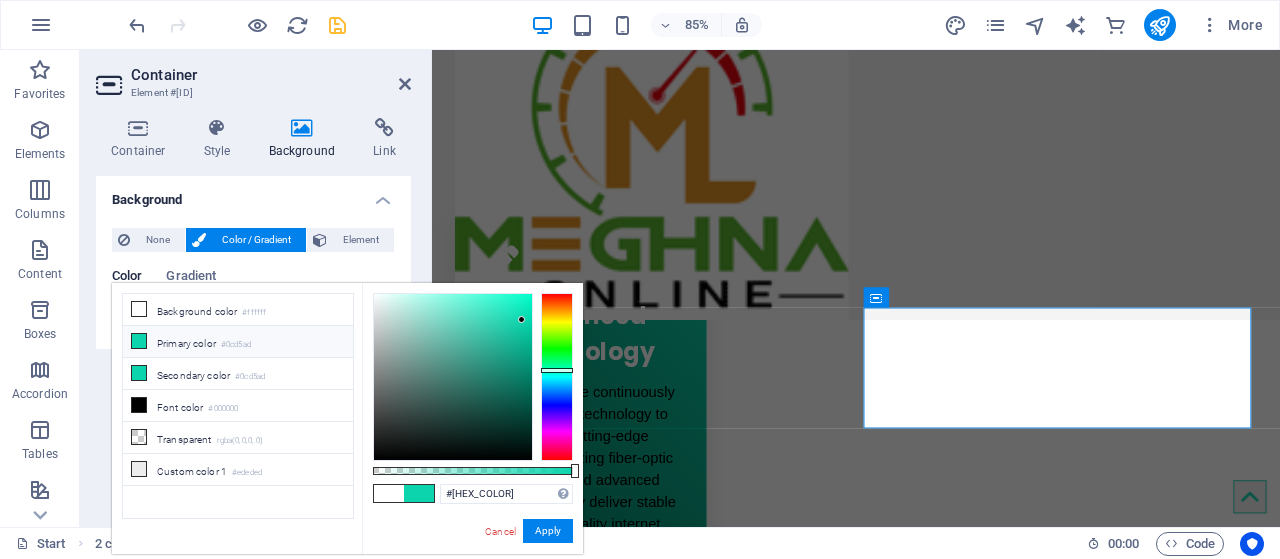 click at bounding box center [453, 377] 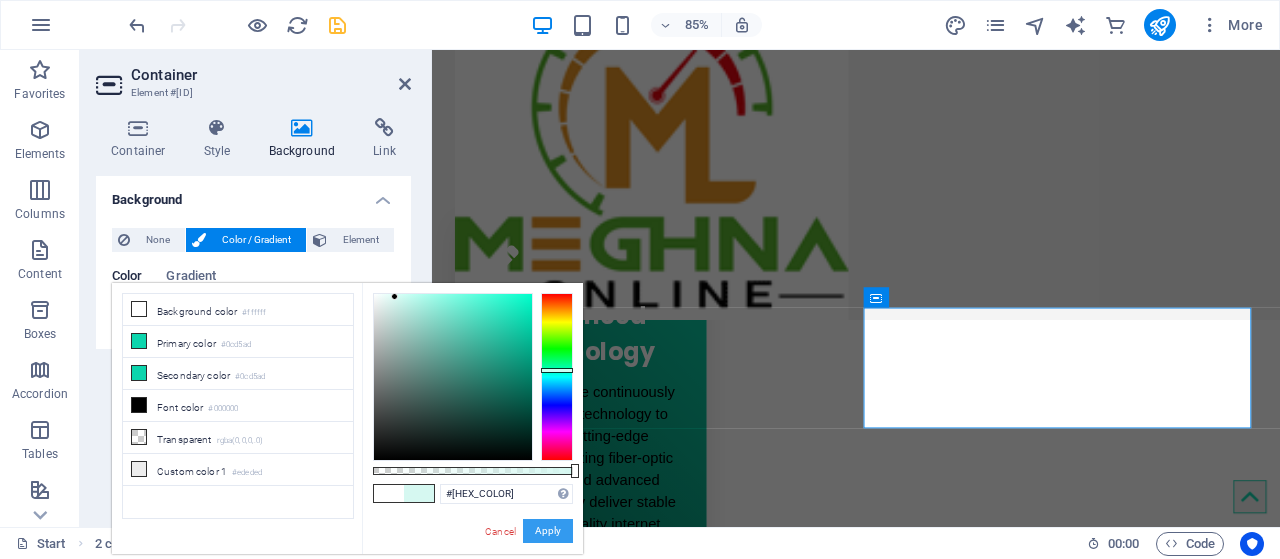 click on "Apply" at bounding box center (548, 531) 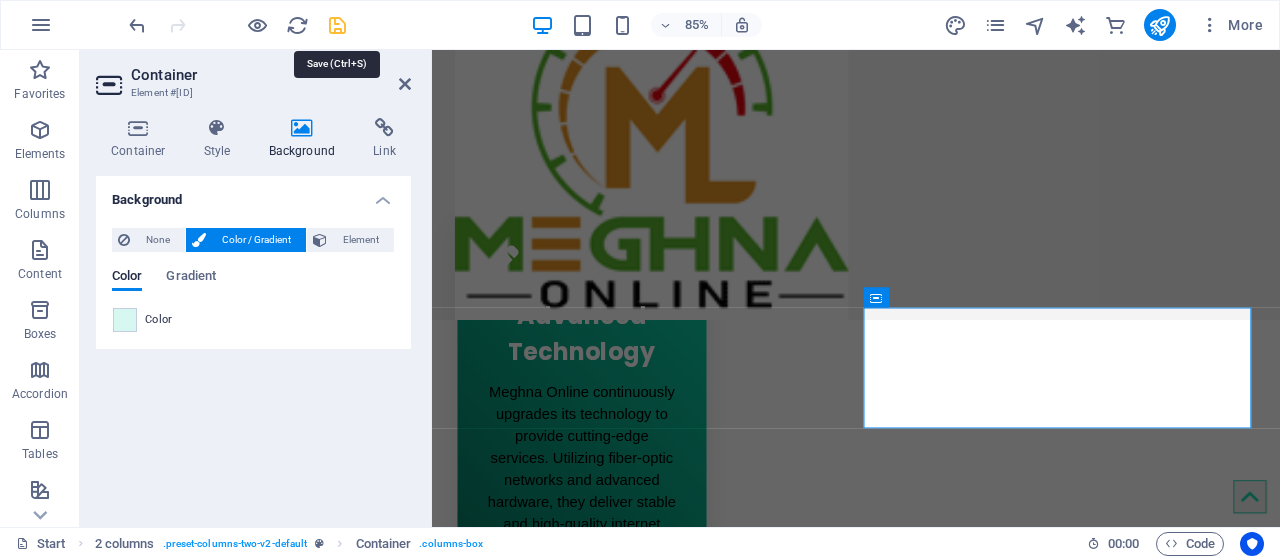 click at bounding box center (337, 25) 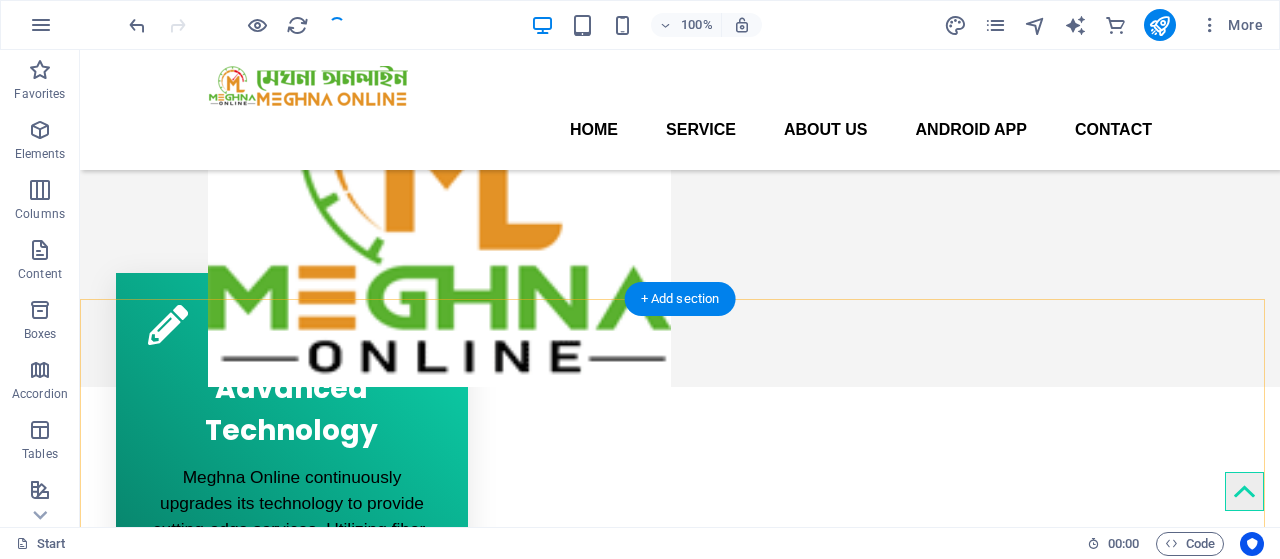 scroll, scrollTop: 677, scrollLeft: 0, axis: vertical 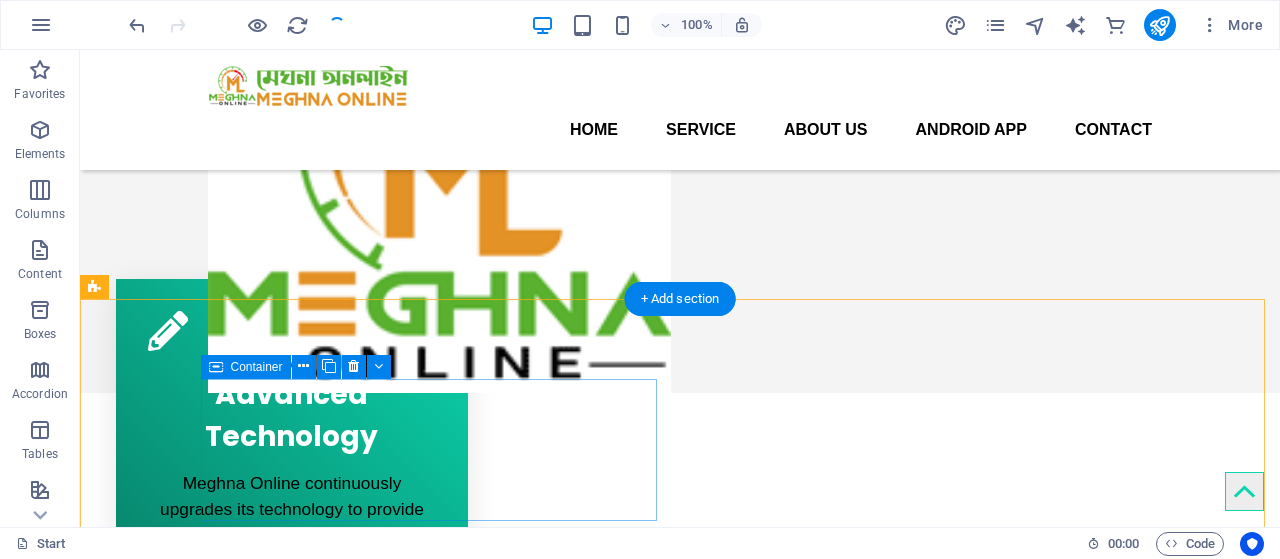 click on "Drop content here or  Add elements  Paste clipboard" at bounding box center [324, 1640] 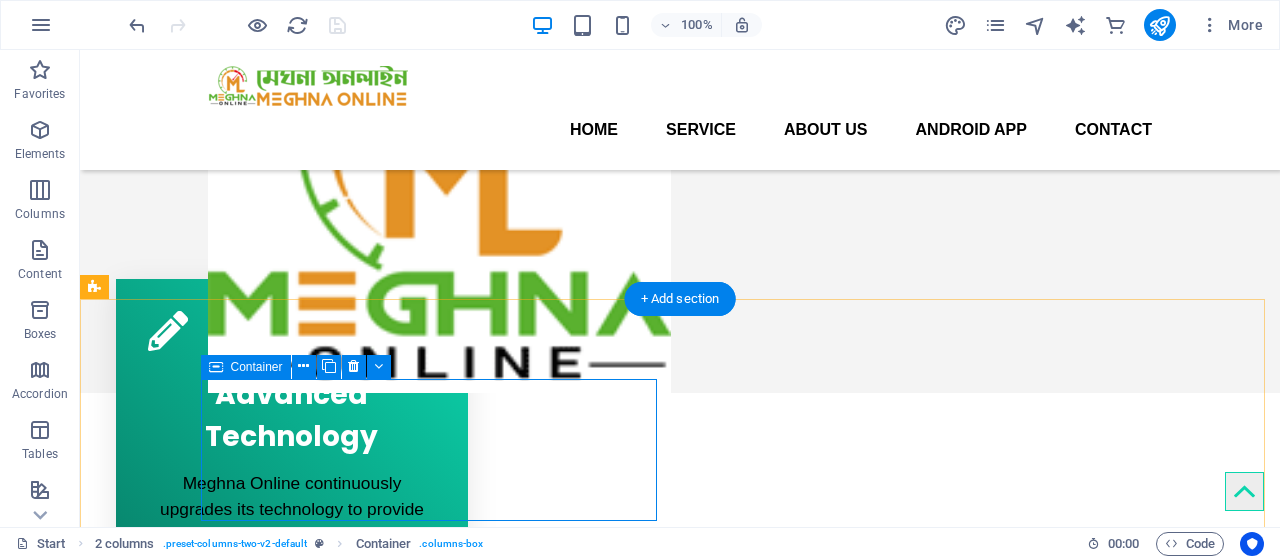 click on "Add elements" at bounding box center [265, 1670] 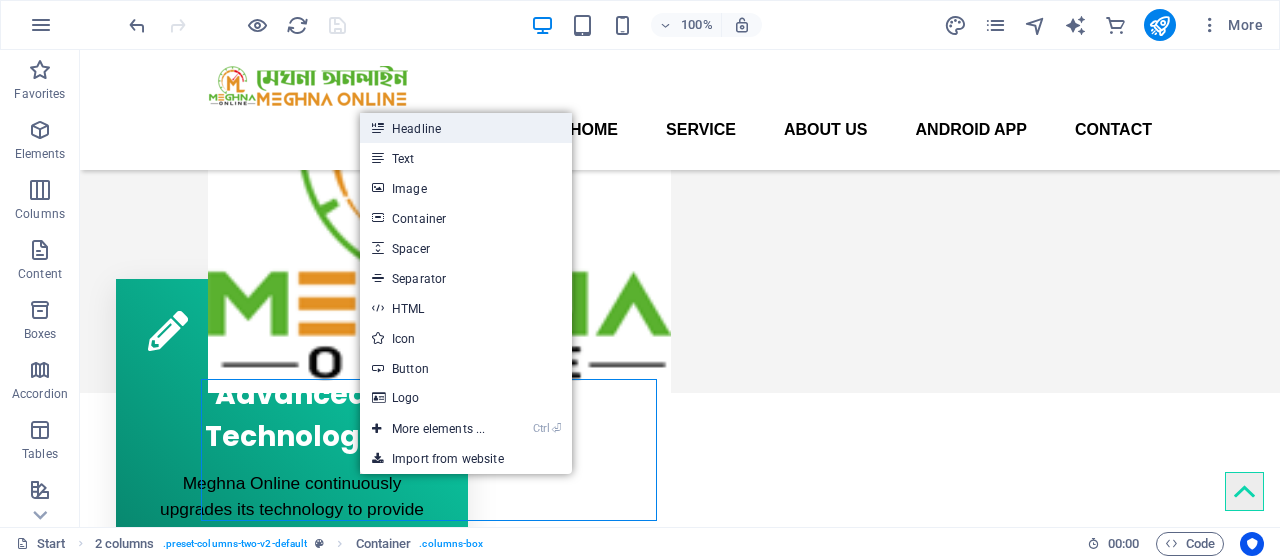 click on "Headline" at bounding box center (466, 128) 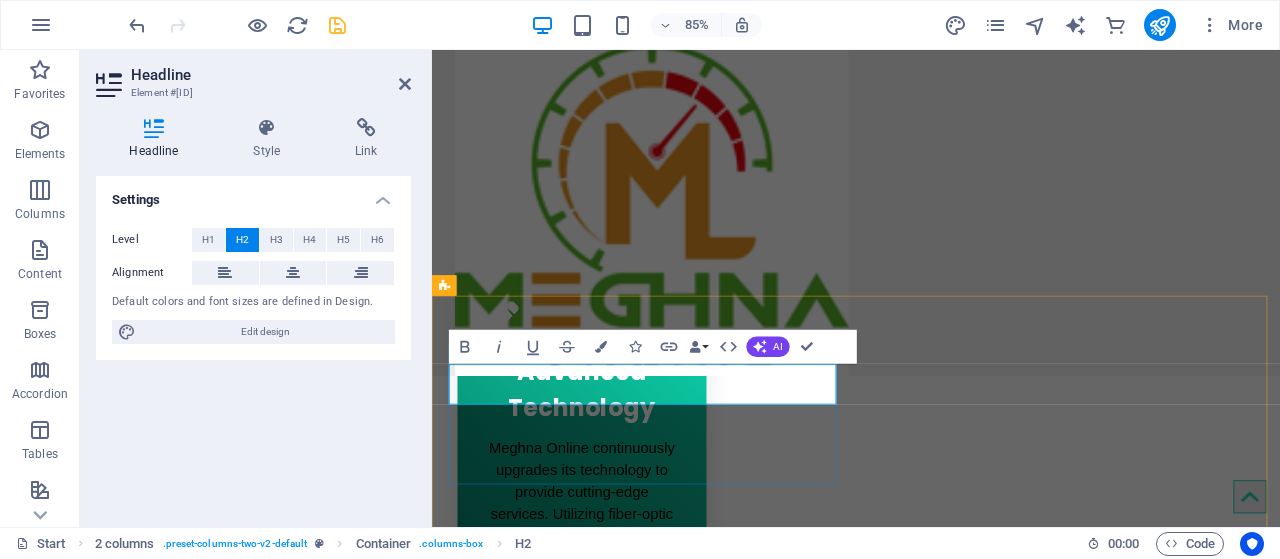 type 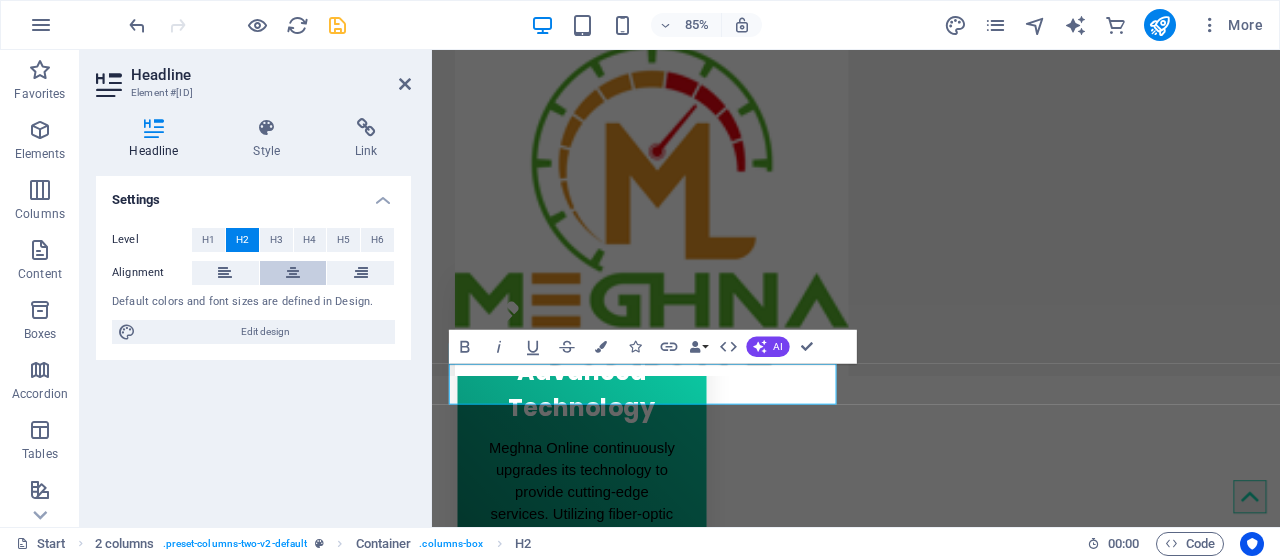 click at bounding box center (293, 273) 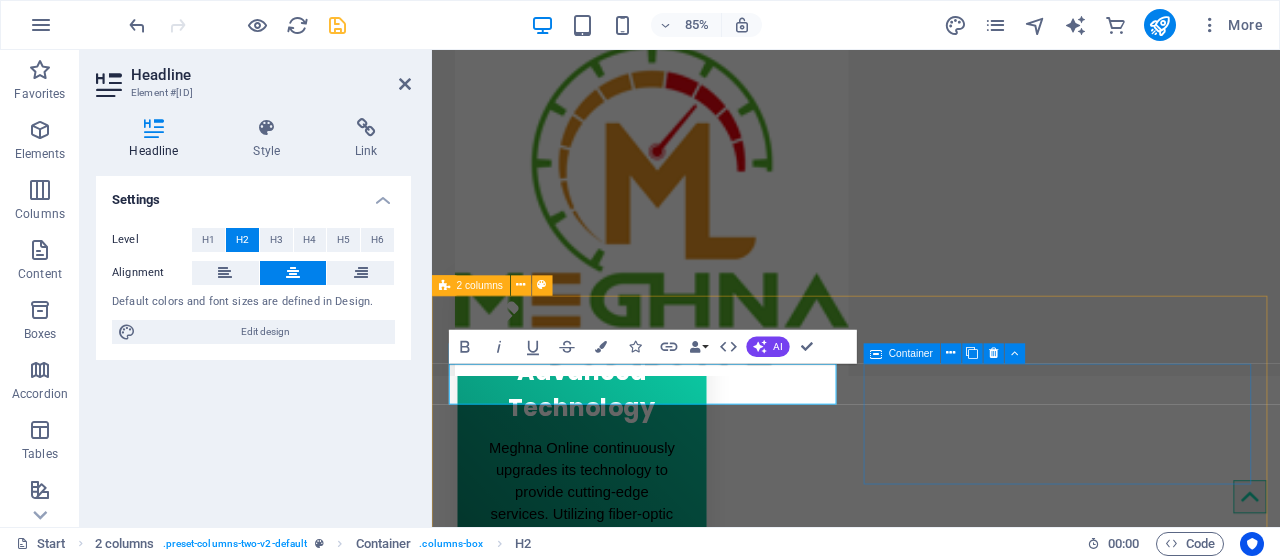 click on "Drop content here or  Add elements  Paste clipboard" at bounding box center (676, 1869) 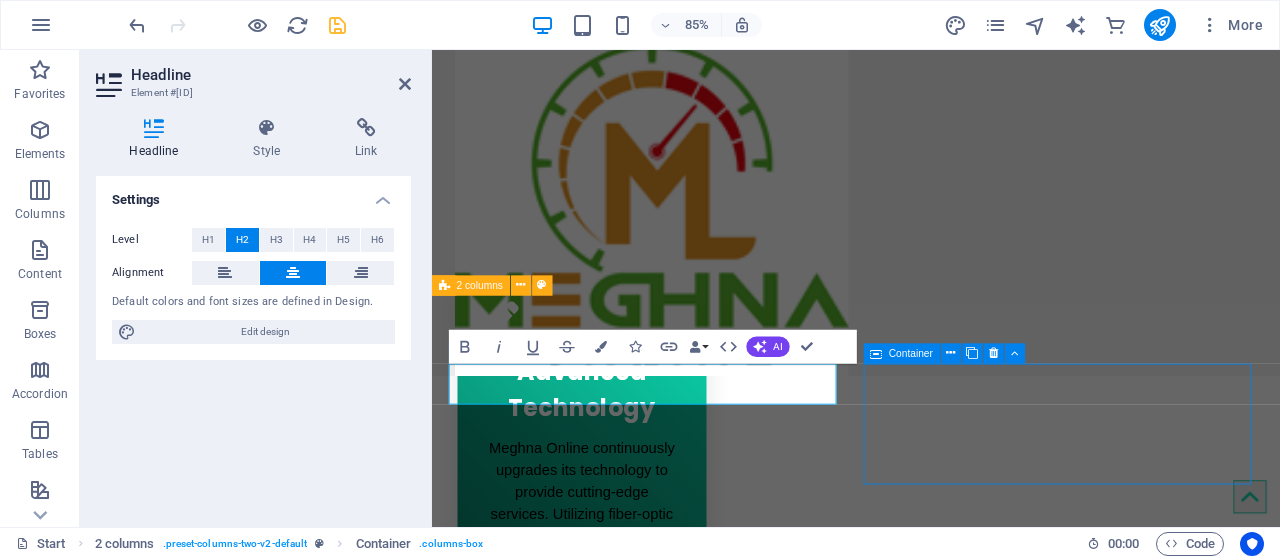 click on "Drop content here or  Add elements  Paste clipboard" at bounding box center (676, 1869) 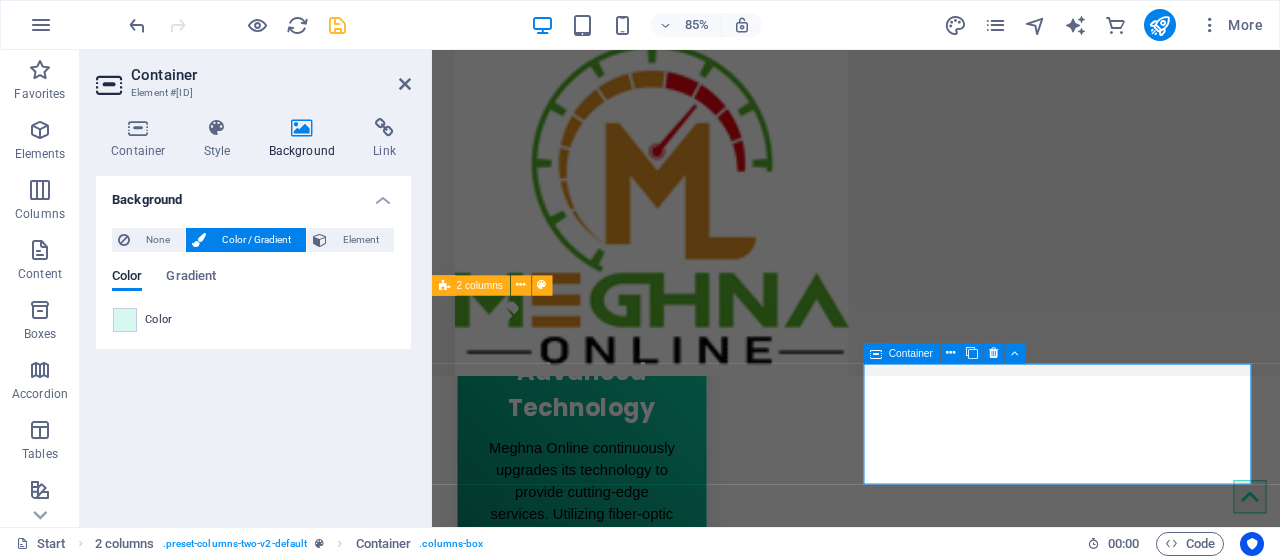 click on "Add elements" at bounding box center (617, 1899) 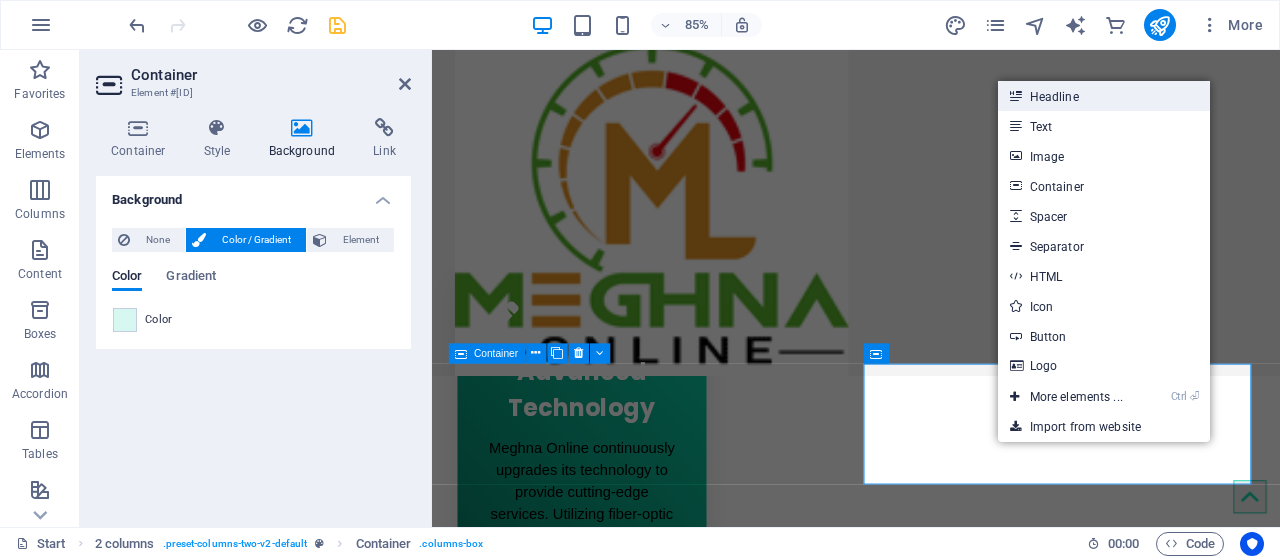 drag, startPoint x: 1058, startPoint y: 94, endPoint x: 996, endPoint y: 230, distance: 149.46571 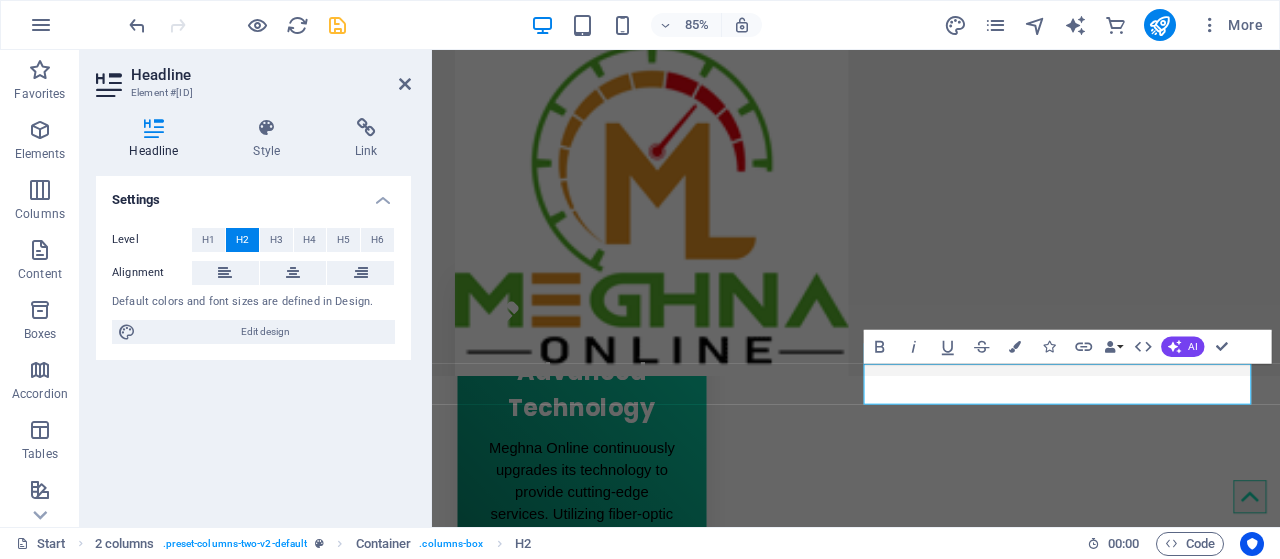 type 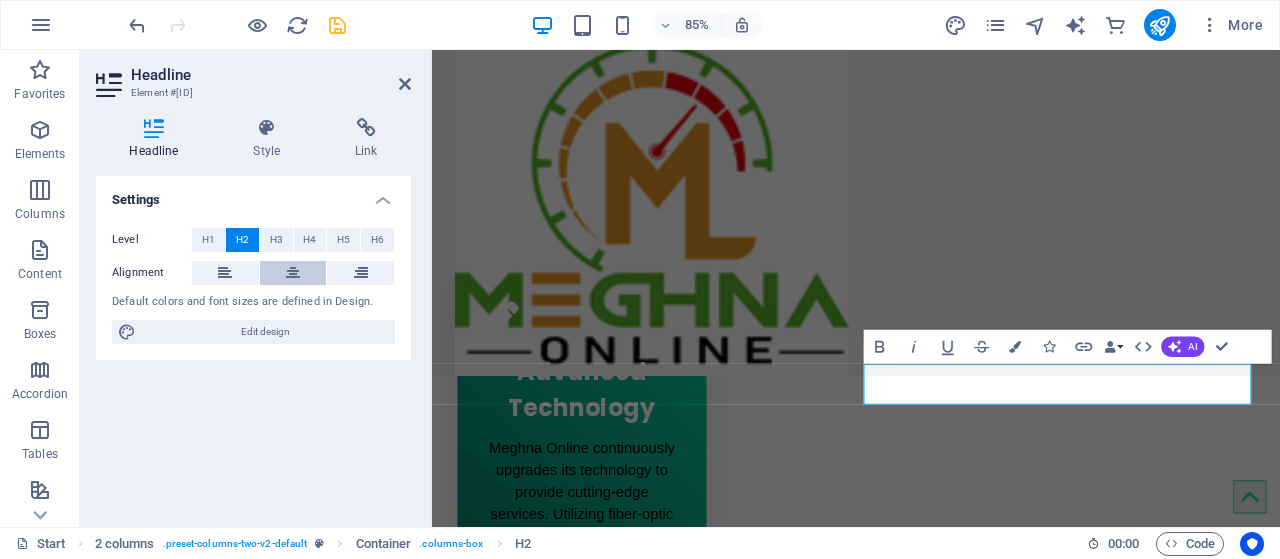 click at bounding box center (293, 273) 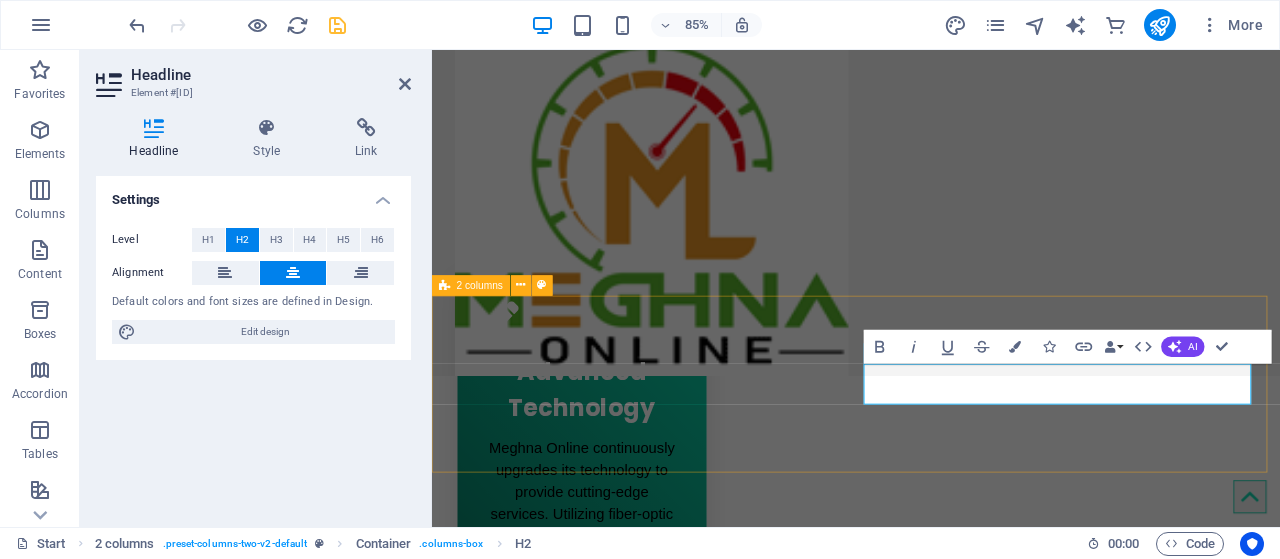click on "IP TV FTP" at bounding box center (931, 1790) 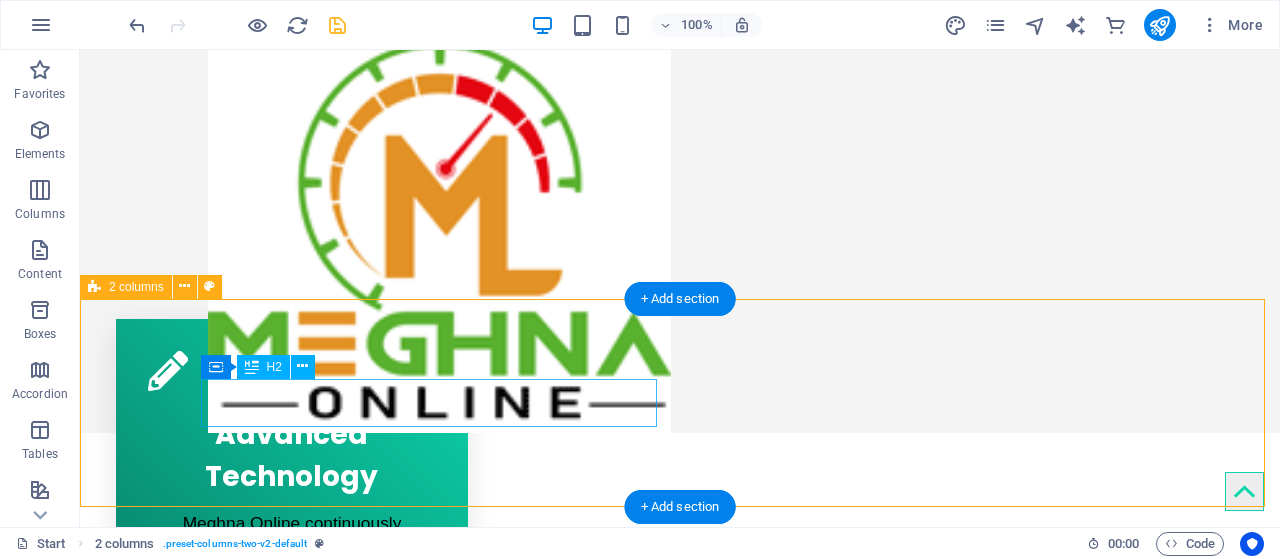 click on "IP TV" at bounding box center (324, 1633) 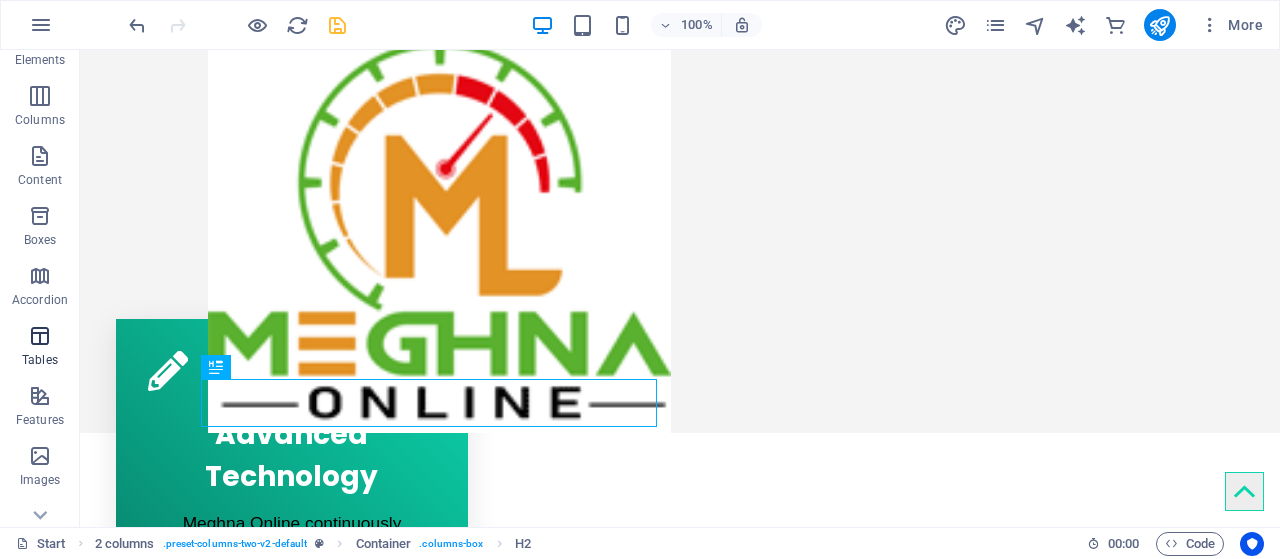 scroll, scrollTop: 0, scrollLeft: 0, axis: both 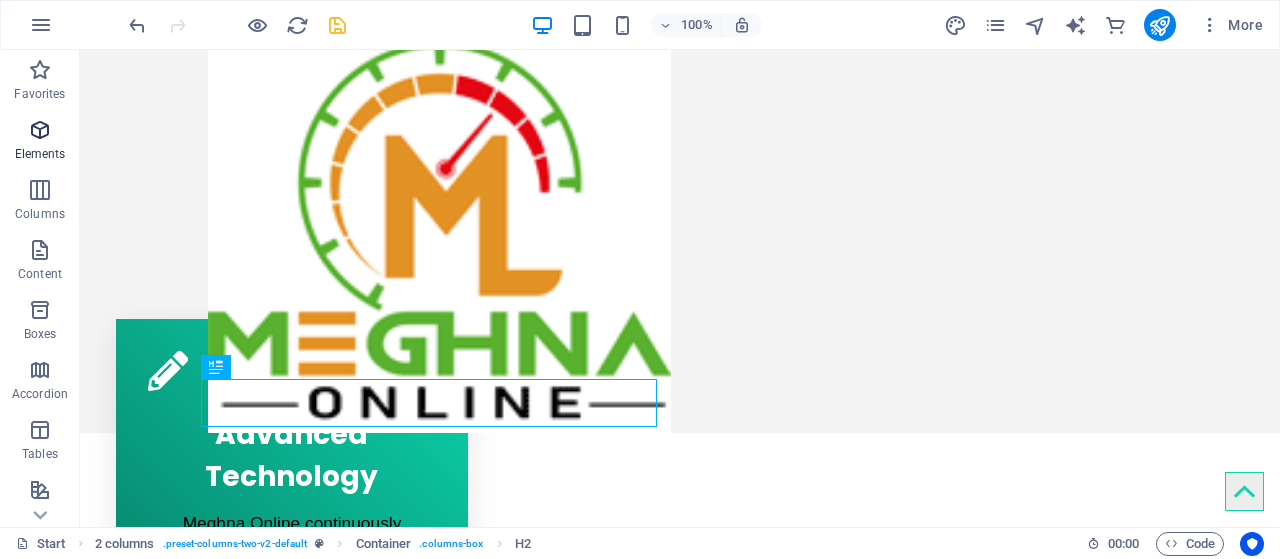 click at bounding box center [40, 130] 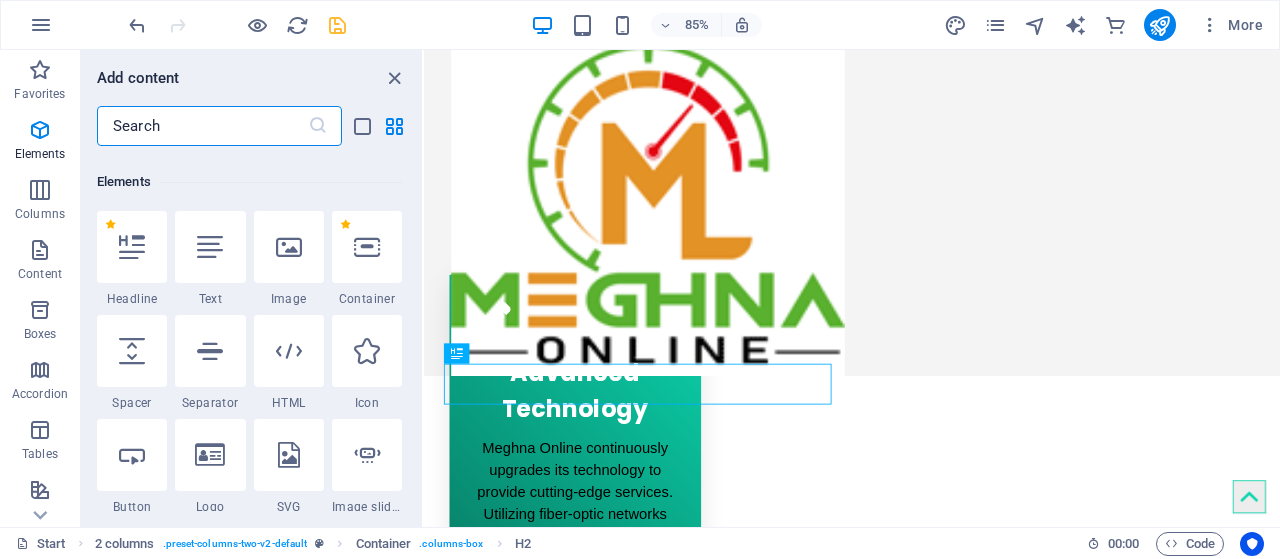 scroll, scrollTop: 213, scrollLeft: 0, axis: vertical 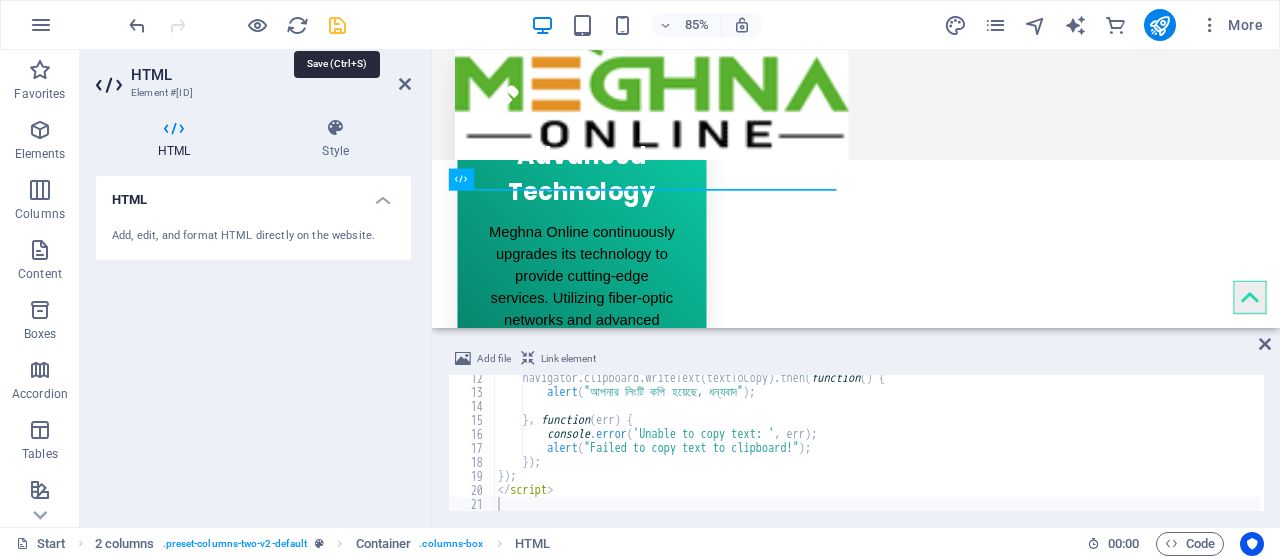 click at bounding box center [337, 25] 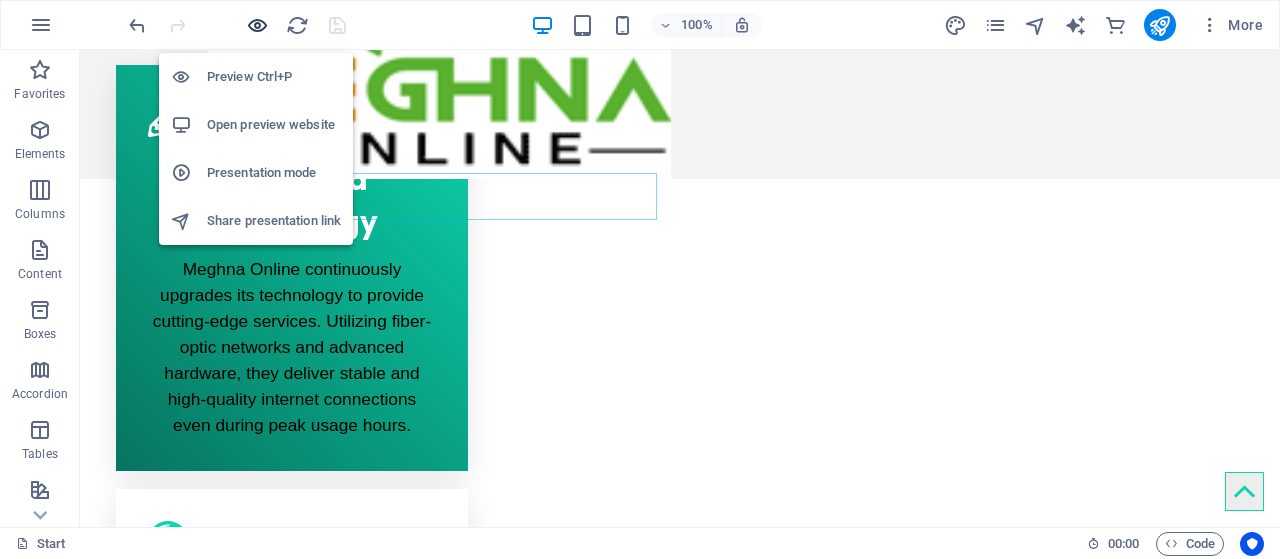 click at bounding box center [257, 25] 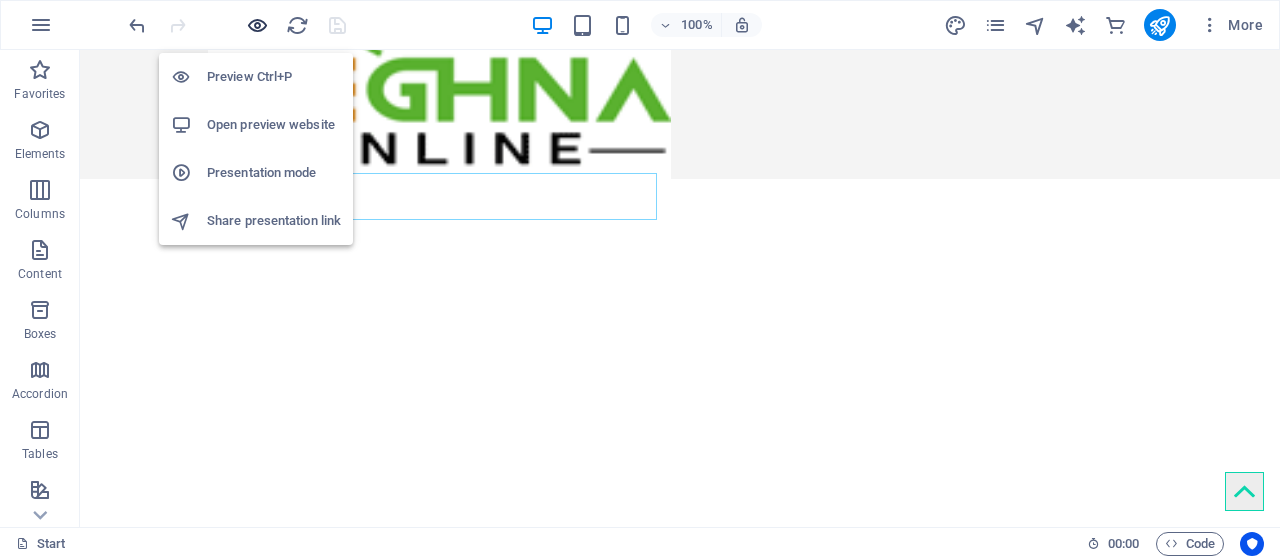 scroll, scrollTop: 936, scrollLeft: 0, axis: vertical 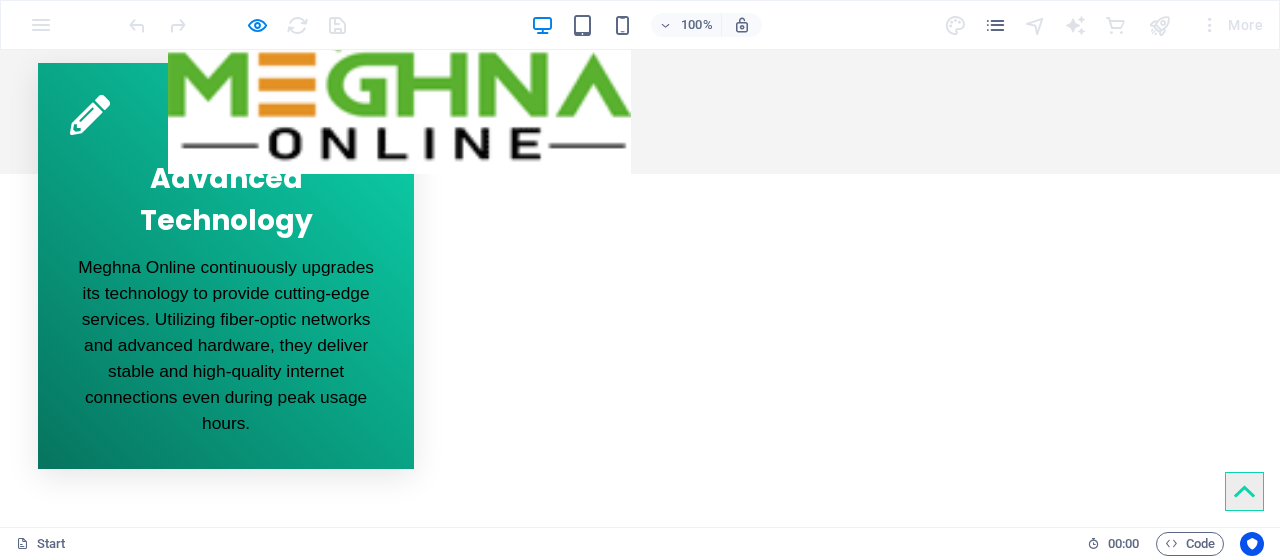 click on "লিংটি কপি করুন" at bounding box center [51, 1365] 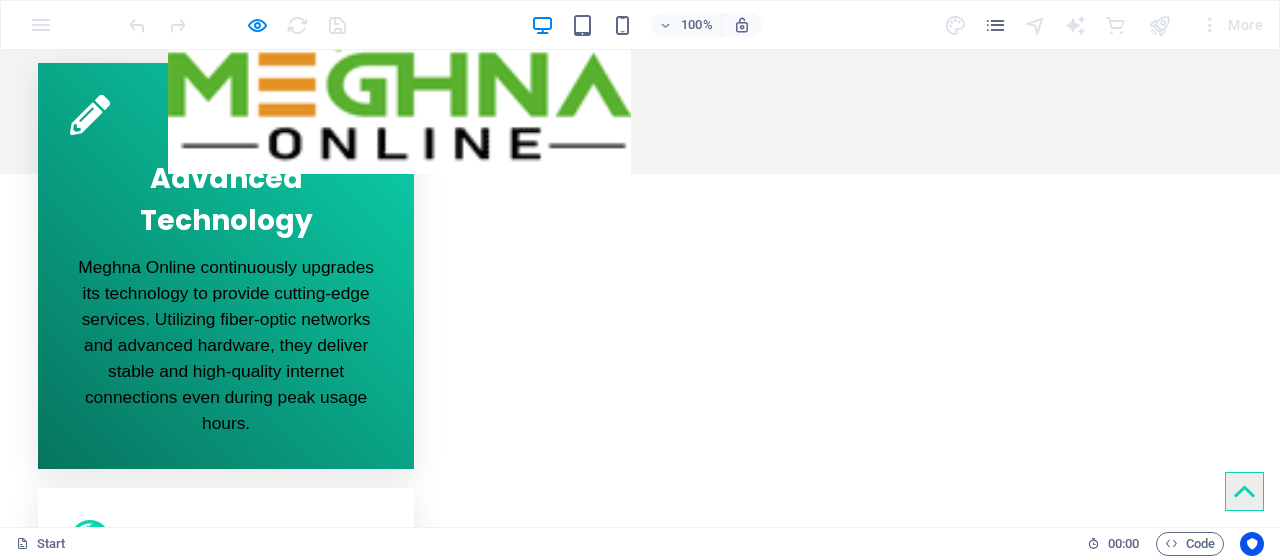 click on "লিংটি কপি করুন" at bounding box center (51, 1365) 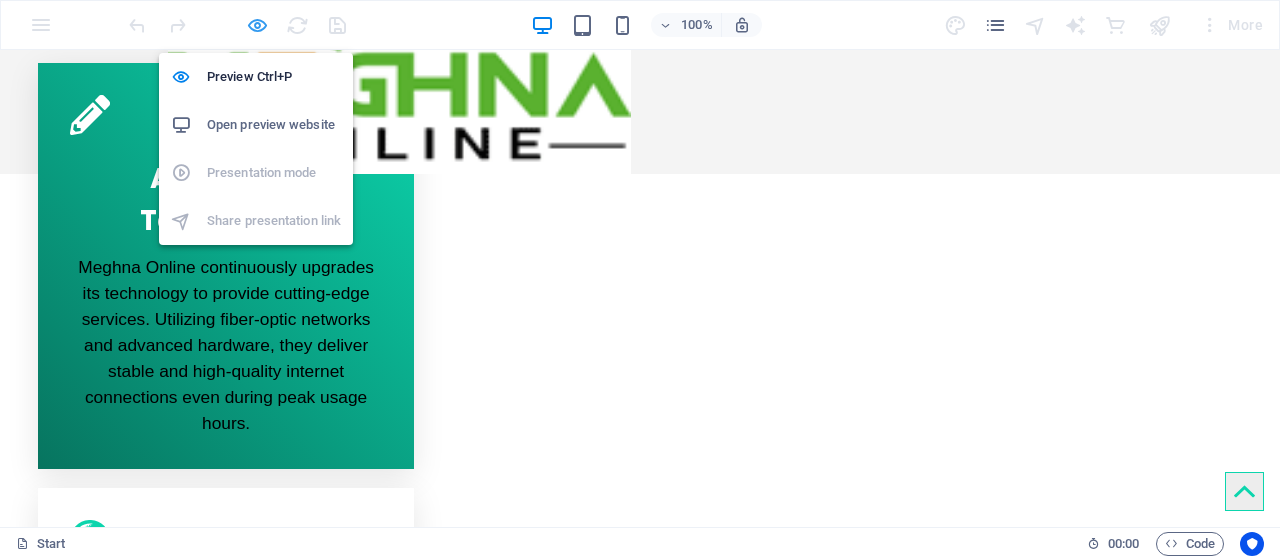 click at bounding box center [257, 25] 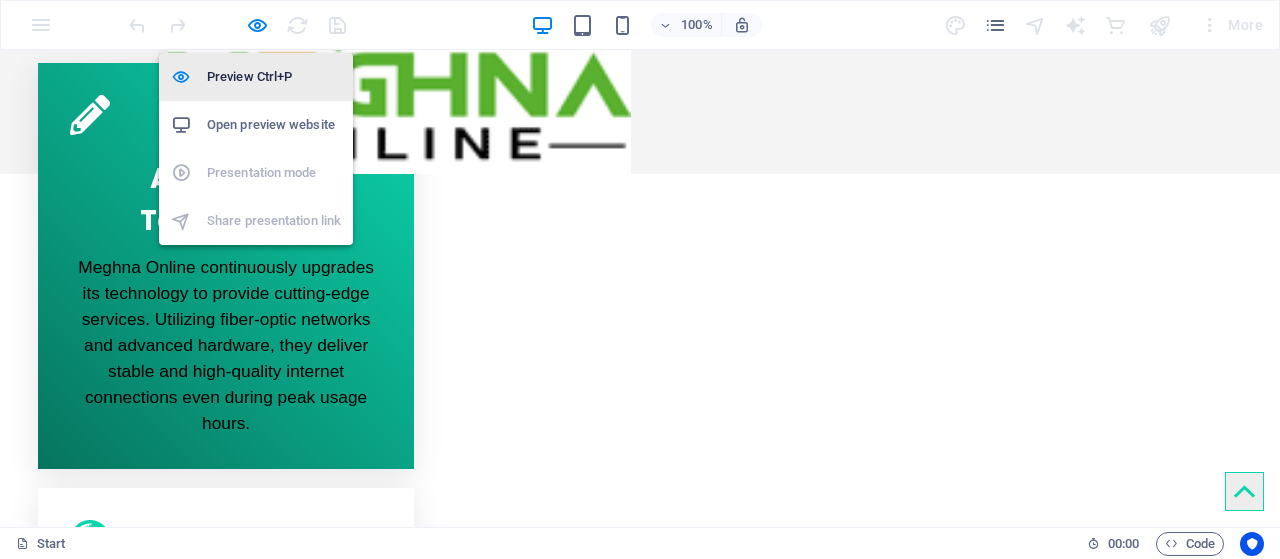scroll, scrollTop: 931, scrollLeft: 0, axis: vertical 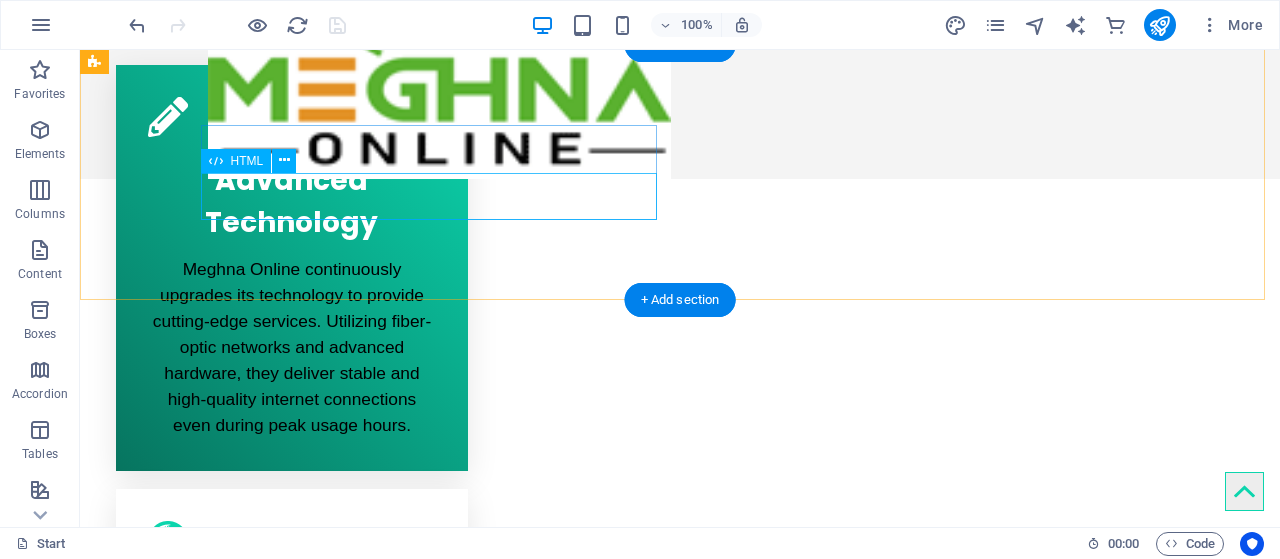 click on "লিংটি কপি করুন
[URL]" at bounding box center [324, 1426] 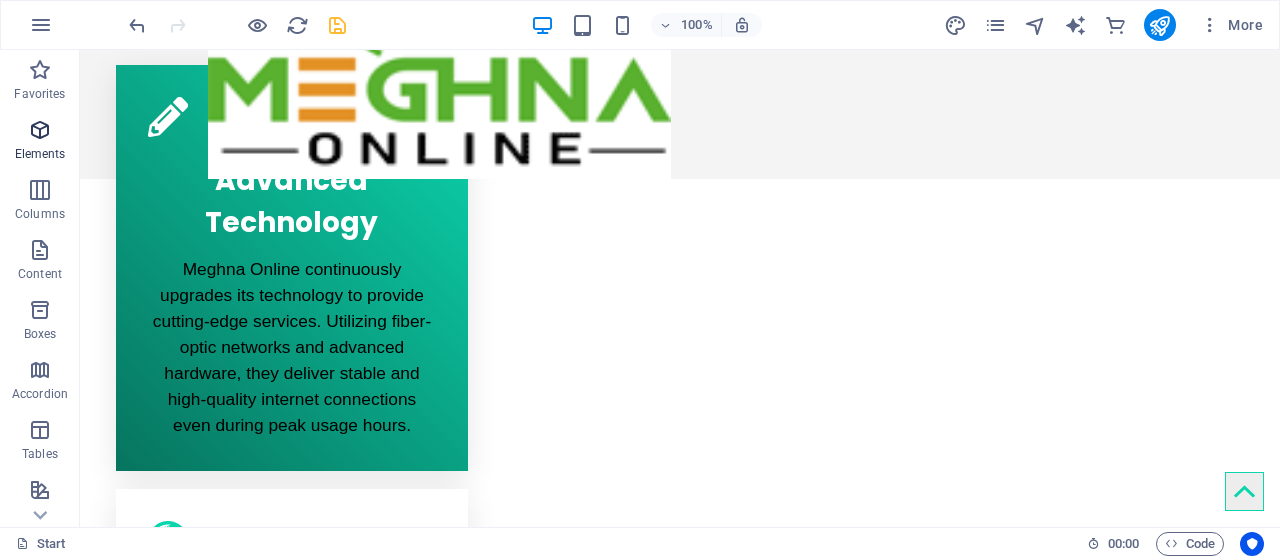 click at bounding box center [40, 130] 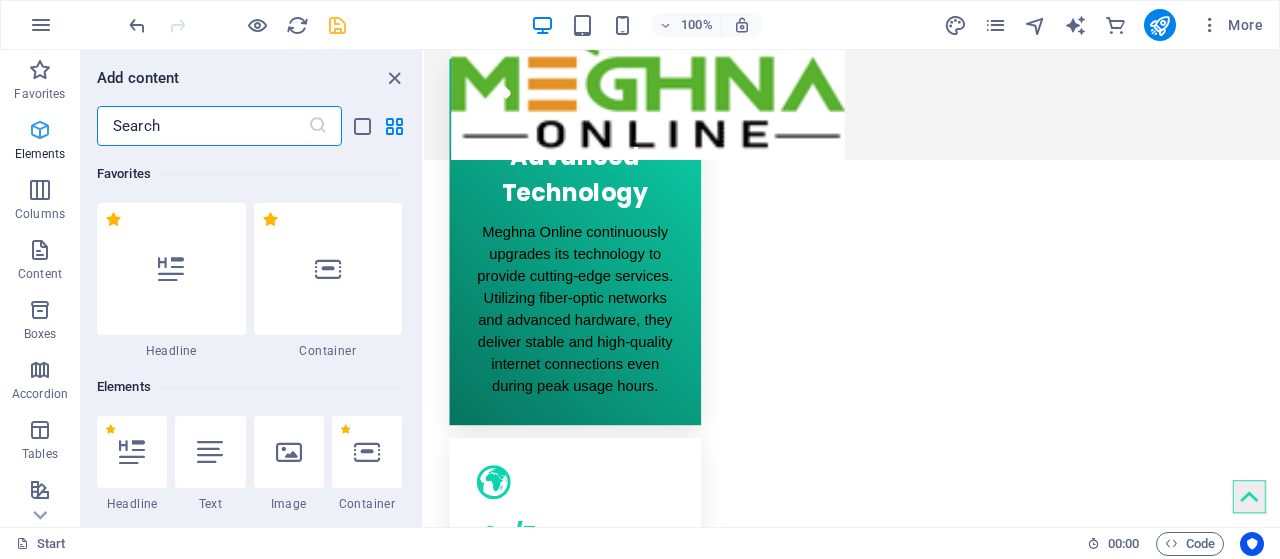 scroll, scrollTop: 955, scrollLeft: 0, axis: vertical 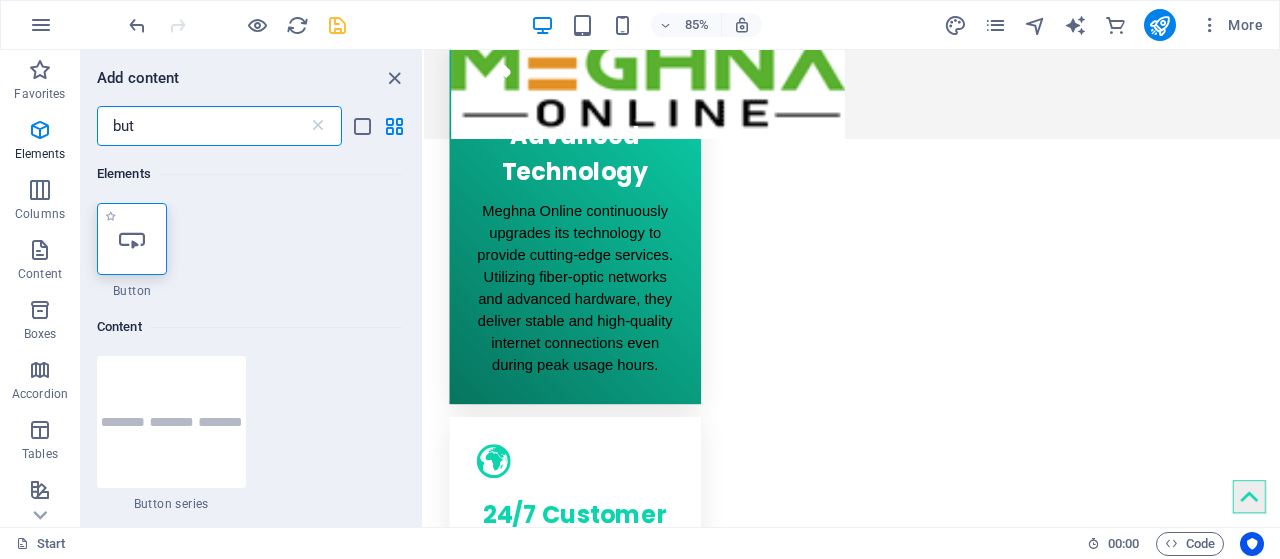 type on "but" 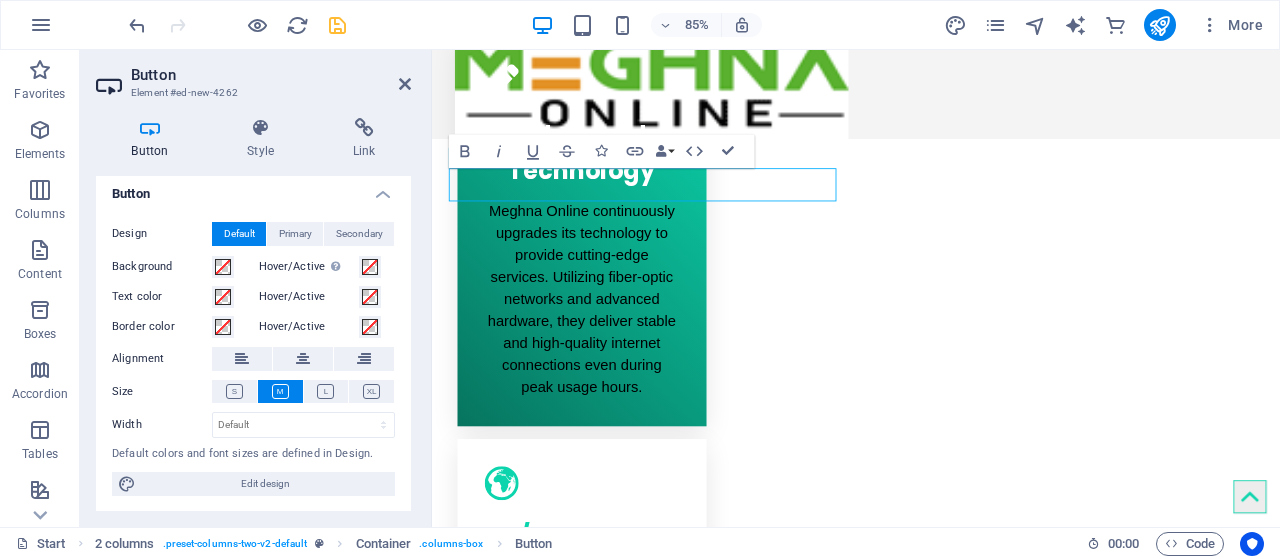scroll, scrollTop: 7, scrollLeft: 0, axis: vertical 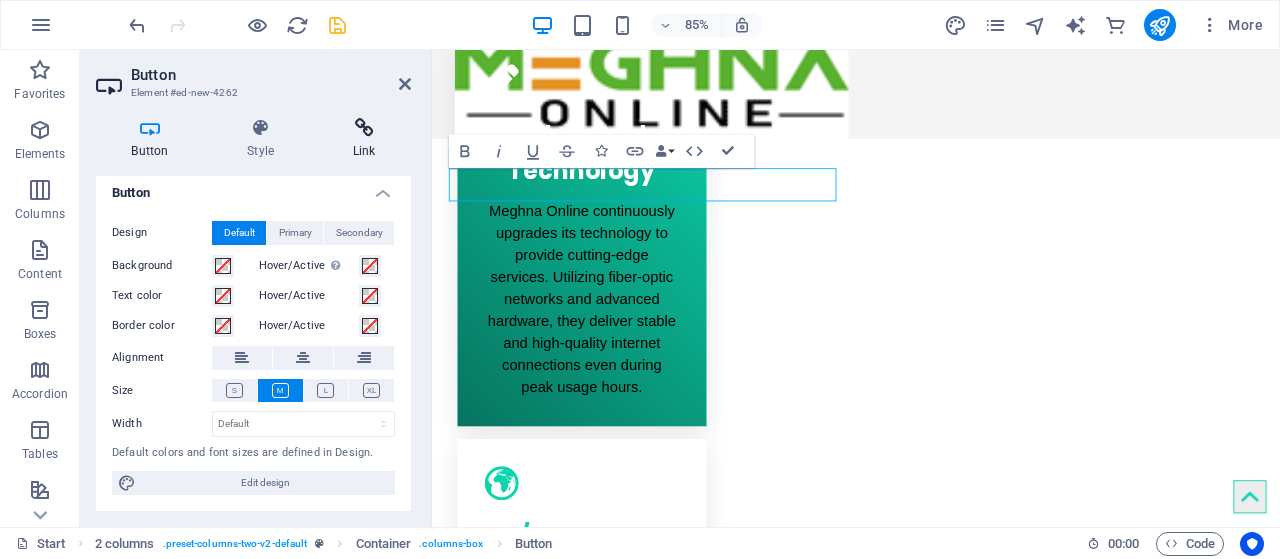 click on "Link" at bounding box center (364, 139) 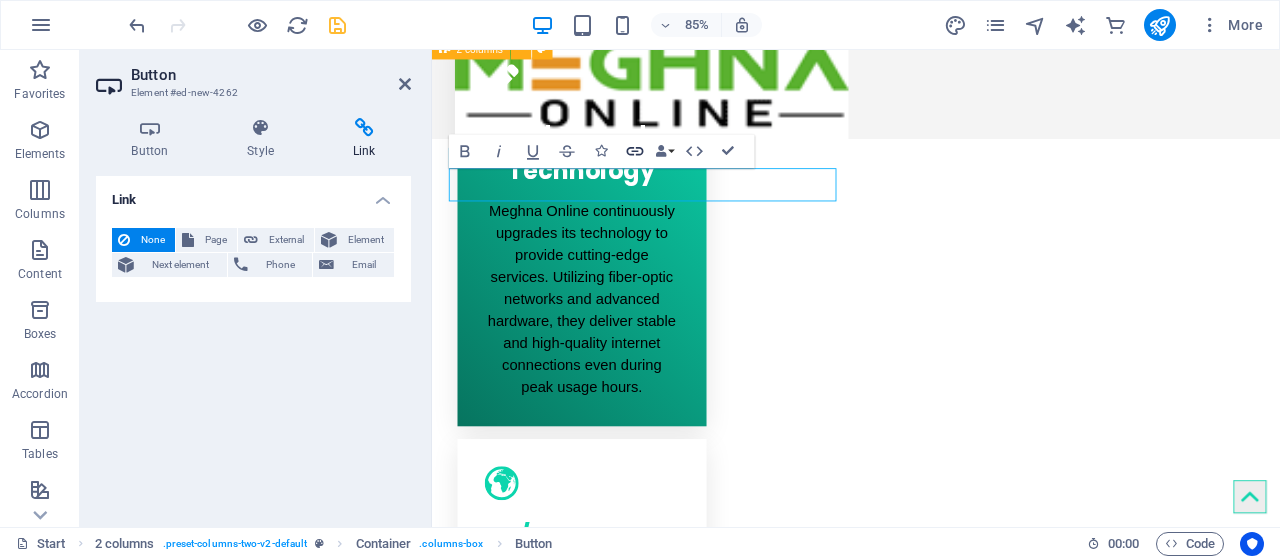 click 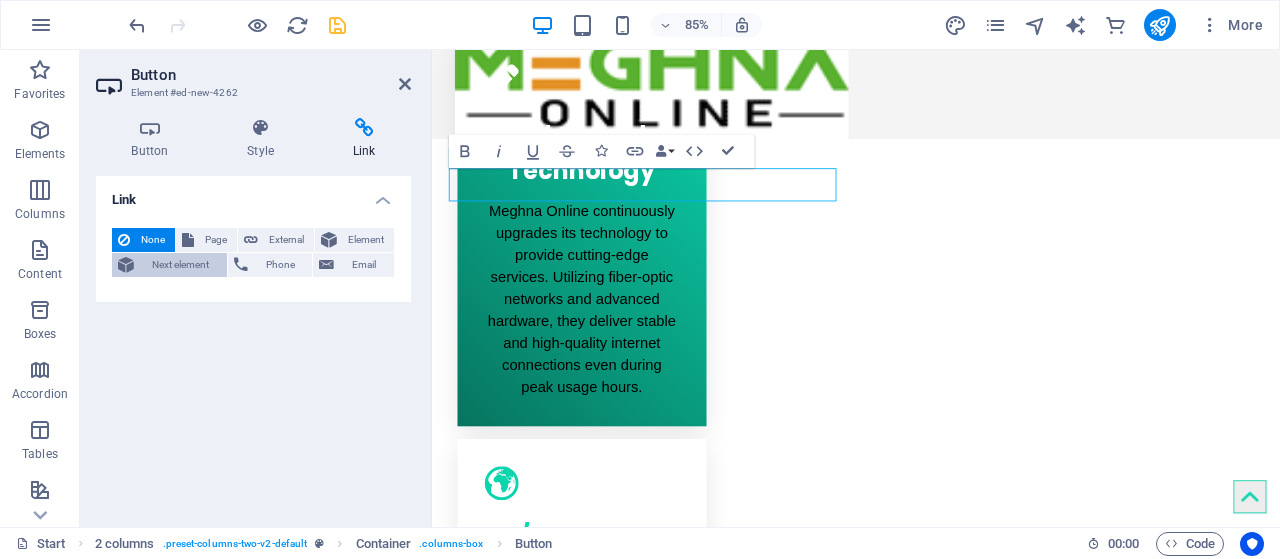 click on "Next element" at bounding box center (180, 265) 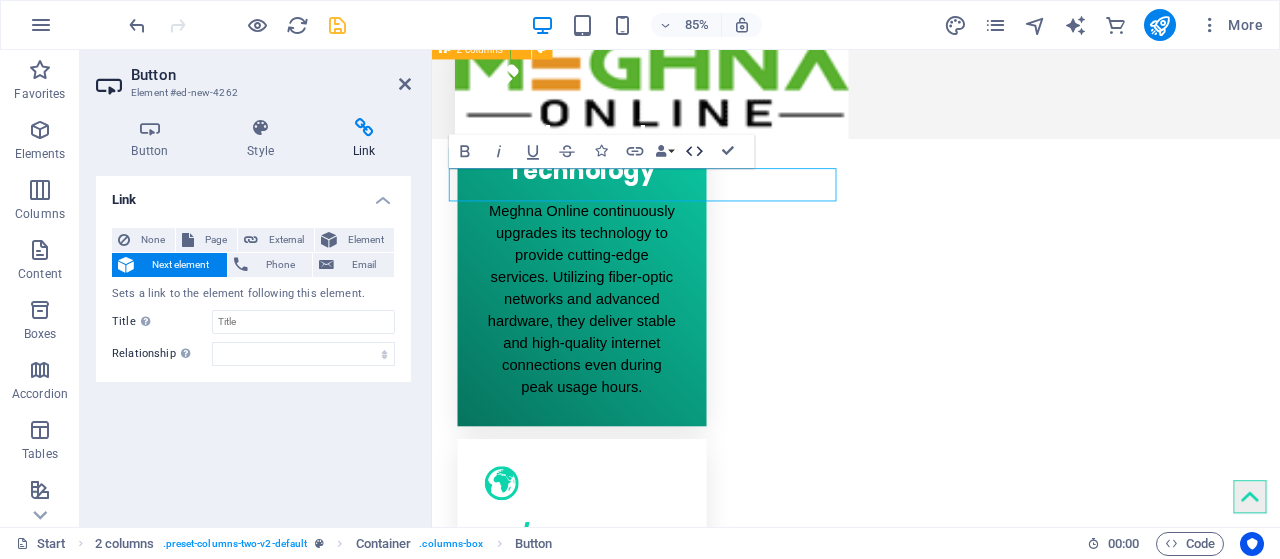 click 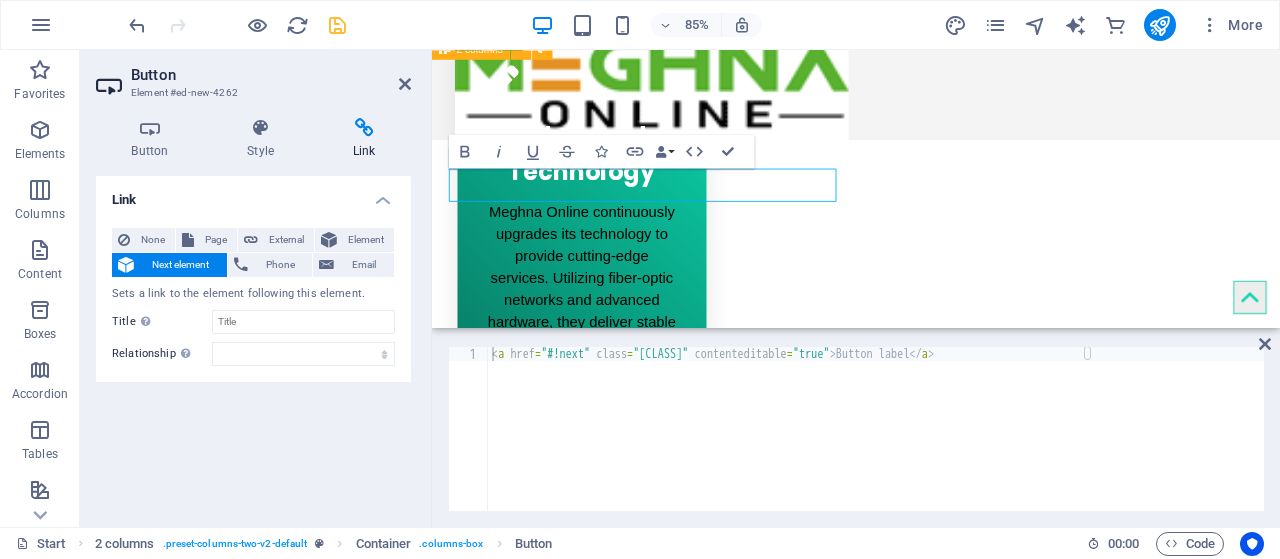 type 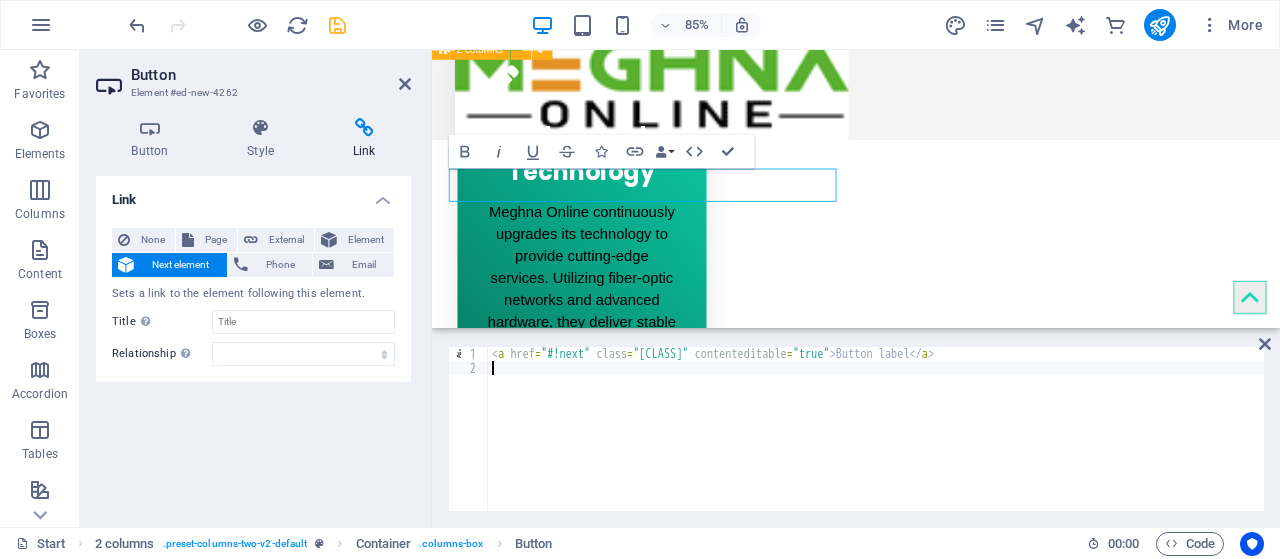 scroll, scrollTop: 144, scrollLeft: 0, axis: vertical 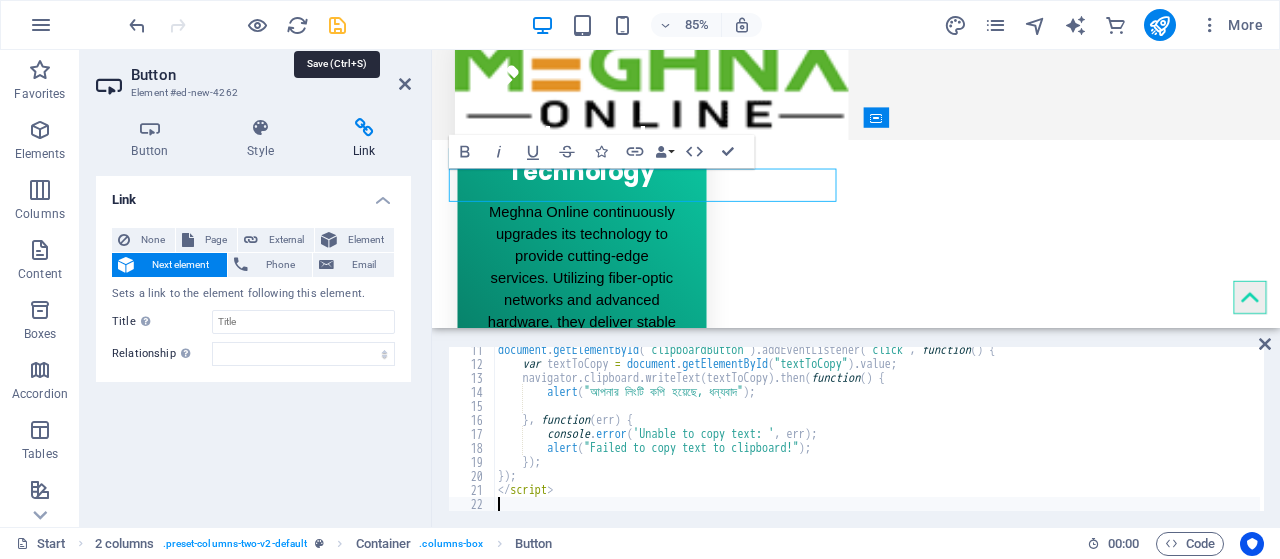 type 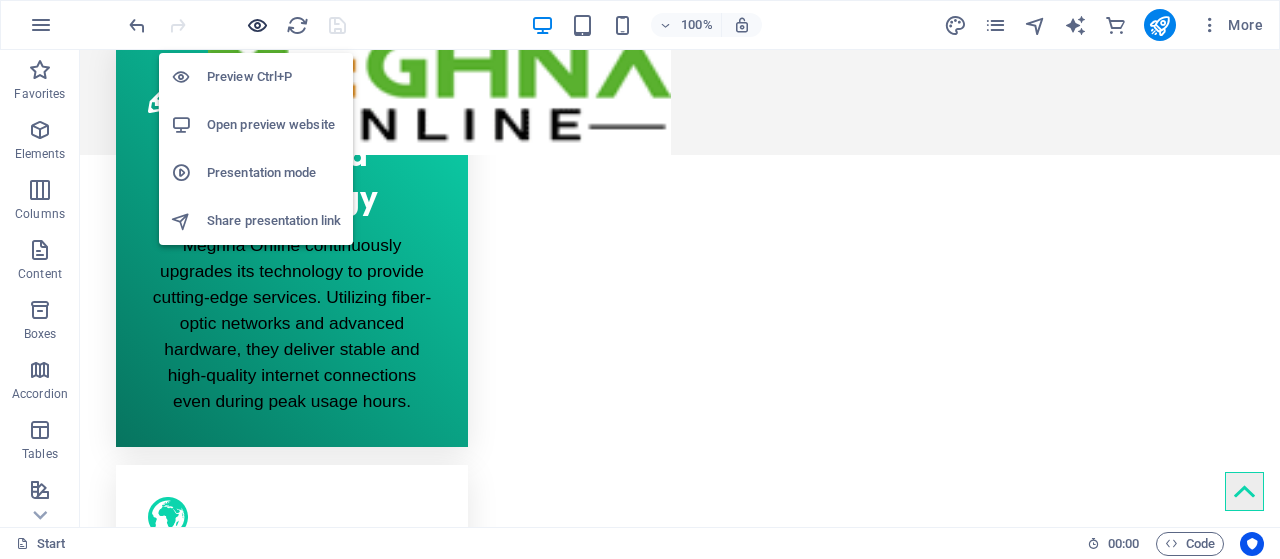 click at bounding box center (257, 25) 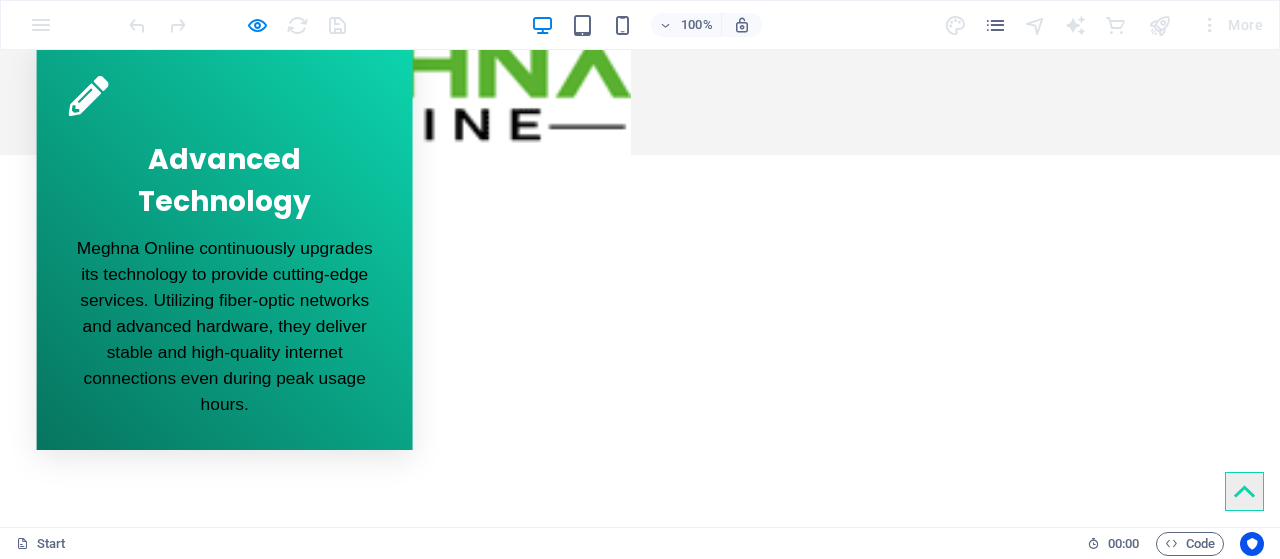 click on "Button label" at bounding box center [70, 1355] 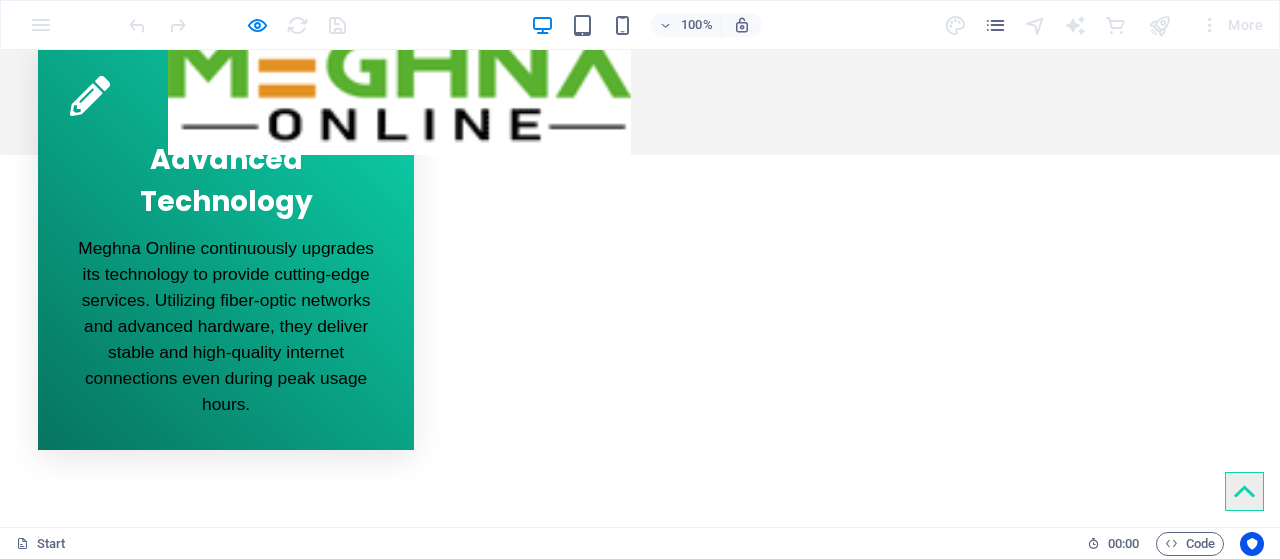 scroll, scrollTop: 1011, scrollLeft: 0, axis: vertical 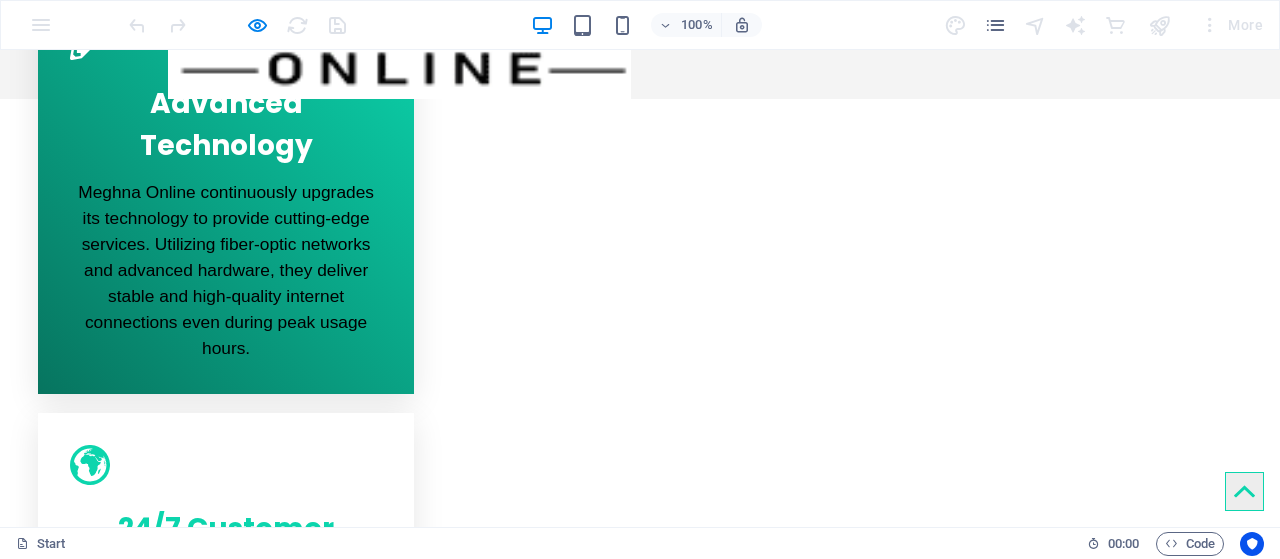 click on "Button label" at bounding box center [70, 1299] 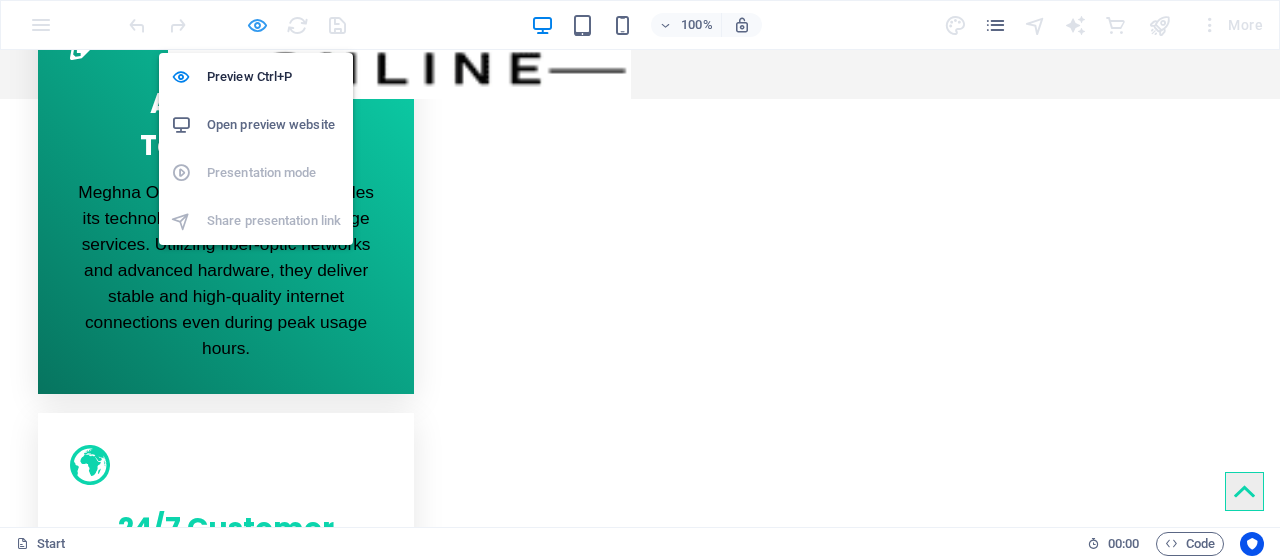 drag, startPoint x: 254, startPoint y: 31, endPoint x: 211, endPoint y: 348, distance: 319.9031 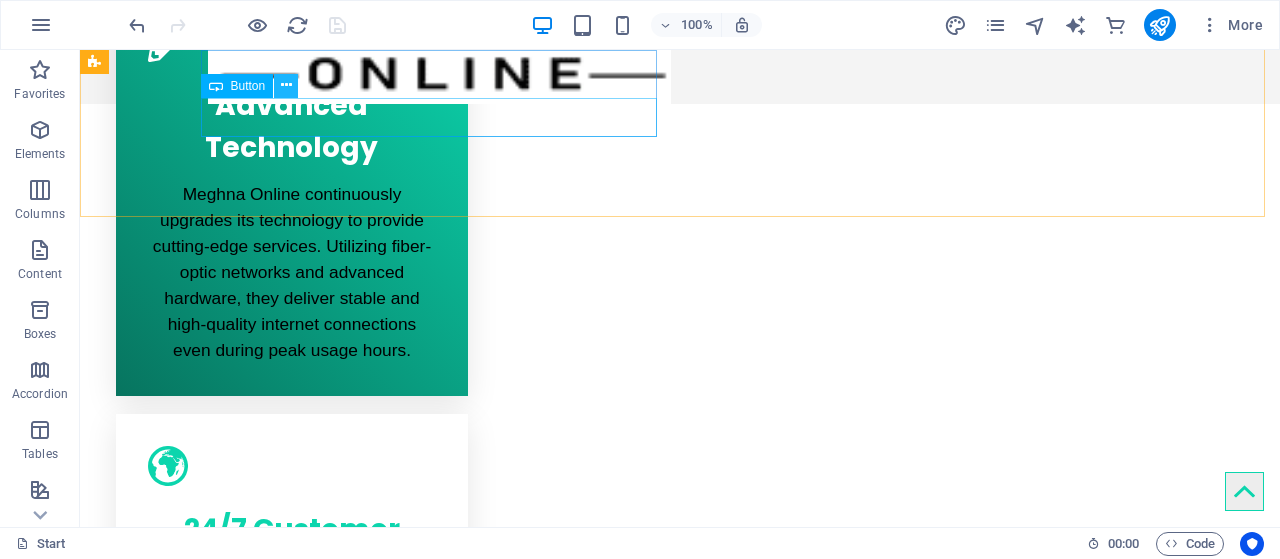 click at bounding box center [286, 85] 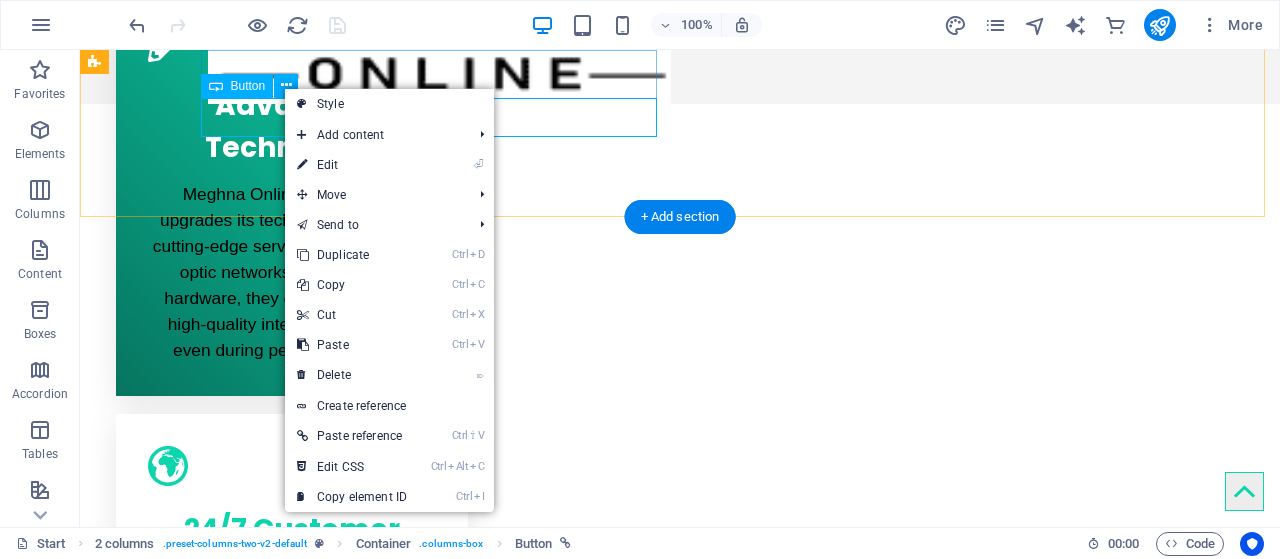 click on "Button label" at bounding box center [324, 1347] 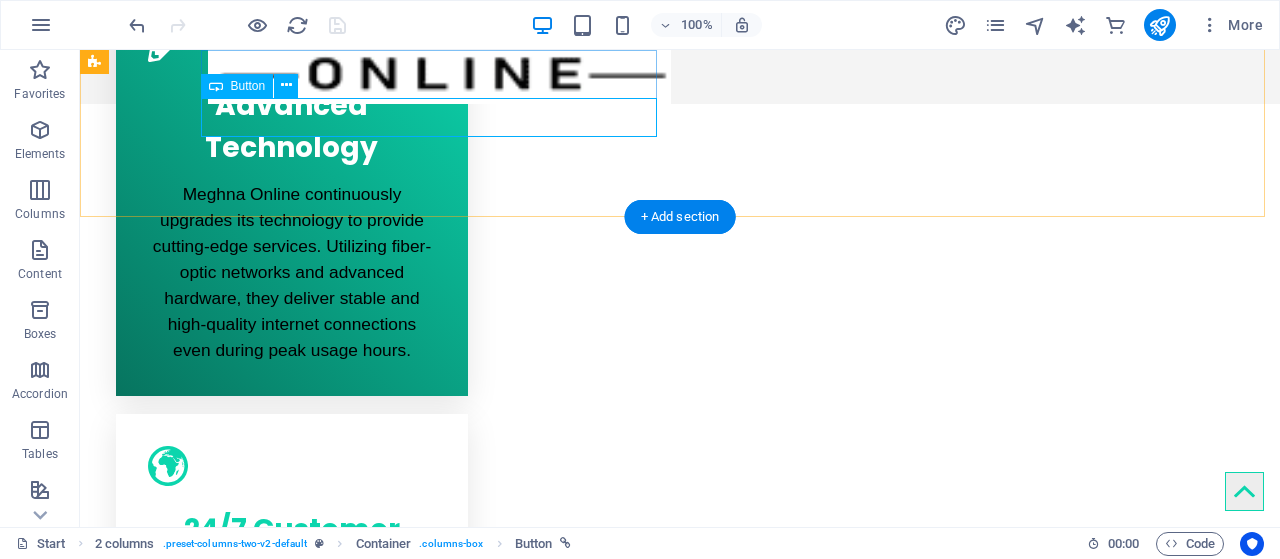 click on "Button label" at bounding box center [324, 1347] 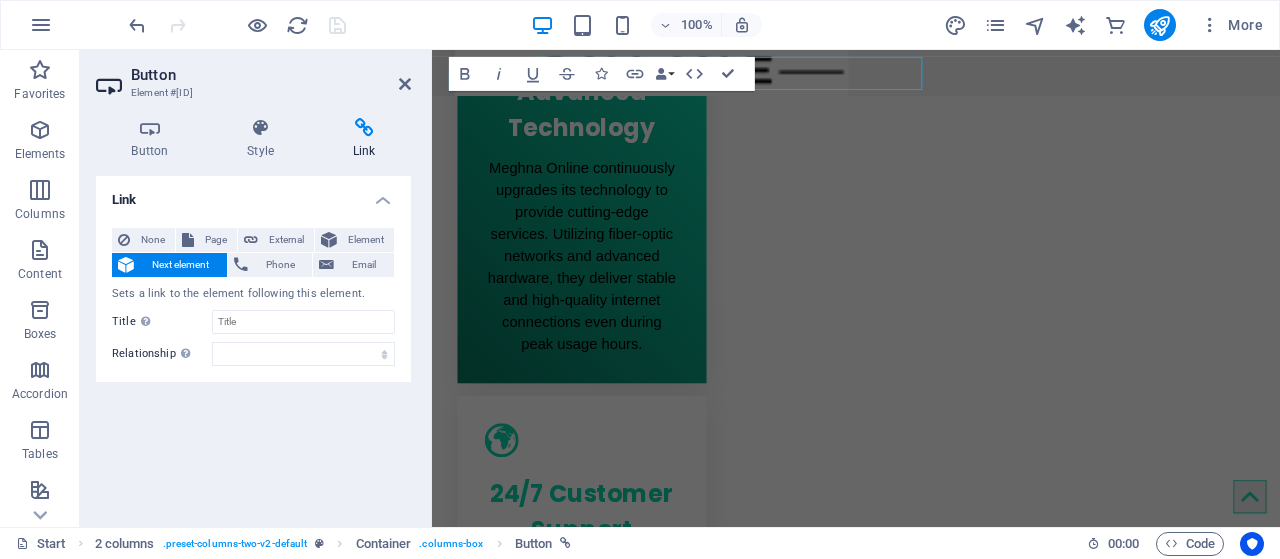 scroll, scrollTop: 1046, scrollLeft: 0, axis: vertical 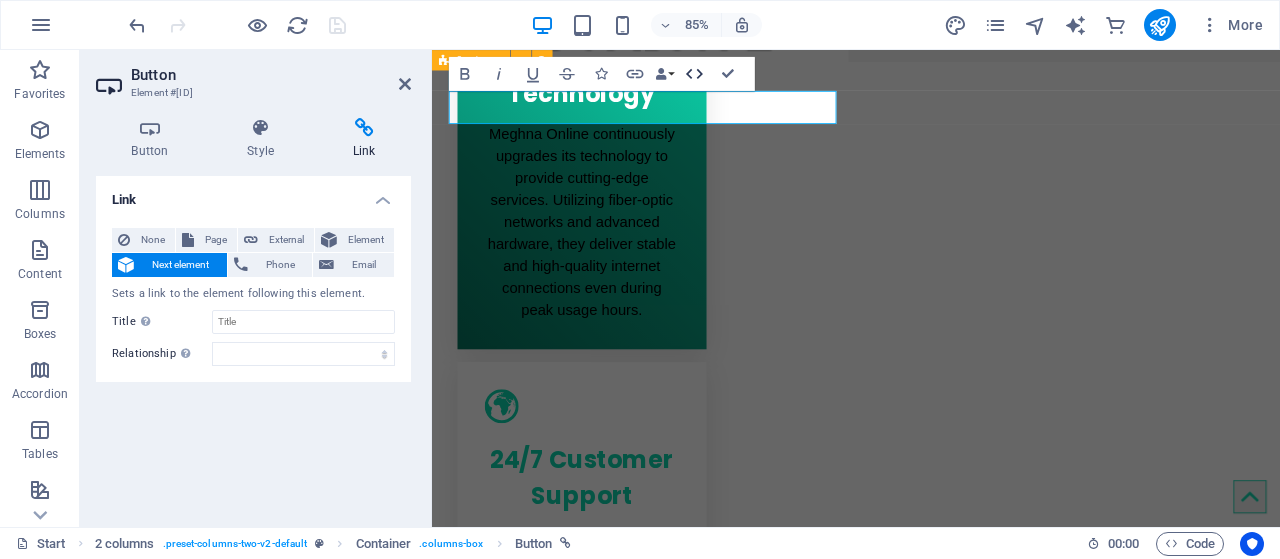 click 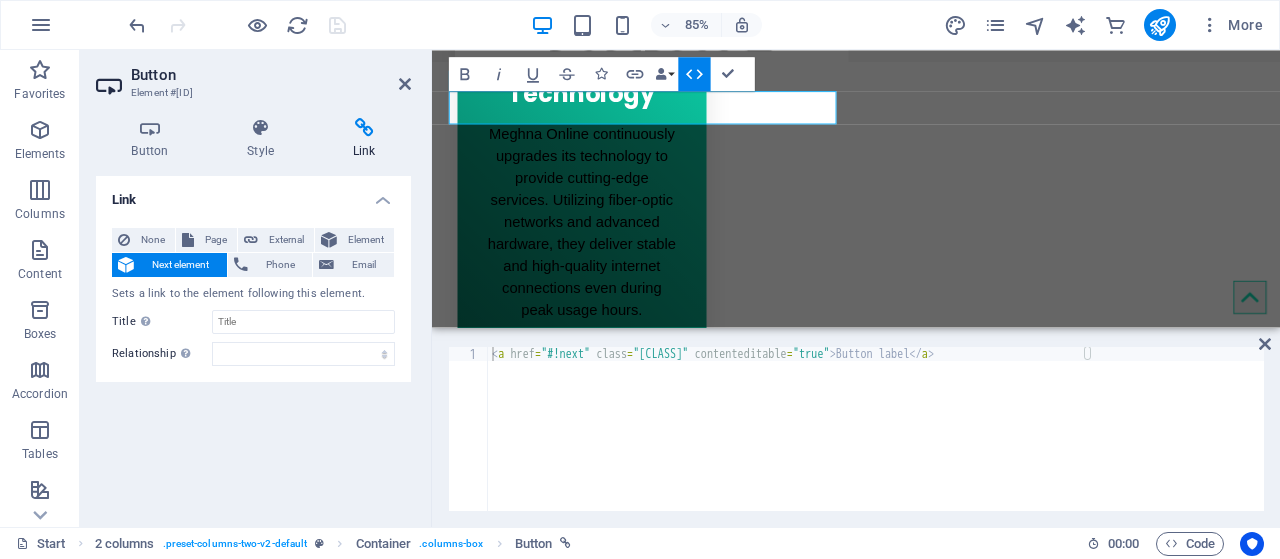 type on "<a href="#!next" class="wv-link-elm button center" contenteditable="true">Button label</a>" 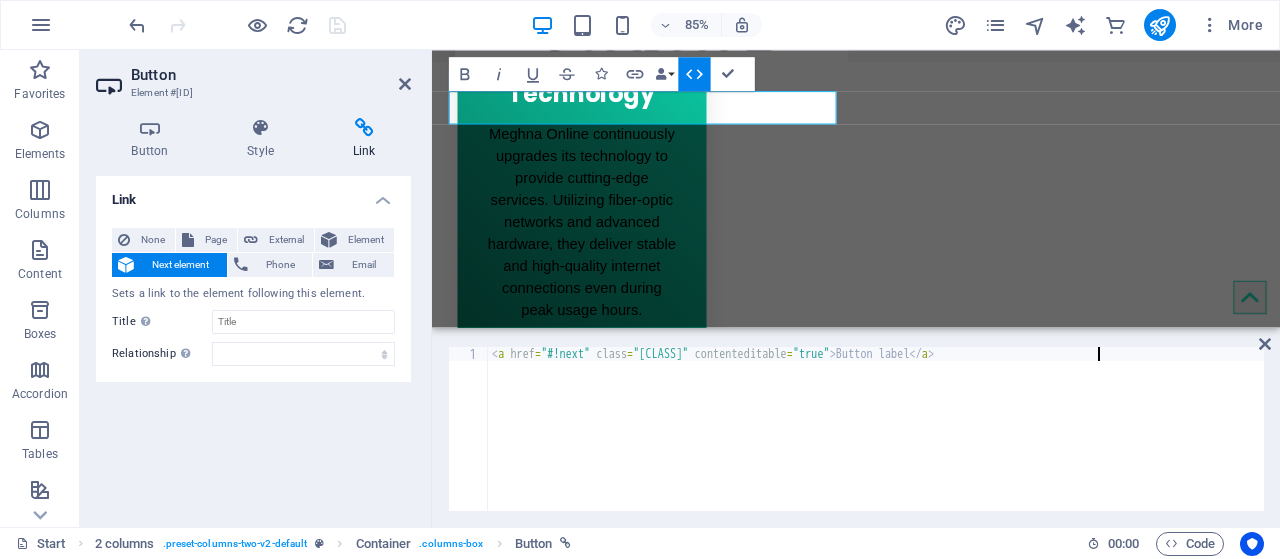 type 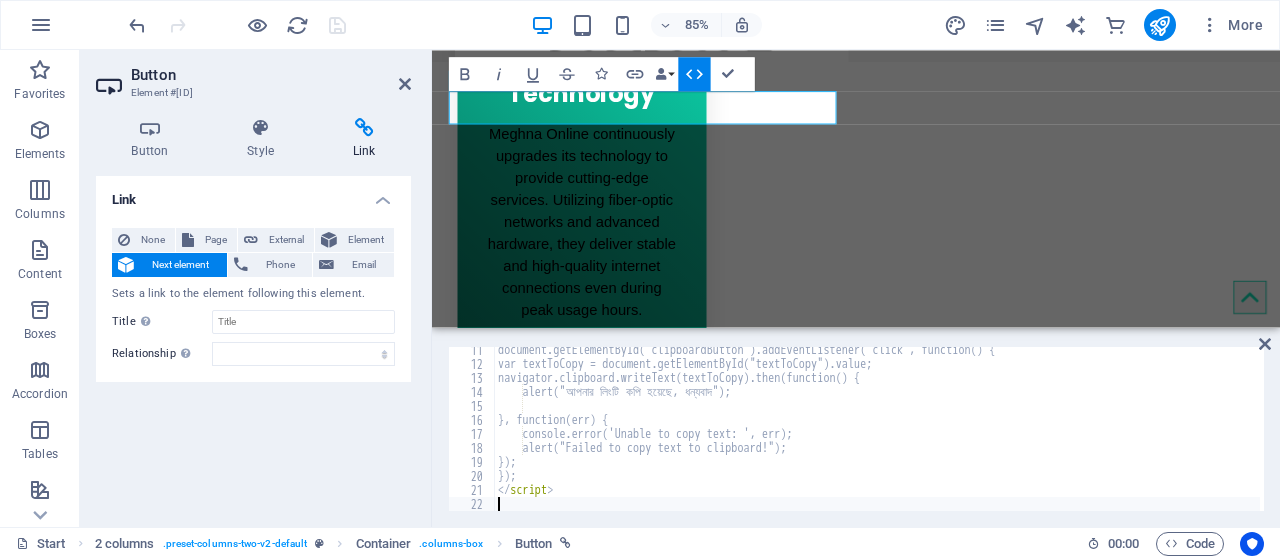 scroll, scrollTop: 144, scrollLeft: 0, axis: vertical 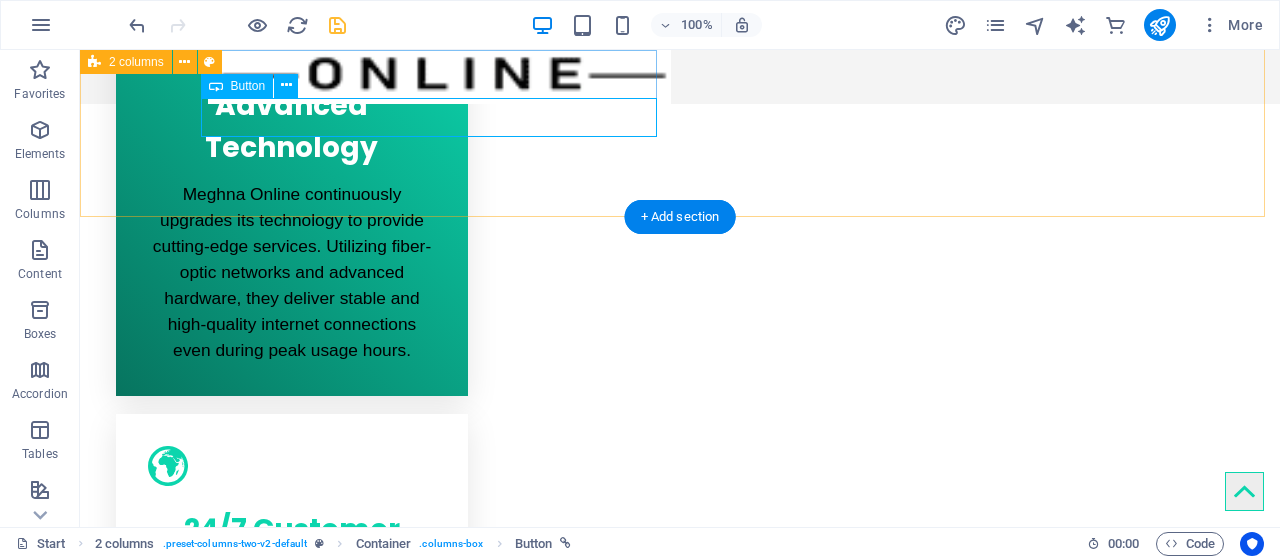 click on "Button label" at bounding box center [324, 1347] 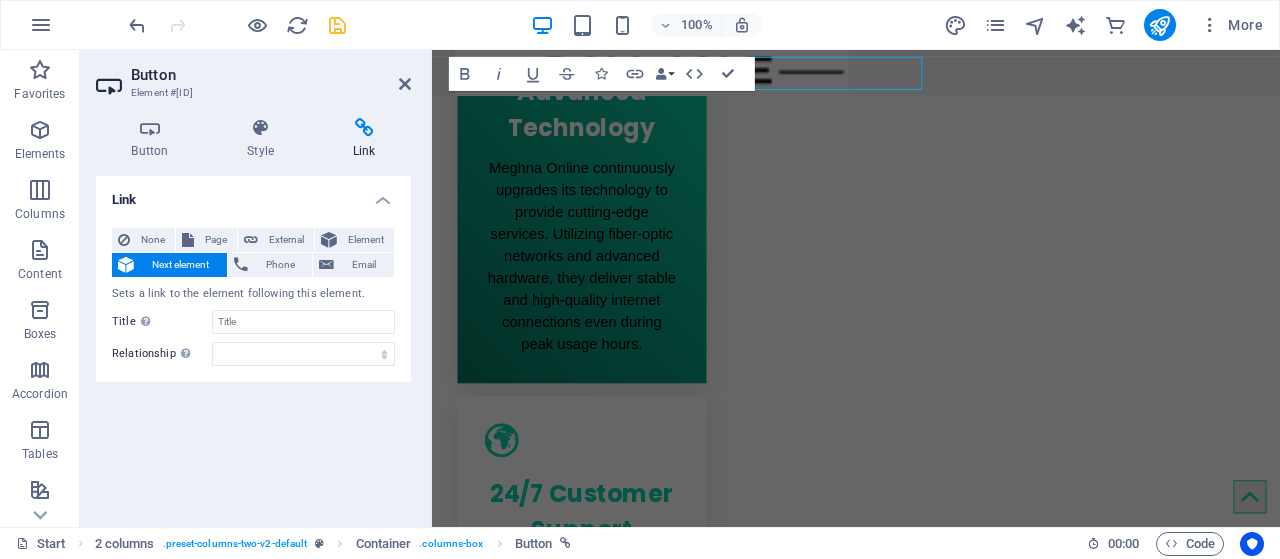 scroll, scrollTop: 1046, scrollLeft: 0, axis: vertical 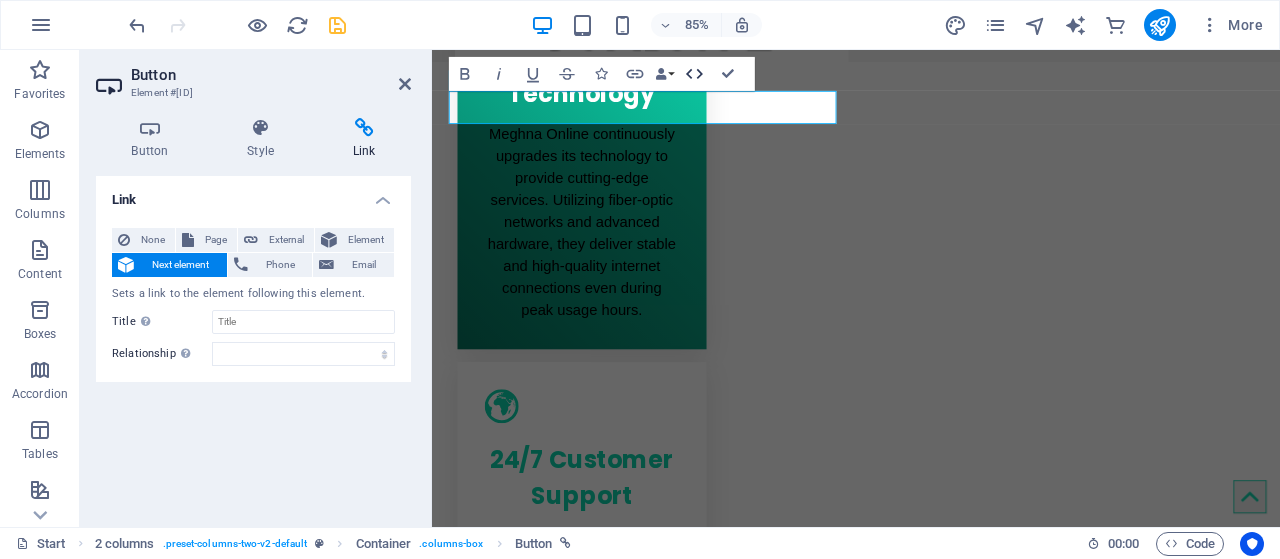 click 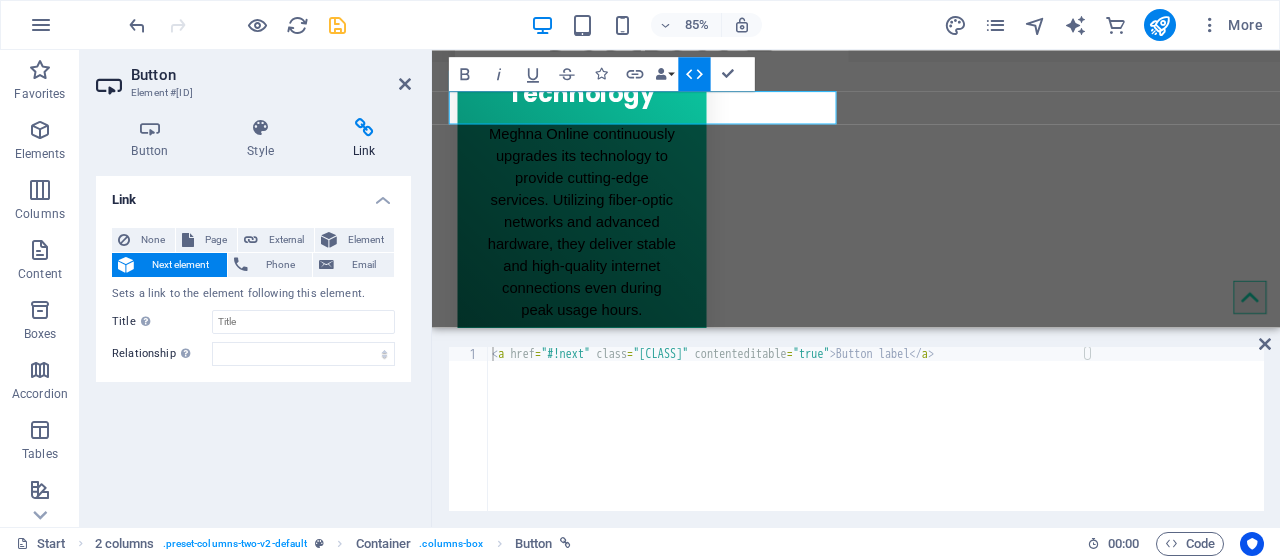 type on "<a href="#!next" class="wv-link-elm button center" contenteditable="true">Button label</a>" 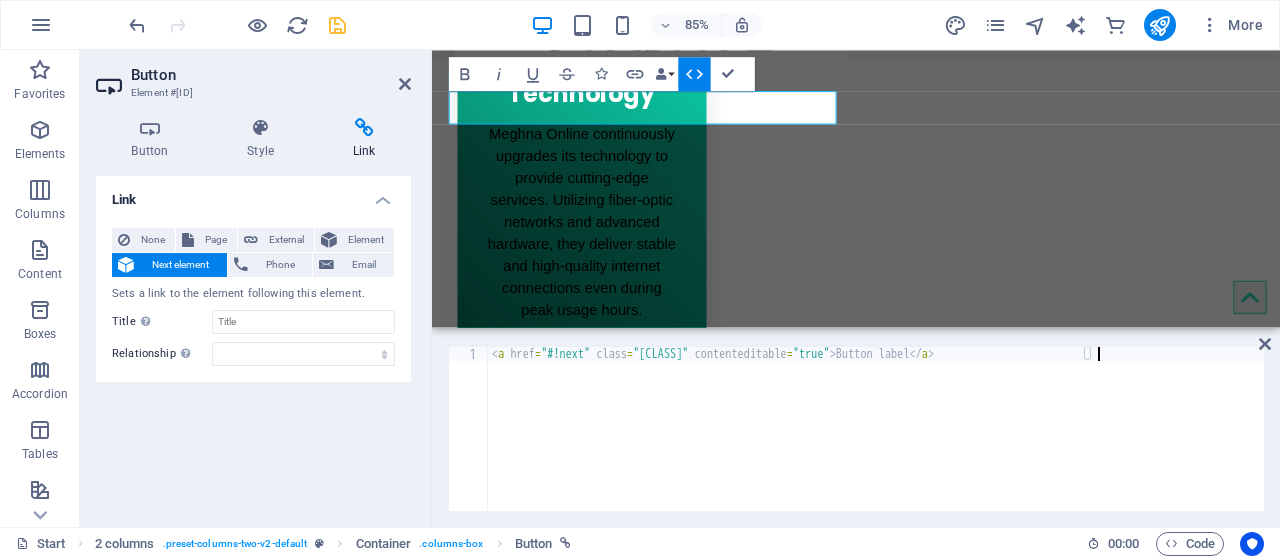 click on "< a   href = "#!next"   class = "wv-link-elm button center"   contenteditable = "true" > Button label </ a >" at bounding box center [876, 443] 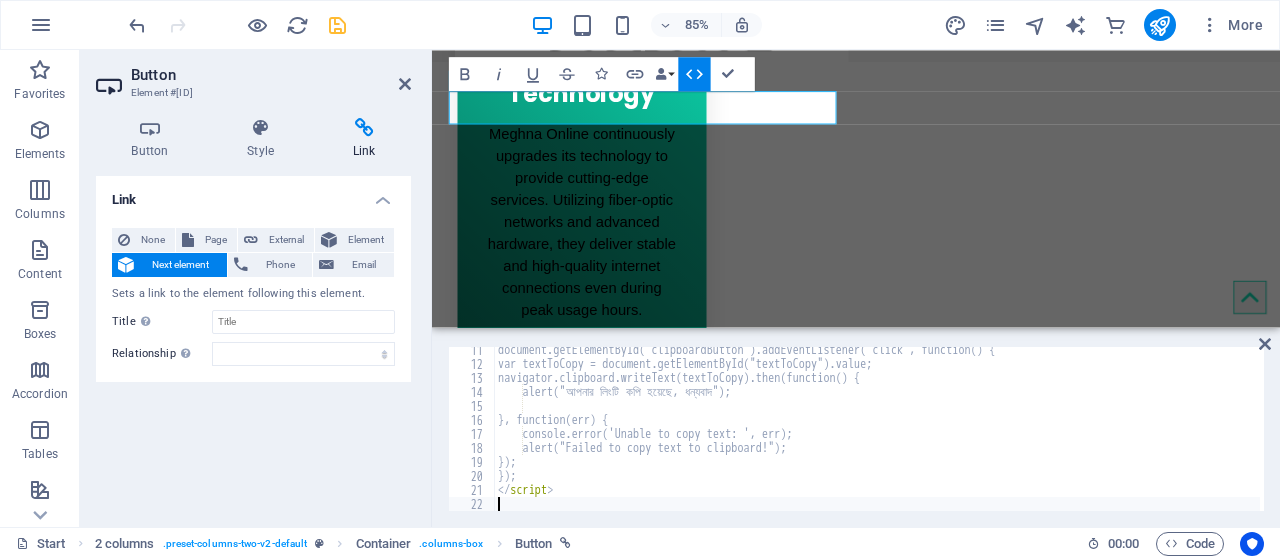 scroll, scrollTop: 144, scrollLeft: 0, axis: vertical 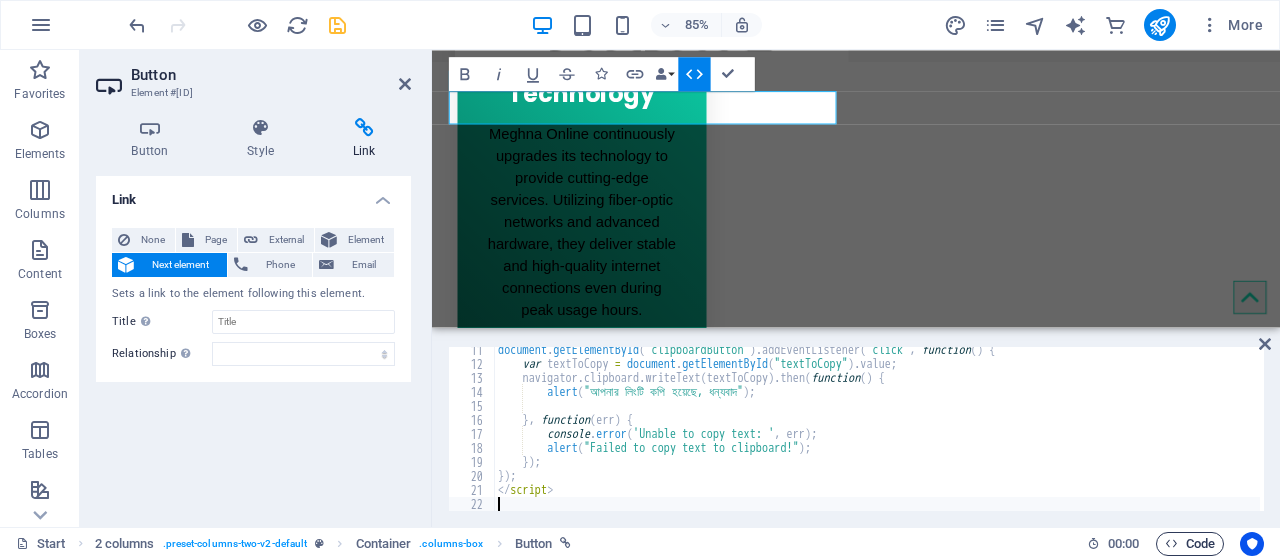 type 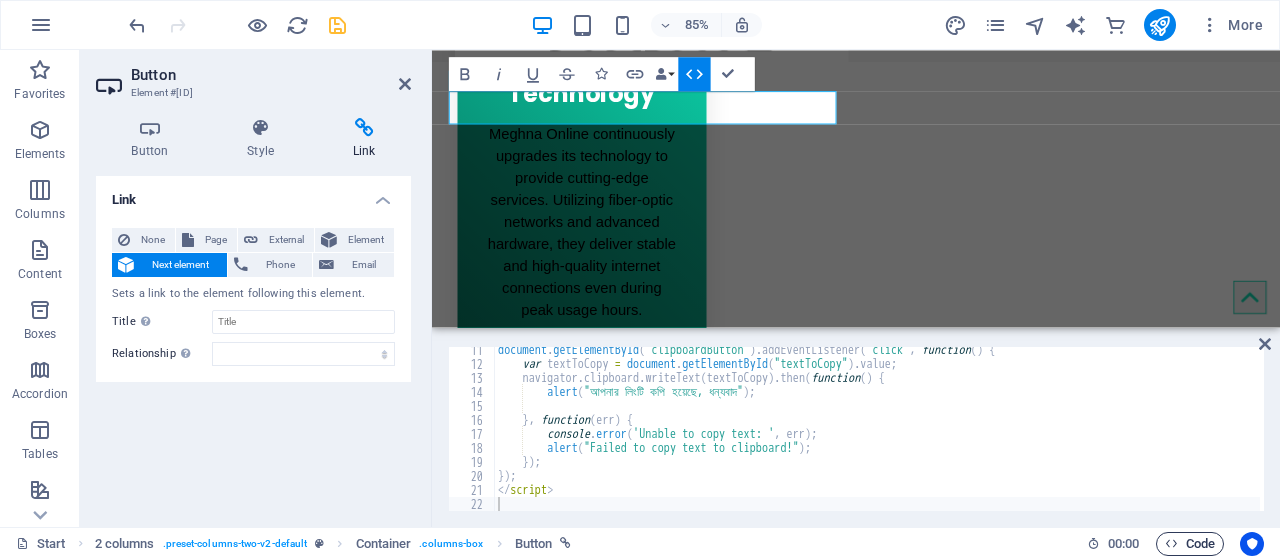 click on "Code" at bounding box center (1190, 544) 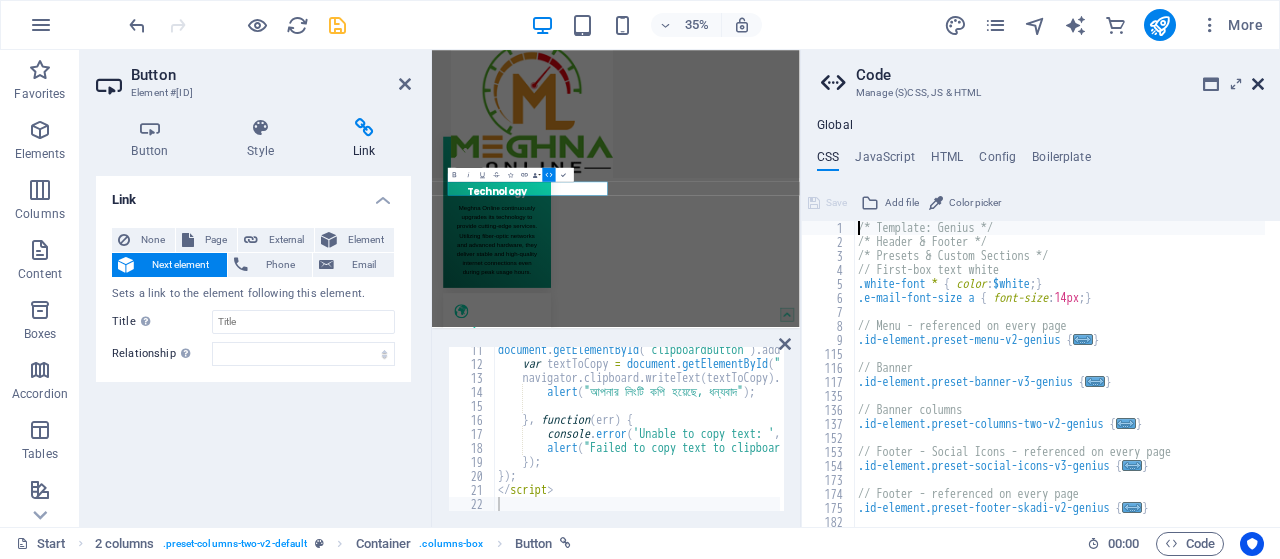 click at bounding box center [1258, 84] 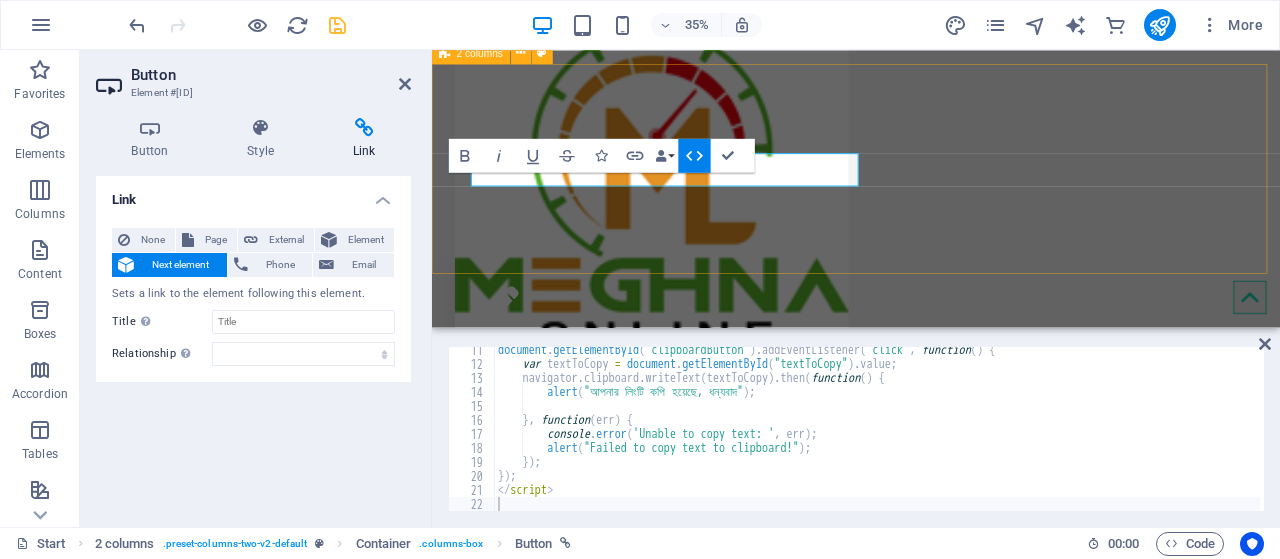 scroll, scrollTop: 950, scrollLeft: 0, axis: vertical 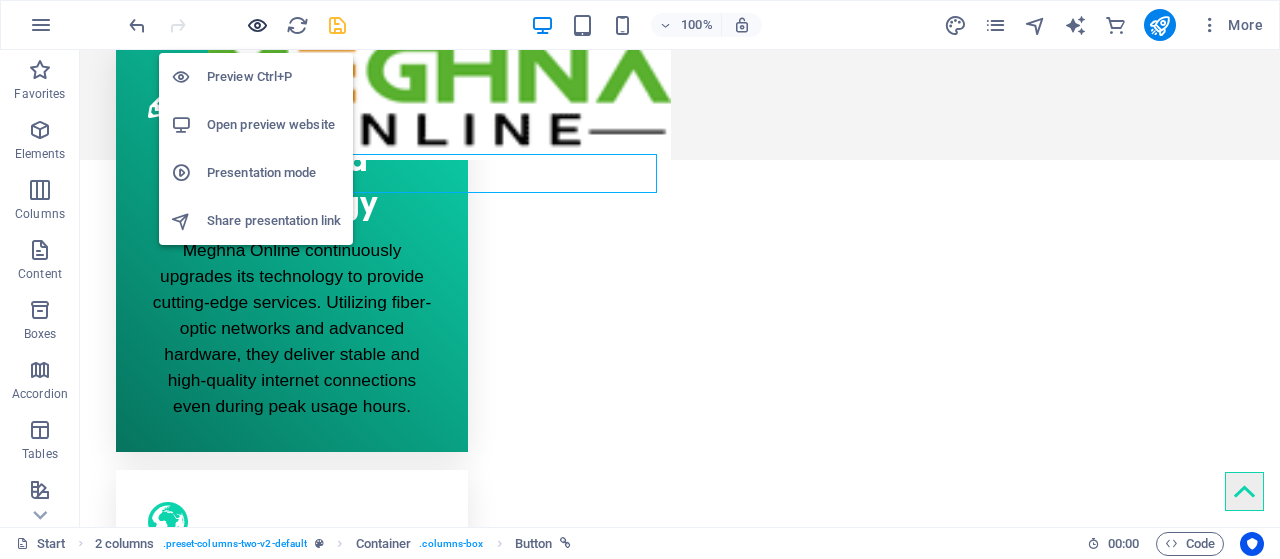 click at bounding box center (257, 25) 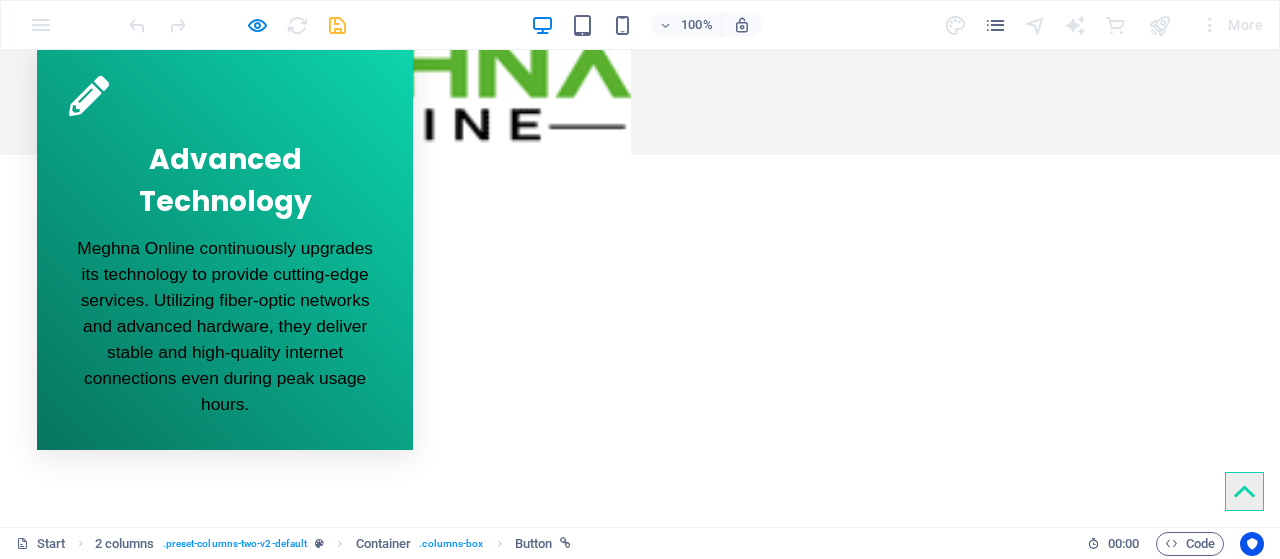 click on "Button label" at bounding box center (70, 1355) 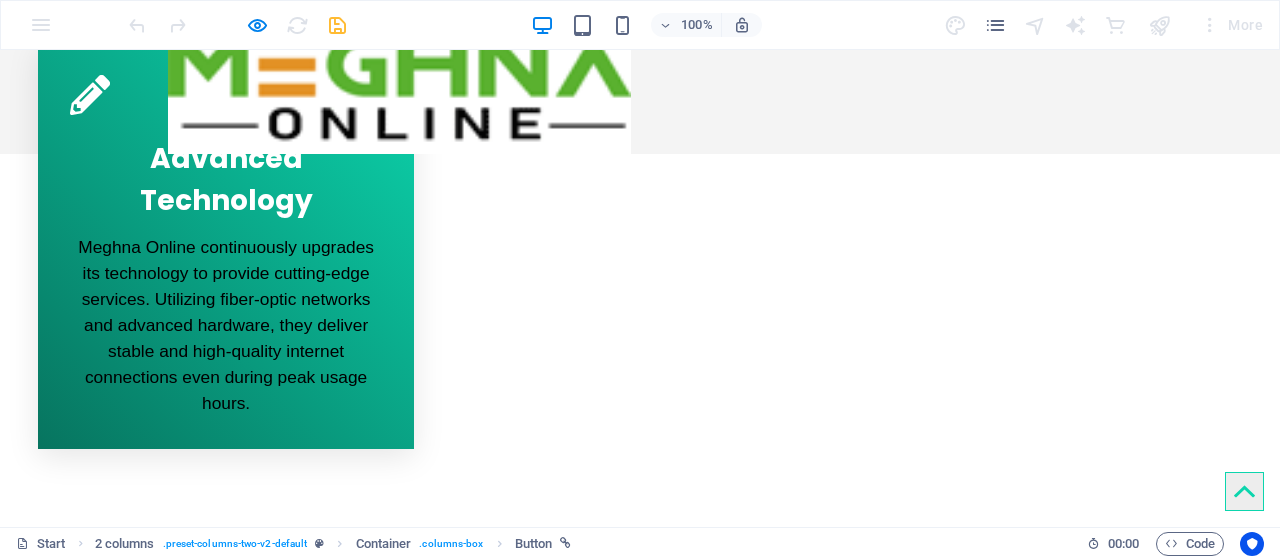 scroll, scrollTop: 1011, scrollLeft: 0, axis: vertical 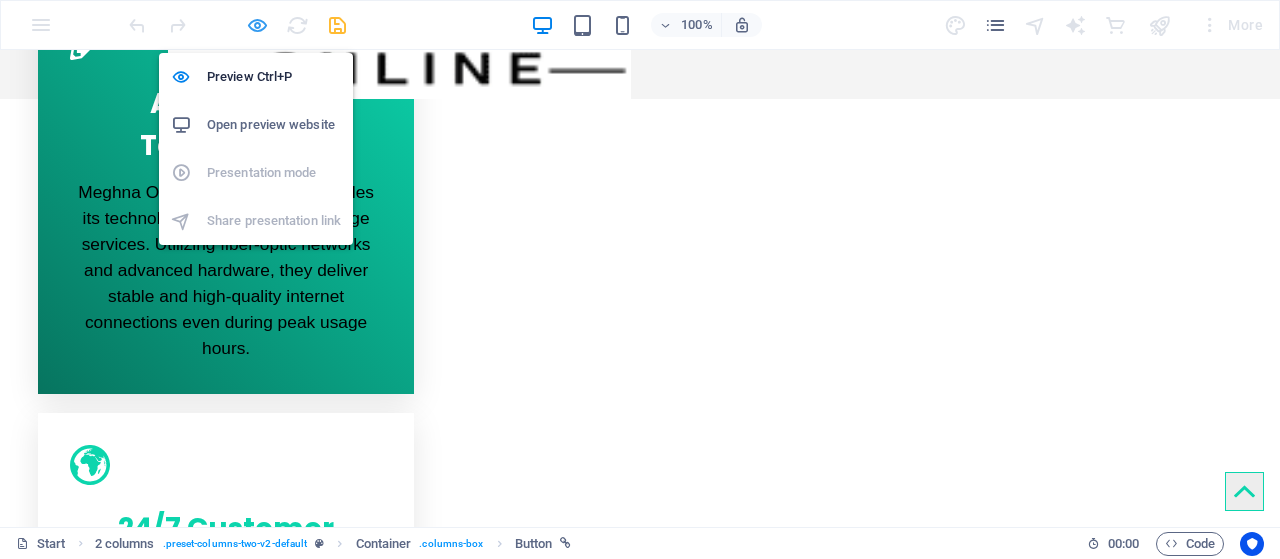 click at bounding box center (257, 25) 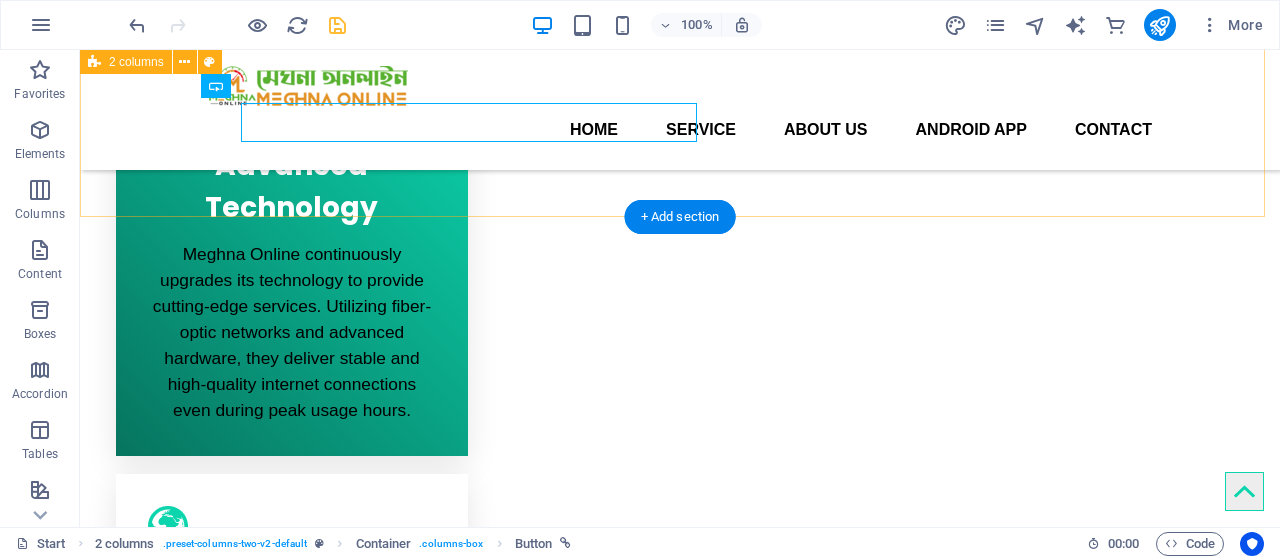 scroll, scrollTop: 806, scrollLeft: 0, axis: vertical 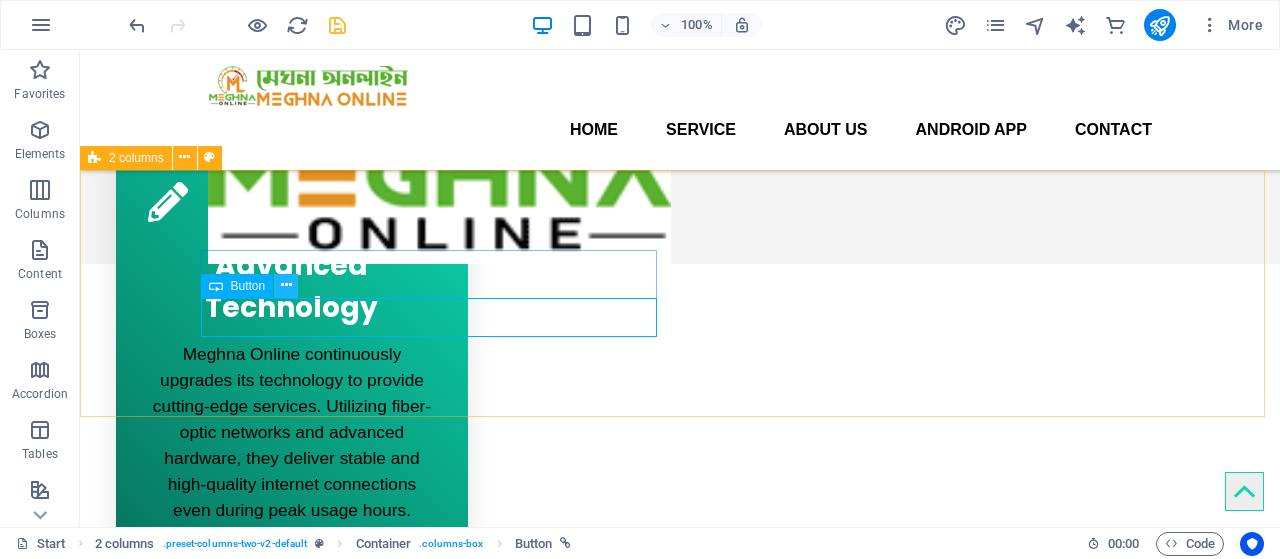 click at bounding box center (286, 285) 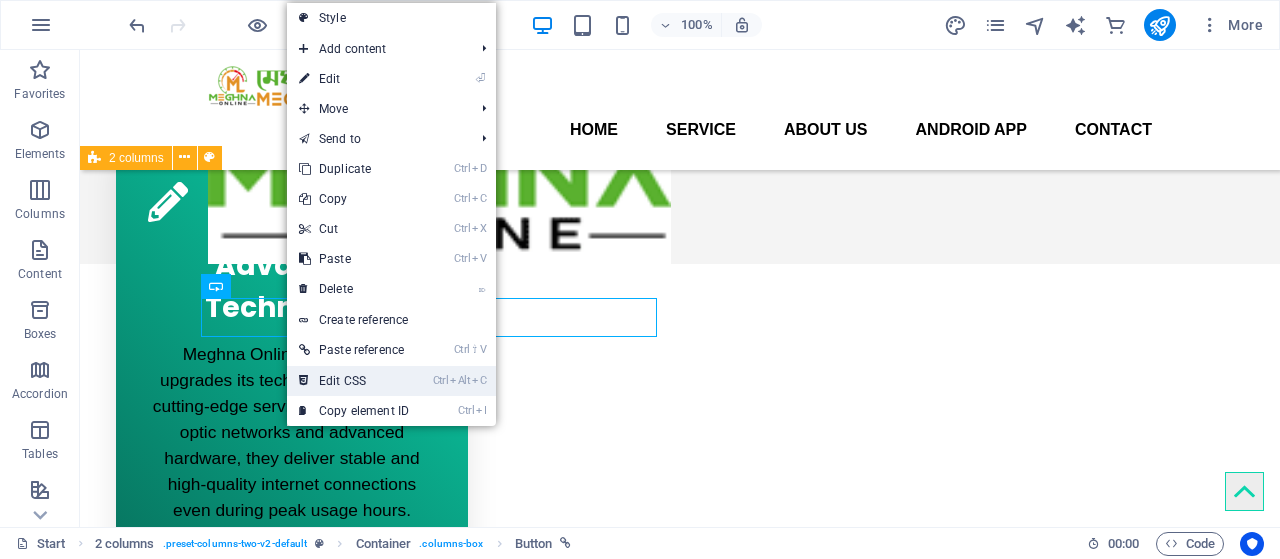 click on "Ctrl Alt C  Edit CSS" at bounding box center (354, 381) 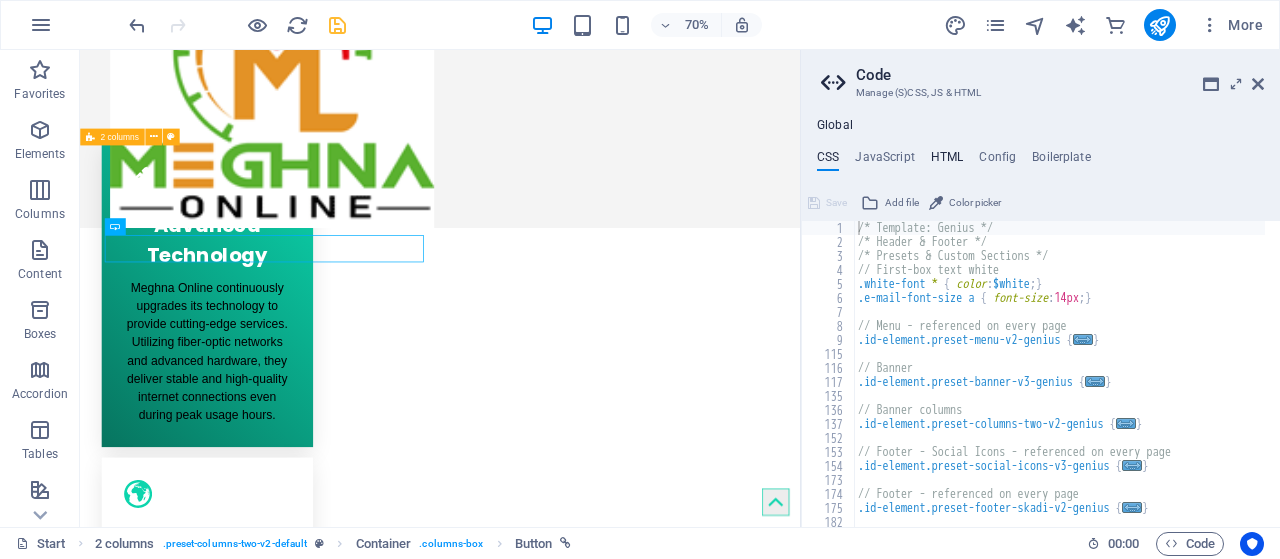 click on "HTML" at bounding box center (947, 161) 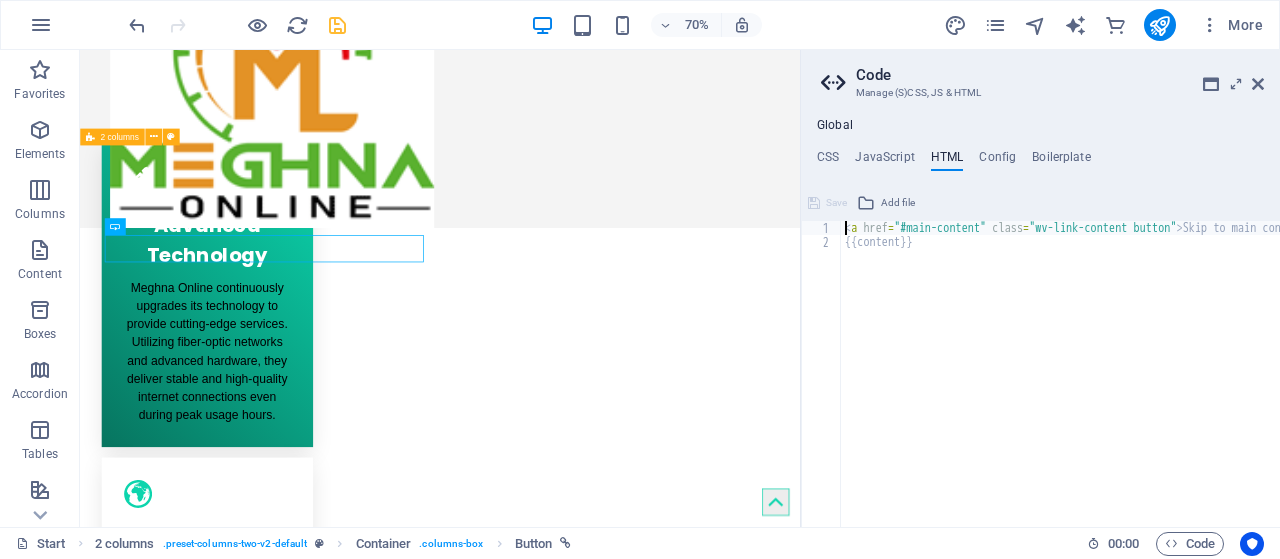 click on "< a   href = "#main-content"   class = "wv-link-content button" > Skip to main content </ a > {{content}}" at bounding box center [1111, 380] 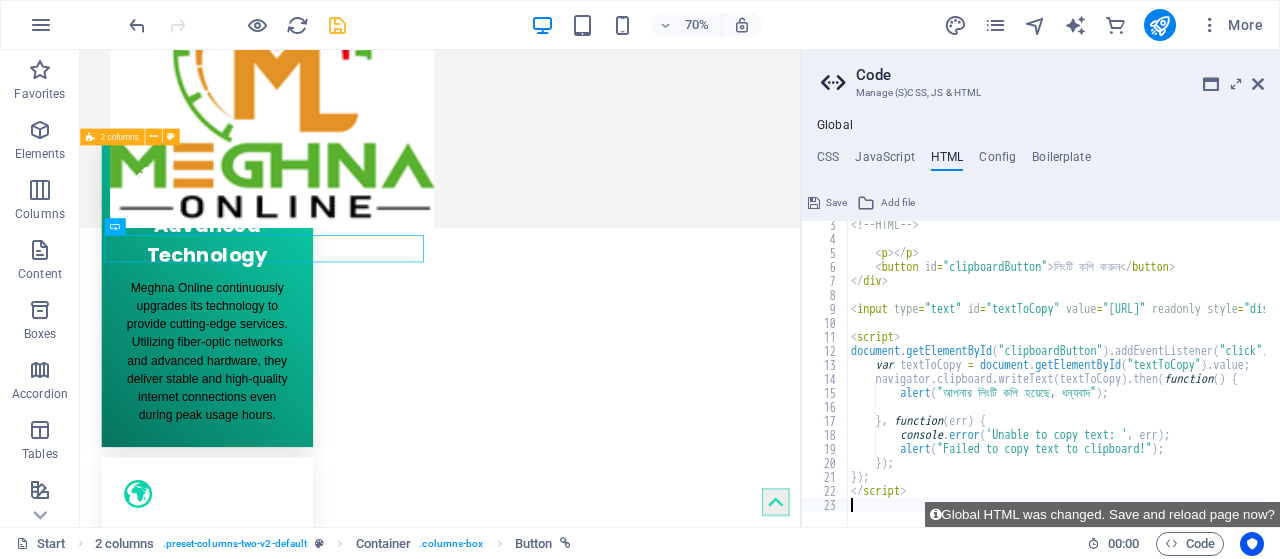 scroll, scrollTop: 31, scrollLeft: 0, axis: vertical 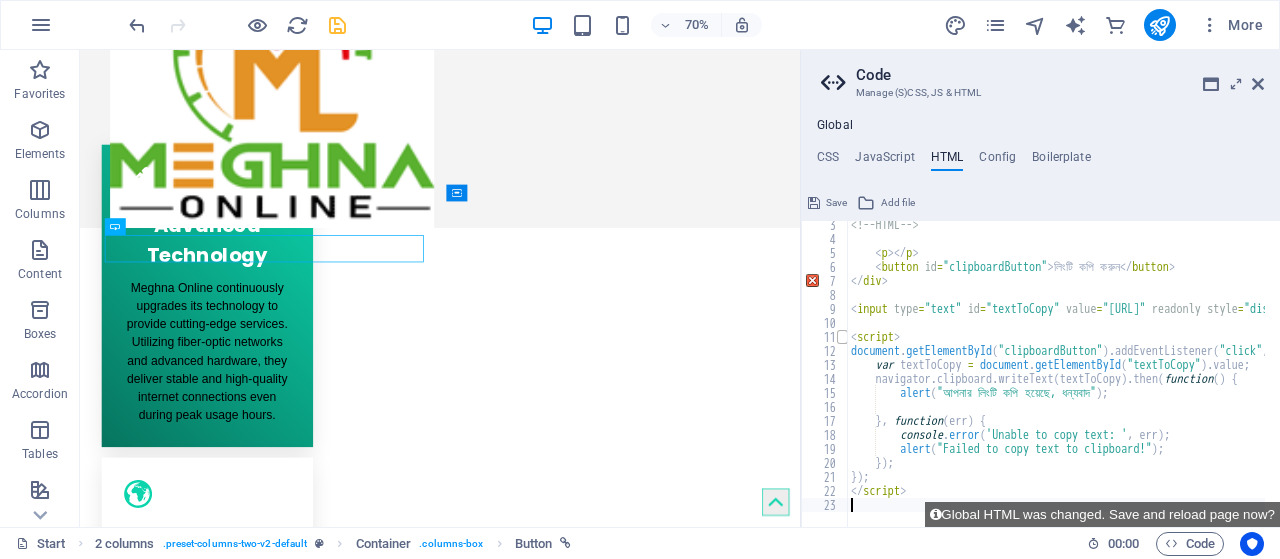 type on "</script>" 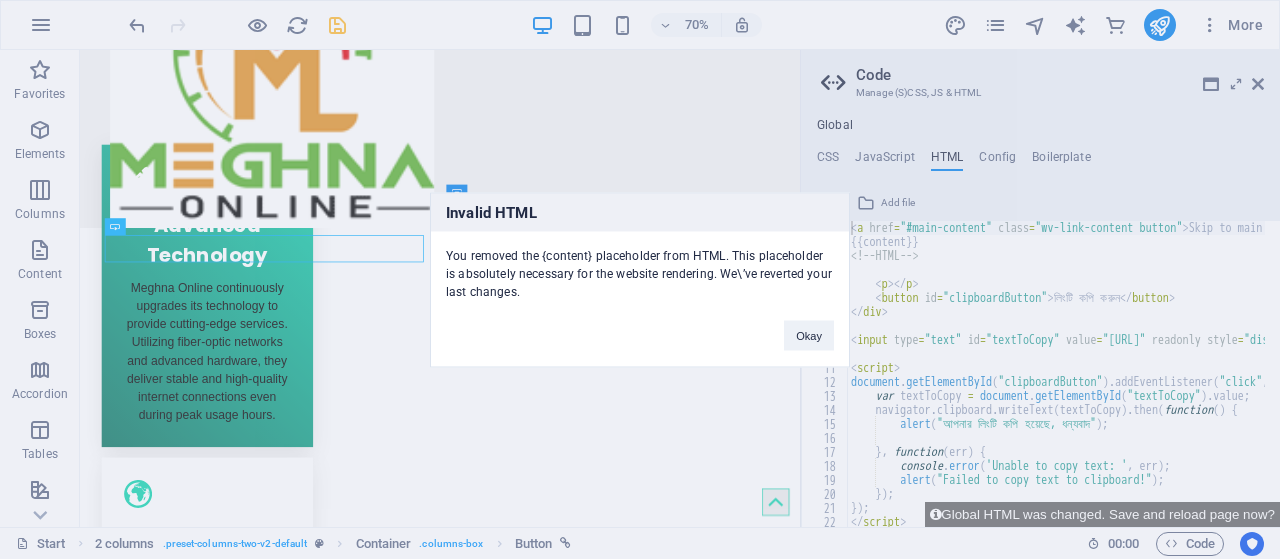 scroll, scrollTop: 0, scrollLeft: 0, axis: both 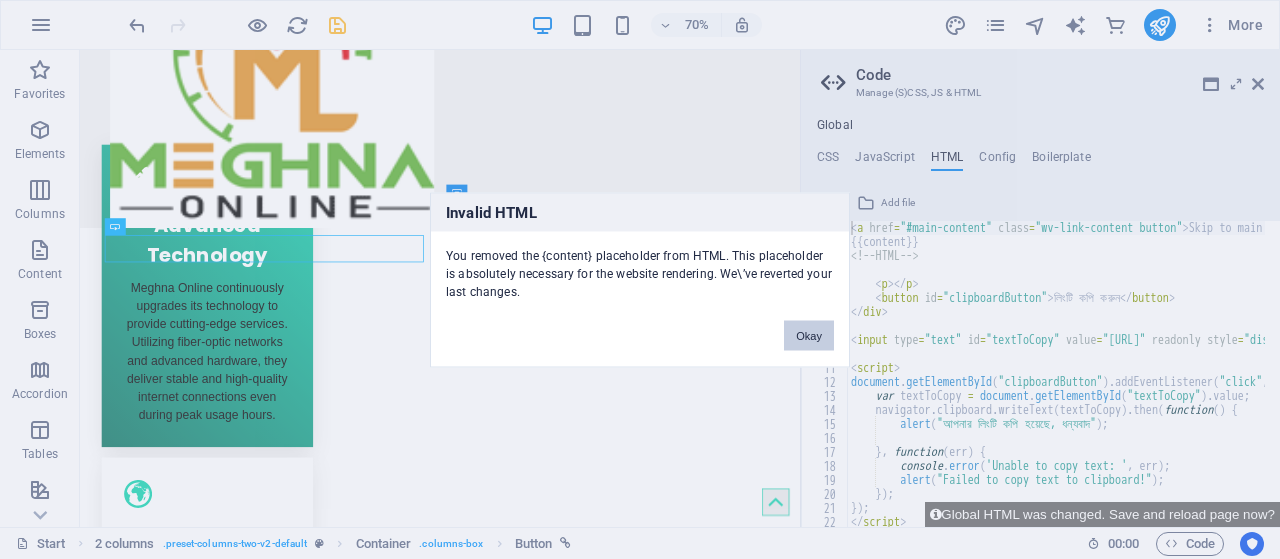 click on "Okay" at bounding box center (809, 335) 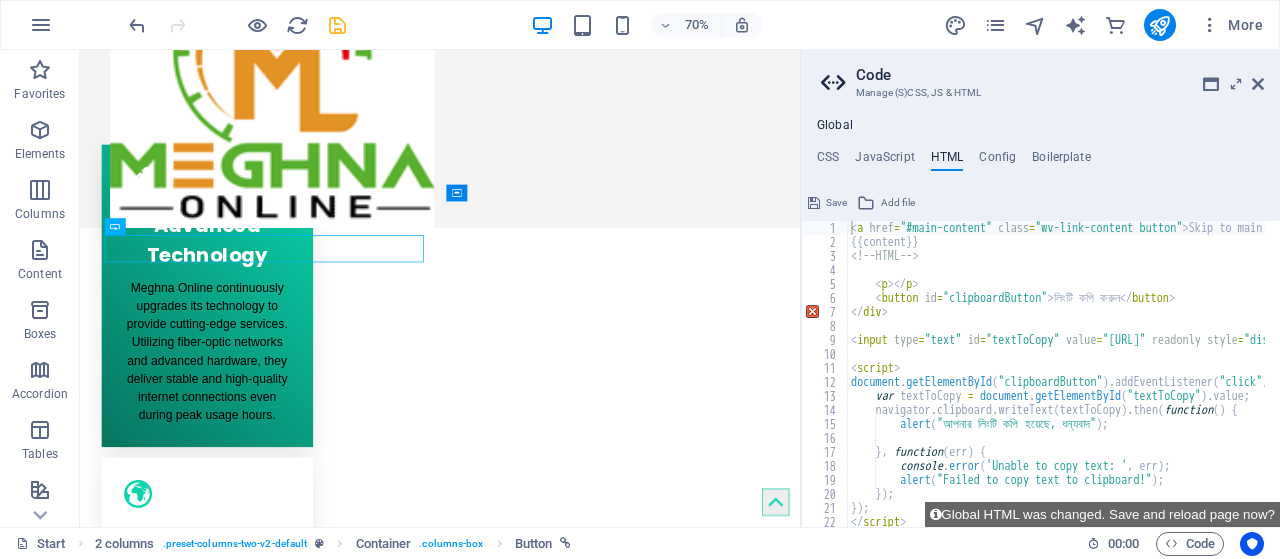click on "< a   href = "#main-content"   class = "wv-link-content button" > Skip to main content </ a > {{content}} <!--  HTML  -->      < p > </ p >      < button   id = "clipboardButton" > লিংটি কপি করুন </ button > </ div > < input   type = "text"   id = "textToCopy"   value = "[URL]"   readonly   style = "display: none;" > < script > document . getElementById ( "clipboardButton" ) . addEventListener ( "click" ,   function ( )   {      var   textToCopy   =   document . getElementById ( "textToCopy" ) . value ;      navigator . clipboard . writeText ( textToCopy ) . then ( function ( )   {           alert ( "আপনার লিংটি কপি হয়েছে, ধন্যবাদ" ) ;               } ,   function ( err )   {           console . error ( 'Unable to copy text: ' ,   err ) ;           alert ( "Failed to copy text to clipboard!" ) ;      }) ; }) ; </ script >" at bounding box center (1215, 380) 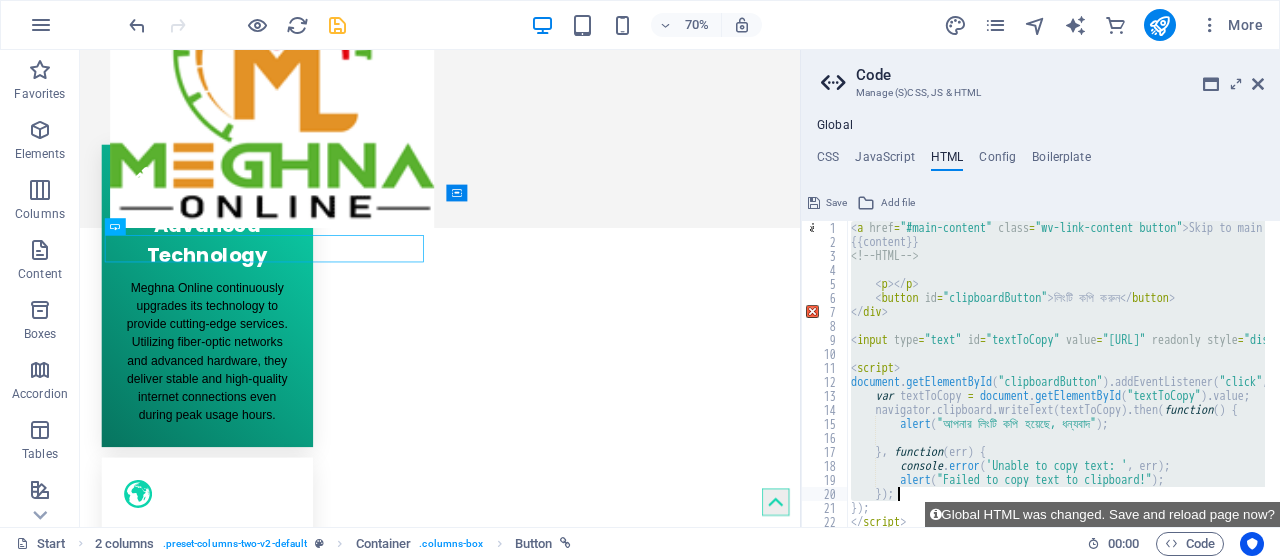 scroll, scrollTop: 31, scrollLeft: 0, axis: vertical 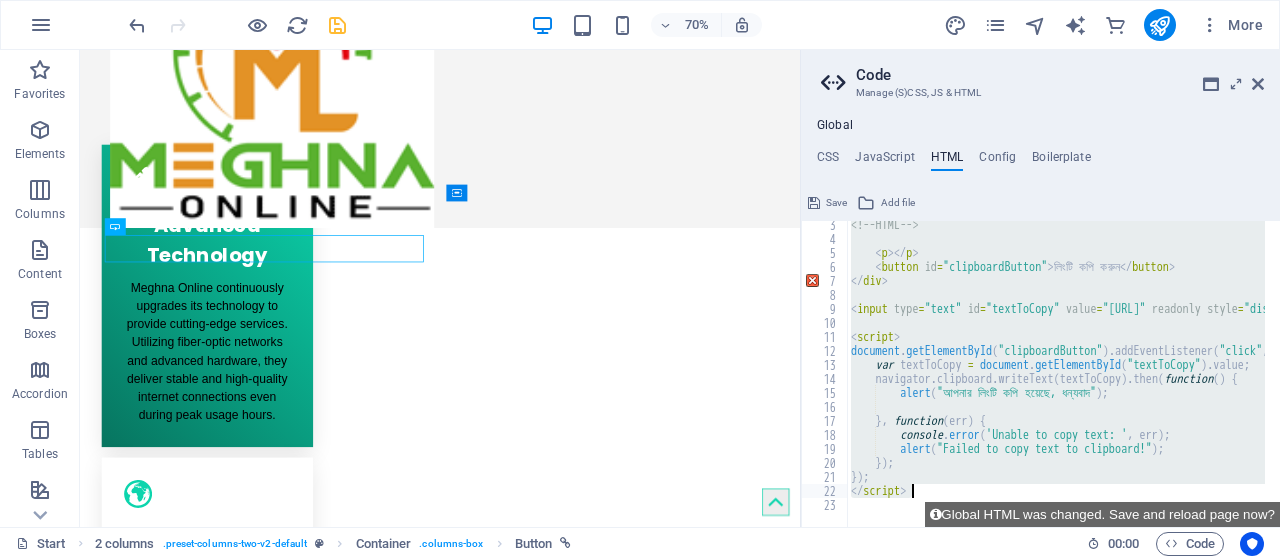 drag, startPoint x: 852, startPoint y: 223, endPoint x: 1155, endPoint y: 490, distance: 403.85394 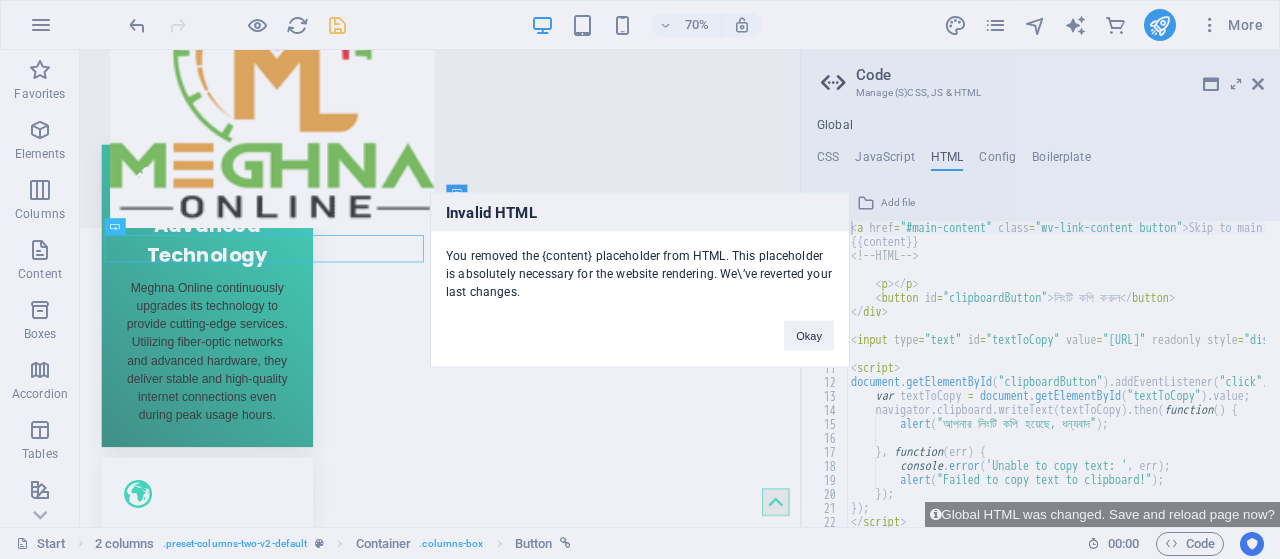 type 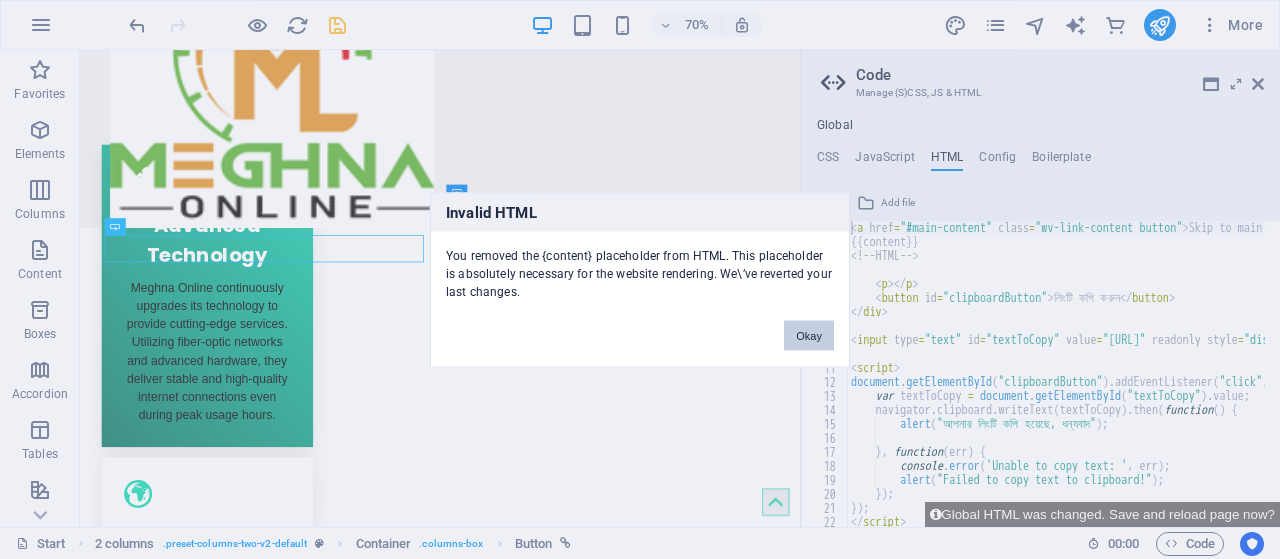 click on "Okay" at bounding box center (809, 335) 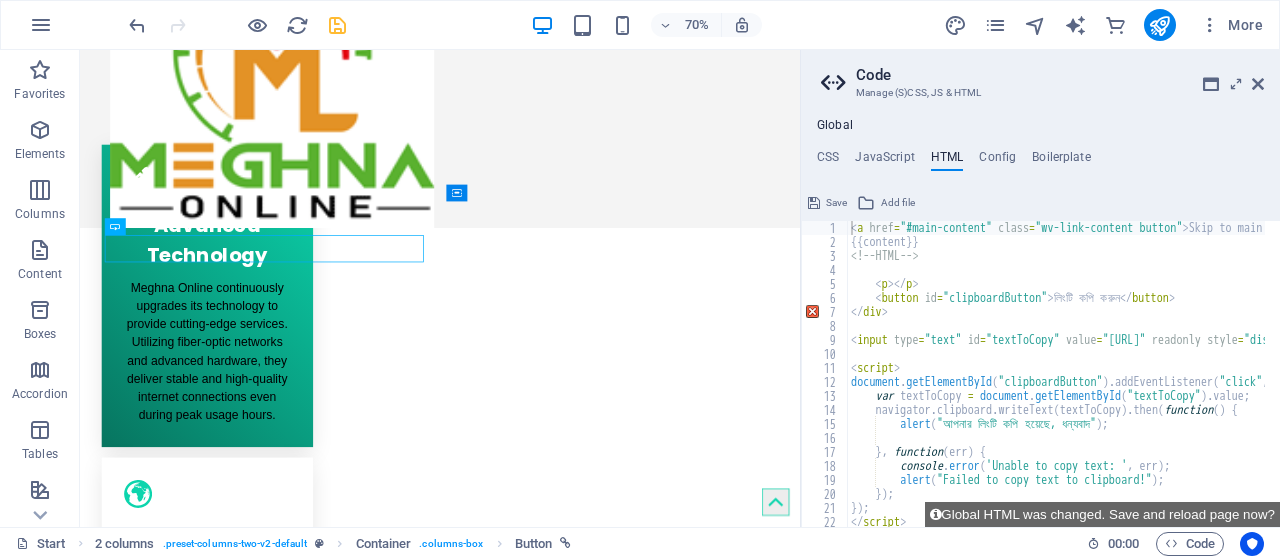 click on "< a   href = "#main-content"   class = "wv-link-content button" > Skip to main content </ a > {{content}} <!--  HTML  -->      < p > </ p >      < button   id = "clipboardButton" > লিংটি কপি করুন </ button > </ div > < input   type = "text"   id = "textToCopy"   value = "[URL]"   readonly   style = "display: none;" > < script > document . getElementById ( "clipboardButton" ) . addEventListener ( "click" ,   function ( )   {      var   textToCopy   =   document . getElementById ( "textToCopy" ) . value ;      navigator . clipboard . writeText ( textToCopy ) . then ( function ( )   {           alert ( "আপনার লিংটি কপি হয়েছে, ধন্যবাদ" ) ;               } ,   function ( err )   {           console . error ( 'Unable to copy text: ' ,   err ) ;           alert ( "Failed to copy text to clipboard!" ) ;      }) ; }) ; </ script >" at bounding box center [1215, 380] 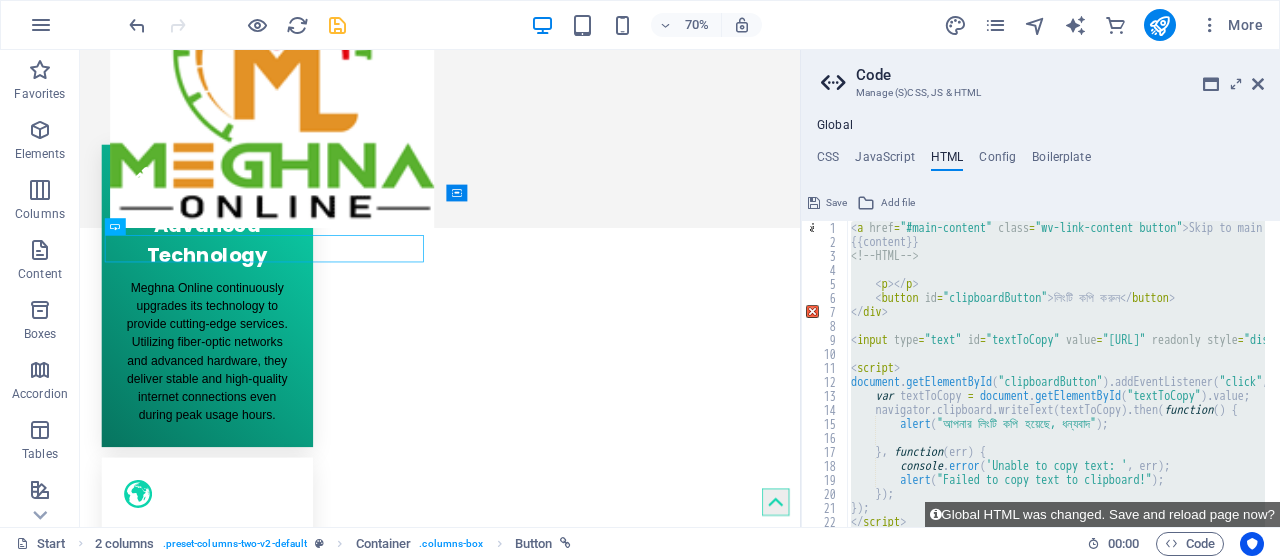 paste on "});" 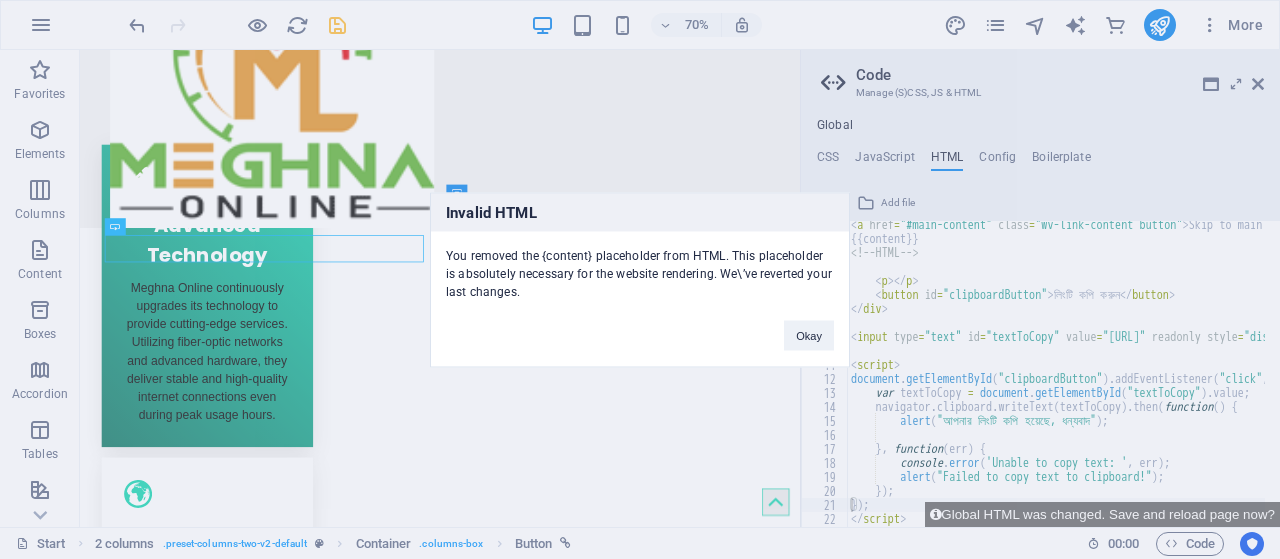 type 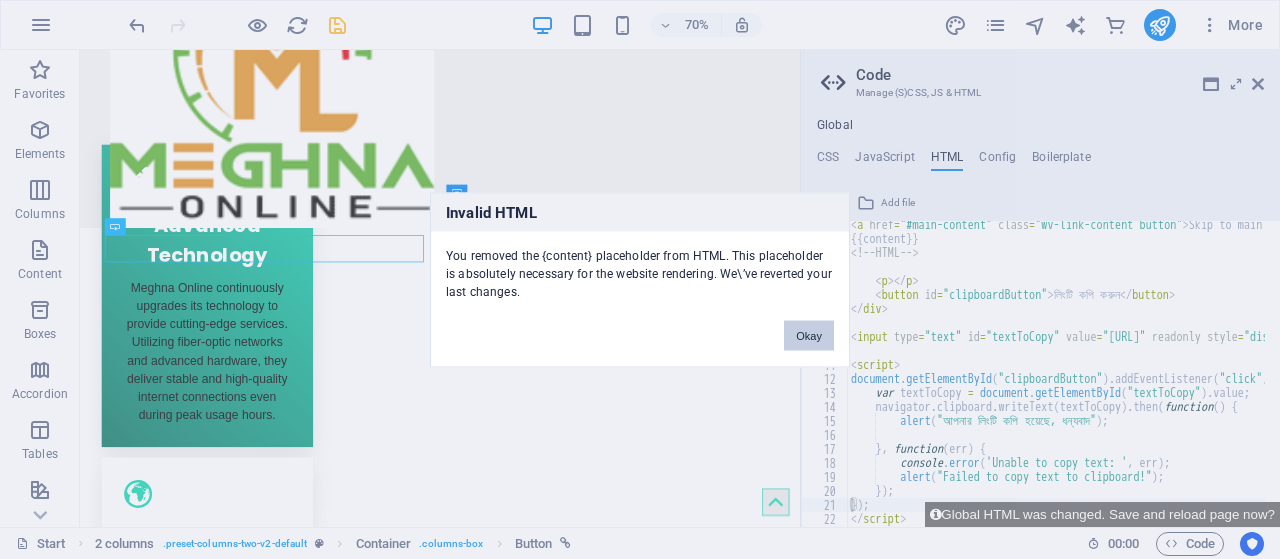 click on "Okay" at bounding box center (809, 335) 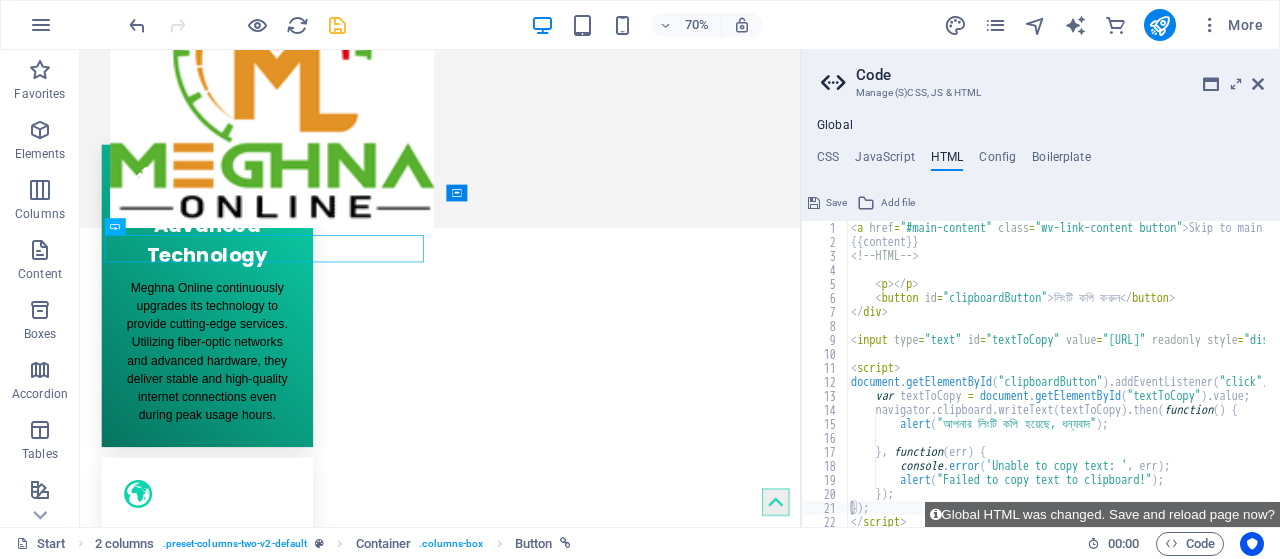 scroll, scrollTop: 0, scrollLeft: 0, axis: both 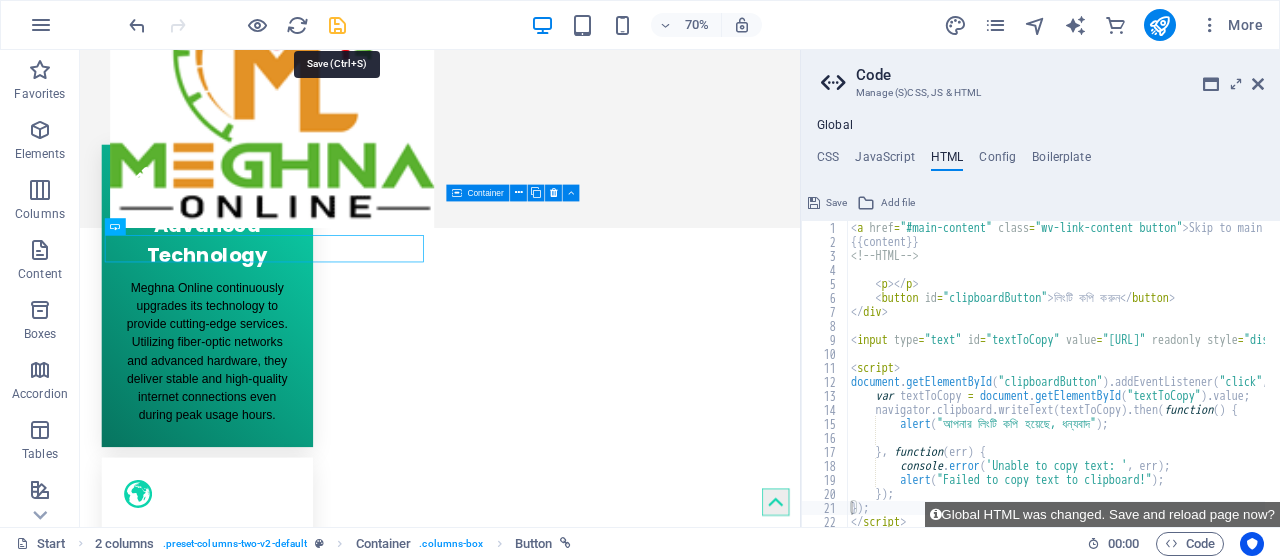 click at bounding box center [337, 25] 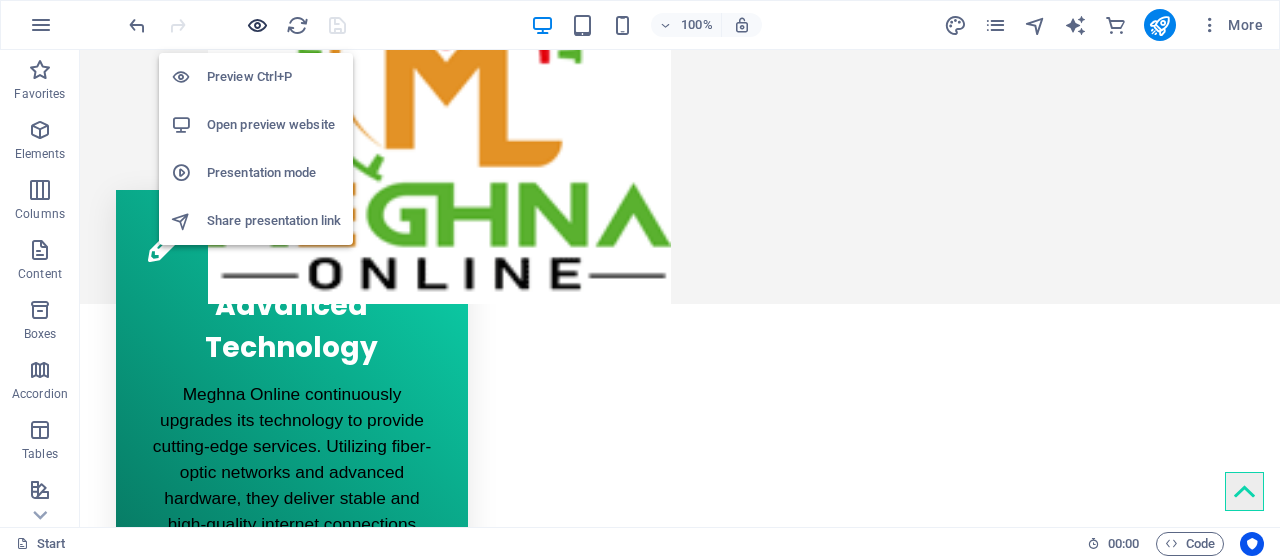 click at bounding box center (257, 25) 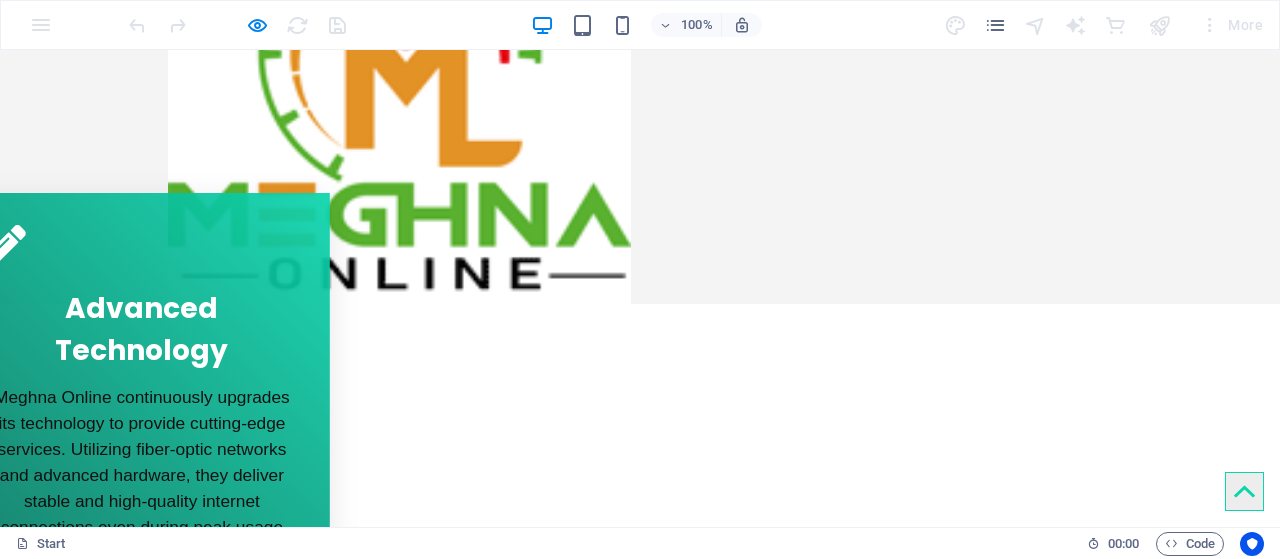 click on "Button label" at bounding box center [70, 1504] 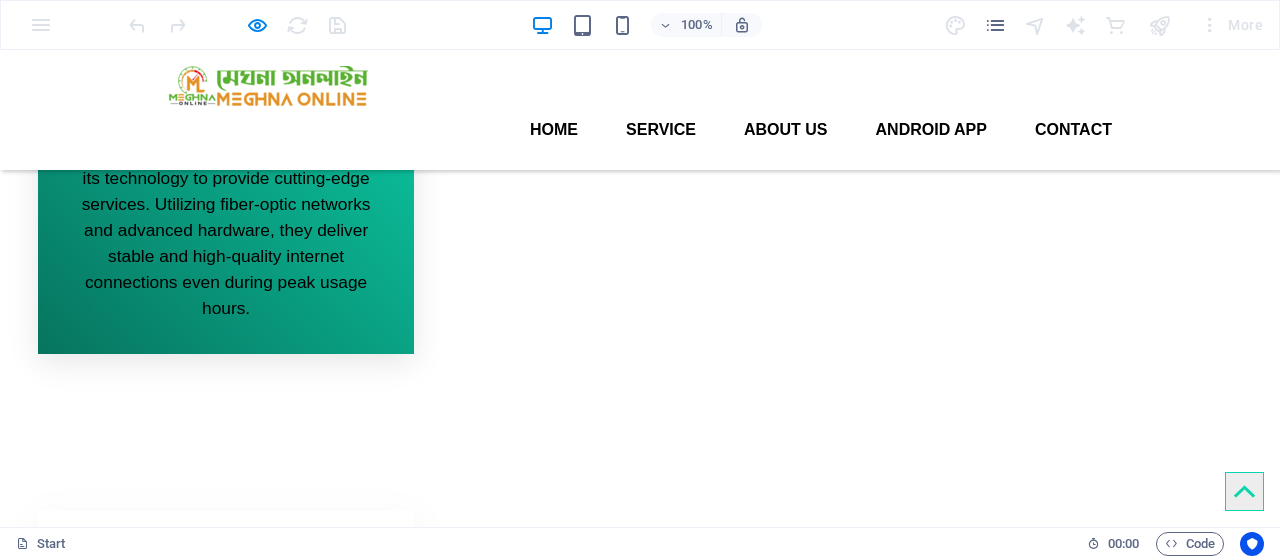 scroll, scrollTop: 844, scrollLeft: 0, axis: vertical 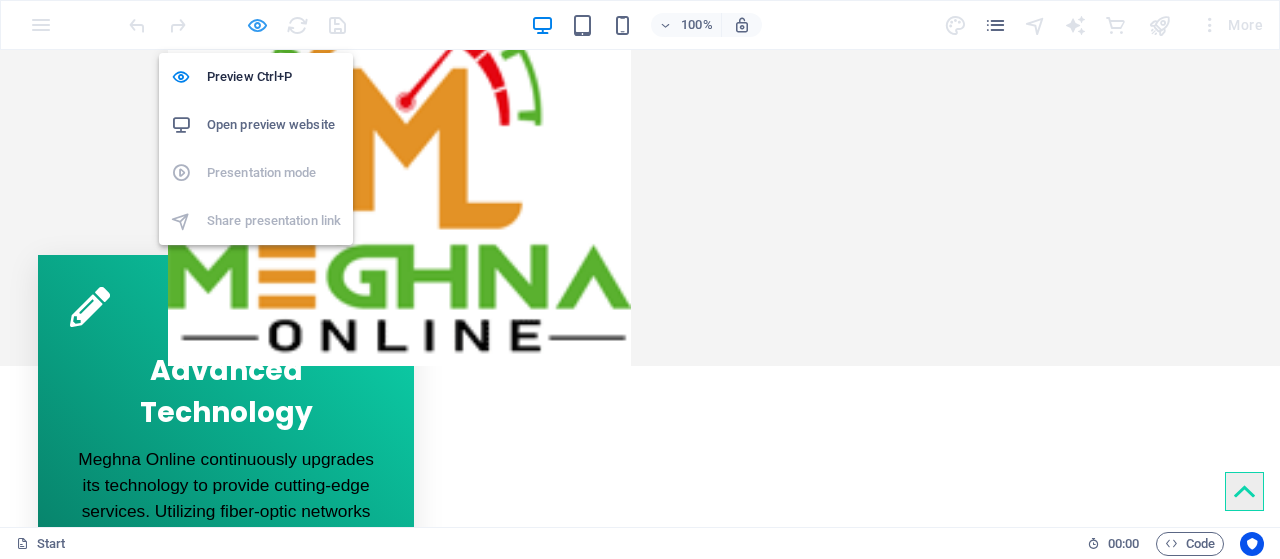 drag, startPoint x: 260, startPoint y: 19, endPoint x: 188, endPoint y: 5, distance: 73.34848 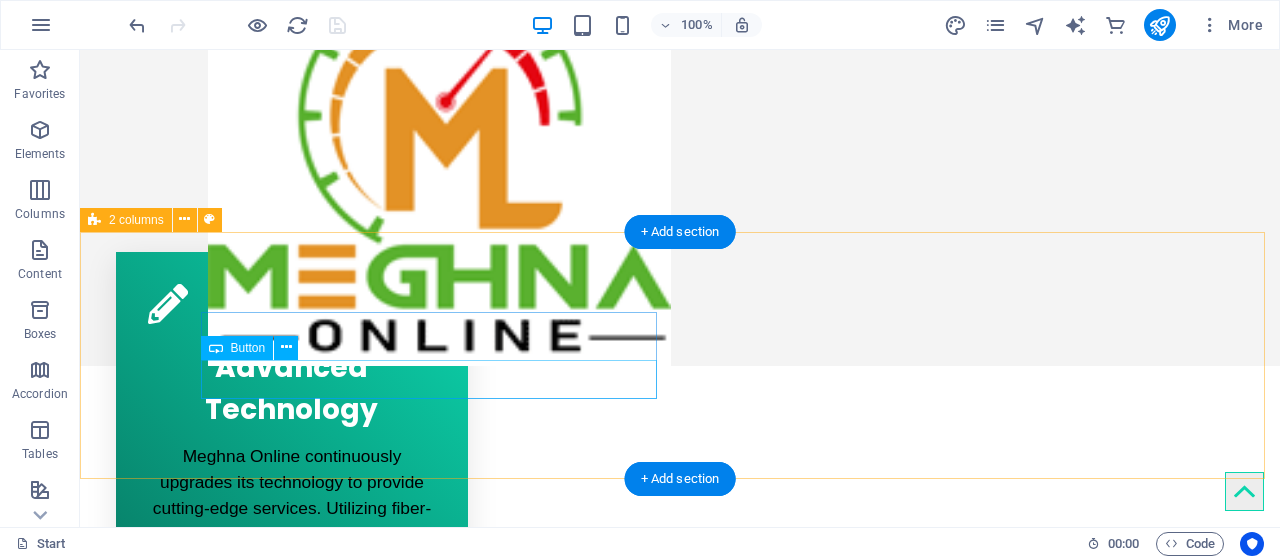 click on "Button label" at bounding box center (324, 1609) 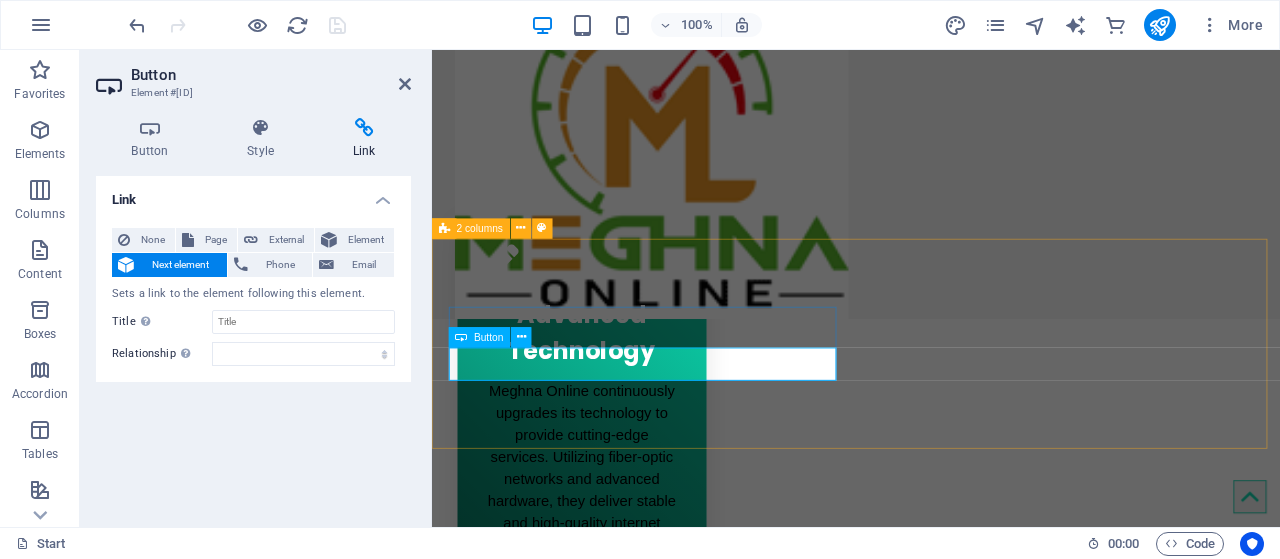 click on "Button label" at bounding box center (502, 1734) 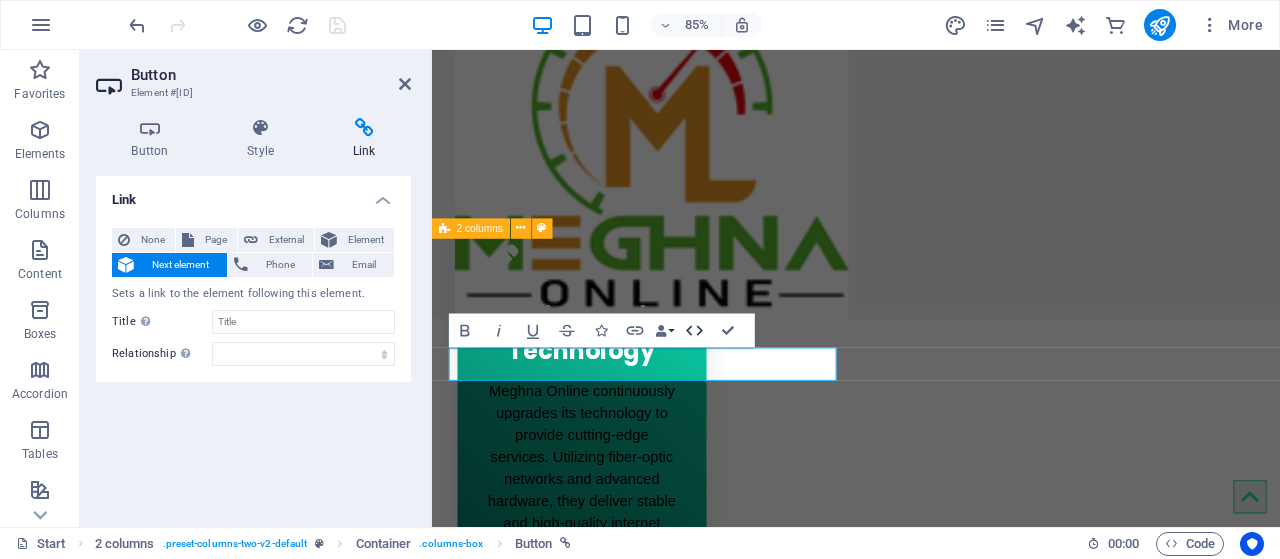 click 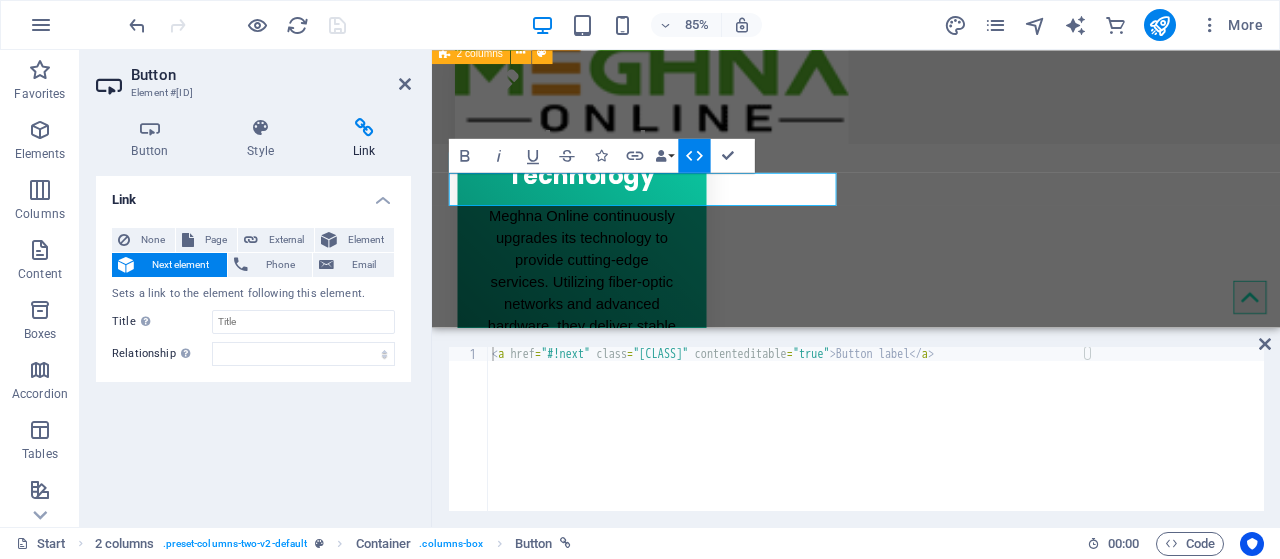 type on "<a href="#!next" class="wv-link-elm button center" contenteditable="true">Button label</a>" 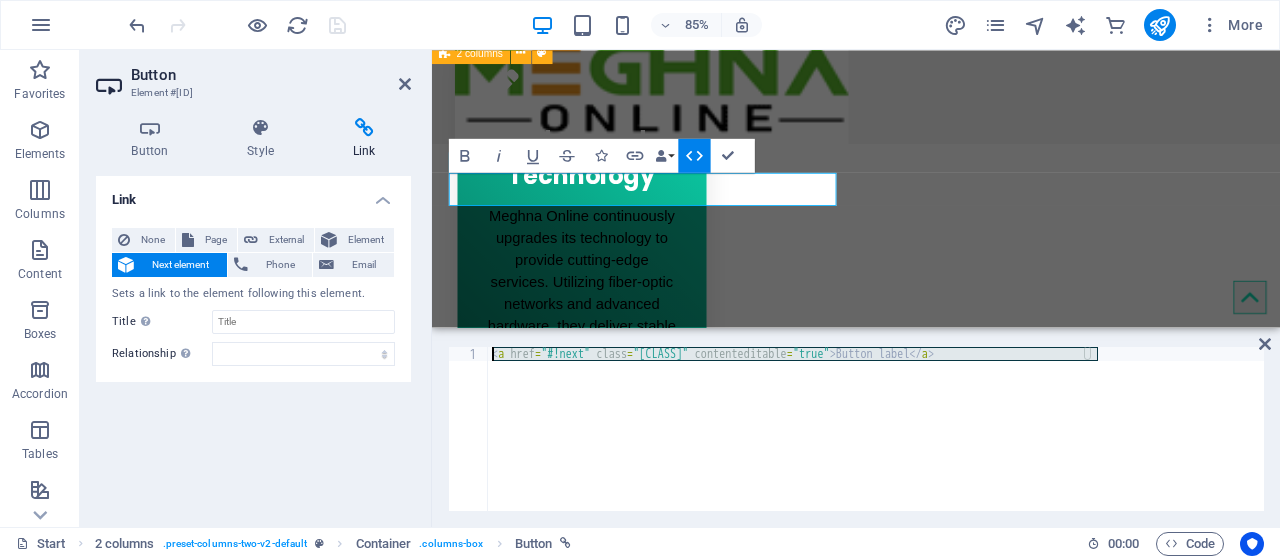 drag, startPoint x: 1119, startPoint y: 366, endPoint x: 475, endPoint y: 343, distance: 644.4106 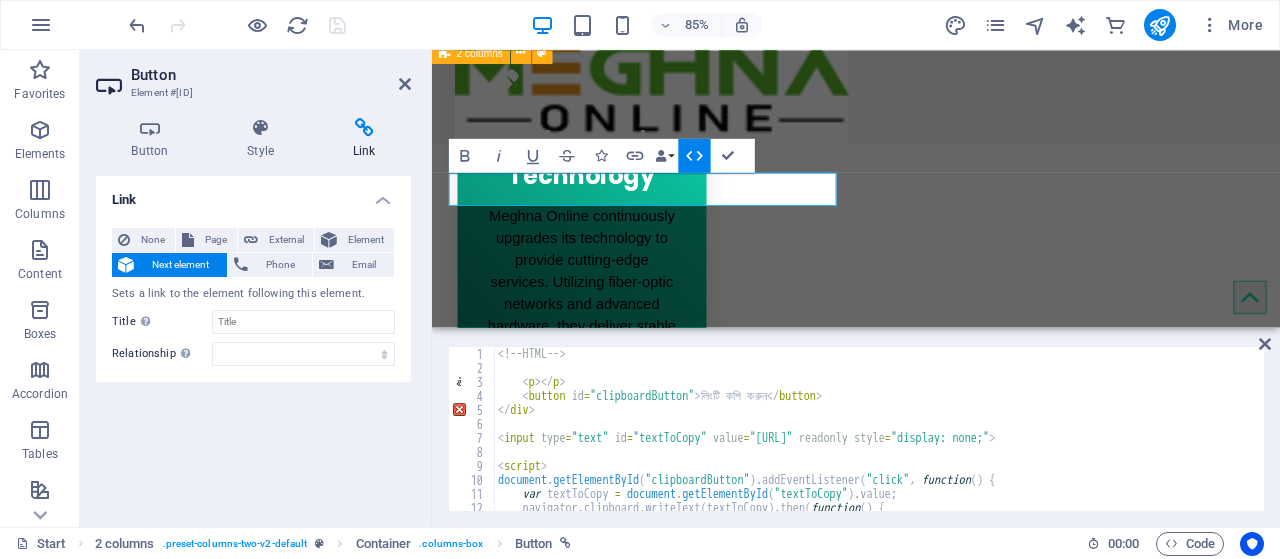 scroll, scrollTop: 0, scrollLeft: 0, axis: both 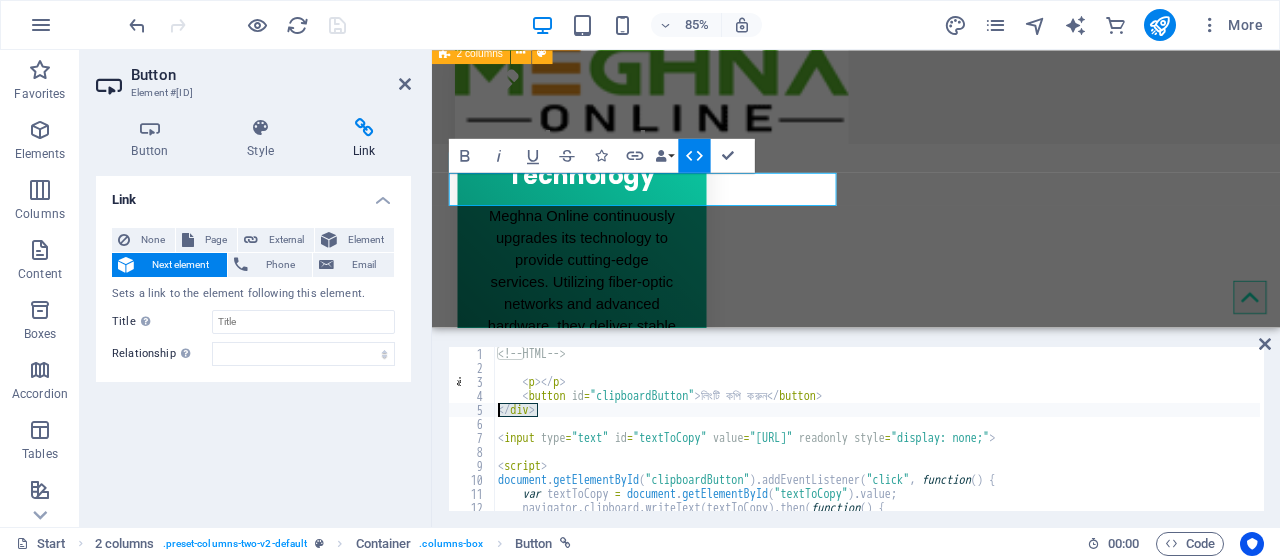 drag, startPoint x: 553, startPoint y: 415, endPoint x: 482, endPoint y: 411, distance: 71.11259 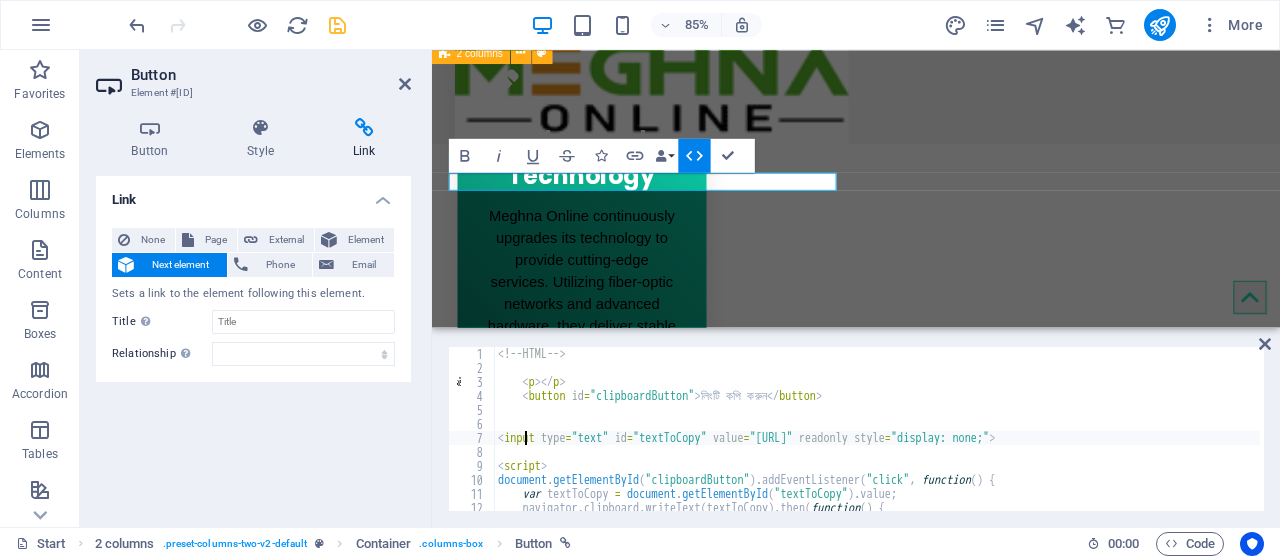 click on "<!--  HTML  -->      < p > </ p >      < button   id = "clipboardButton" > লিংটি কপি করুন </ button > < input   type = "text"   id = "textToCopy"   value = "[URL]"   readonly   style = "display: none;"> < script > document . getElementById ( "clipboardButton" ) . addEventListener ( "click" ,   function ( )   {      var   textToCopy   =   document . getElementById ( "textToCopy" ) . value ;      navigator . clipboard . writeText ( textToCopy ) . then ( function ( )   {           alert ( "আপনার লিংটি কপি হয়েছে, ধন্যবাদ" ) ;" at bounding box center (877, 443) 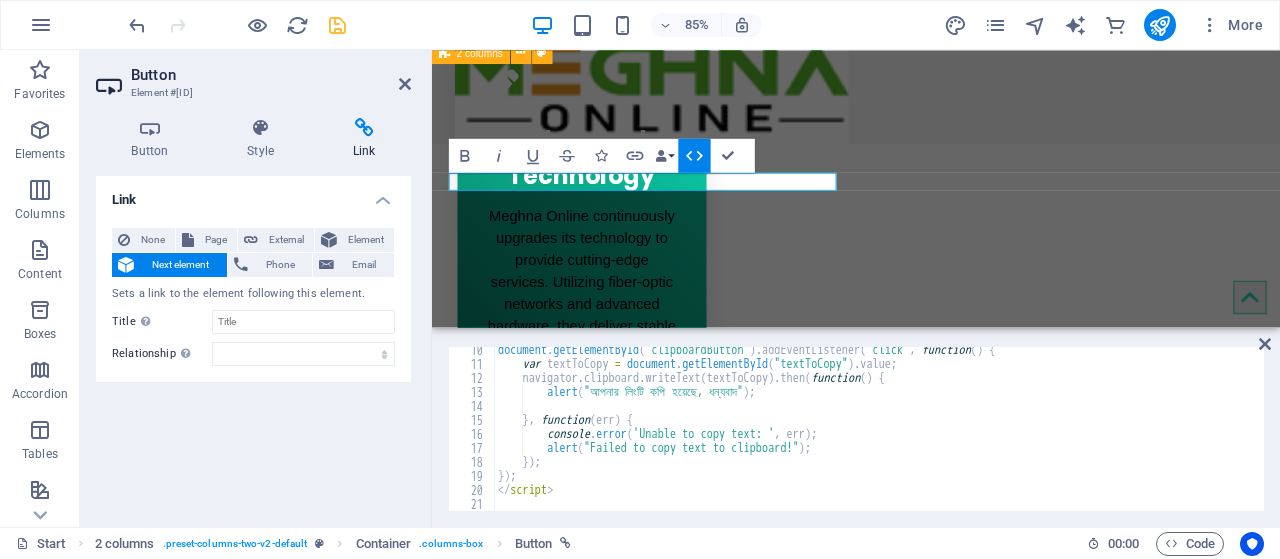 scroll, scrollTop: 0, scrollLeft: 0, axis: both 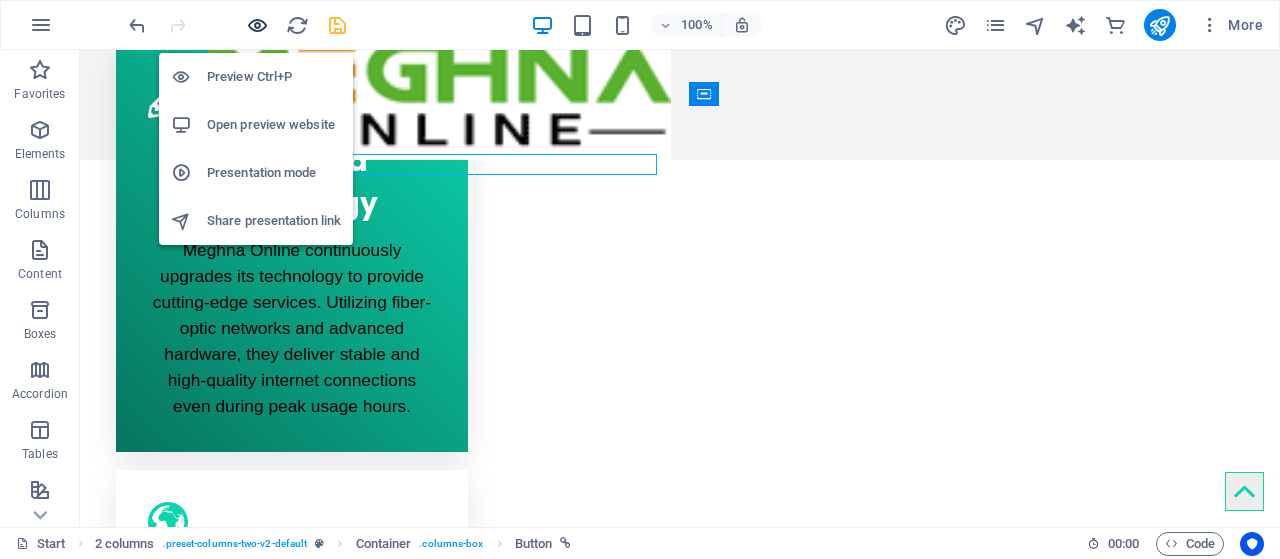 click at bounding box center (257, 25) 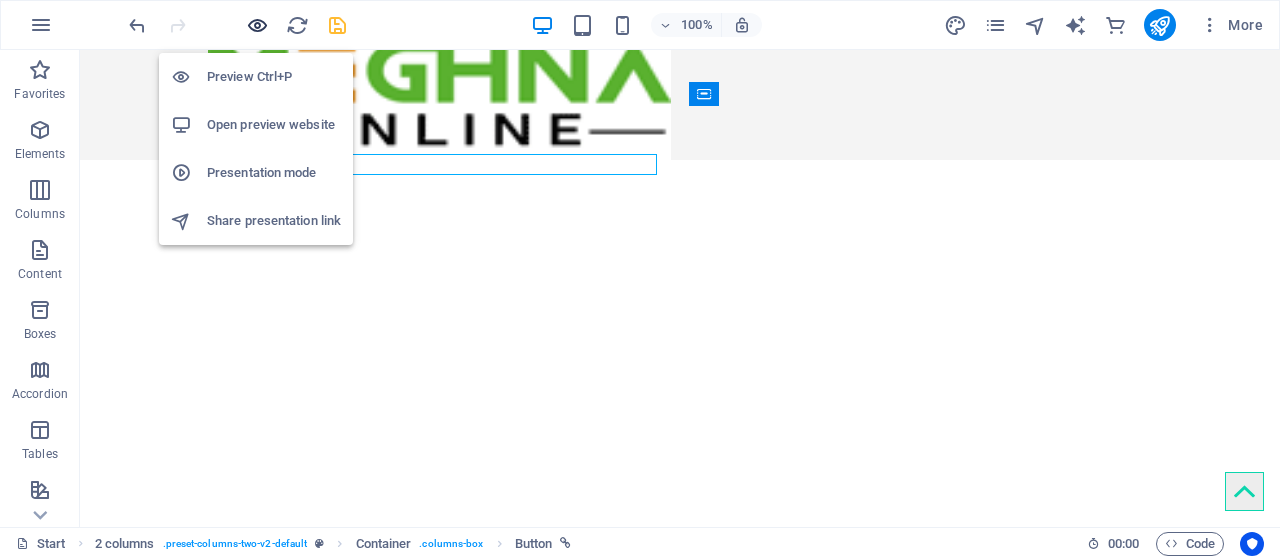 scroll, scrollTop: 955, scrollLeft: 0, axis: vertical 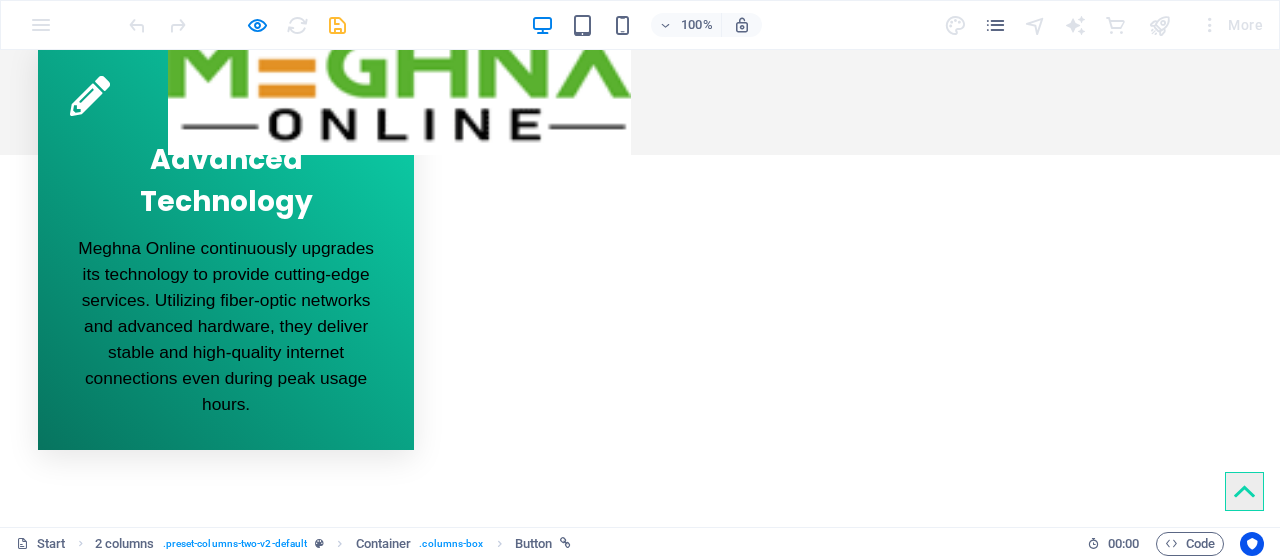 click on "লিংটি কপি করুন" at bounding box center (51, 1346) 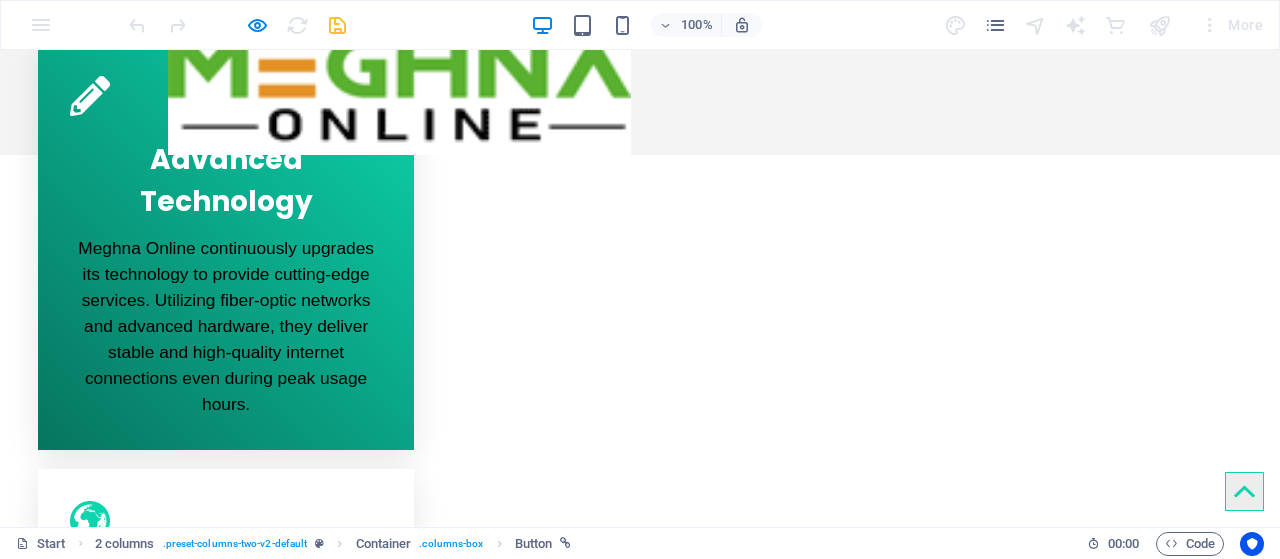 click on "লিংটি কপি করুন" at bounding box center [51, 1346] 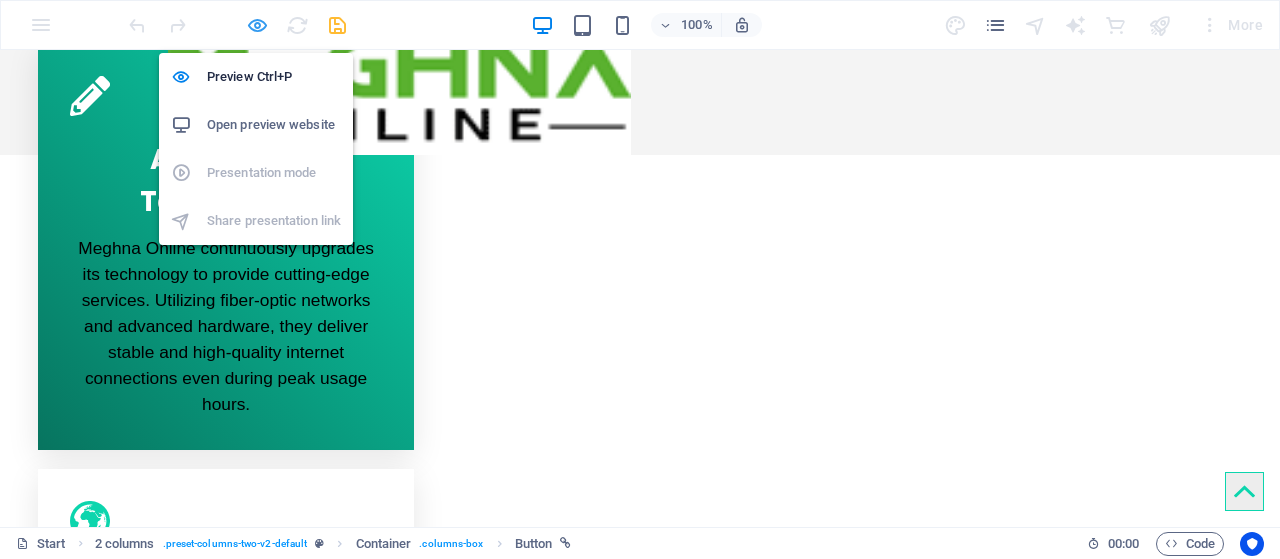drag, startPoint x: 261, startPoint y: 19, endPoint x: 240, endPoint y: 4, distance: 25.806976 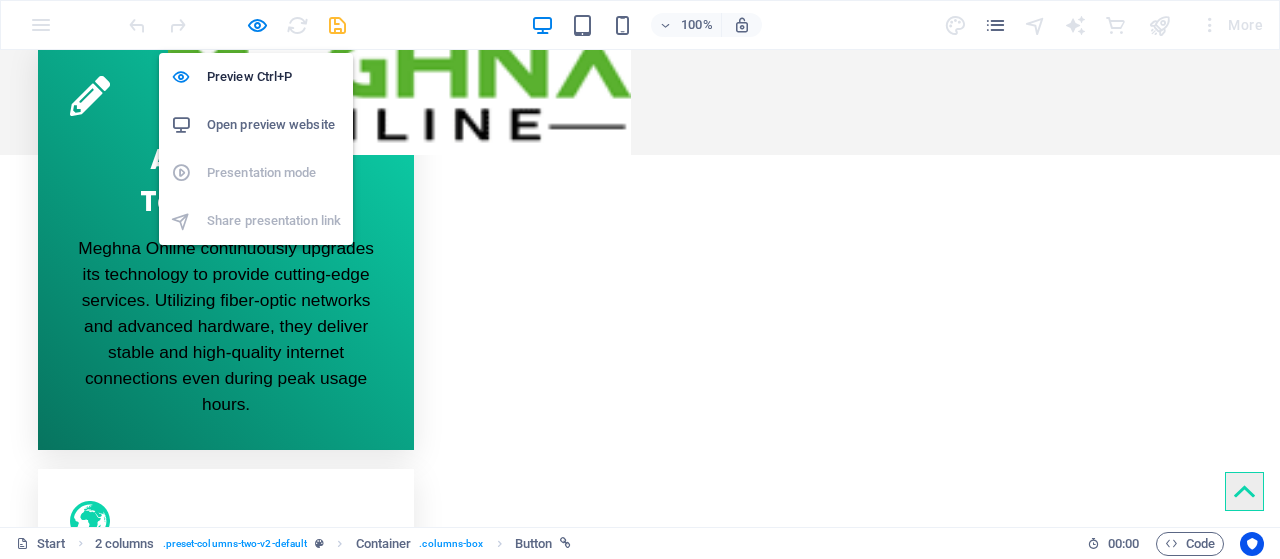 scroll, scrollTop: 950, scrollLeft: 0, axis: vertical 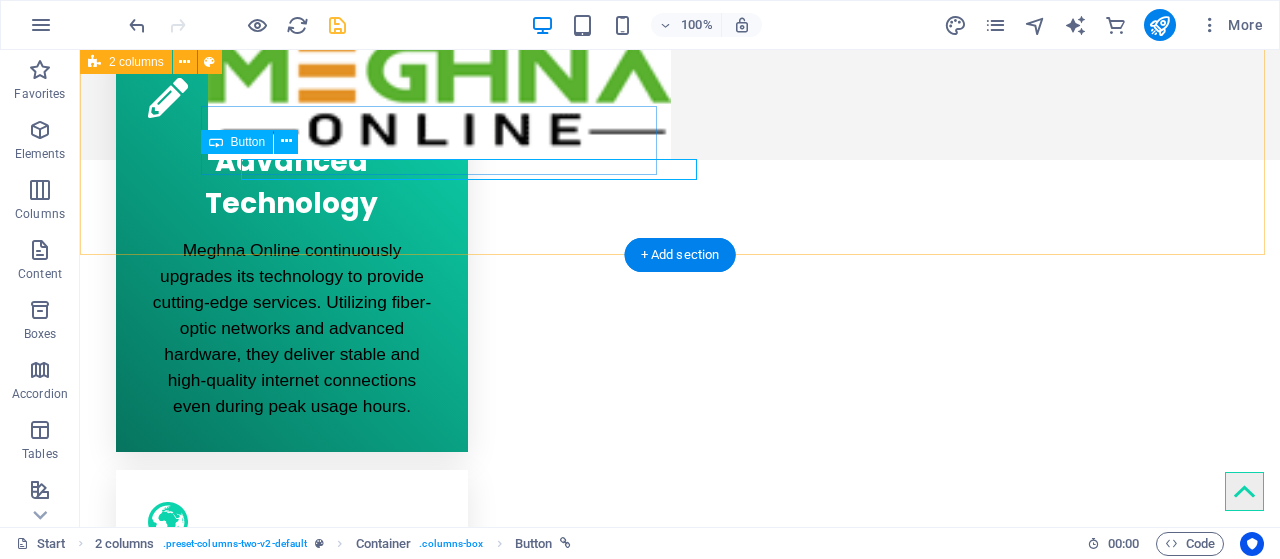 click on "লিংটি কপি করুন" at bounding box center [324, 1394] 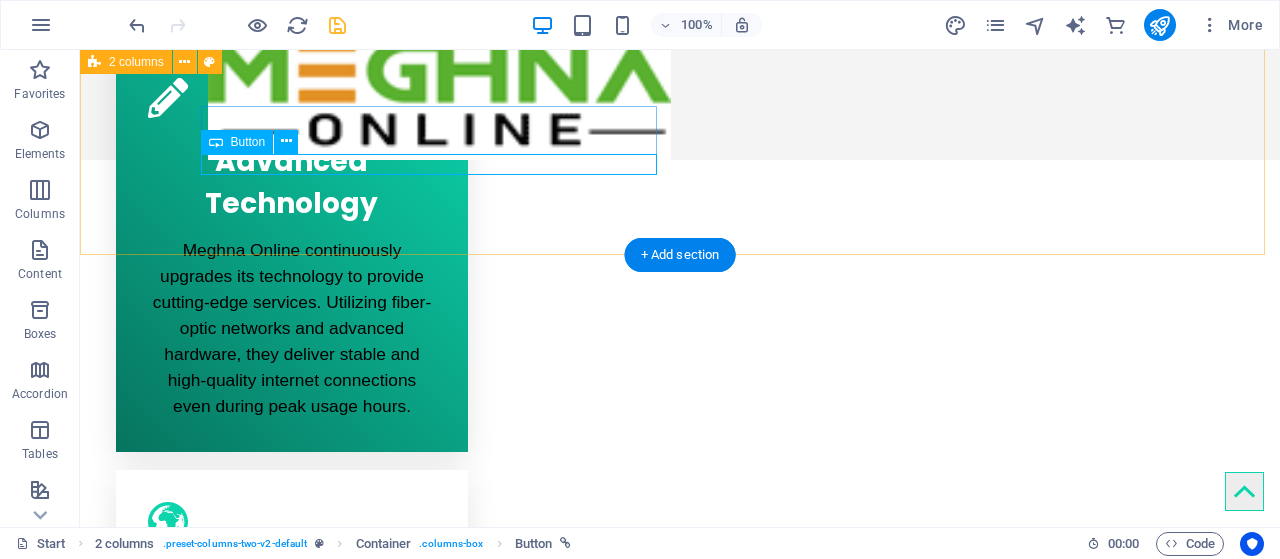 click on "লিংটি কপি করুন" at bounding box center [324, 1394] 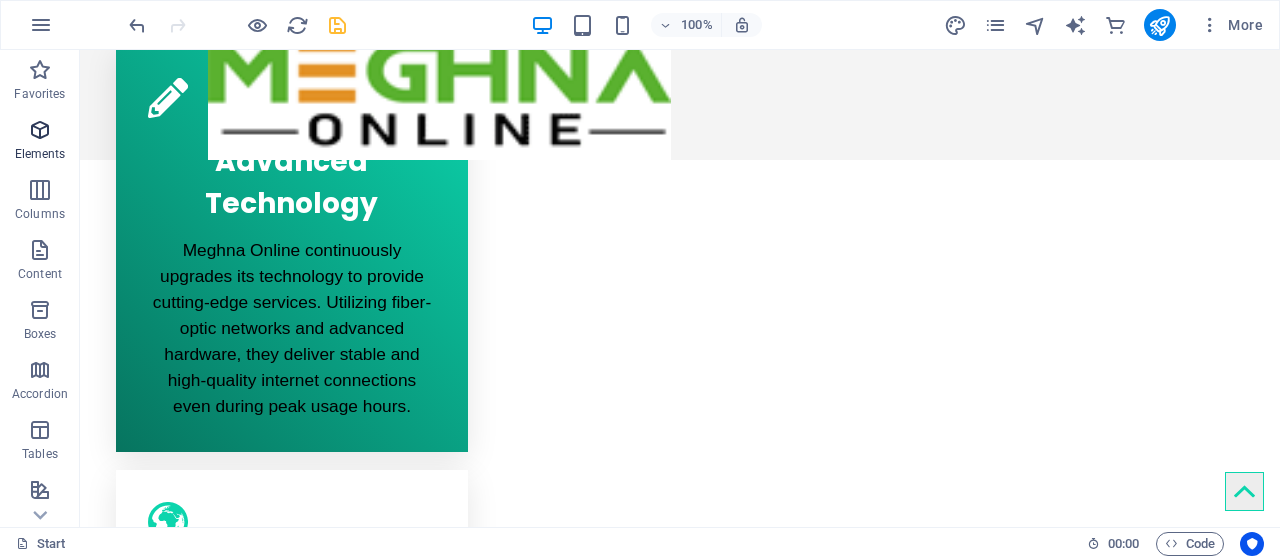 click at bounding box center [40, 130] 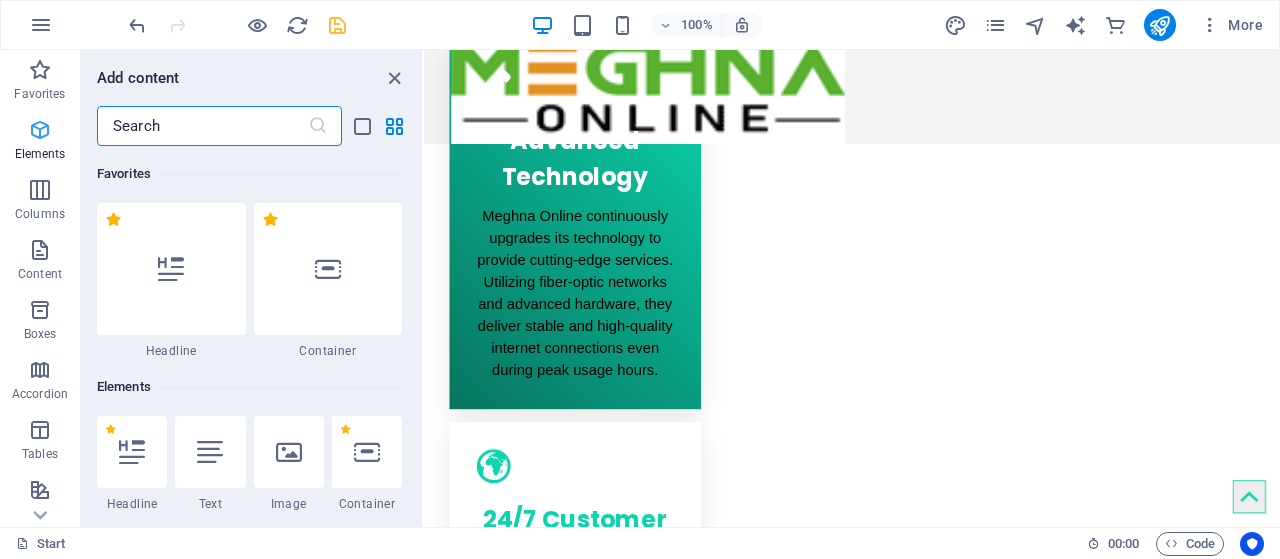 scroll, scrollTop: 974, scrollLeft: 0, axis: vertical 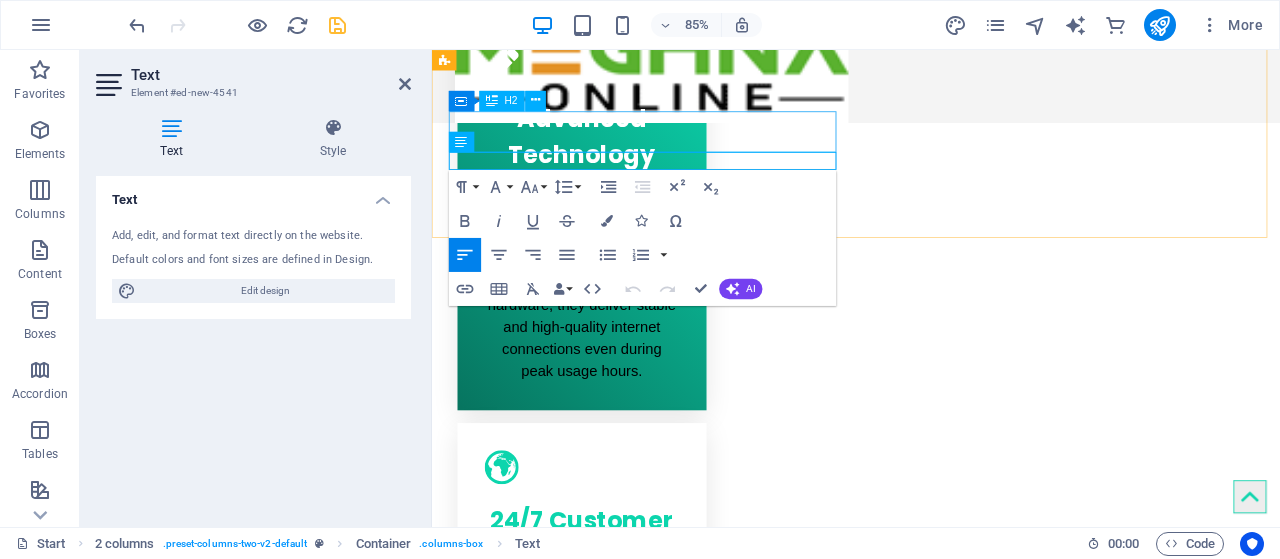 type 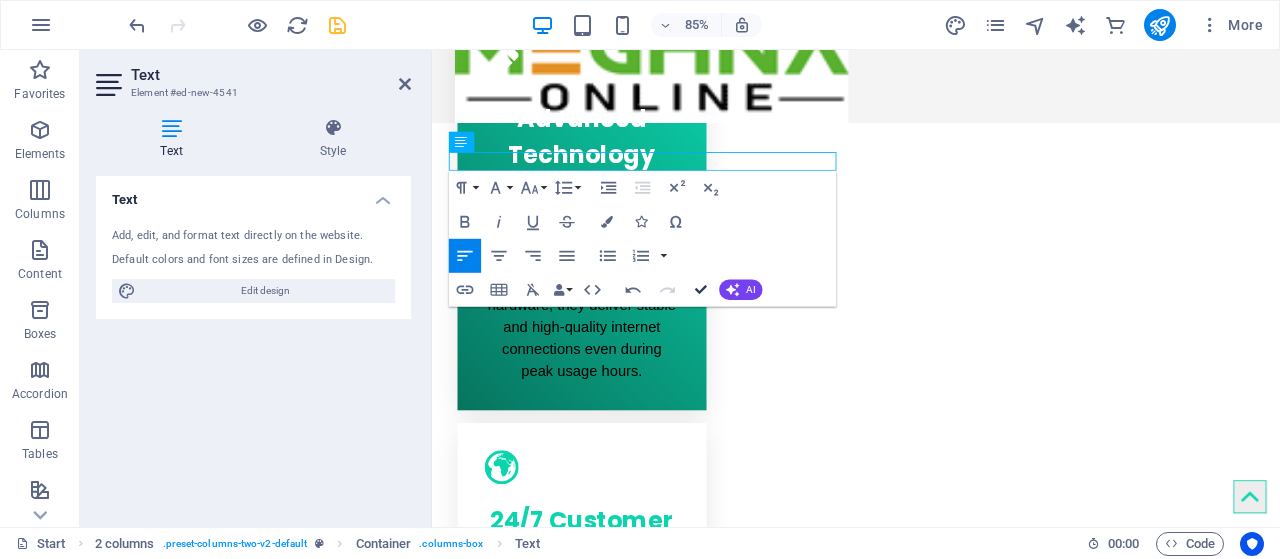 drag, startPoint x: 700, startPoint y: 285, endPoint x: 623, endPoint y: 245, distance: 86.76981 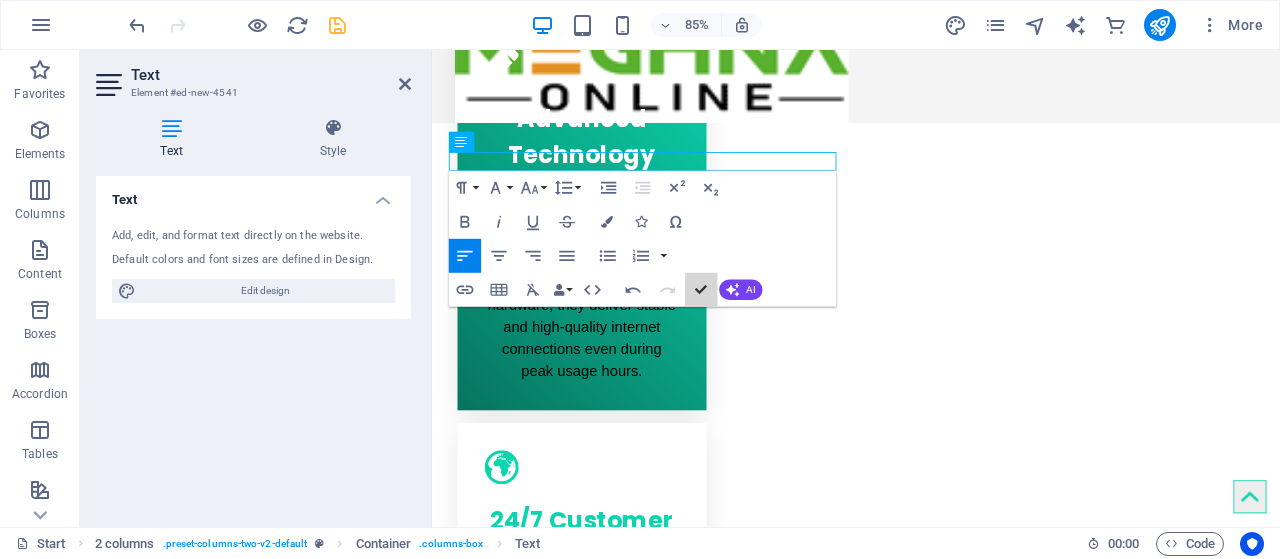 scroll, scrollTop: 934, scrollLeft: 0, axis: vertical 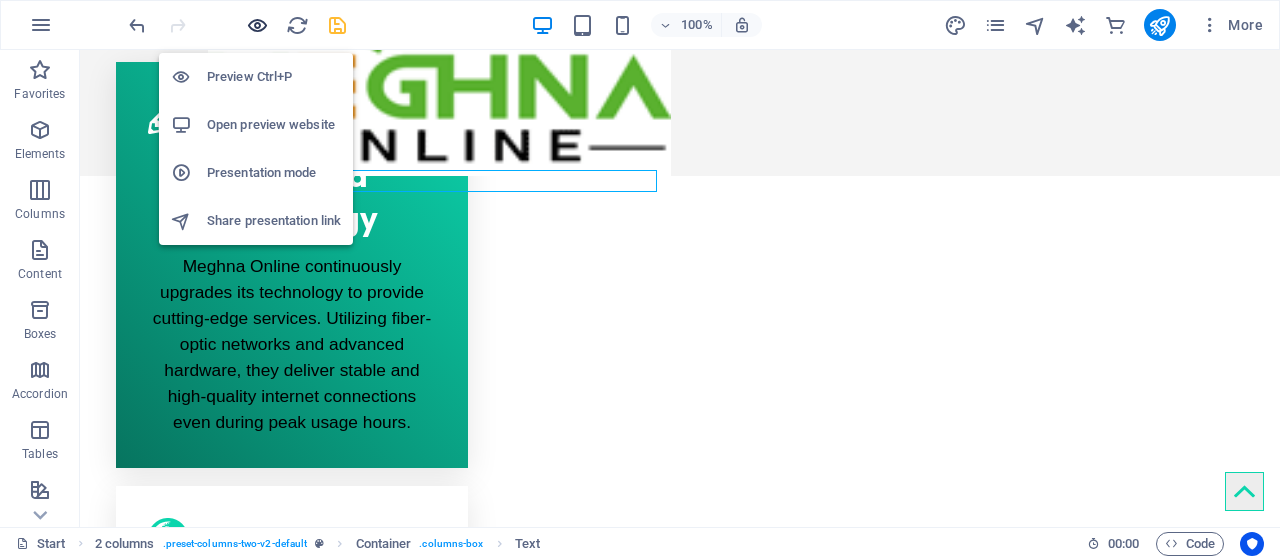 click at bounding box center (257, 25) 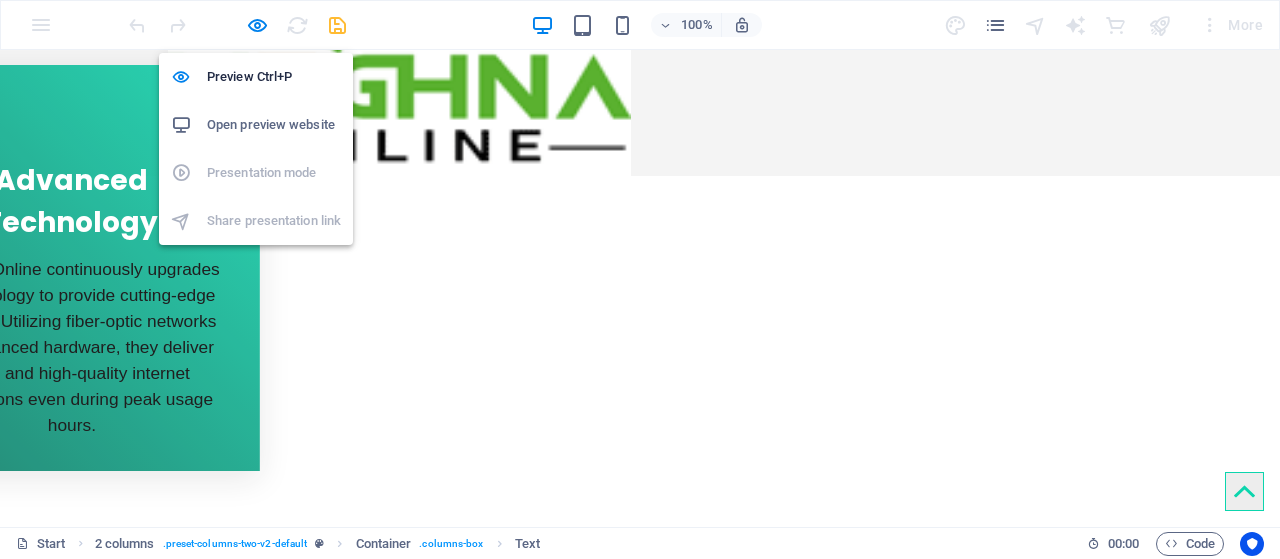 scroll, scrollTop: 939, scrollLeft: 0, axis: vertical 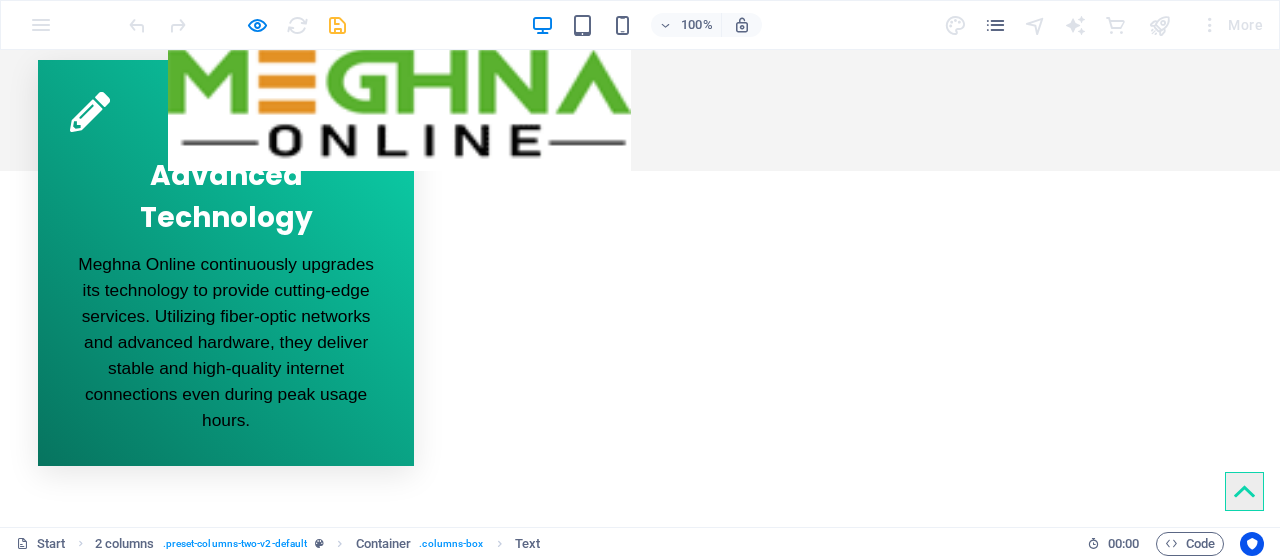 click on "IP TV Link     [URL]" at bounding box center (244, 1363) 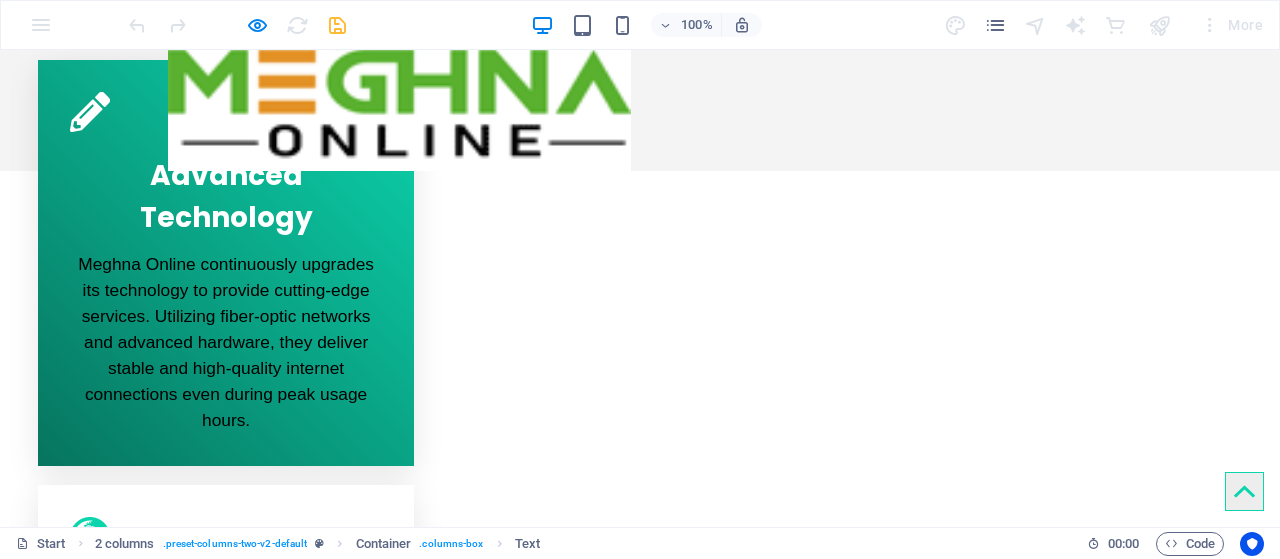 drag, startPoint x: 280, startPoint y: 191, endPoint x: 243, endPoint y: 196, distance: 37.336308 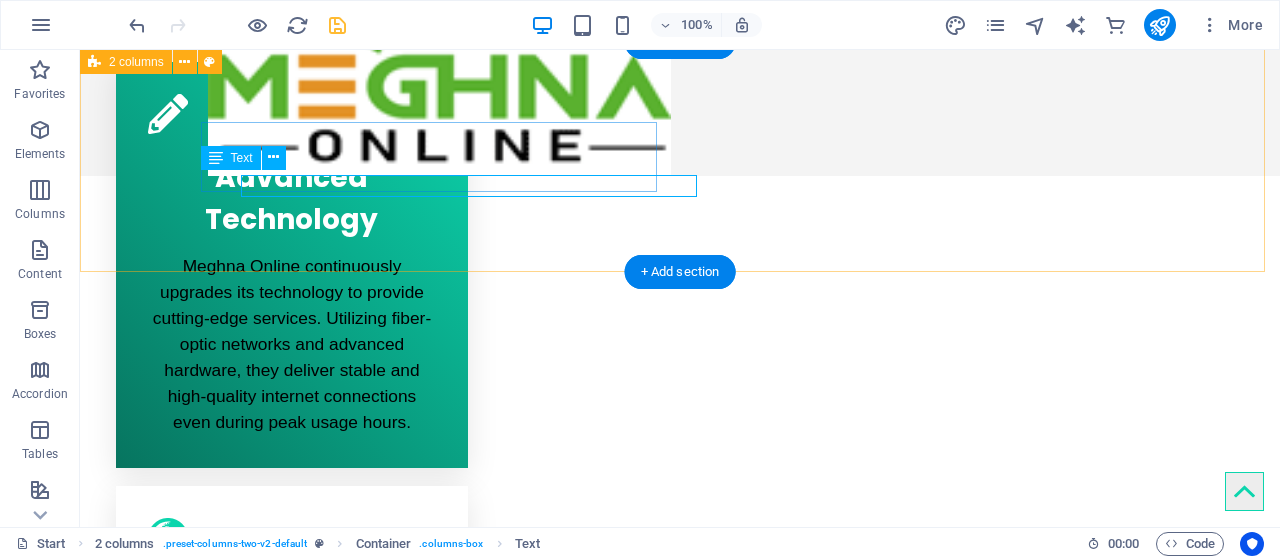 click on "IP TV Link     [URL]" at bounding box center [324, 1411] 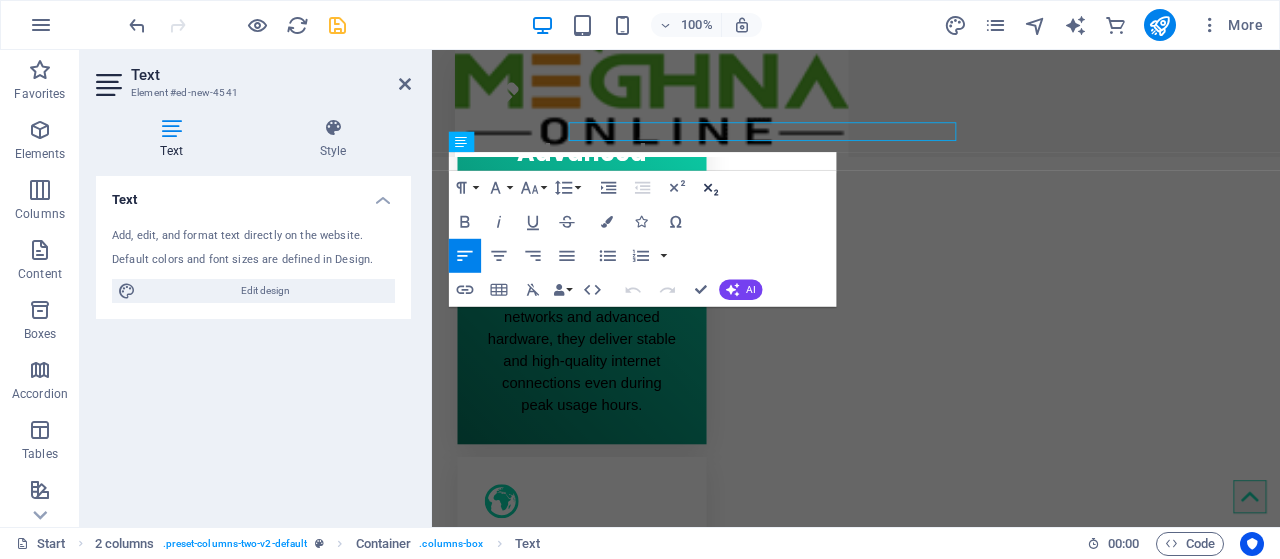 scroll, scrollTop: 974, scrollLeft: 0, axis: vertical 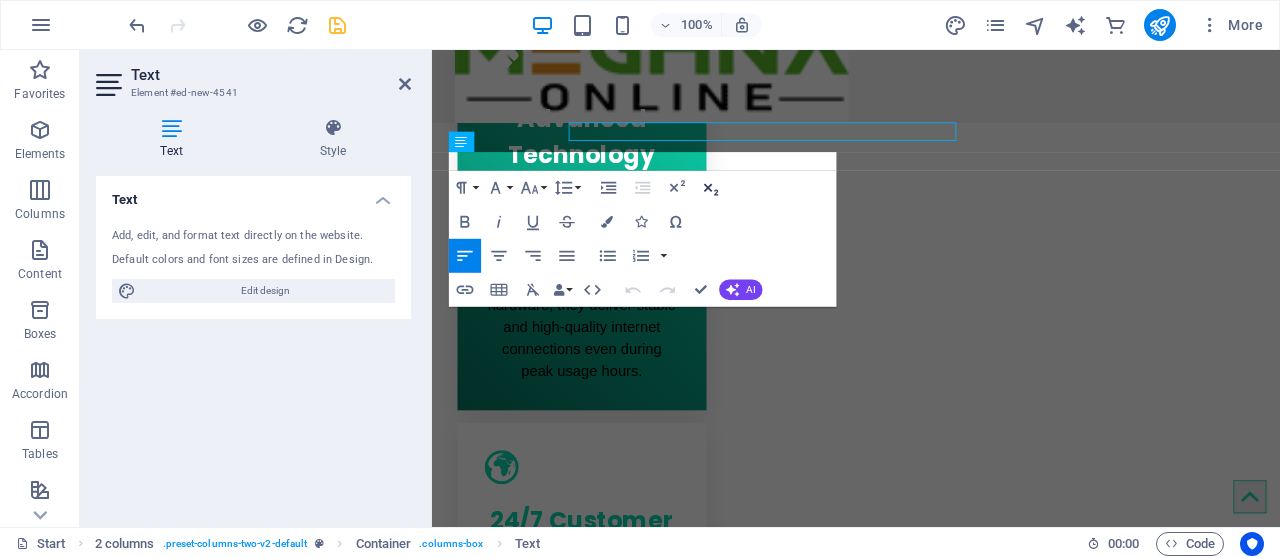 drag, startPoint x: 437, startPoint y: 204, endPoint x: 1138, endPoint y: 220, distance: 701.18256 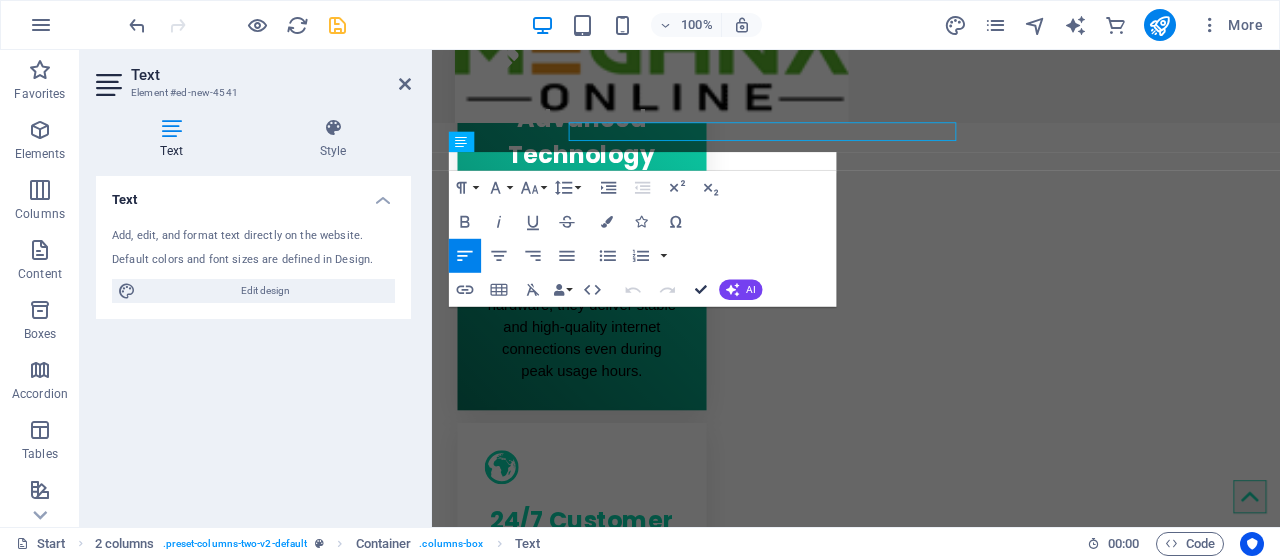 drag, startPoint x: 704, startPoint y: 289, endPoint x: 376, endPoint y: 332, distance: 330.80658 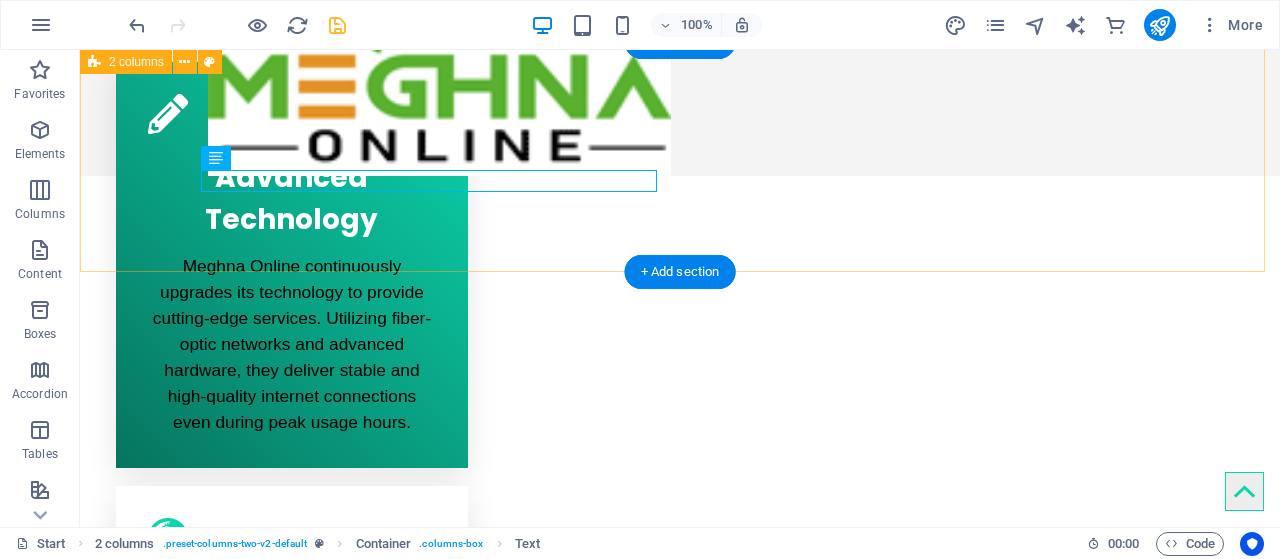 click on "IP TV IP TV Link     [URL] FTP" at bounding box center (680, 1419) 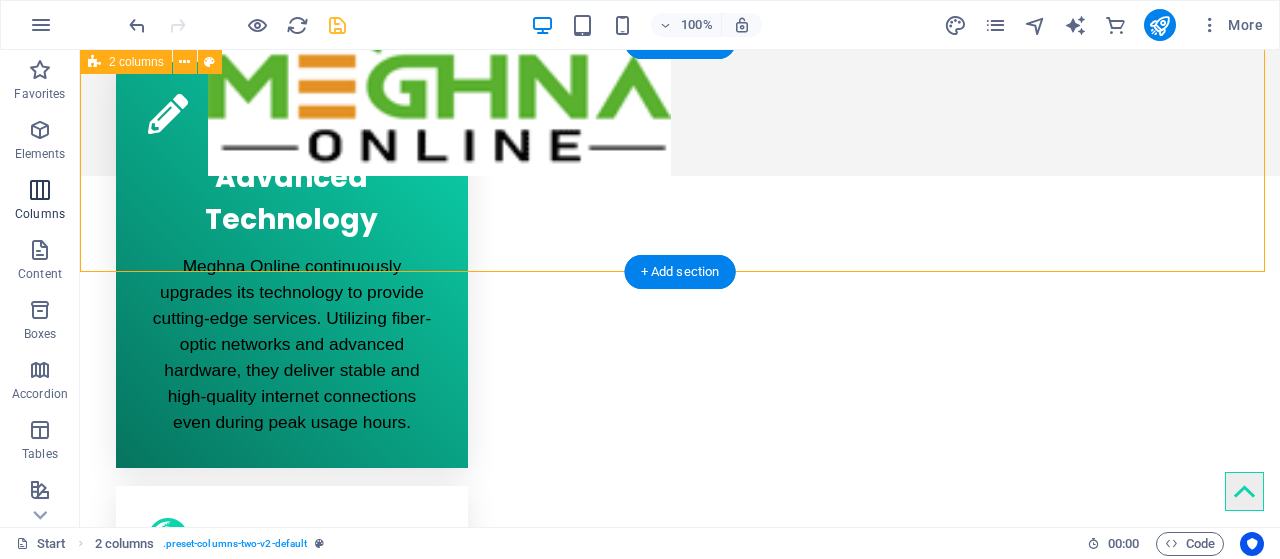 drag, startPoint x: 126, startPoint y: 174, endPoint x: 38, endPoint y: 201, distance: 92.0489 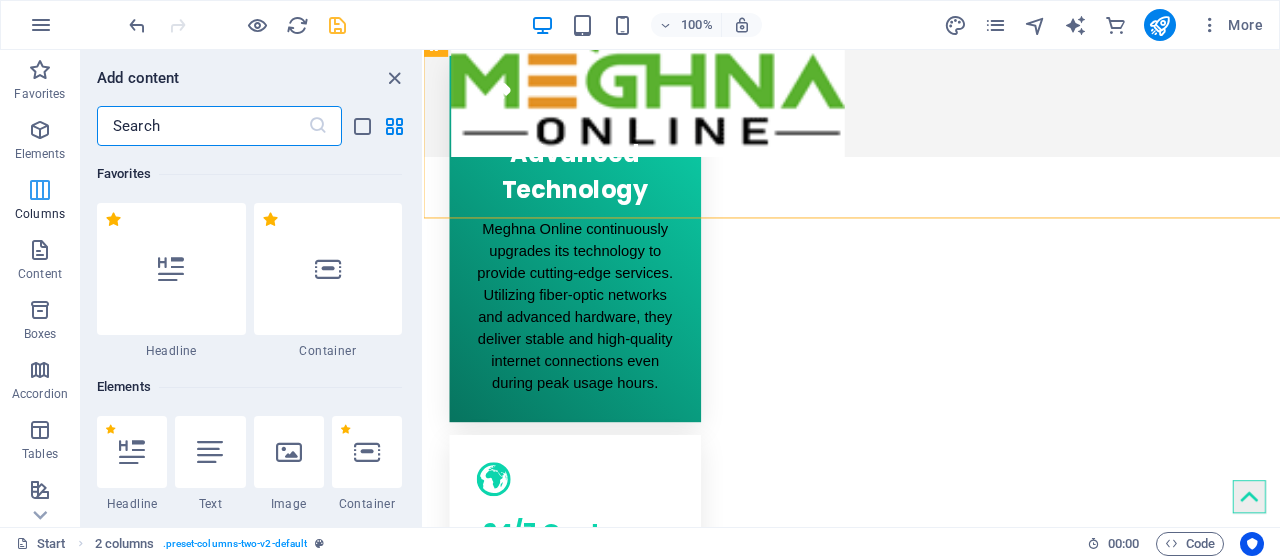 scroll, scrollTop: 958, scrollLeft: 0, axis: vertical 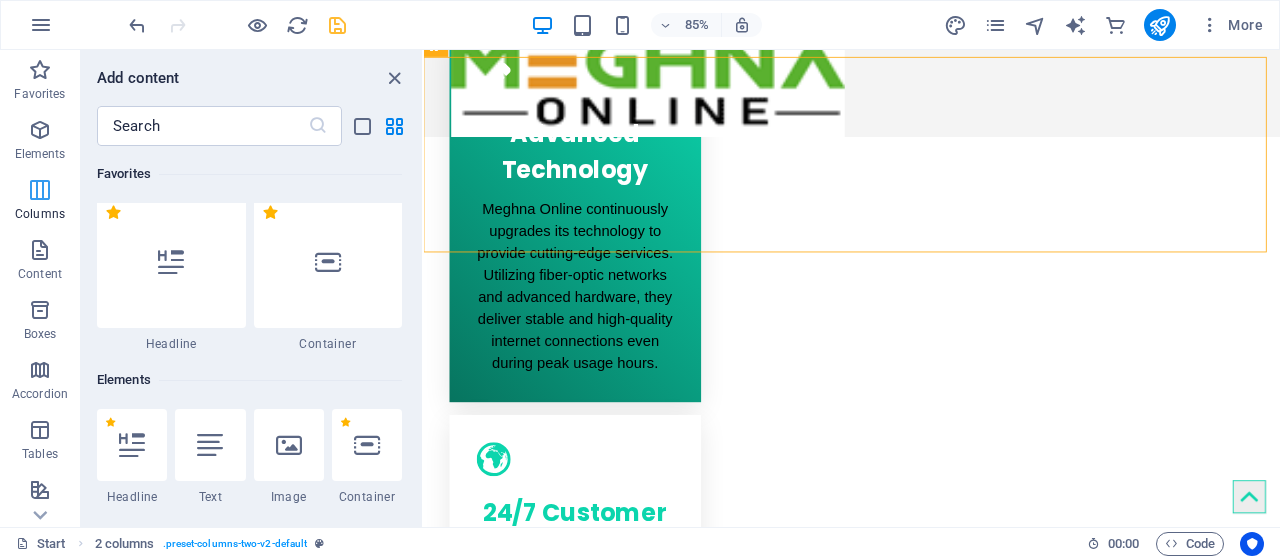 click at bounding box center [40, 190] 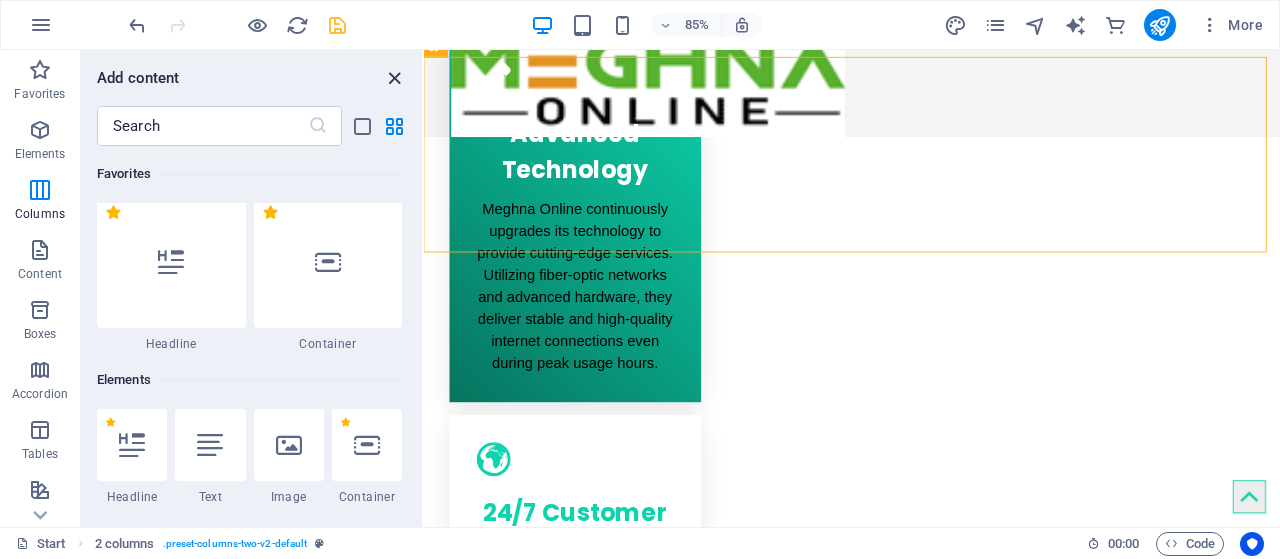 drag, startPoint x: 395, startPoint y: 73, endPoint x: 151, endPoint y: 107, distance: 246.35747 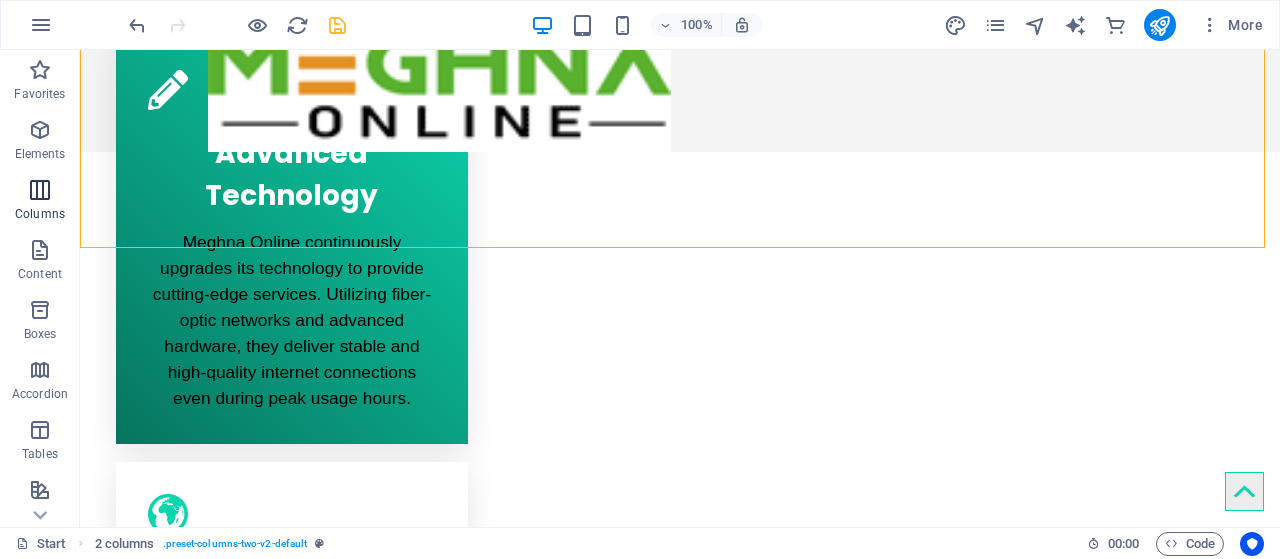 drag, startPoint x: 36, startPoint y: 199, endPoint x: 15, endPoint y: 211, distance: 24.186773 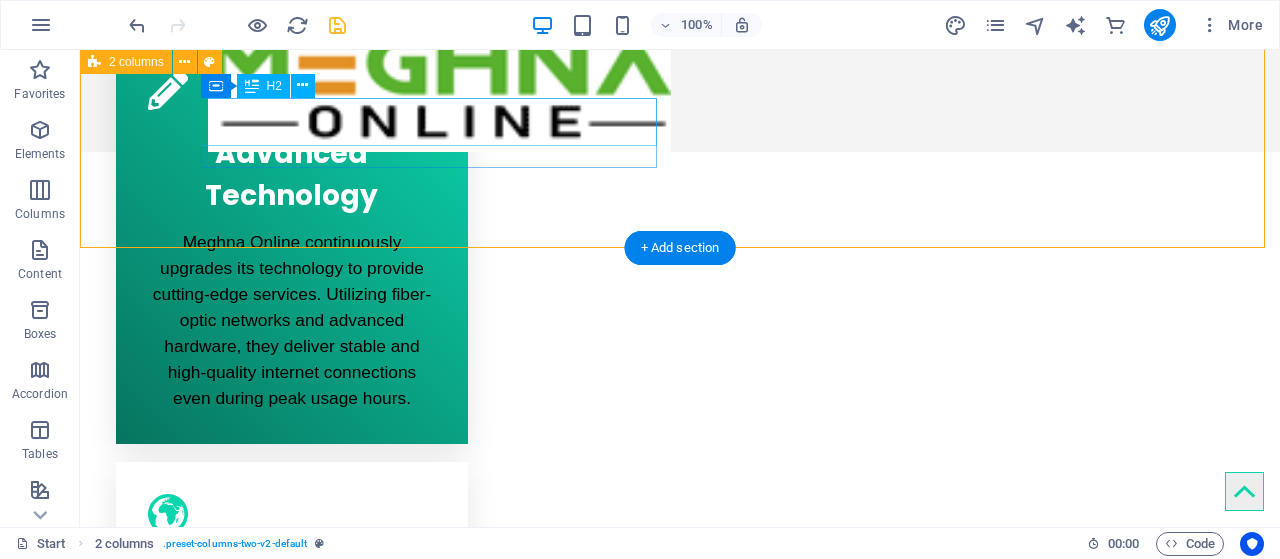 click on "IP TV" at bounding box center (324, 1352) 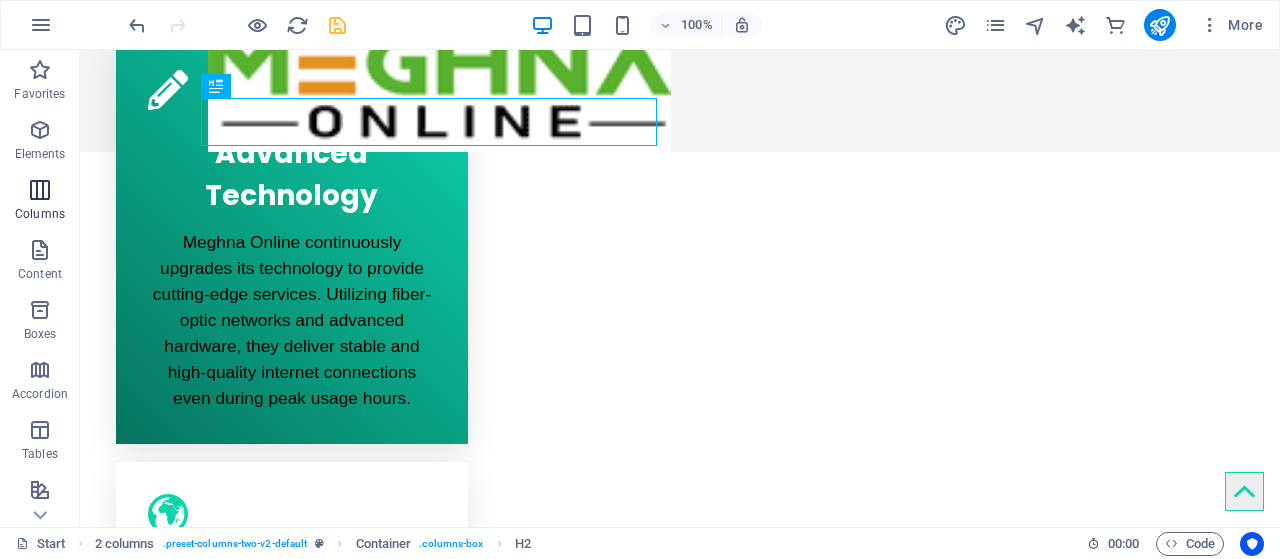 click at bounding box center [40, 190] 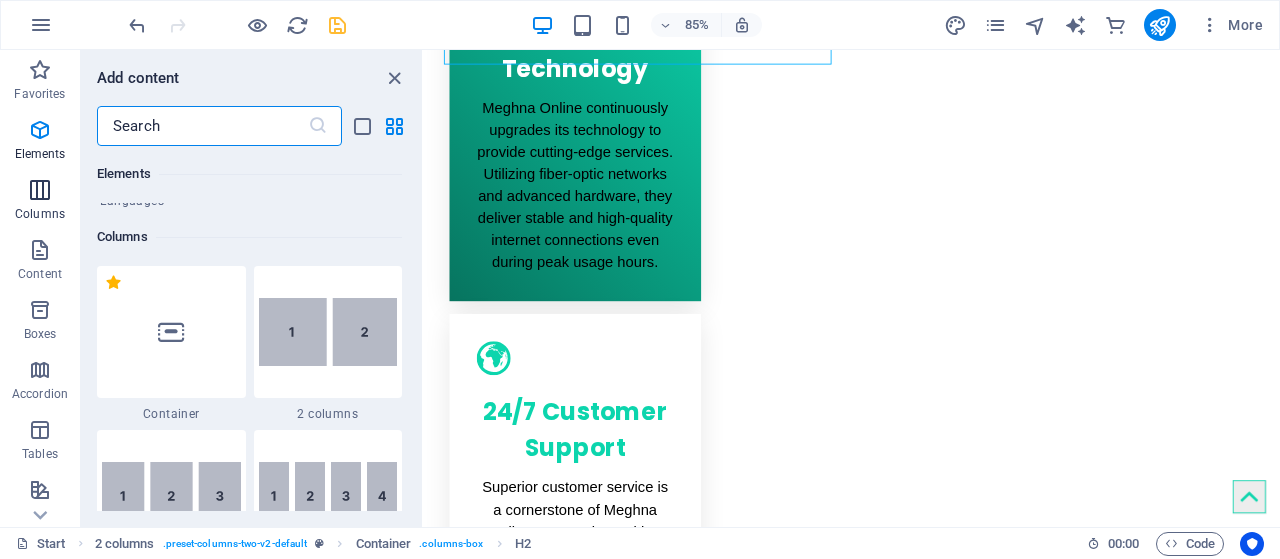 scroll, scrollTop: 990, scrollLeft: 0, axis: vertical 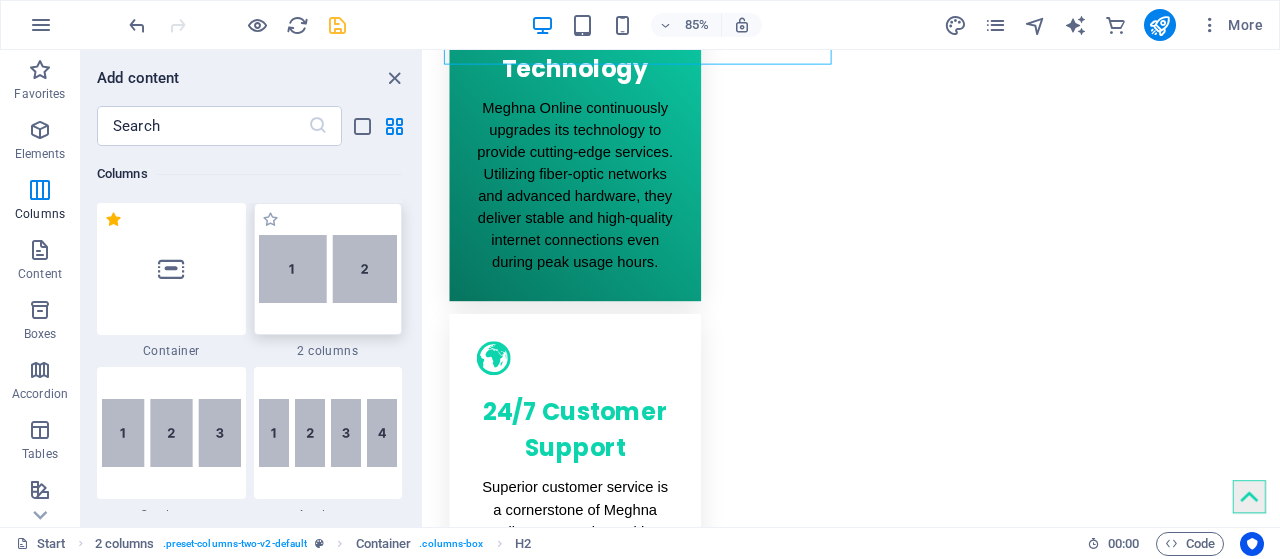click at bounding box center [328, 269] 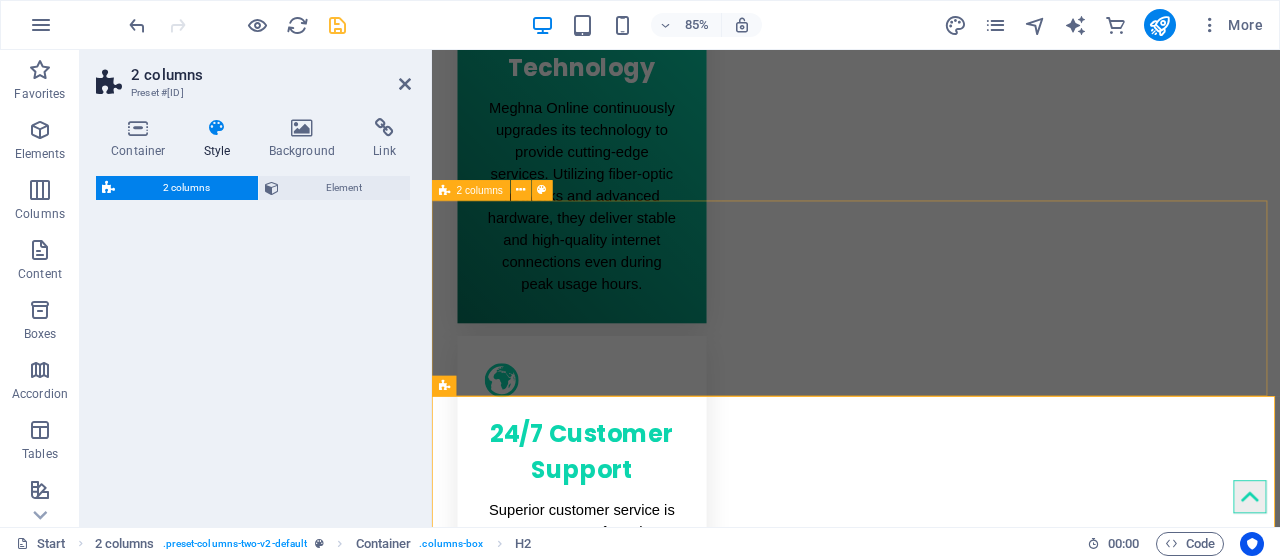 select on "rem" 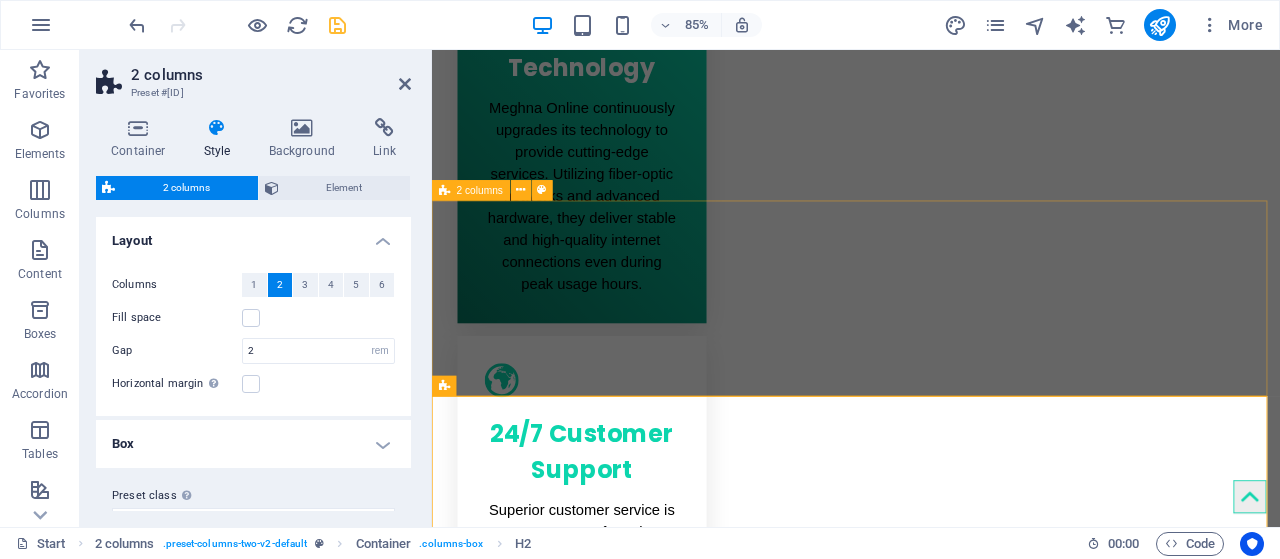 scroll, scrollTop: 789, scrollLeft: 0, axis: vertical 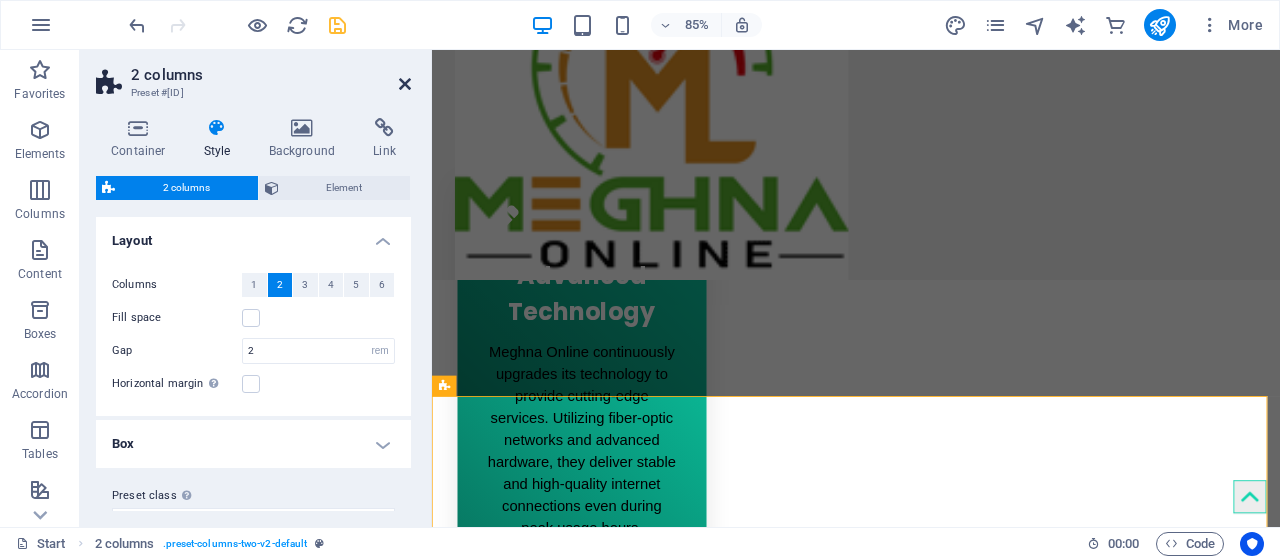 click at bounding box center (405, 84) 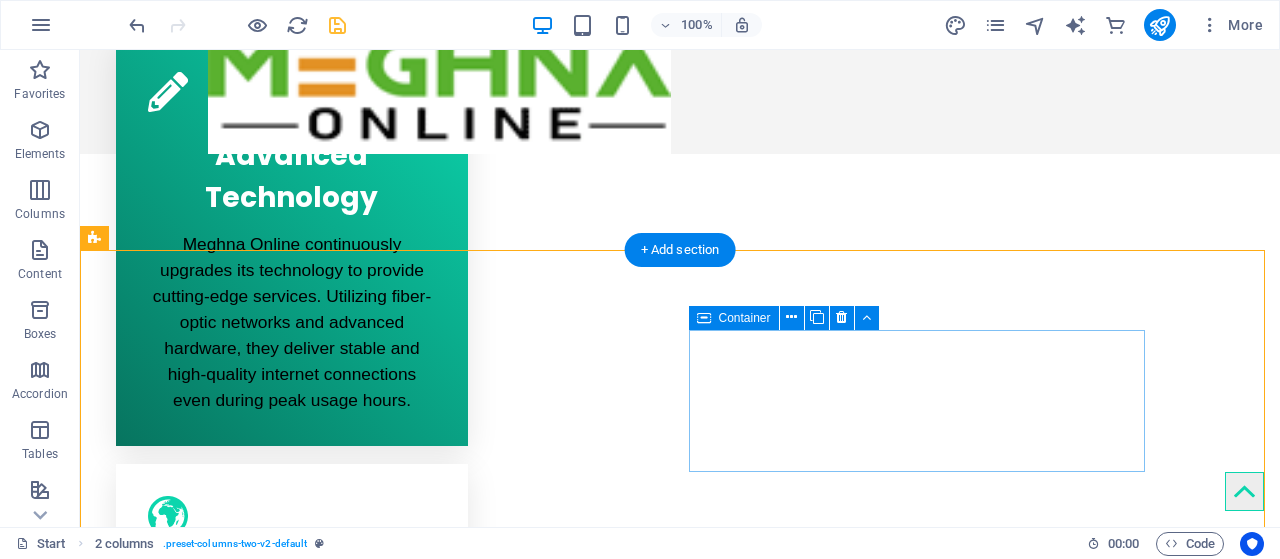 scroll, scrollTop: 989, scrollLeft: 0, axis: vertical 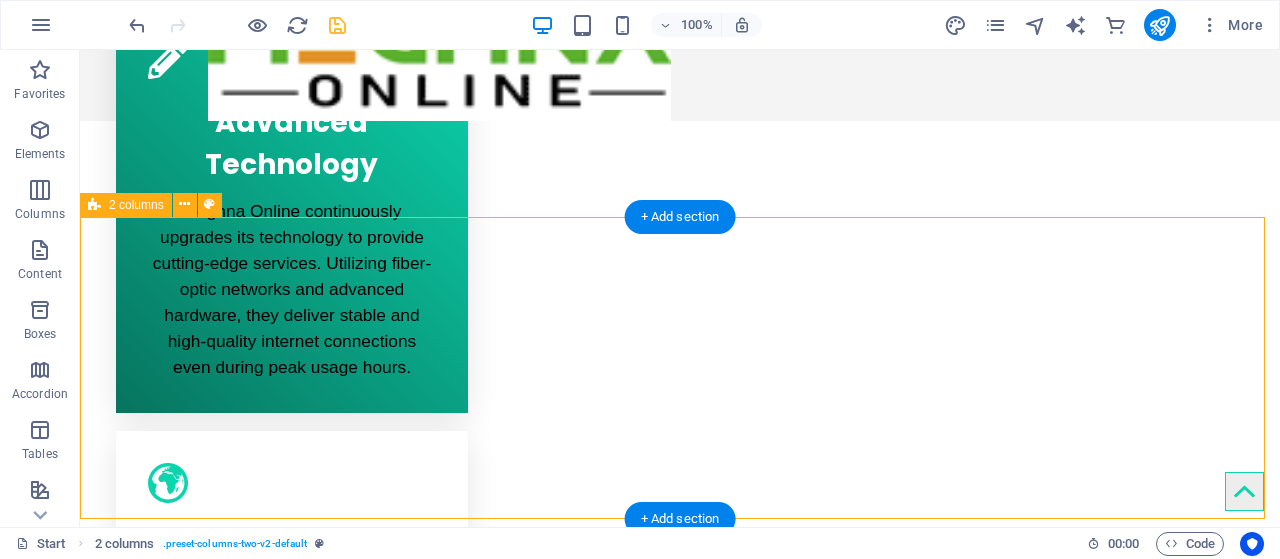 click on "Drop content here or  Add elements  Paste clipboard Drop content here or  Add elements  Paste clipboard" at bounding box center (680, 1741) 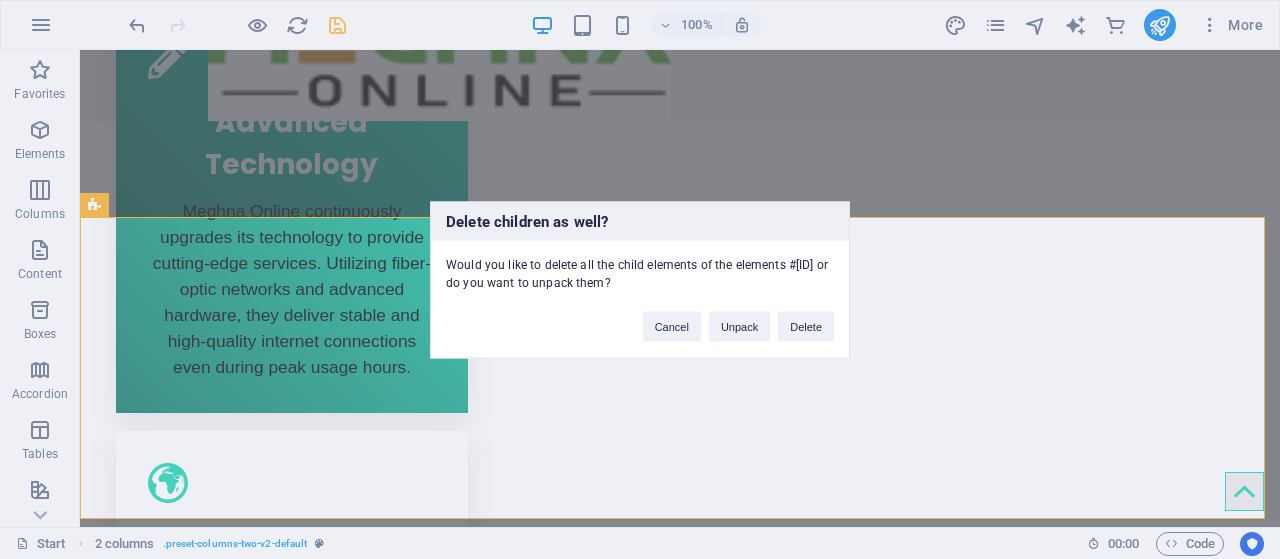 type 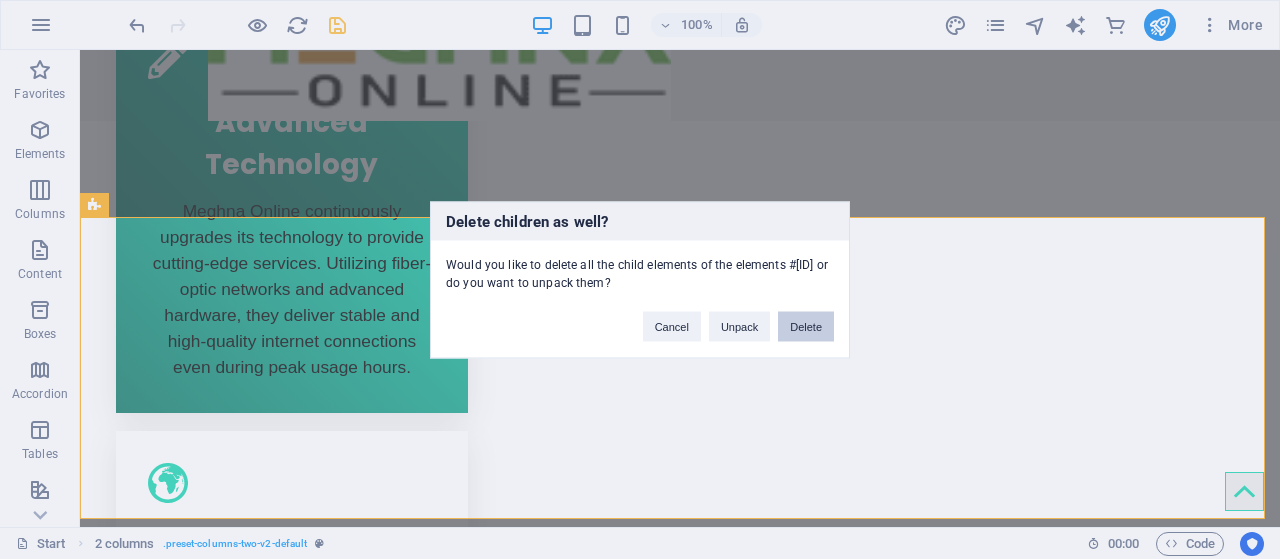 drag, startPoint x: 824, startPoint y: 331, endPoint x: 738, endPoint y: 283, distance: 98.48858 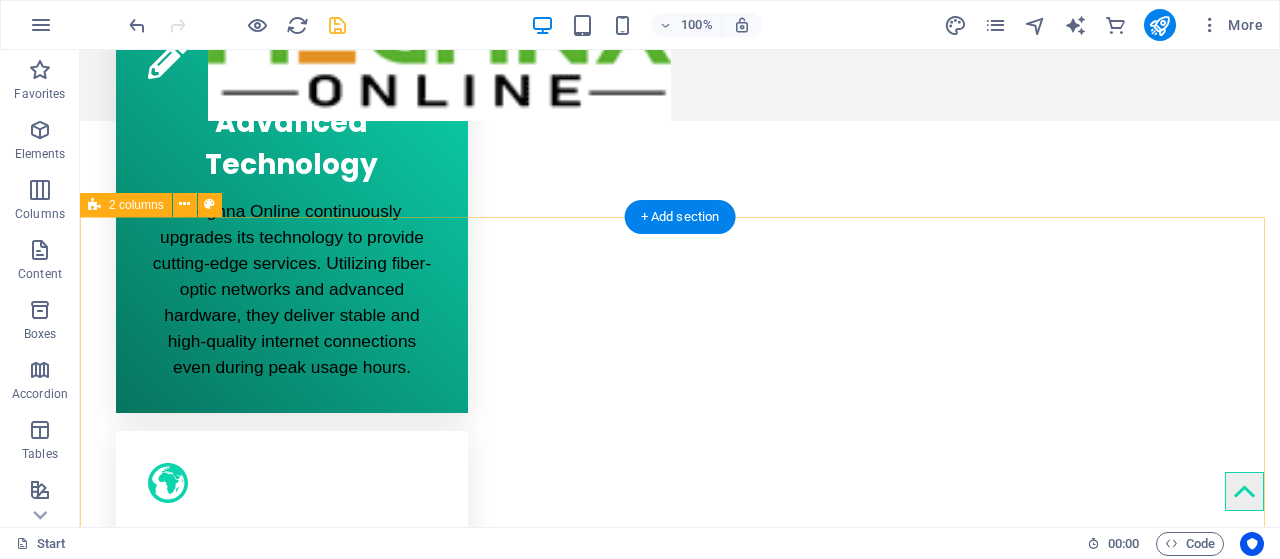 click on "Drop content here or  Add elements  Paste clipboard Drop content here or  Add elements  Paste clipboard Drop content here or  Add elements  Paste clipboard Drop content here or  Add elements  Paste clipboard 90%" at bounding box center [680, 1942] 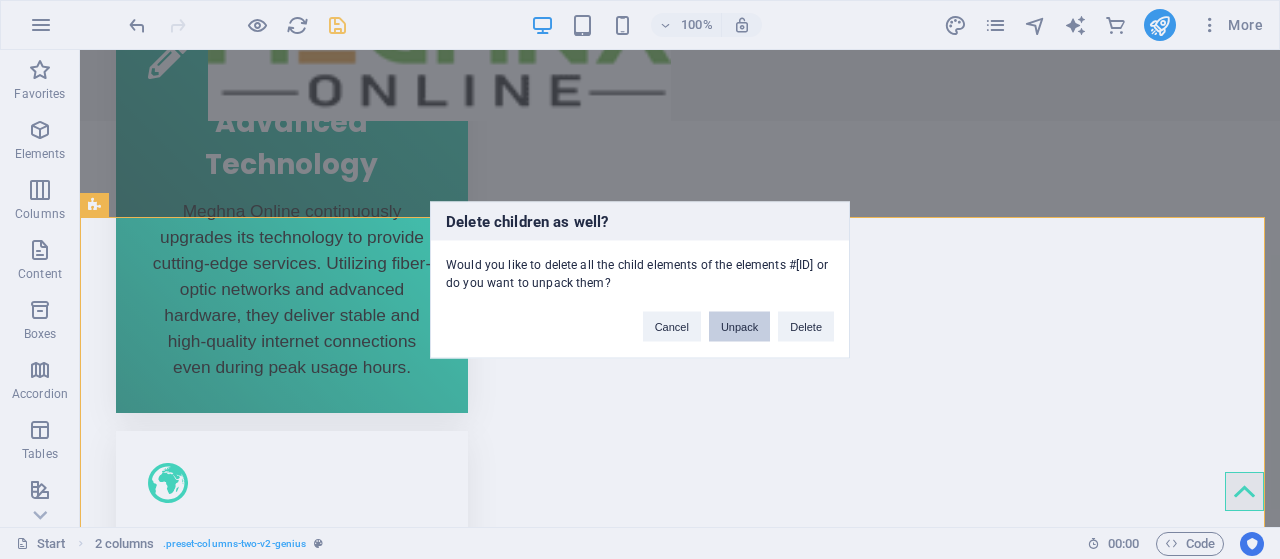 click on "Unpack" at bounding box center (739, 326) 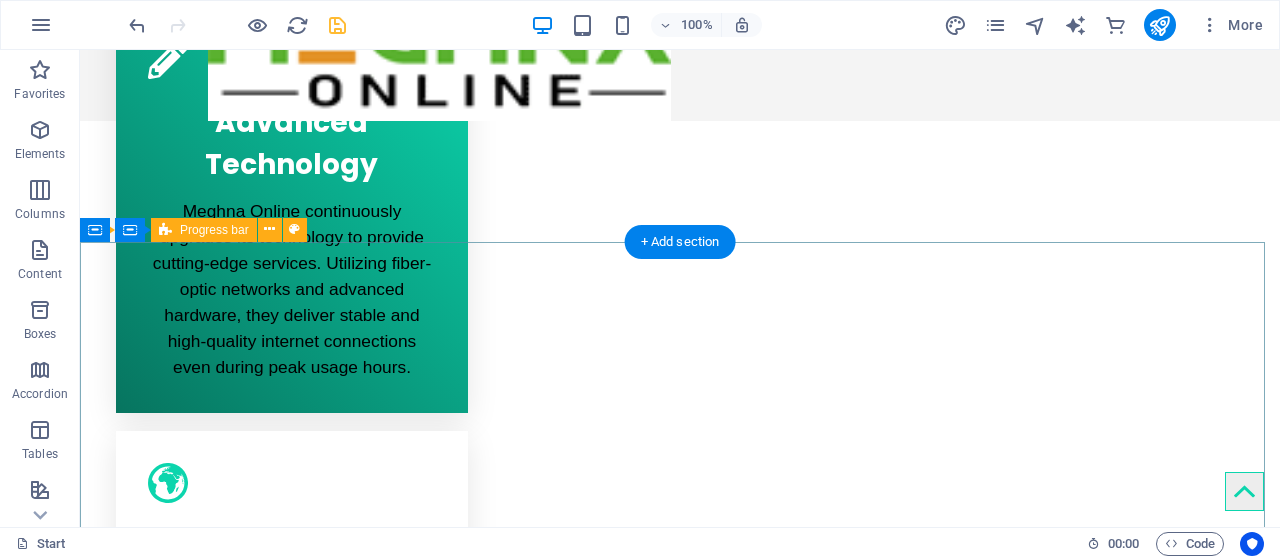 click on "Drop content here or  Add elements  Paste clipboard Drop content here or  Add elements  Paste clipboard Drop content here or  Add elements  Paste clipboard Drop content here or  Add elements  Paste clipboard 90%" at bounding box center [680, 1862] 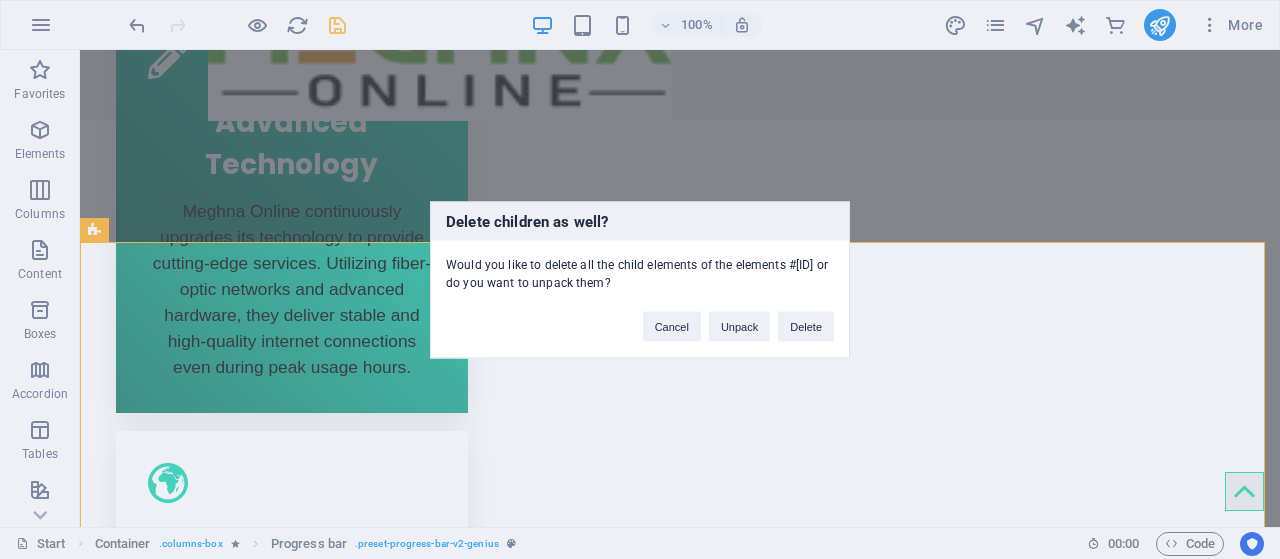 type 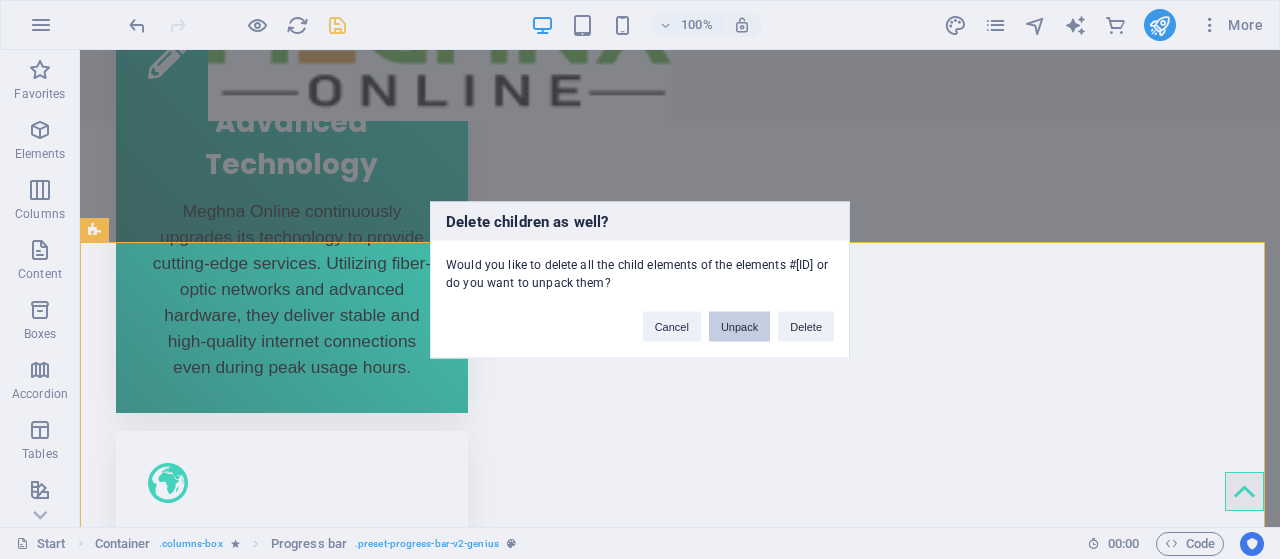 click on "Unpack" at bounding box center [739, 326] 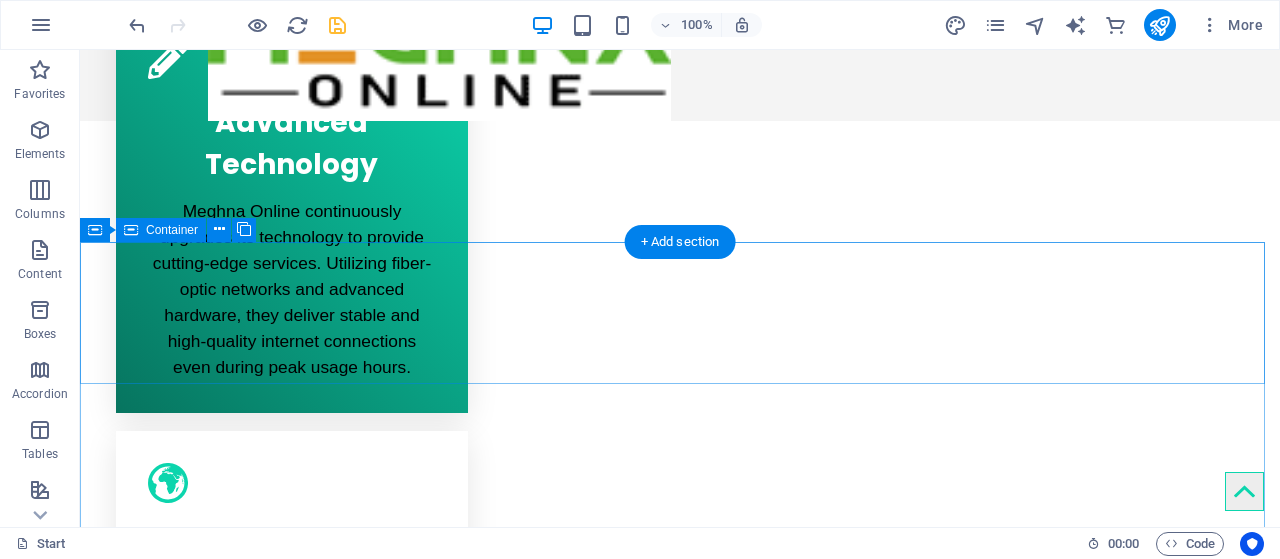 click on "Drop content here or  Add elements  Paste clipboard" at bounding box center [680, 1607] 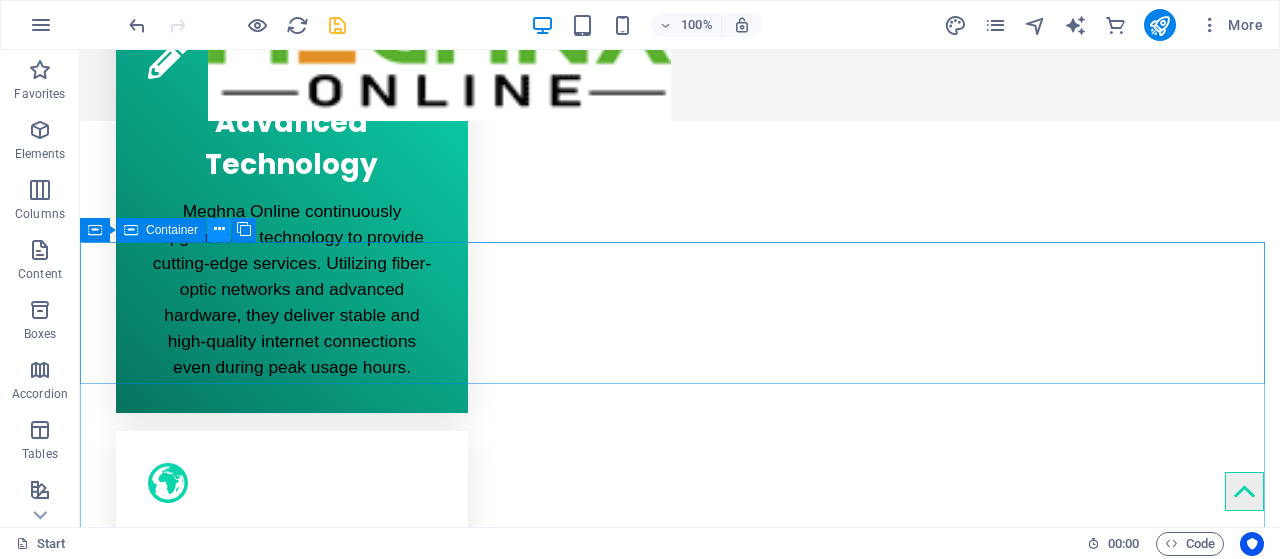 click at bounding box center (219, 229) 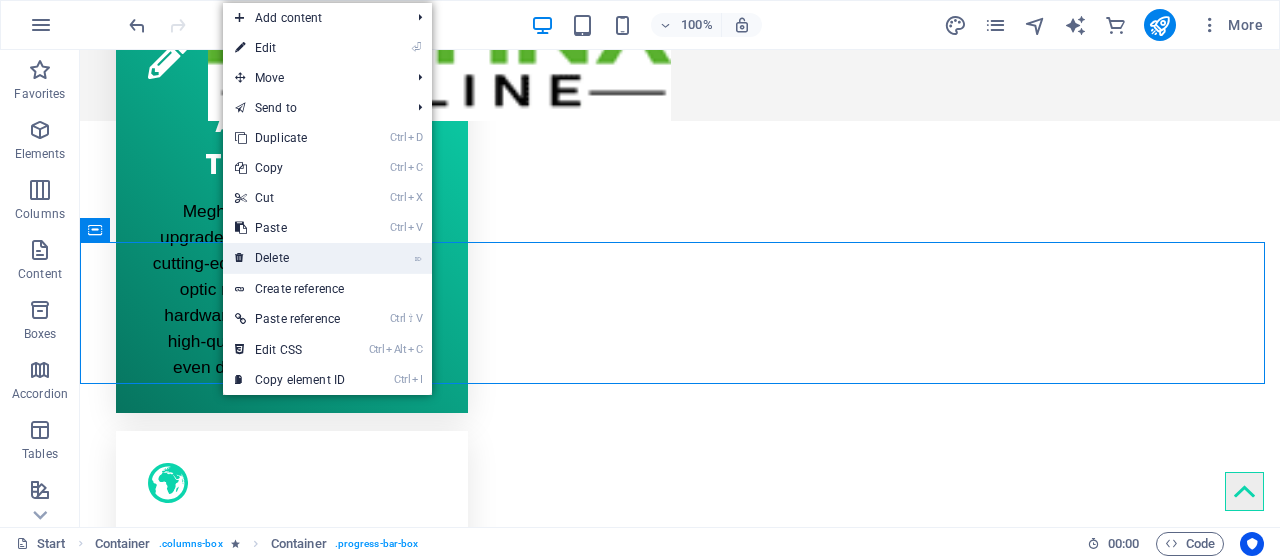 click on "⌦  Delete" at bounding box center [290, 258] 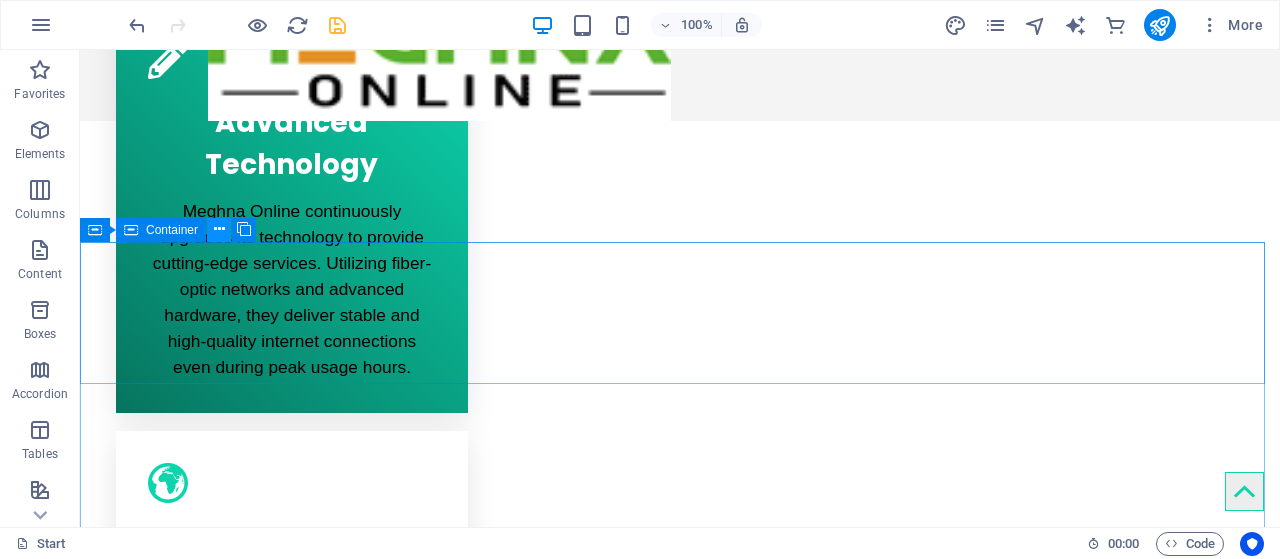 click at bounding box center [219, 230] 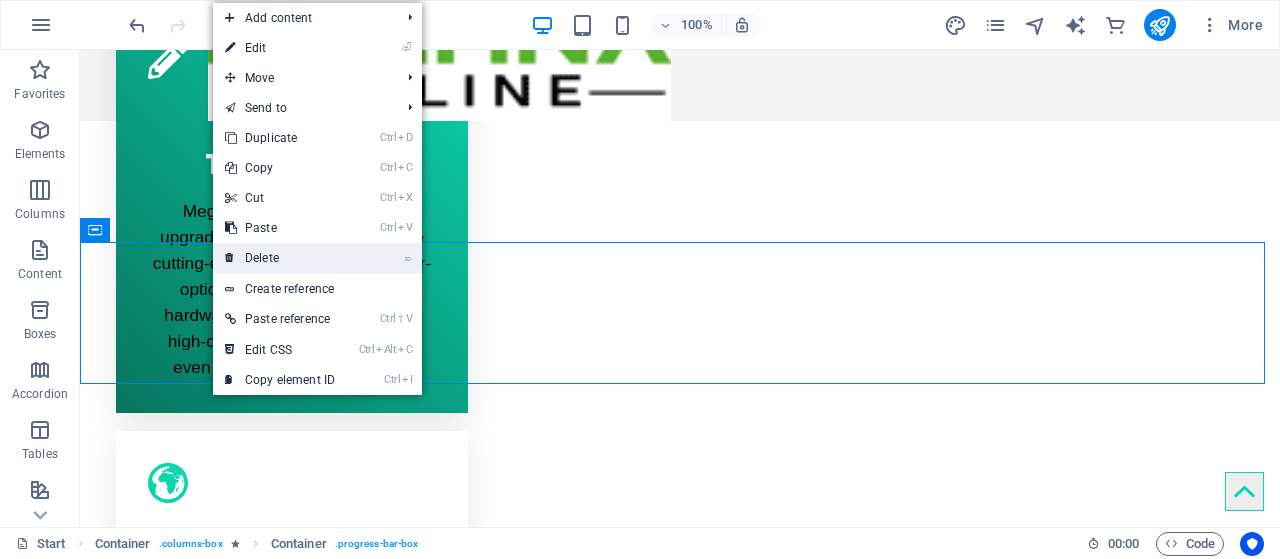 click on "⌦  Delete" at bounding box center (280, 258) 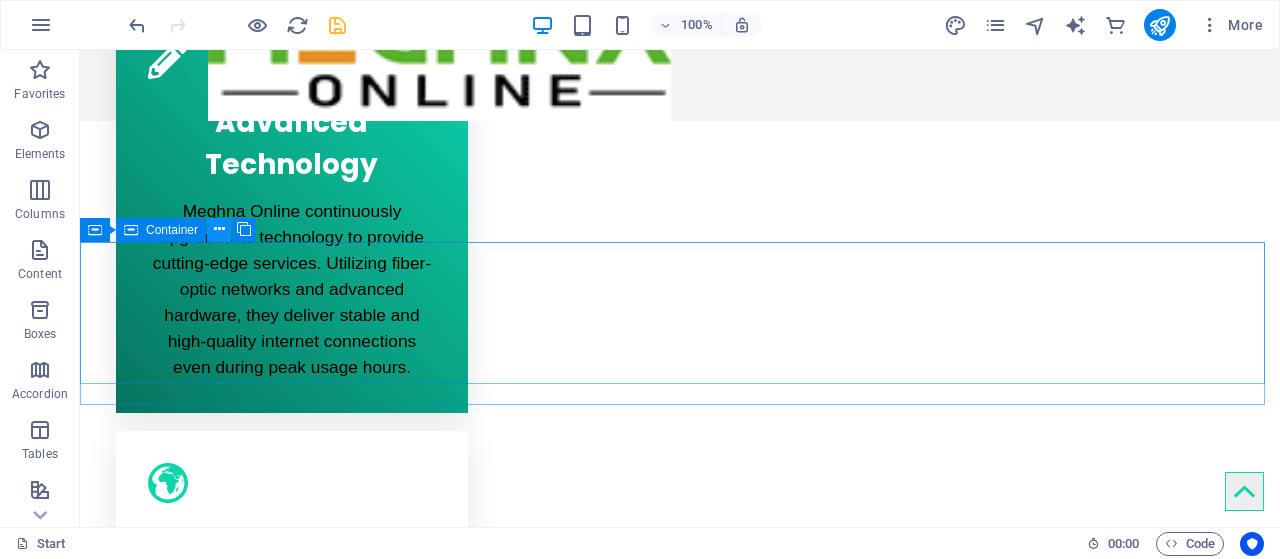 click at bounding box center [219, 229] 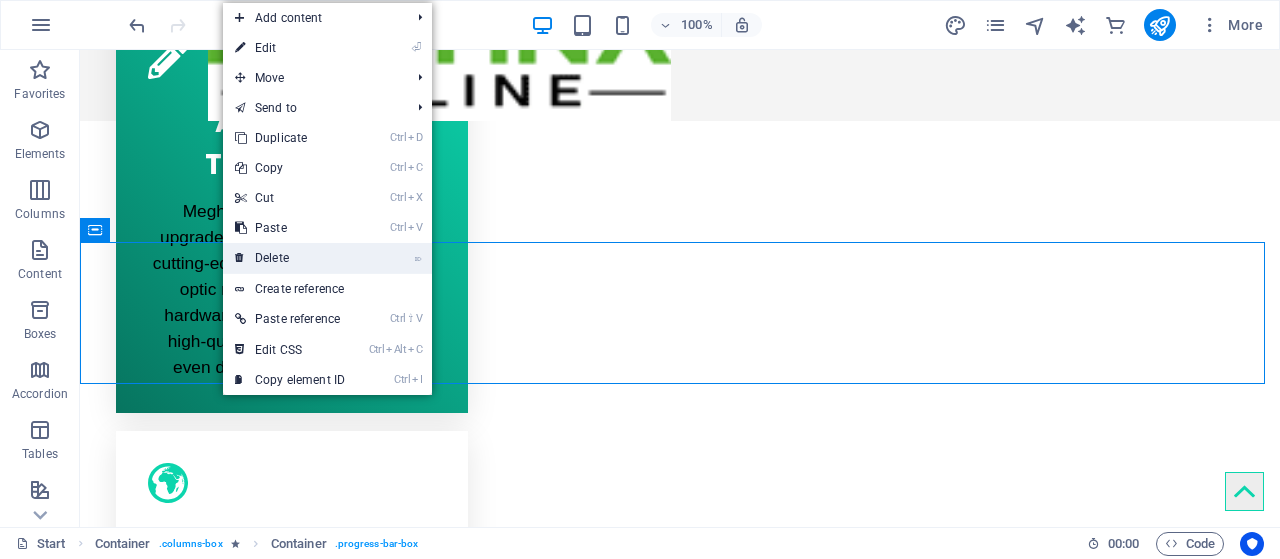 click on "⌦  Delete" at bounding box center (290, 258) 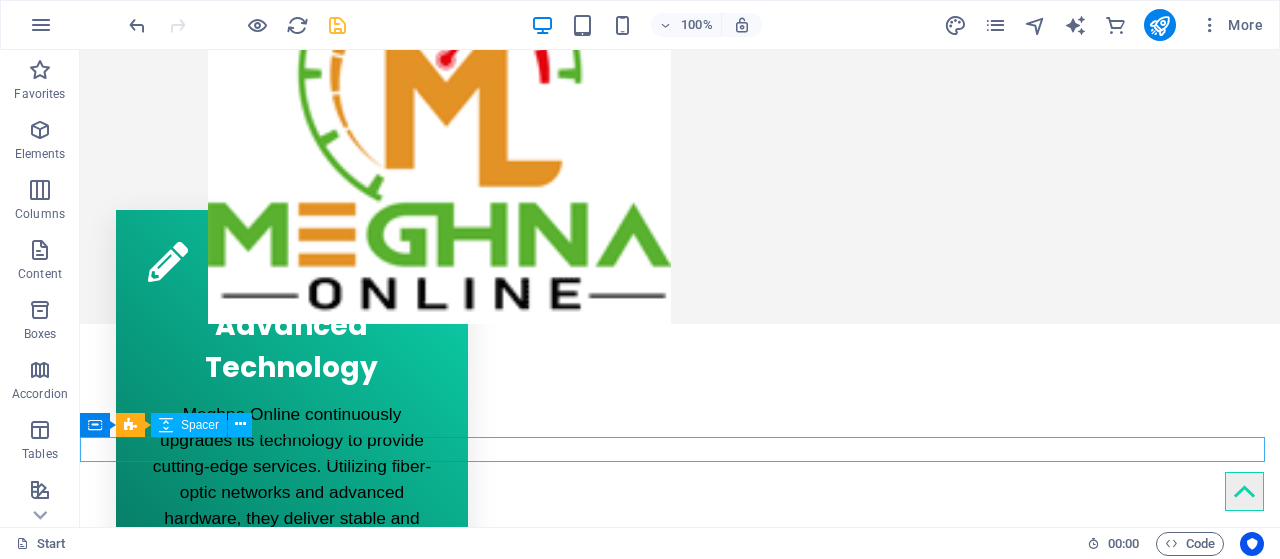 scroll, scrollTop: 789, scrollLeft: 0, axis: vertical 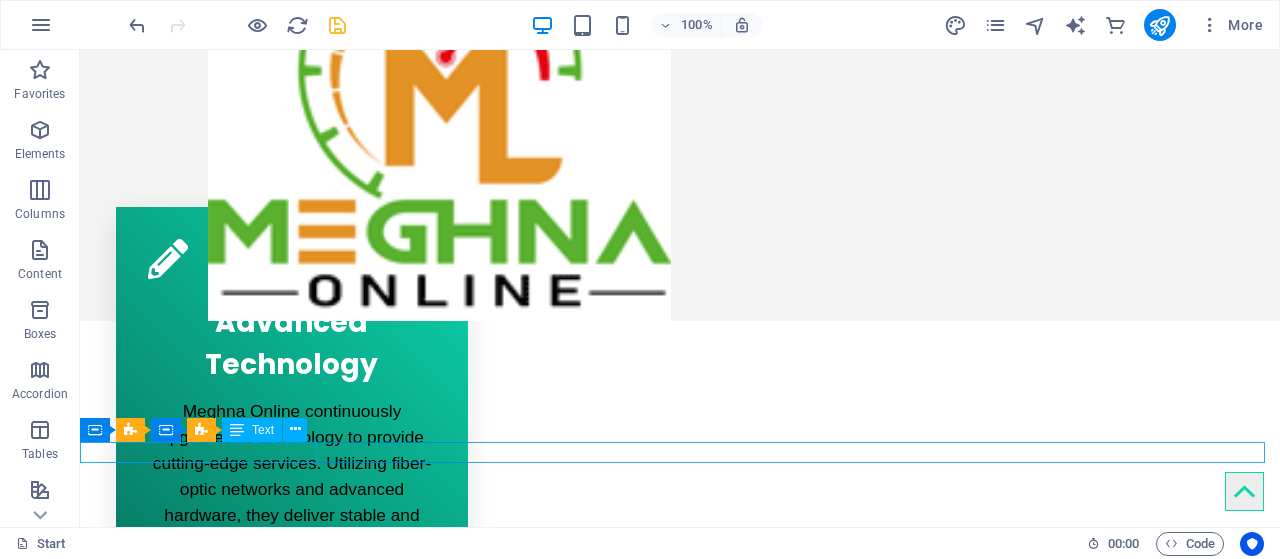click on "90%" at bounding box center [680, 1746] 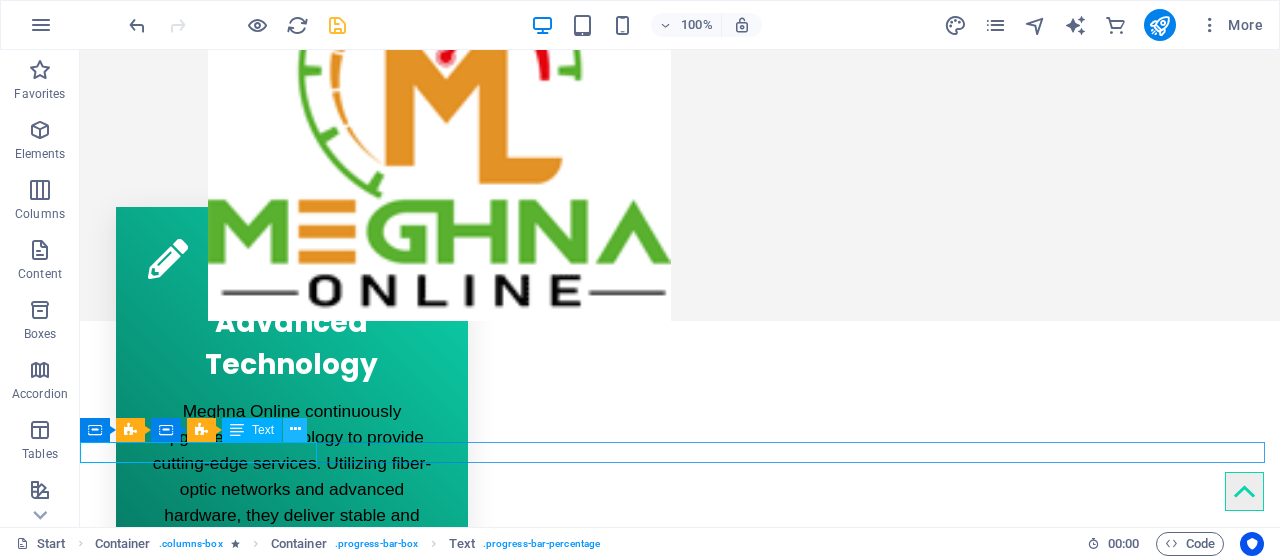 click at bounding box center (295, 429) 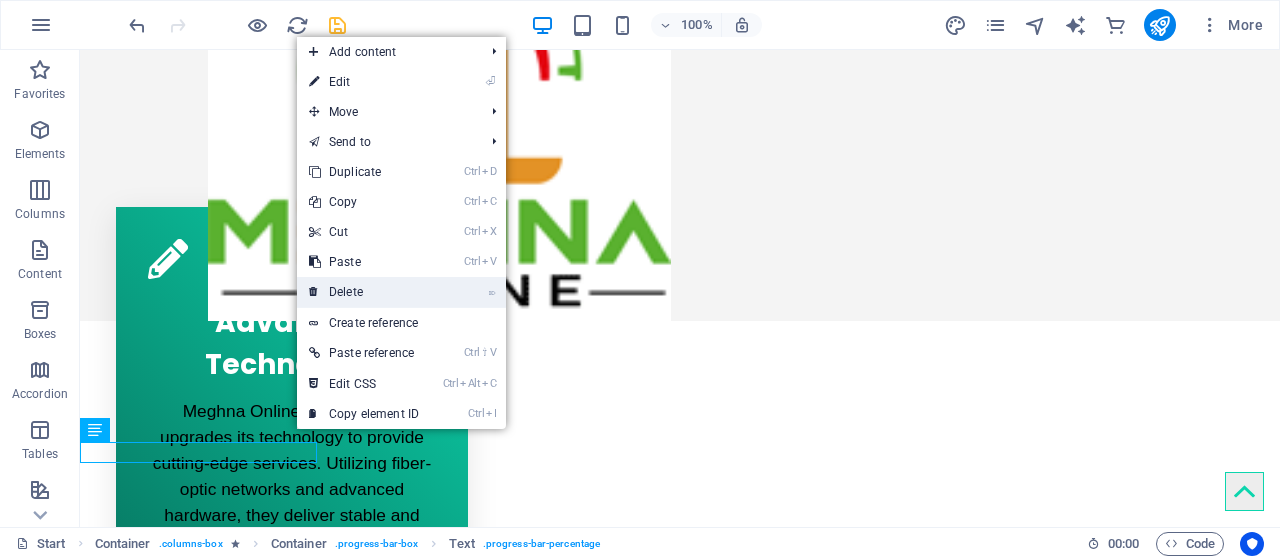 click on "⌦  Delete" at bounding box center (364, 292) 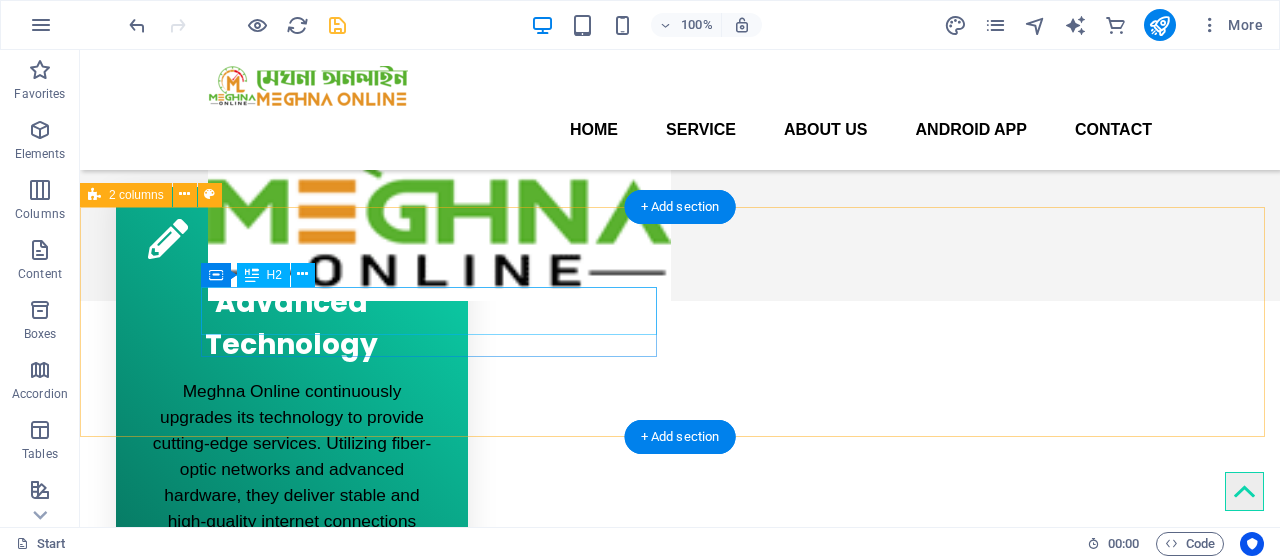 scroll, scrollTop: 722, scrollLeft: 0, axis: vertical 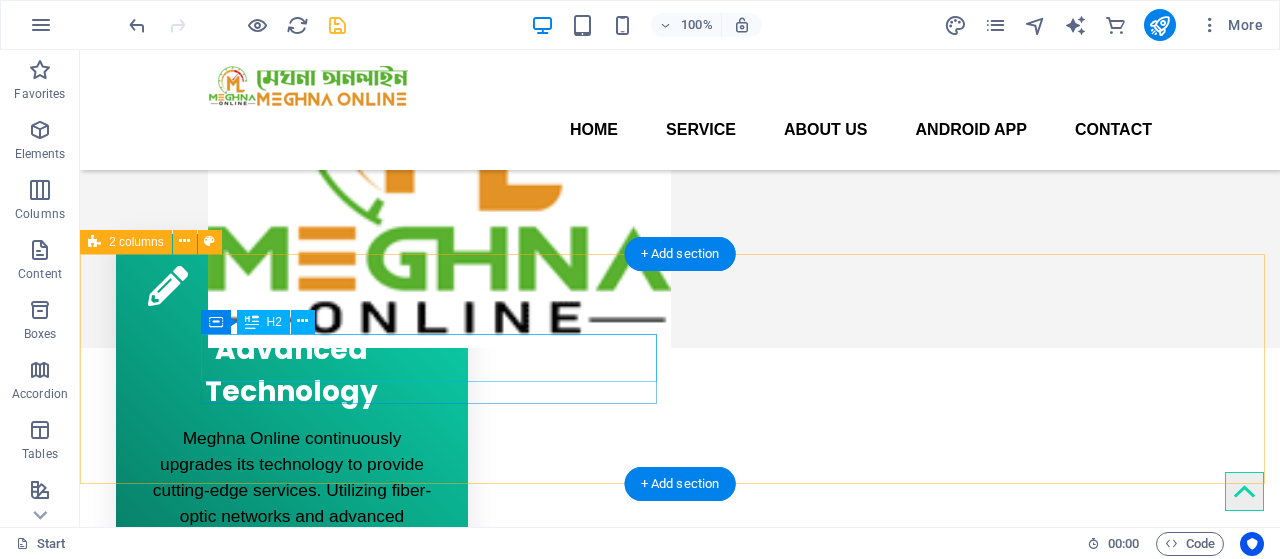 click on "IP TV" at bounding box center [324, 1548] 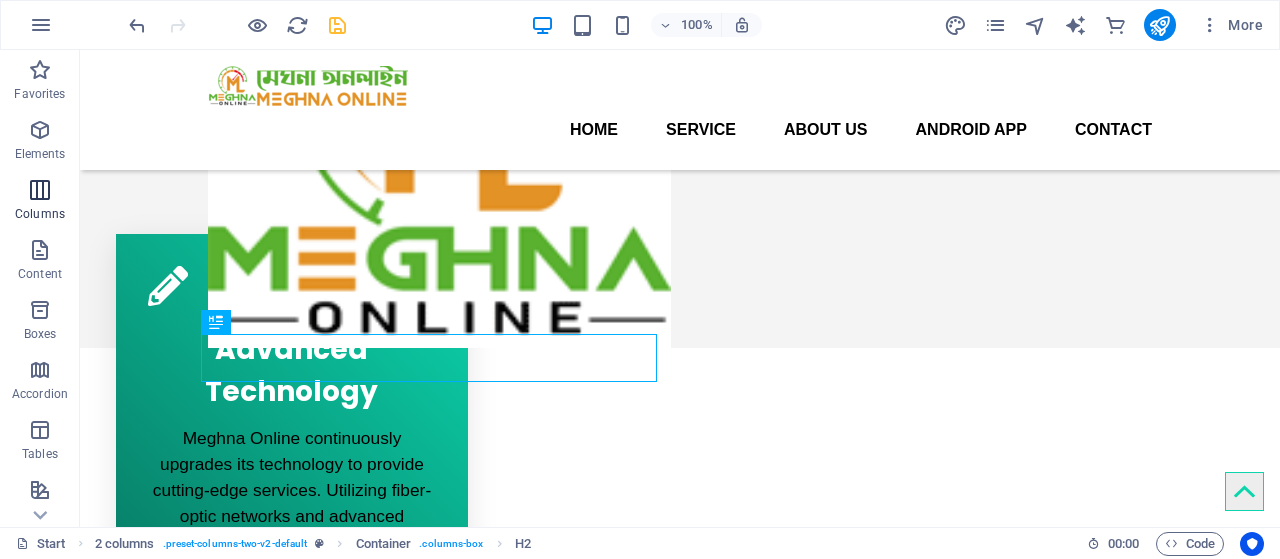 click at bounding box center [40, 190] 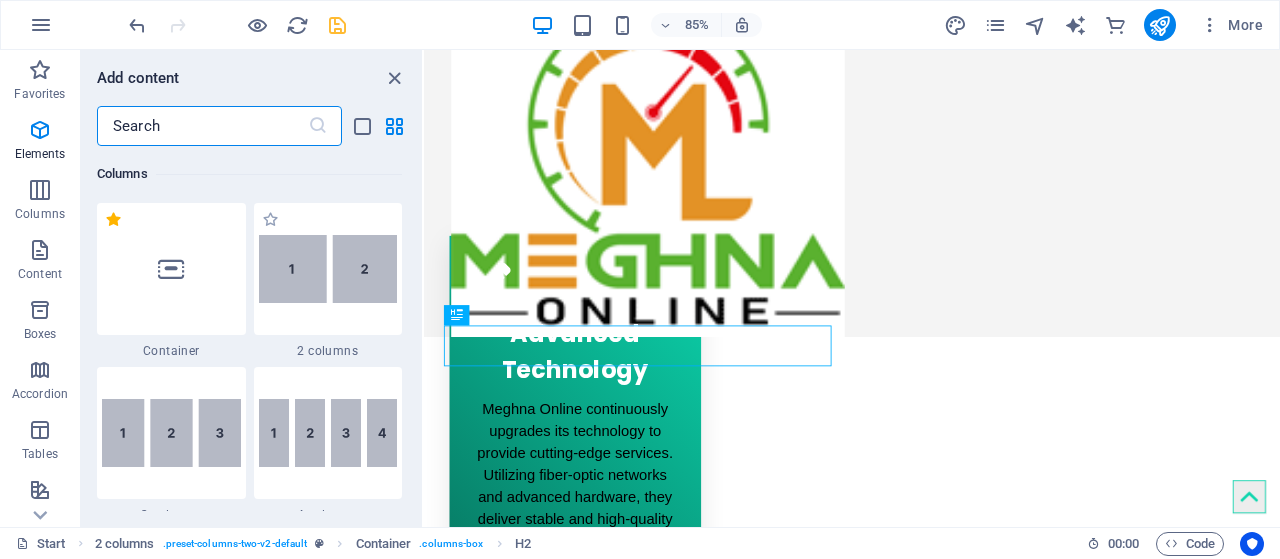 scroll, scrollTop: 990, scrollLeft: 0, axis: vertical 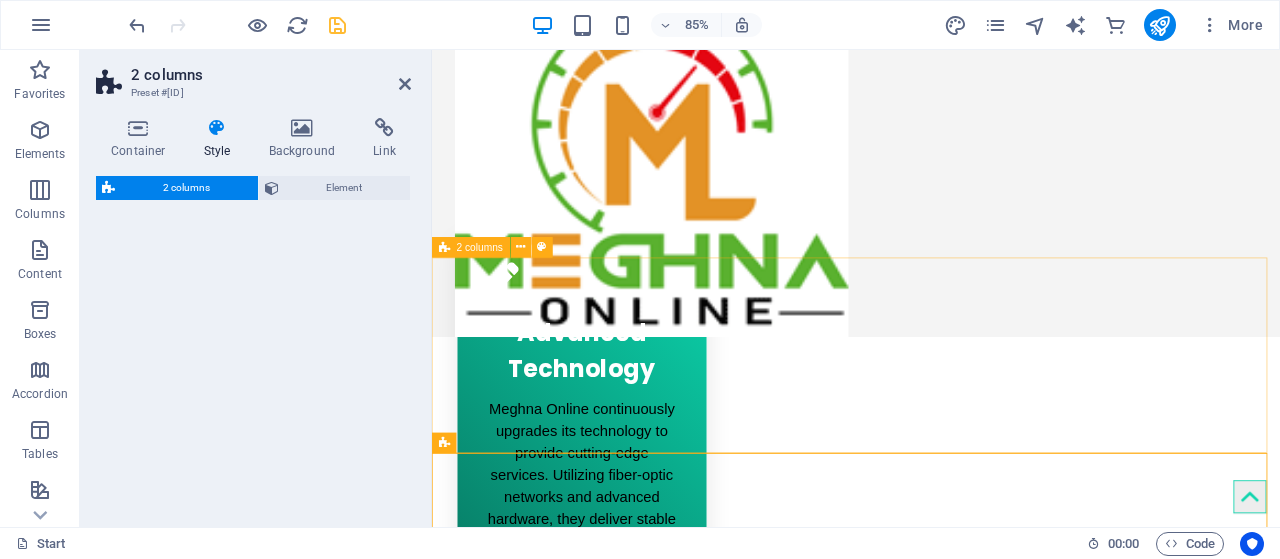 select on "rem" 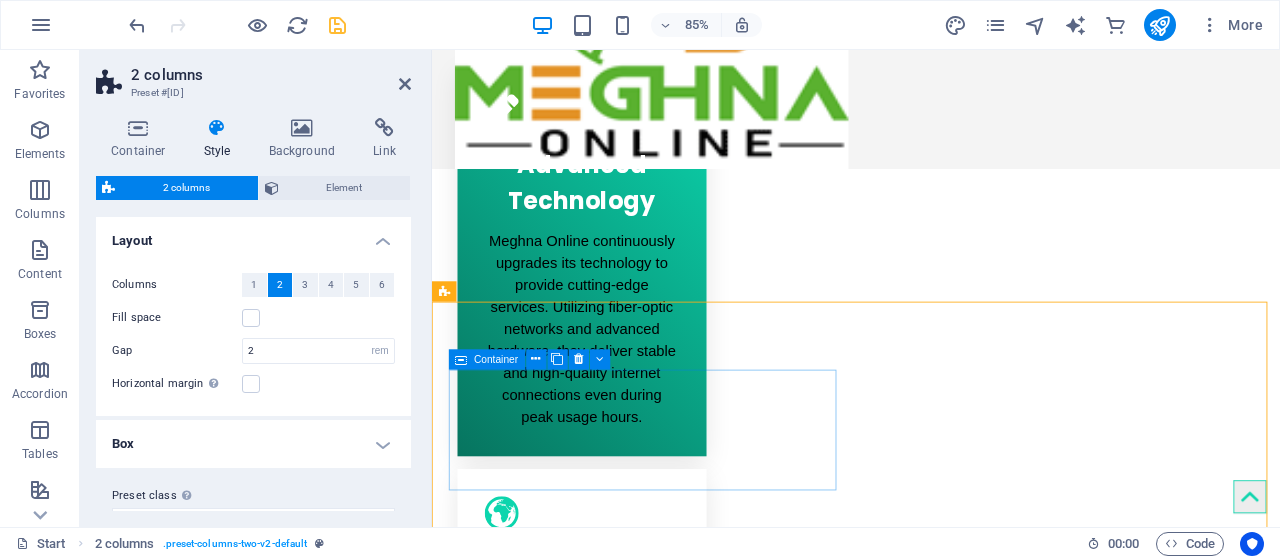 scroll, scrollTop: 922, scrollLeft: 0, axis: vertical 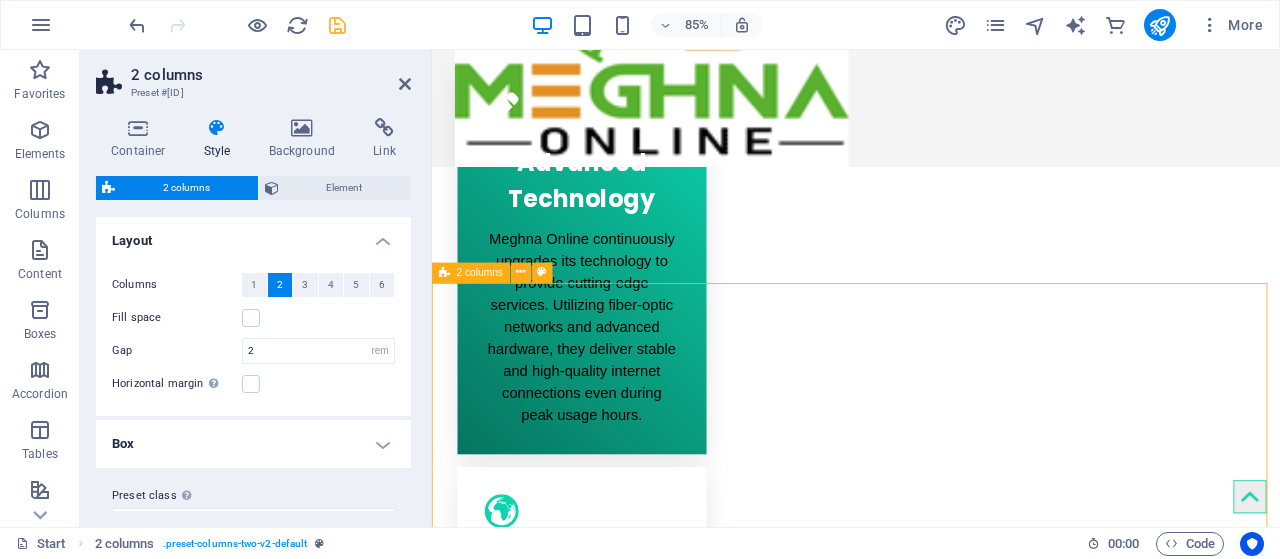 click on "Drop content here or  Add elements  Paste clipboard Drop content here or  Add elements  Paste clipboard" at bounding box center [931, 1933] 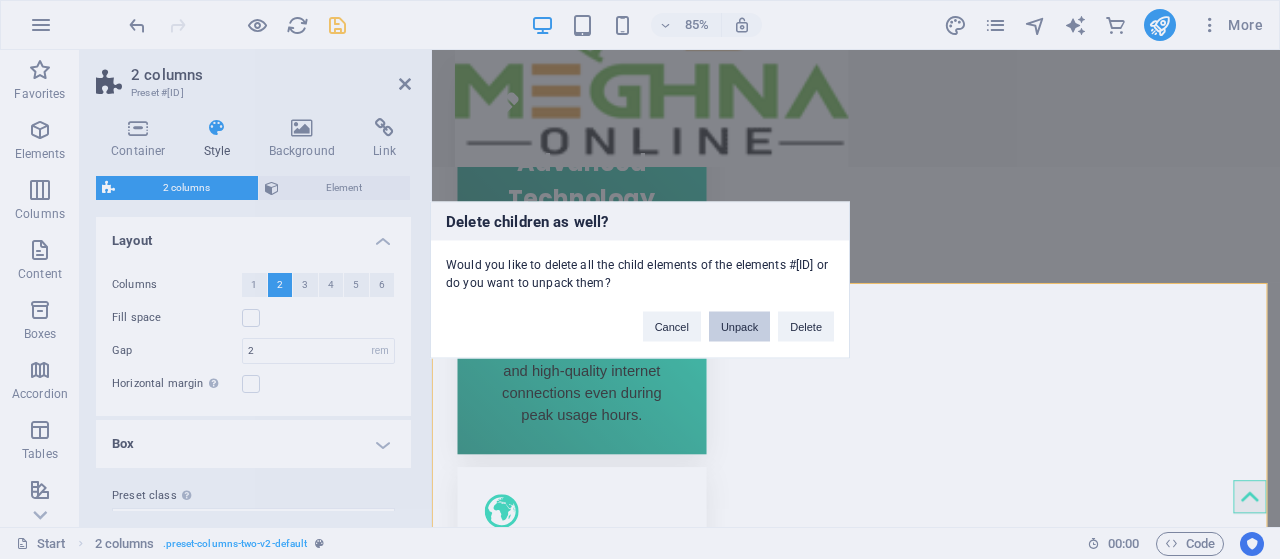 click on "Unpack" at bounding box center [739, 326] 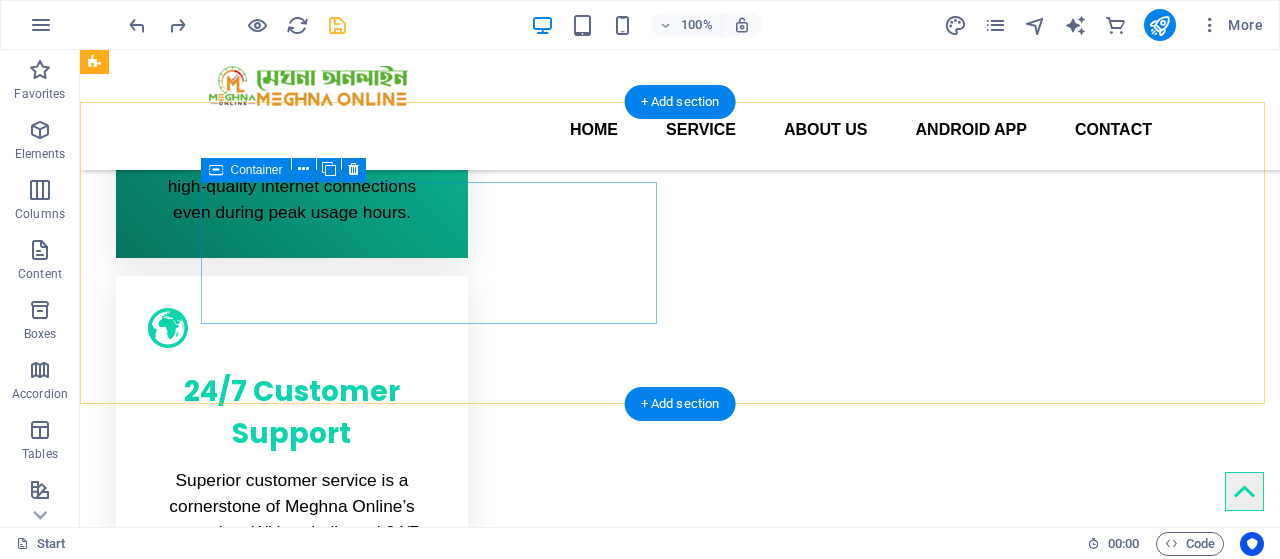 scroll, scrollTop: 999, scrollLeft: 0, axis: vertical 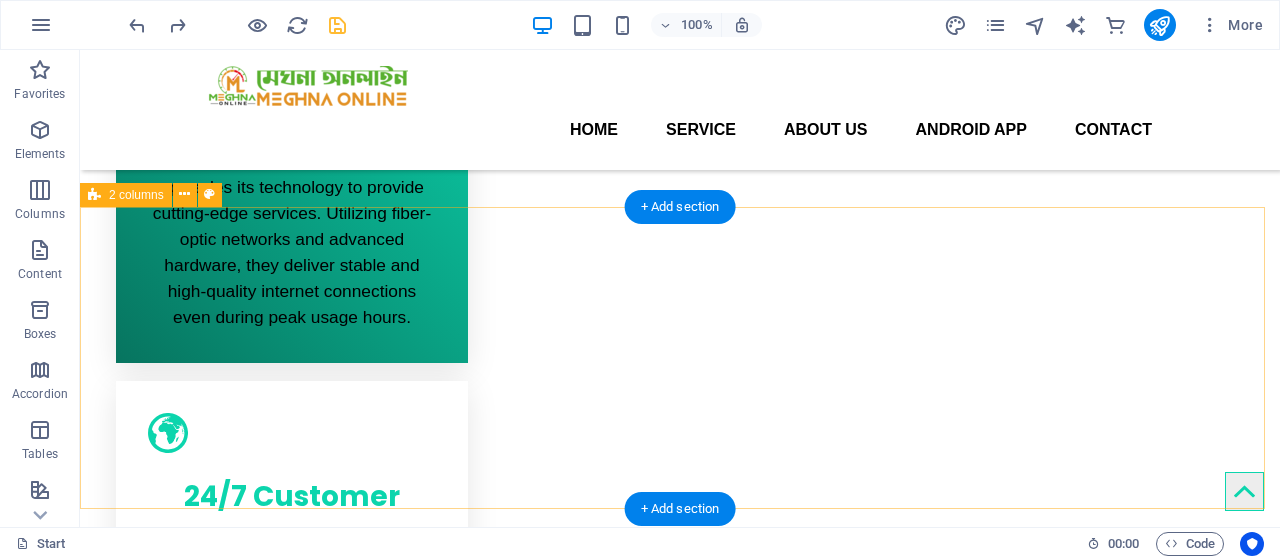 click on "Drop content here or  Add elements  Paste clipboard Drop content here or  Add elements  Paste clipboard" at bounding box center (680, 1691) 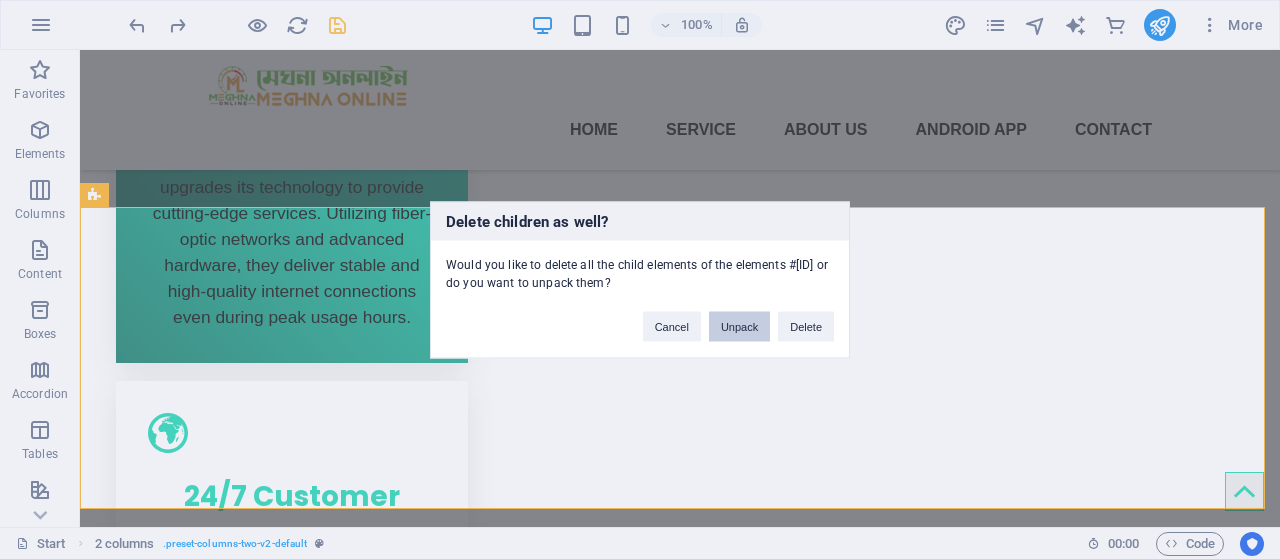click on "Unpack" at bounding box center (739, 326) 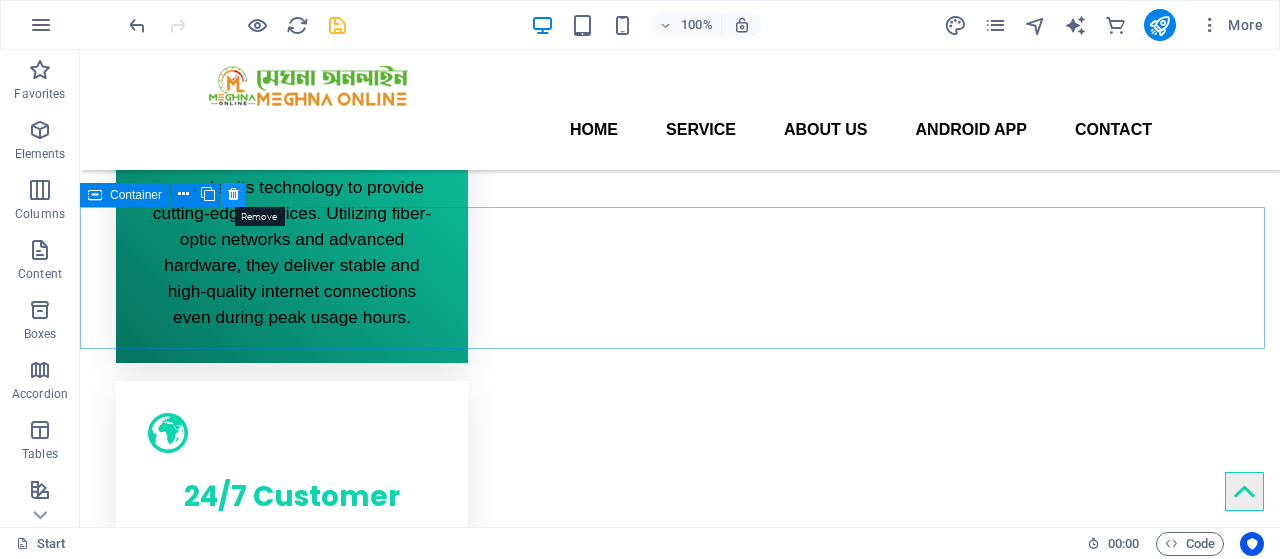 click at bounding box center (233, 195) 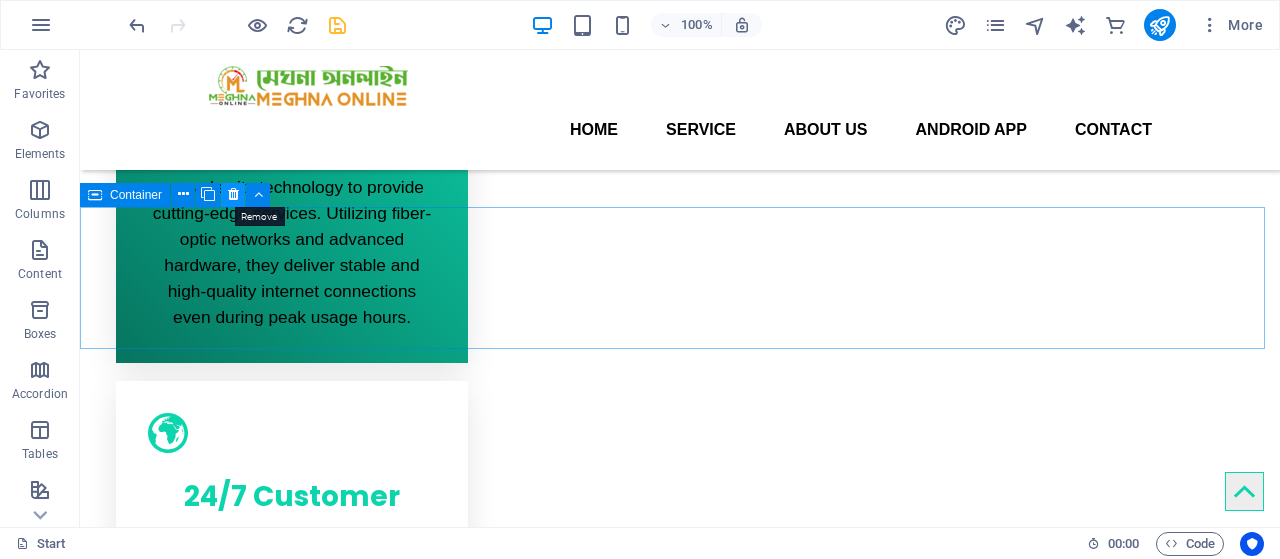 click at bounding box center [233, 194] 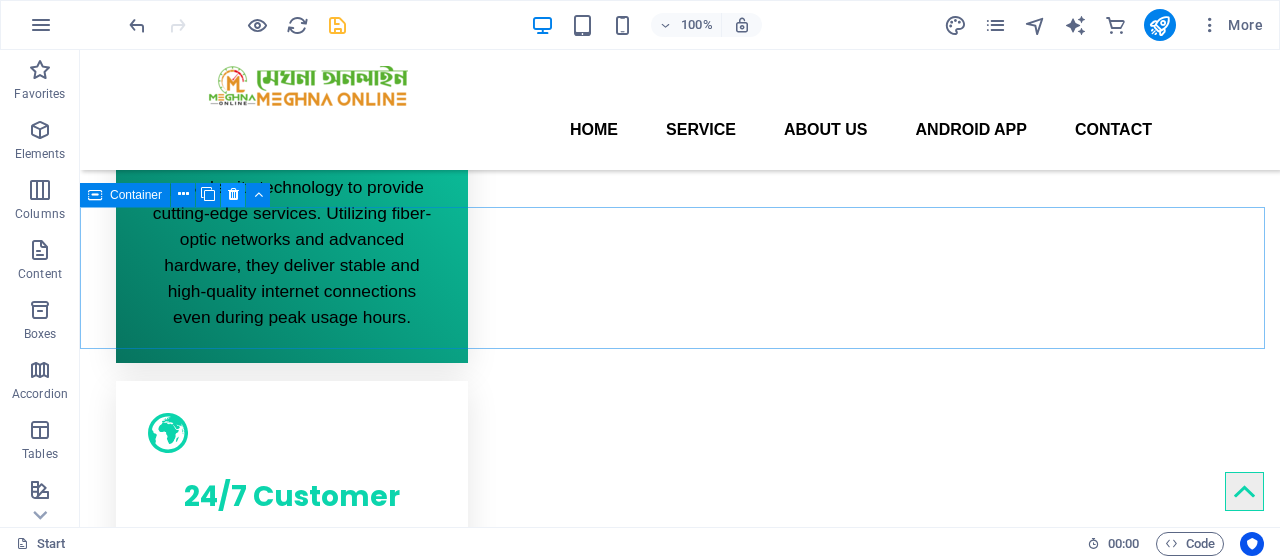 click at bounding box center (233, 194) 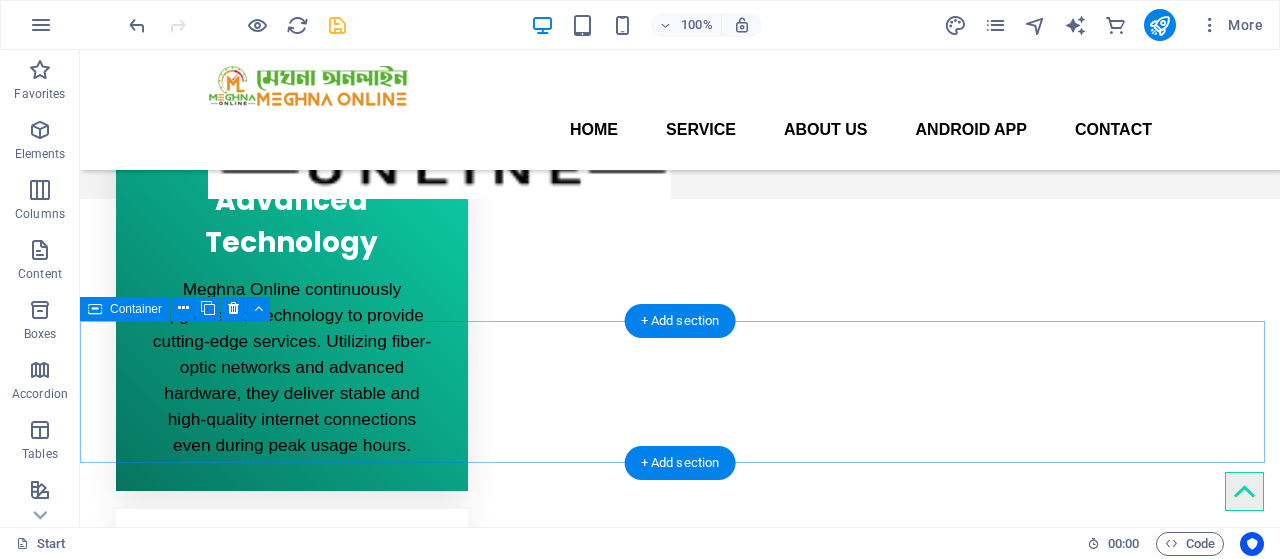 scroll, scrollTop: 865, scrollLeft: 0, axis: vertical 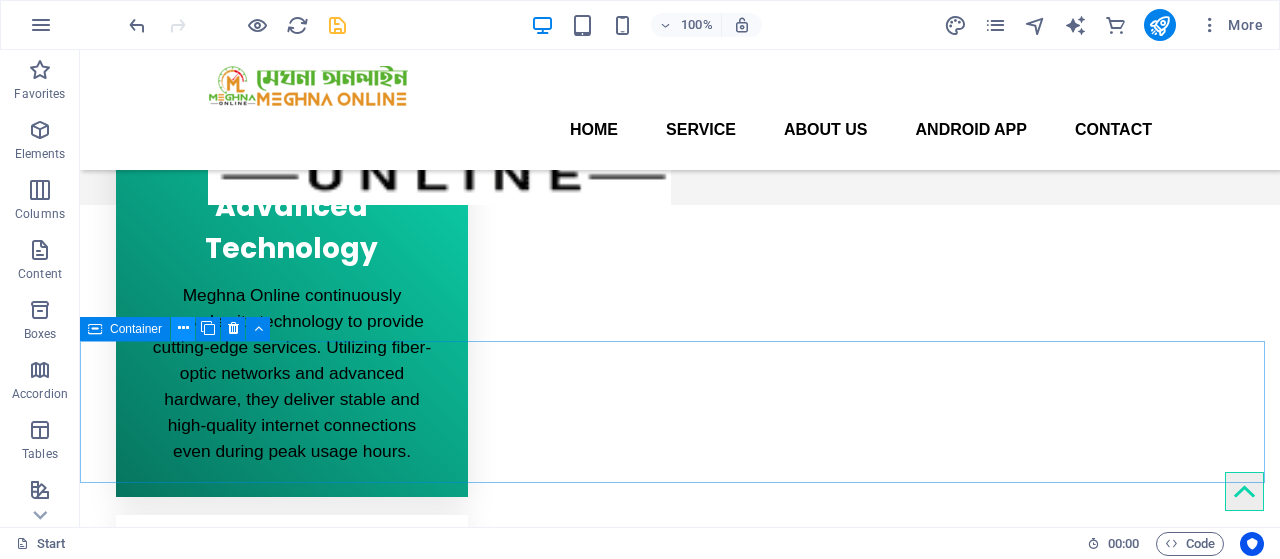 click at bounding box center (183, 328) 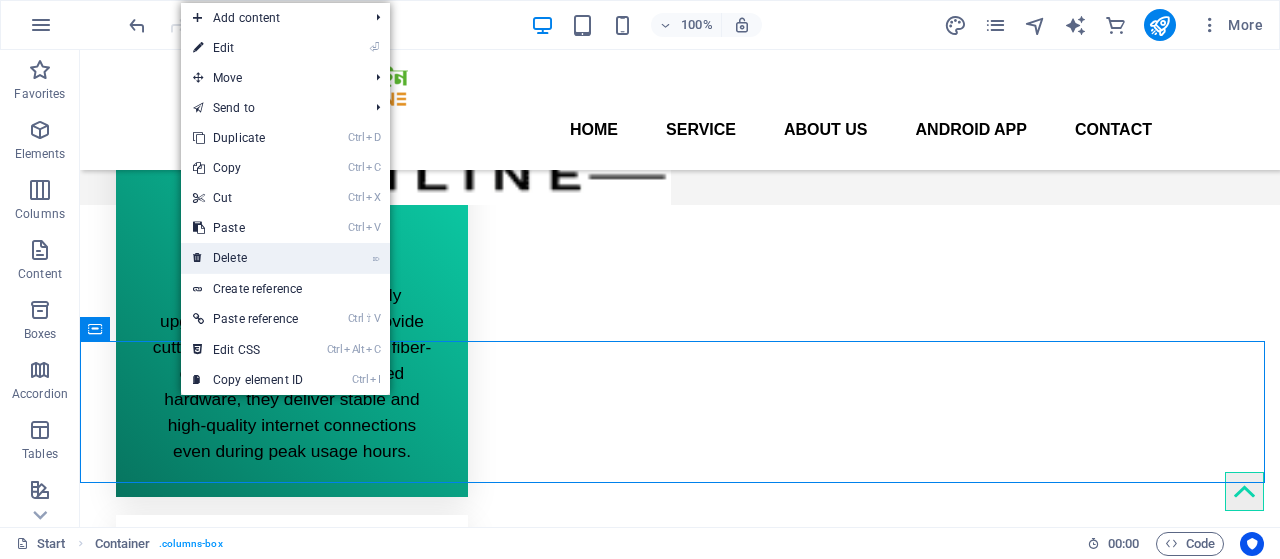 click on "⌦  Delete" at bounding box center (248, 258) 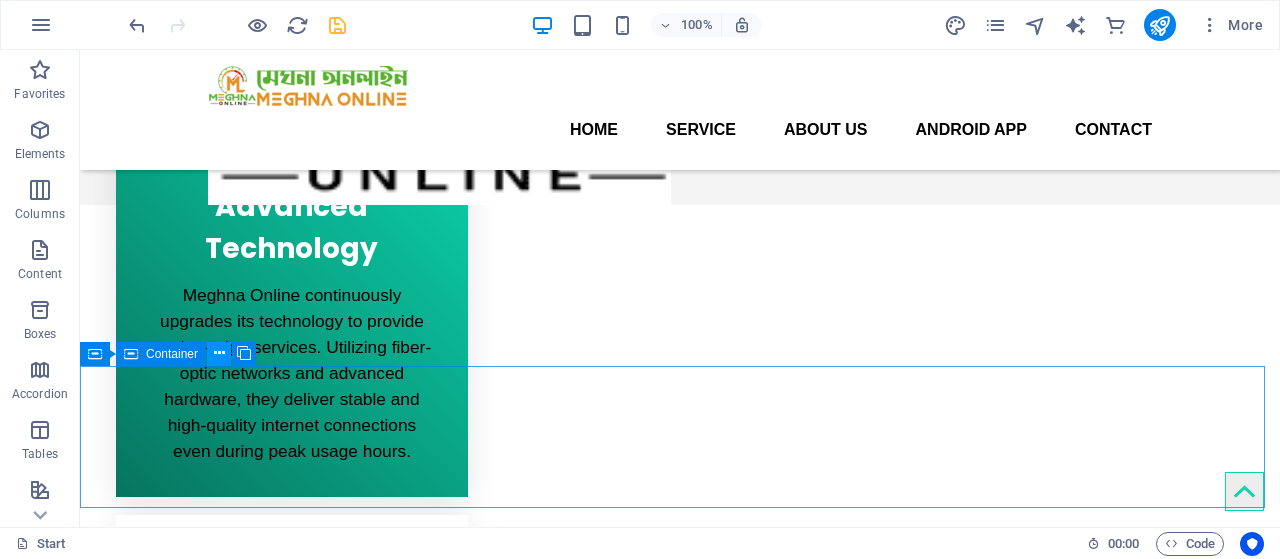 click at bounding box center (219, 353) 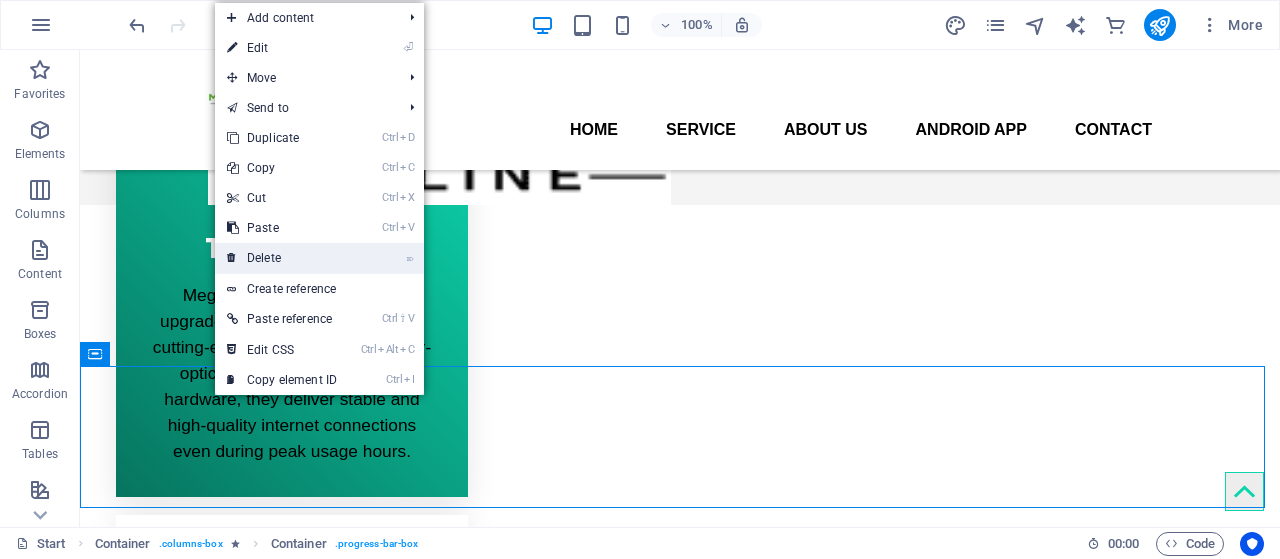 click on "⌦  Delete" at bounding box center [282, 258] 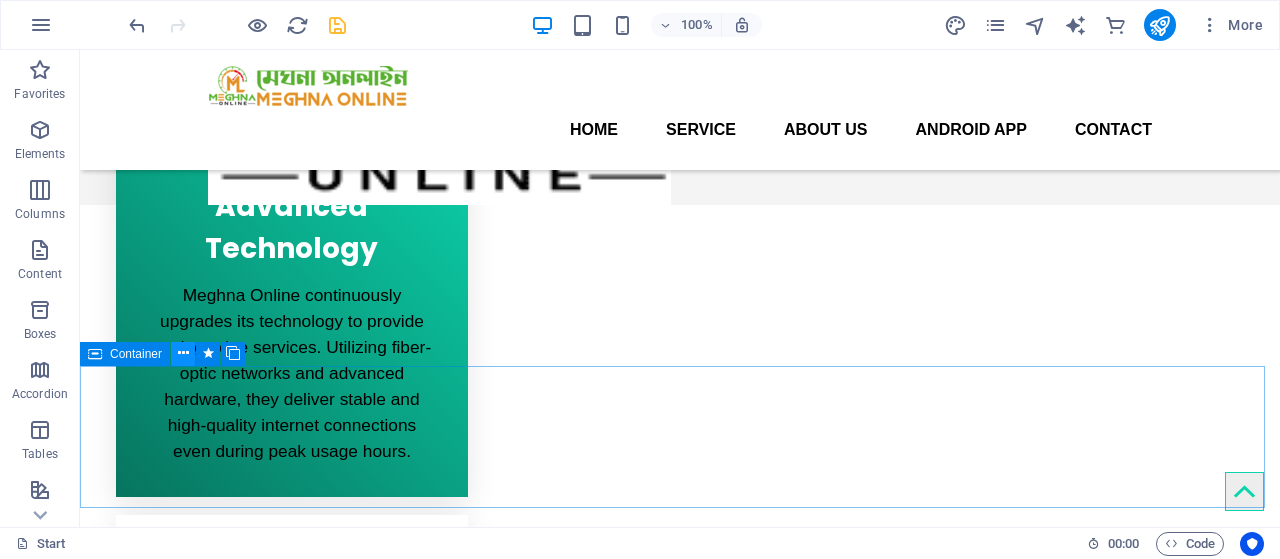 click at bounding box center [183, 354] 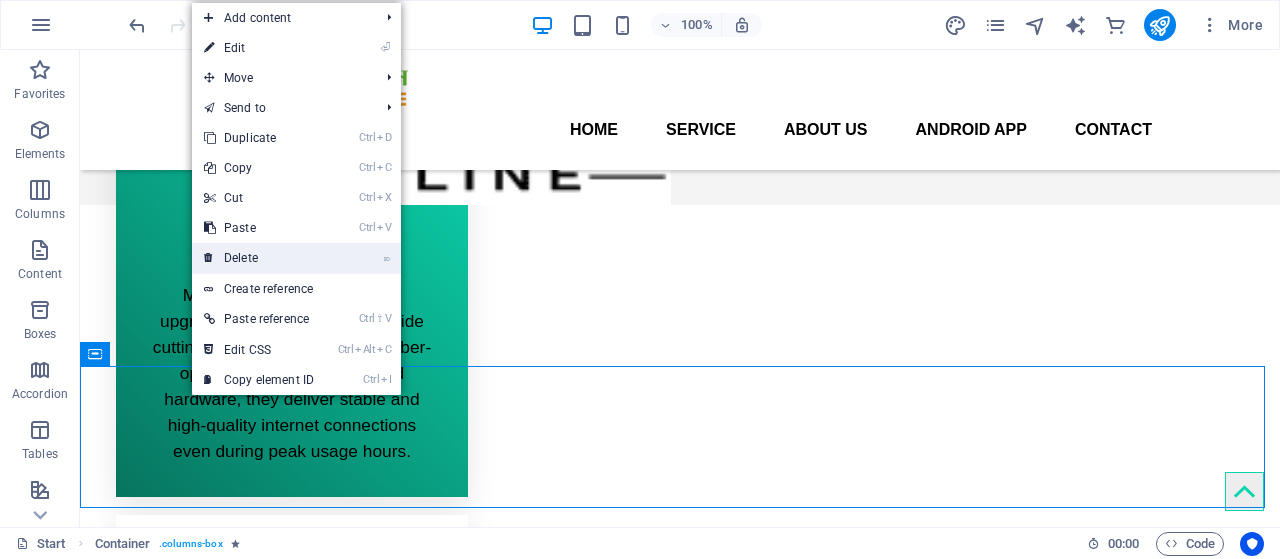 click on "⌦  Delete" at bounding box center (259, 258) 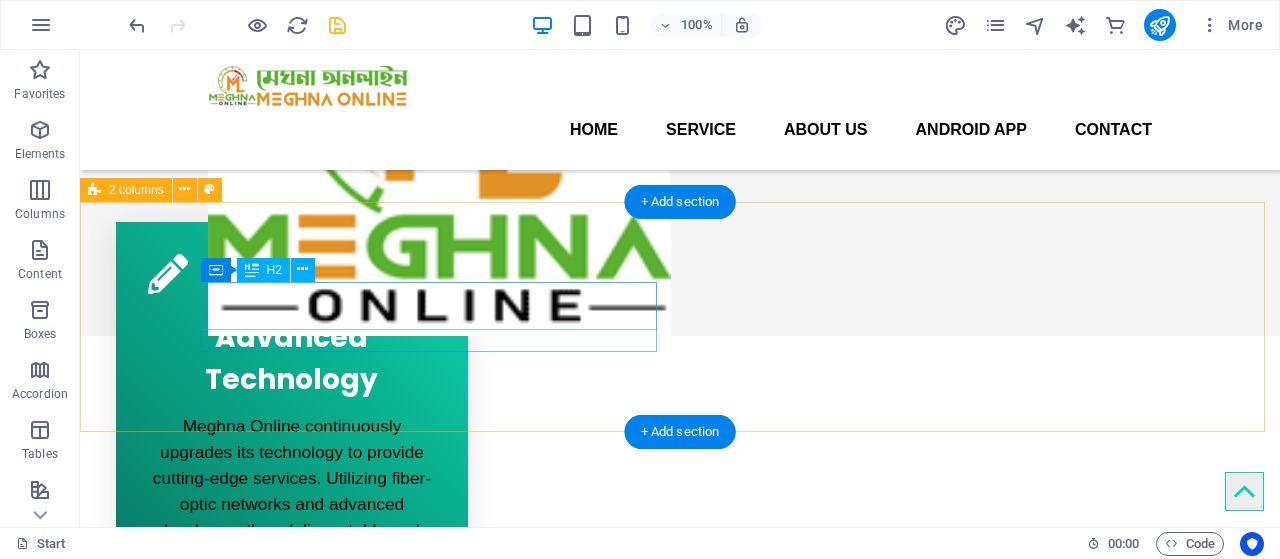 scroll, scrollTop: 732, scrollLeft: 0, axis: vertical 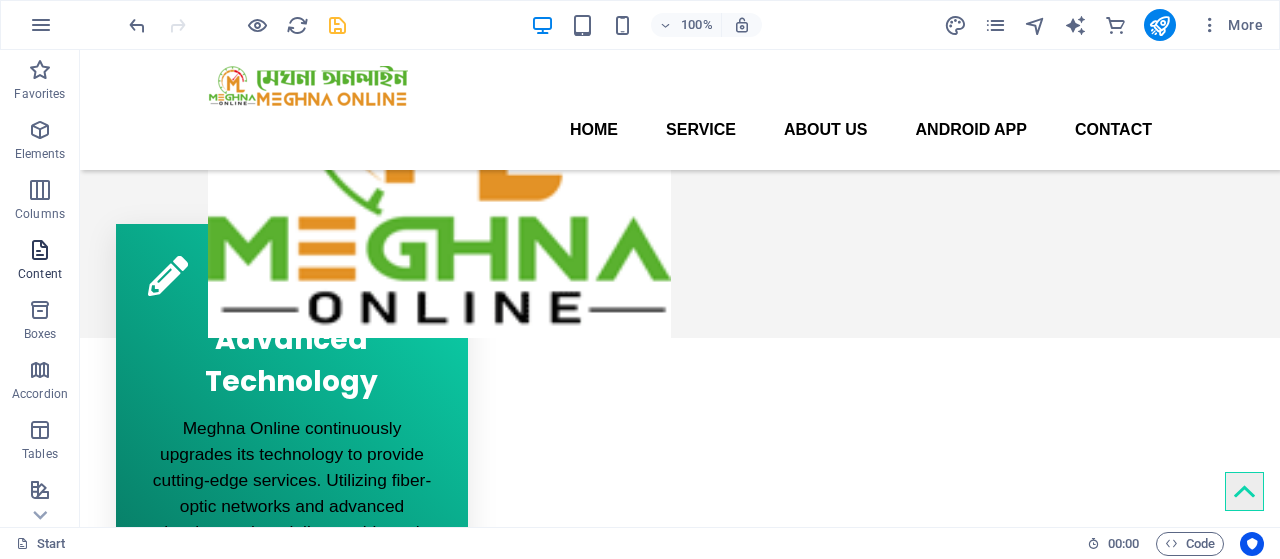 click at bounding box center [40, 250] 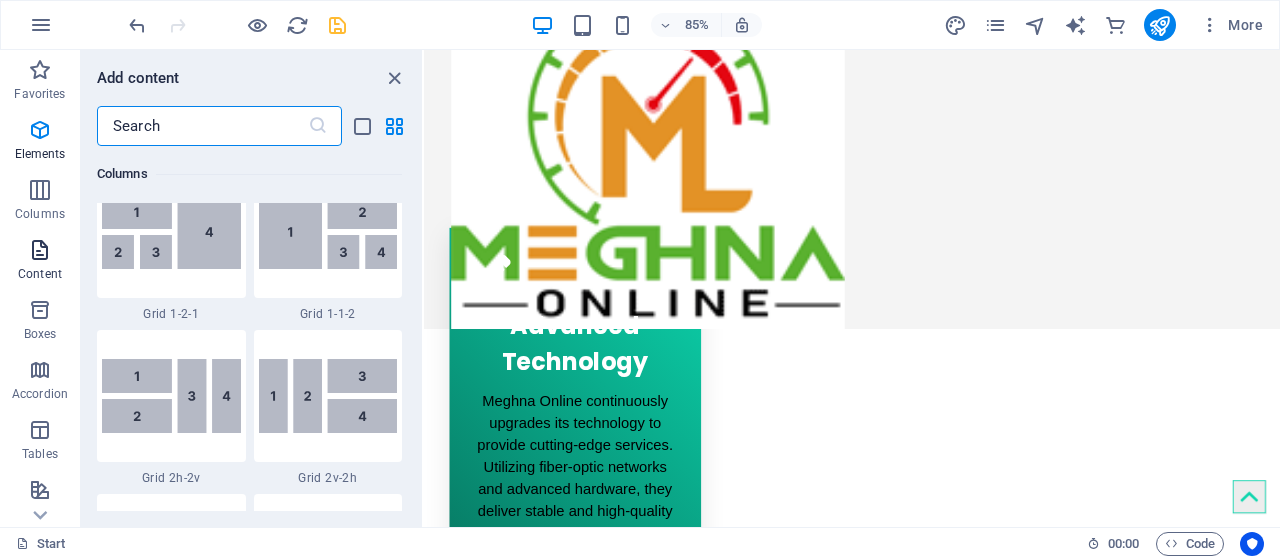scroll, scrollTop: 3499, scrollLeft: 0, axis: vertical 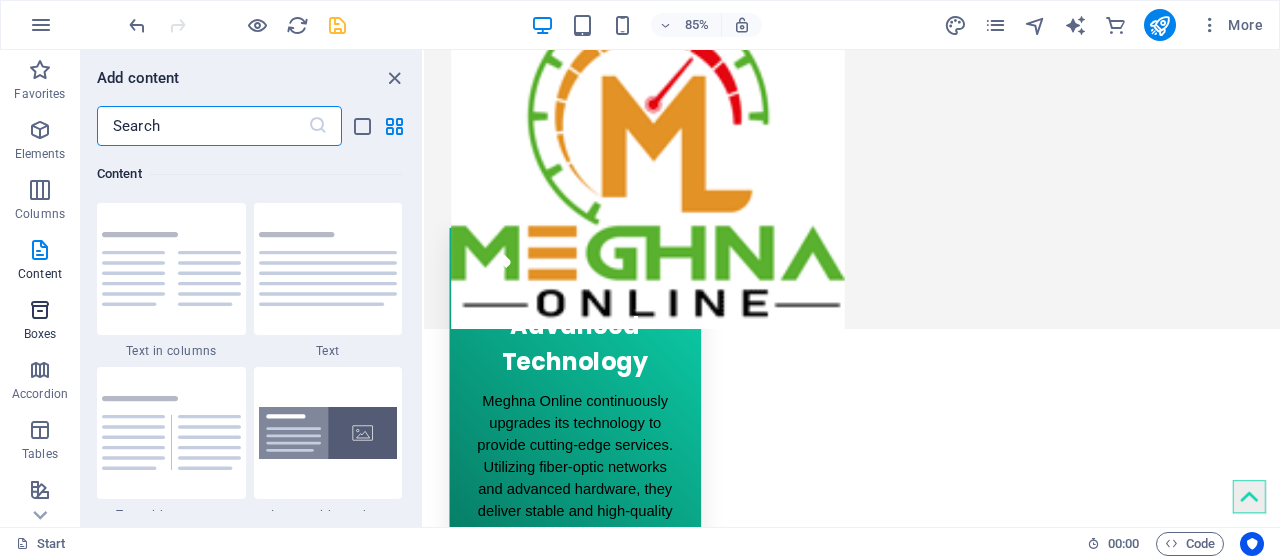 click at bounding box center [40, 310] 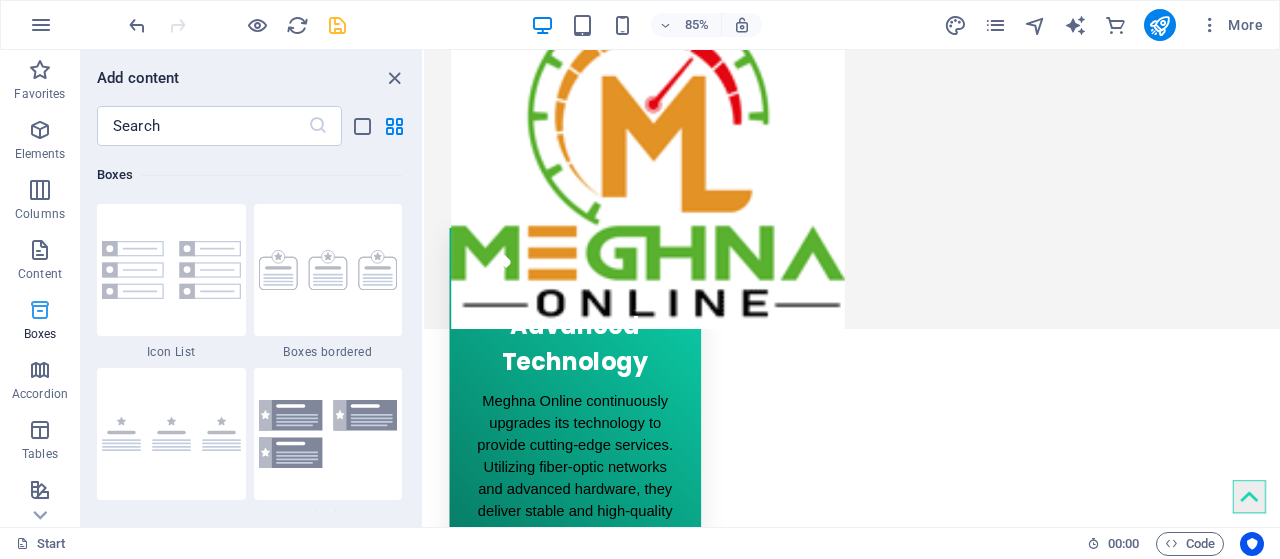 scroll, scrollTop: 5516, scrollLeft: 0, axis: vertical 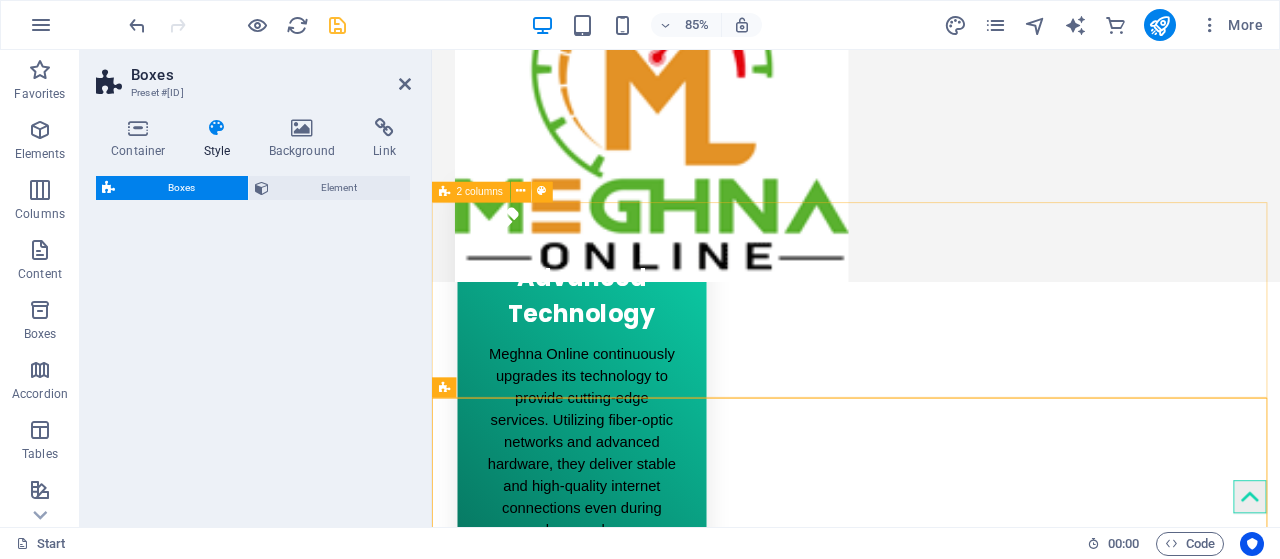 select on "rem" 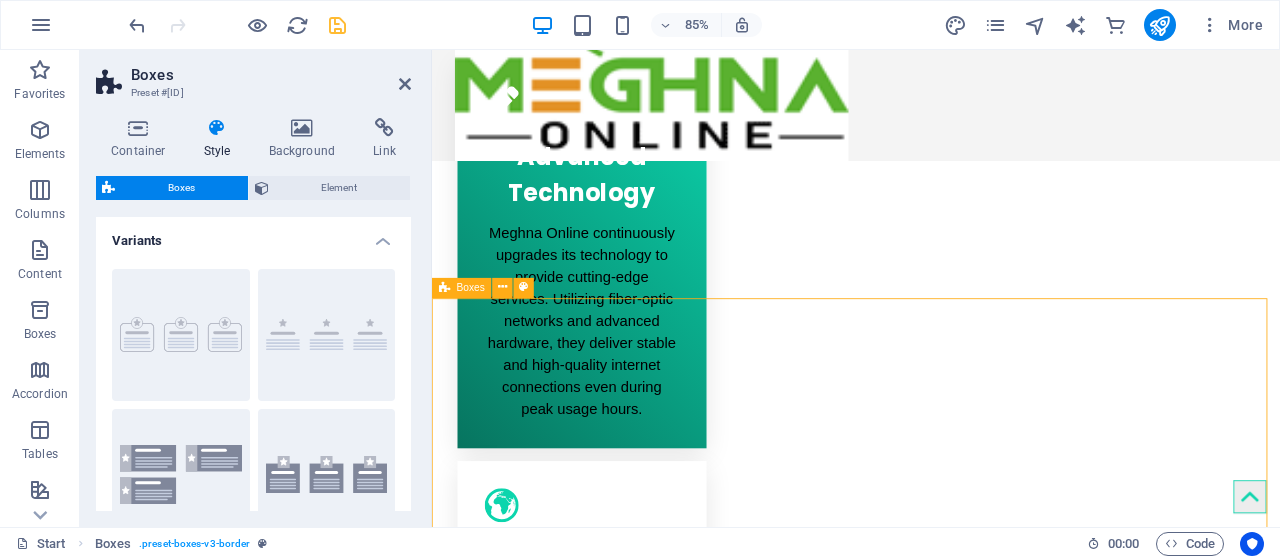 scroll, scrollTop: 954, scrollLeft: 0, axis: vertical 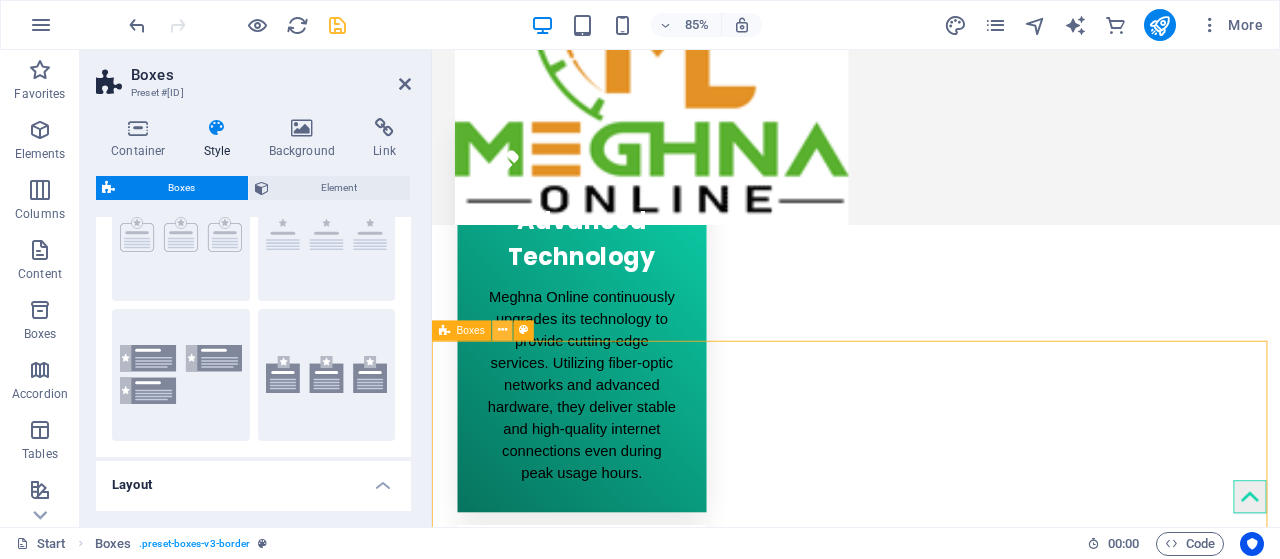 click at bounding box center [502, 330] 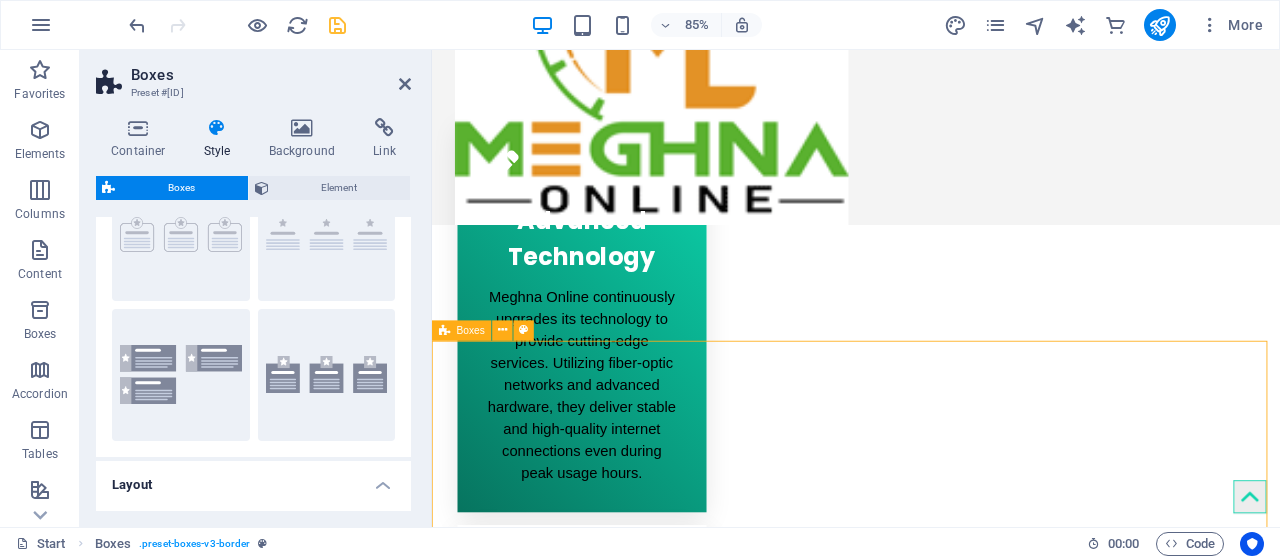 click on "Headline Lorem ipsum dolor sit amet, consectetuer adipiscing elit. Aenean commodo ligula eget dolor. Lorem ipsum dolor sit amet, consectetuer adipiscing elit leget dolor. Headline Lorem ipsum dolor sit amet, consectetuer adipiscing elit. Aenean commodo ligula eget dolor. Lorem ipsum dolor sit amet, consectetuer adipiscing elit leget dolor. Headline Lorem ipsum dolor sit amet, consectetuer adipiscing elit. Aenean commodo ligula eget dolor. Lorem ipsum dolor sit amet, consectetuer adipiscing elit leget dolor." at bounding box center [931, 2194] 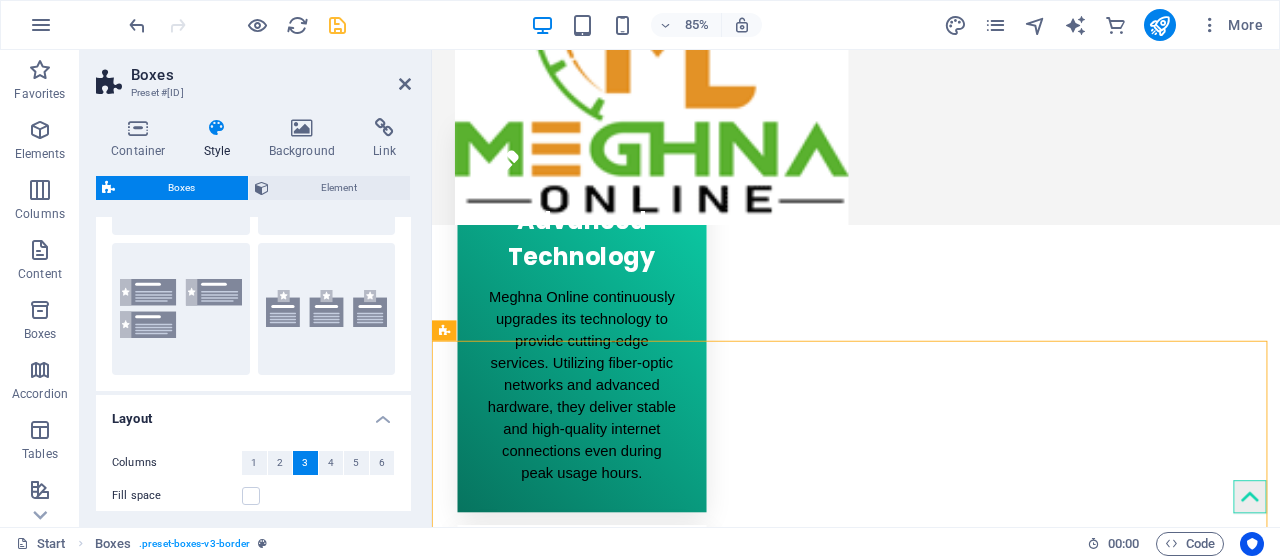 scroll, scrollTop: 0, scrollLeft: 0, axis: both 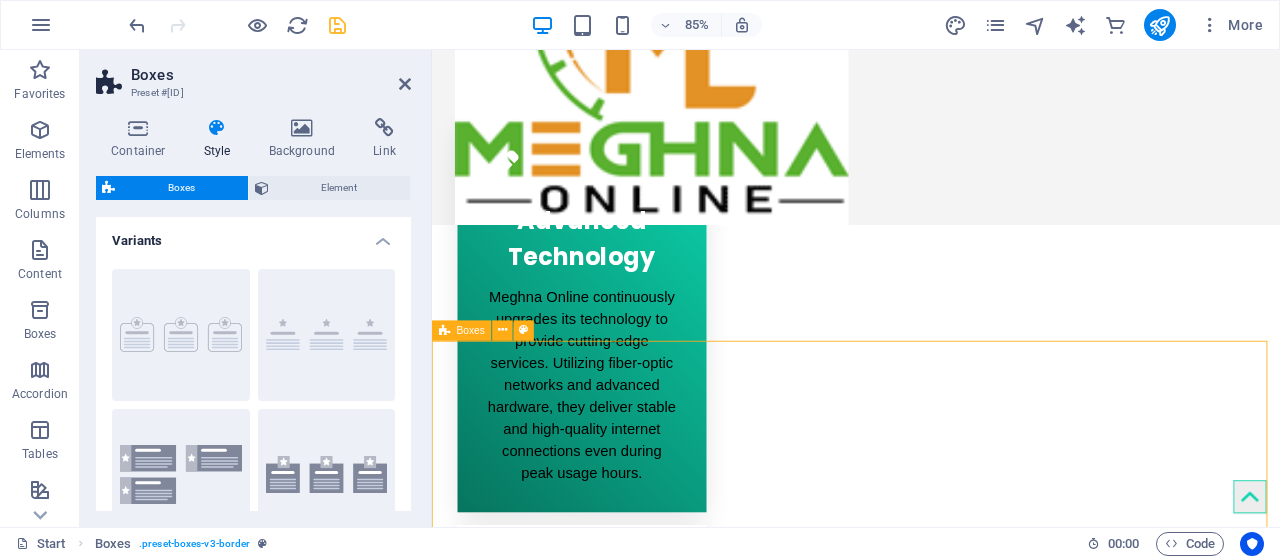 click on "Headline Lorem ipsum dolor sit amet, consectetuer adipiscing elit. Aenean commodo ligula eget dolor. Lorem ipsum dolor sit amet, consectetuer adipiscing elit leget dolor. Headline Lorem ipsum dolor sit amet, consectetuer adipiscing elit. Aenean commodo ligula eget dolor. Lorem ipsum dolor sit amet, consectetuer adipiscing elit leget dolor. Headline Lorem ipsum dolor sit amet, consectetuer adipiscing elit. Aenean commodo ligula eget dolor. Lorem ipsum dolor sit amet, consectetuer adipiscing elit leget dolor." at bounding box center (931, 2194) 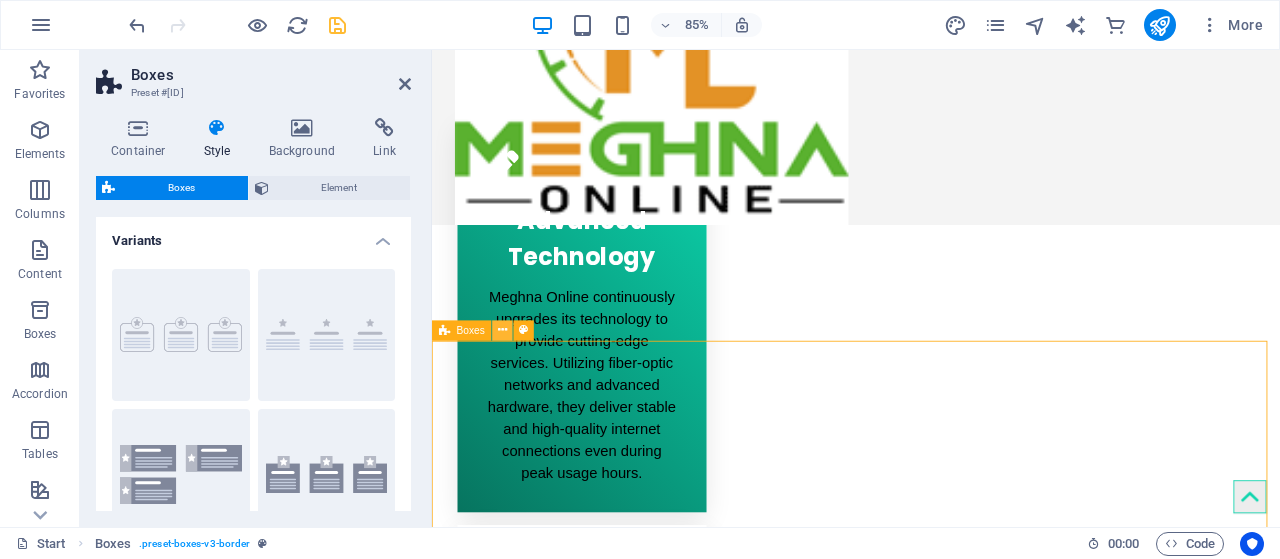 click at bounding box center (502, 330) 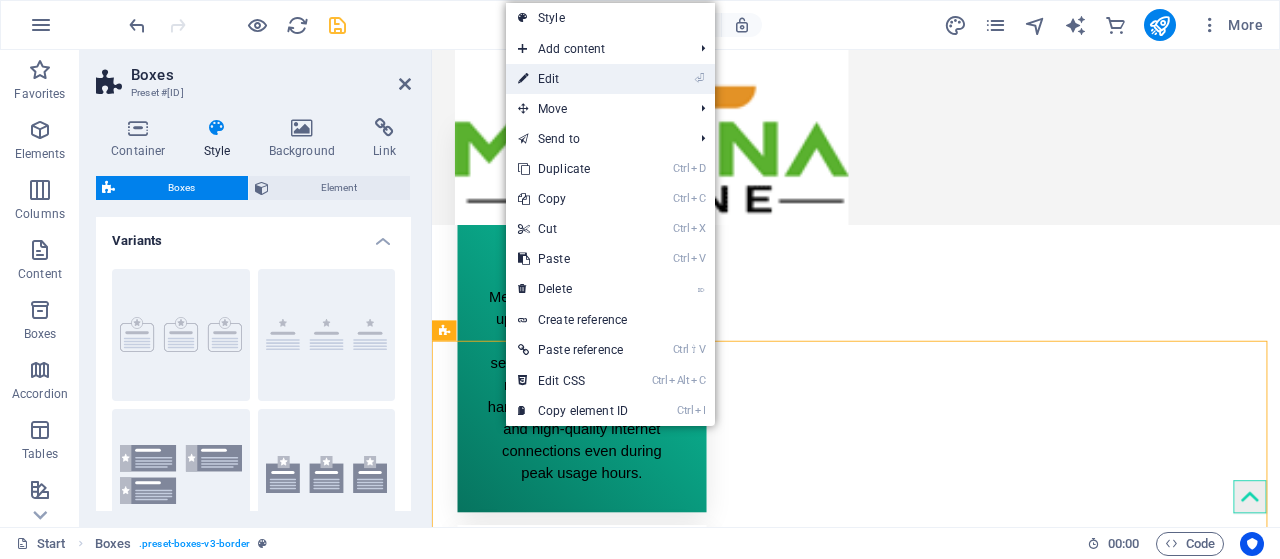 click on "⏎  Edit" at bounding box center [573, 79] 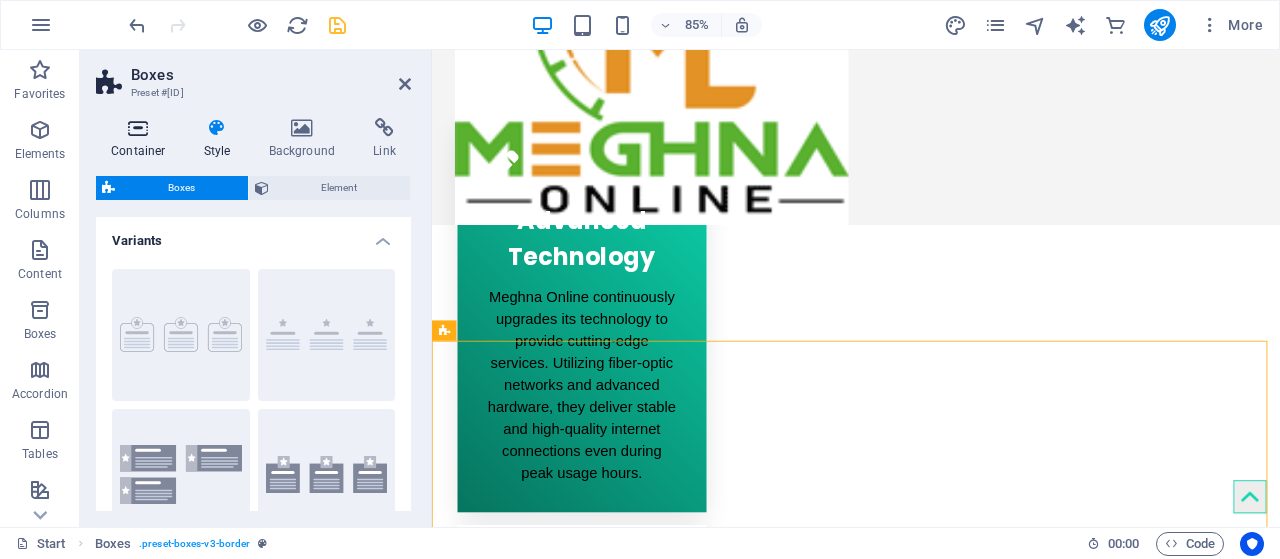 click at bounding box center [138, 128] 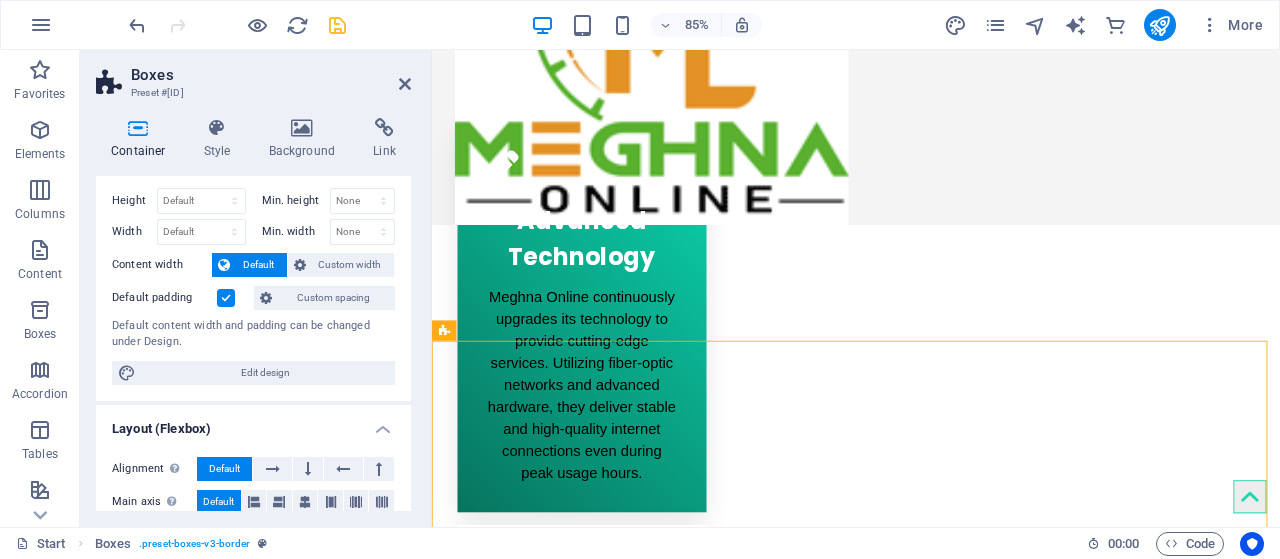 scroll, scrollTop: 0, scrollLeft: 0, axis: both 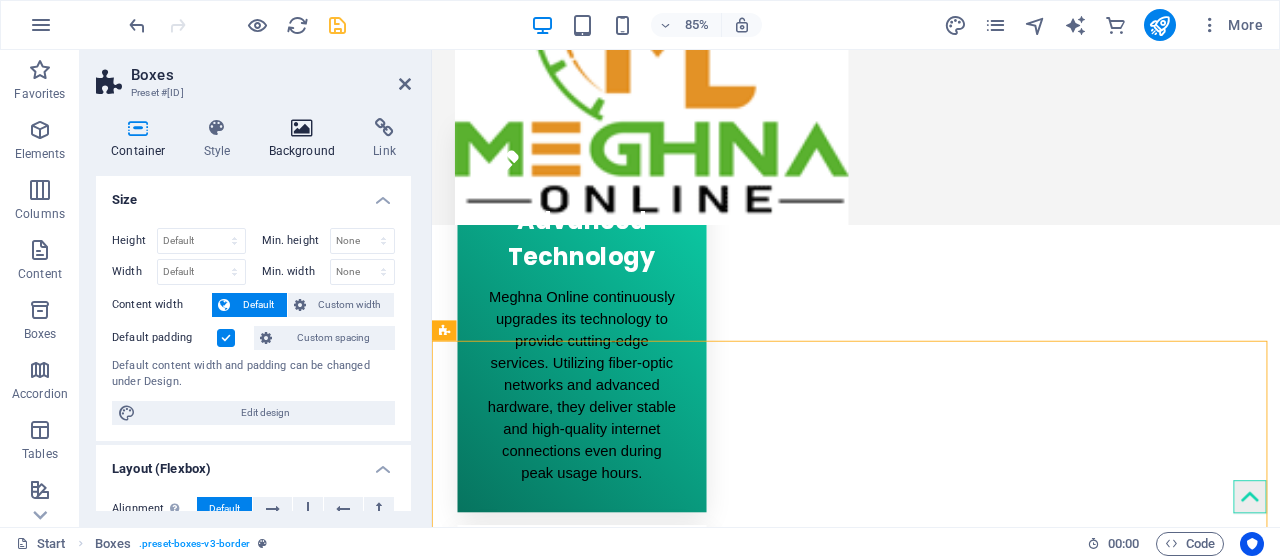 click at bounding box center (302, 128) 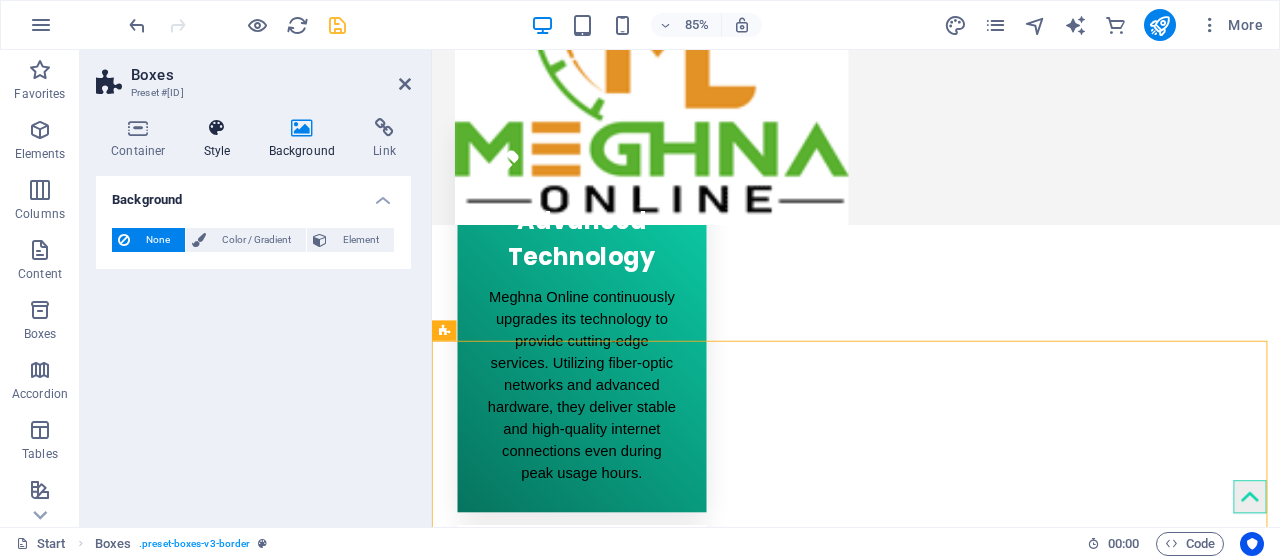 click on "Style" at bounding box center [221, 139] 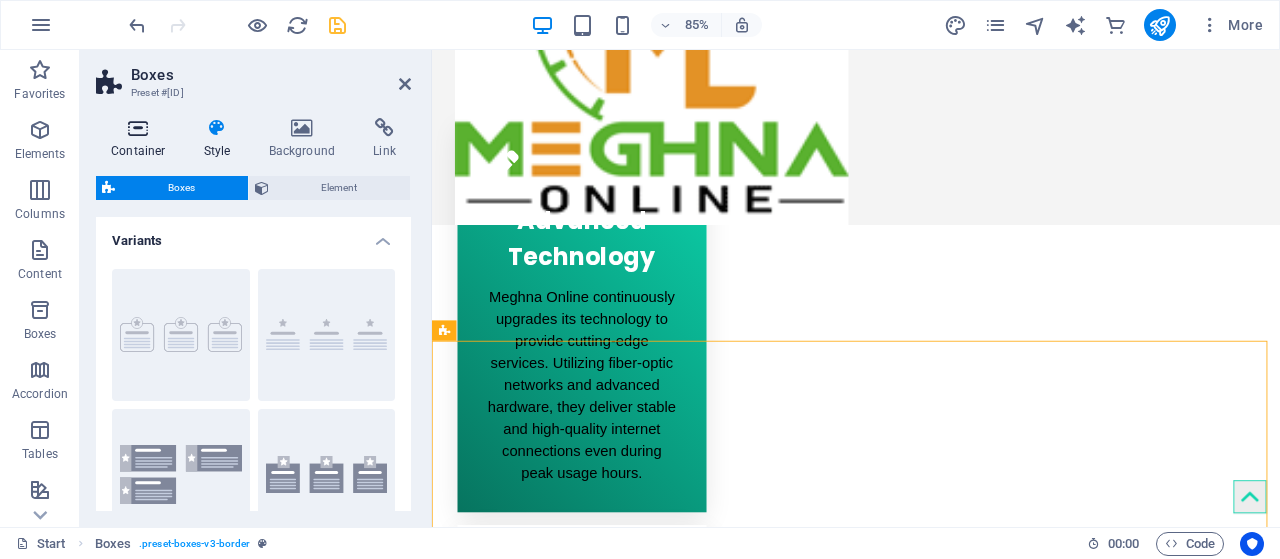 click at bounding box center (138, 128) 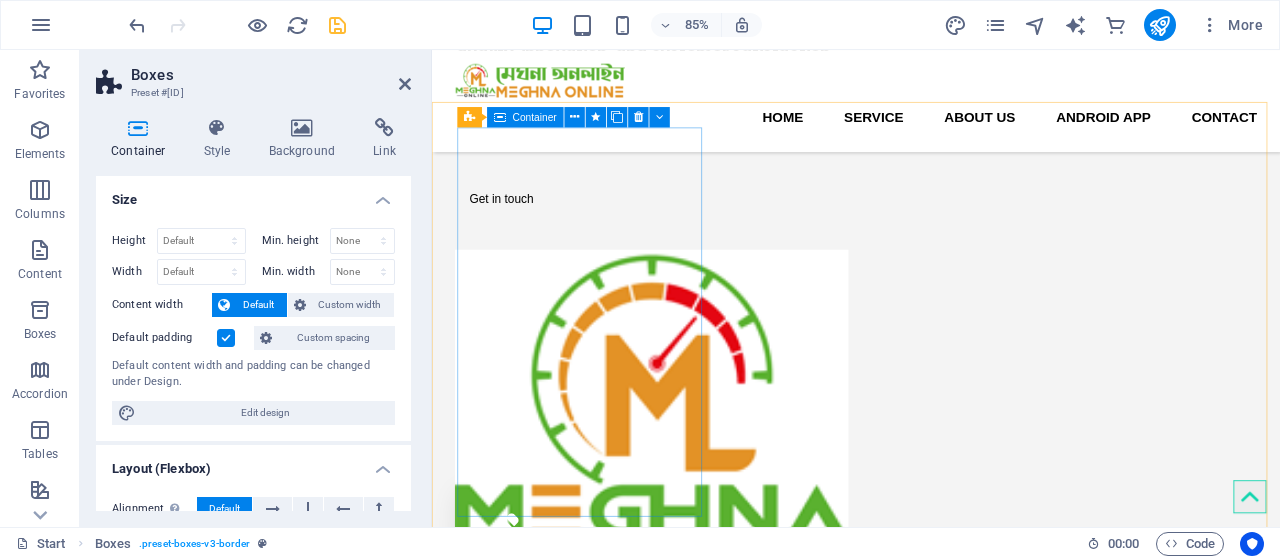 scroll, scrollTop: 354, scrollLeft: 0, axis: vertical 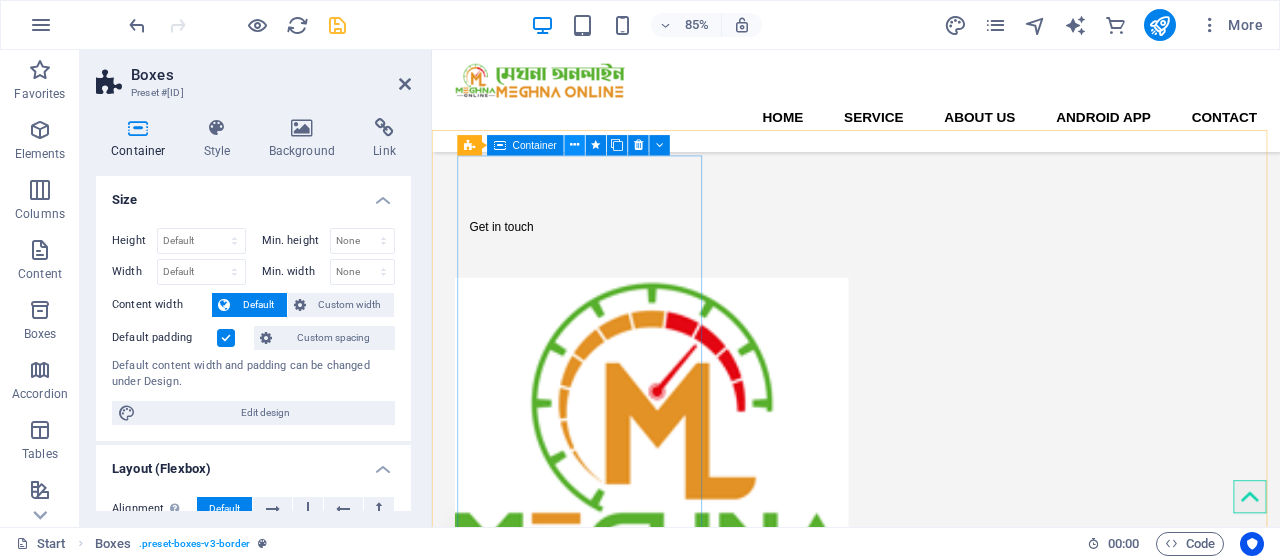 click at bounding box center [574, 145] 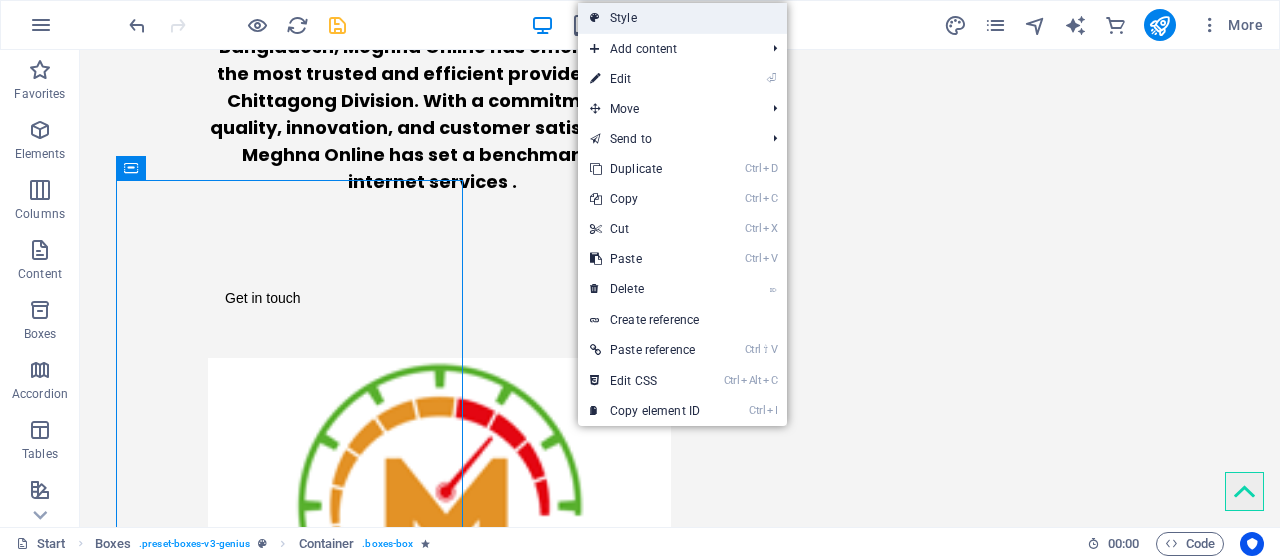 click on "Style" at bounding box center (682, 18) 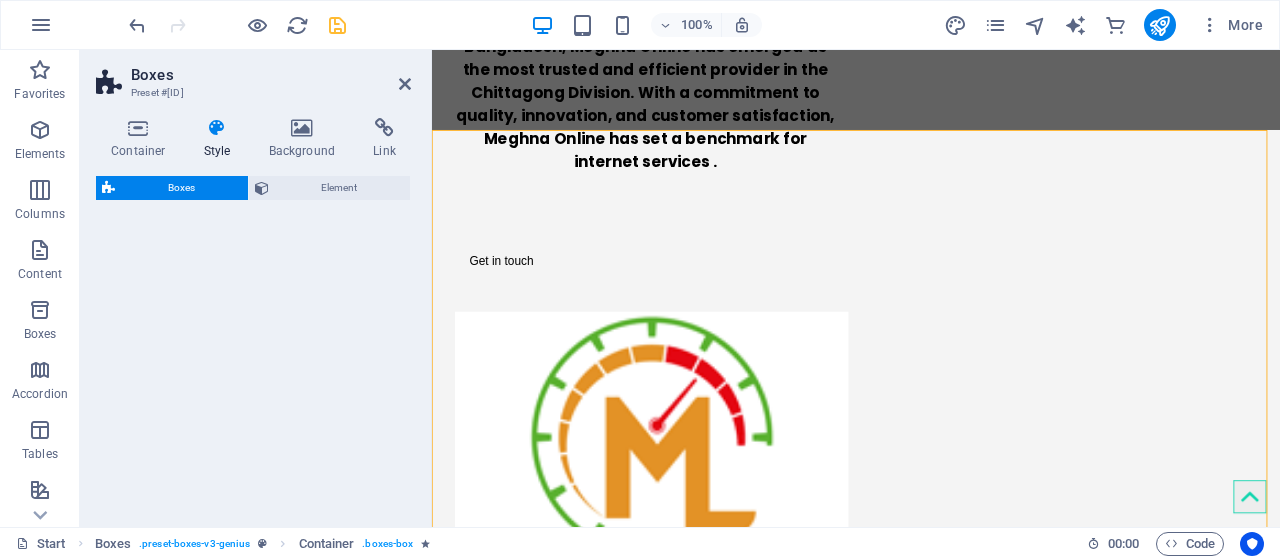 select on "vw" 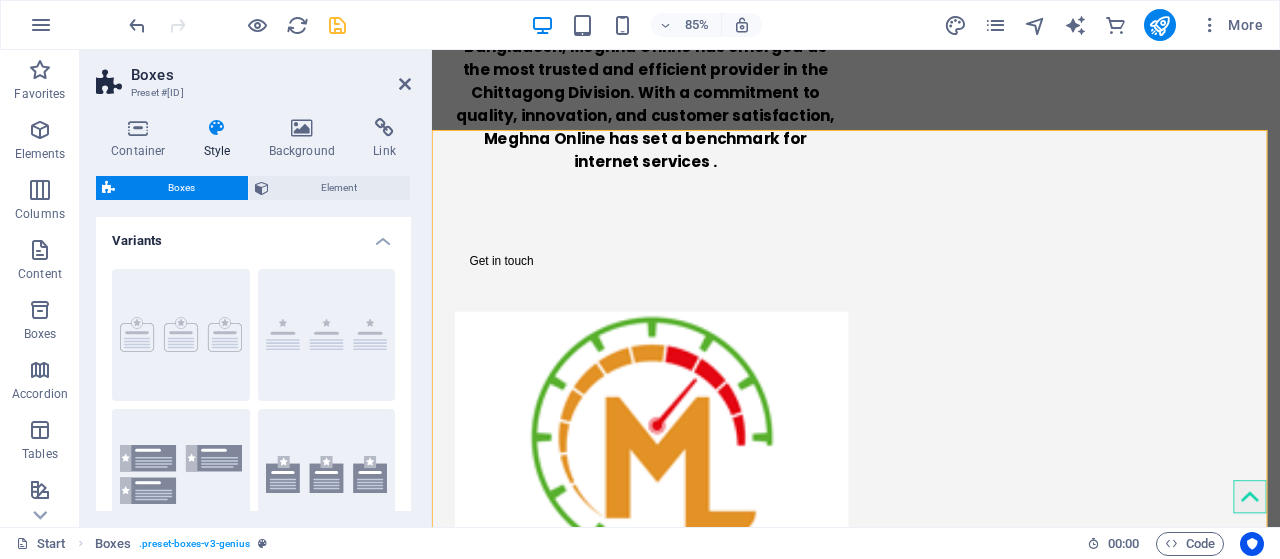click at bounding box center [217, 128] 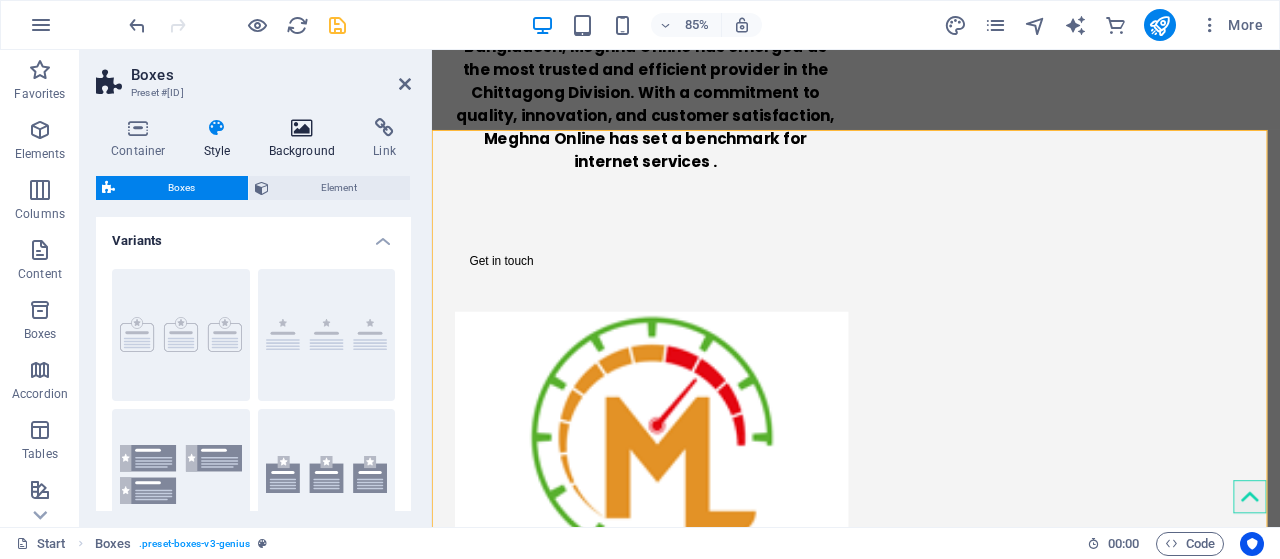 click at bounding box center (302, 128) 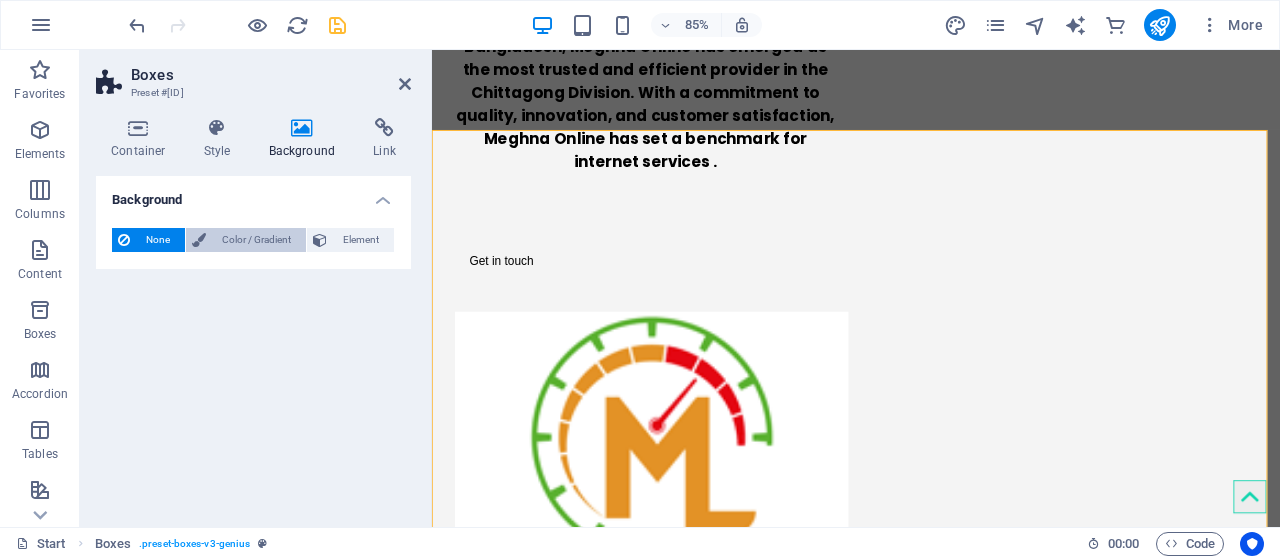 click on "Color / Gradient" at bounding box center (256, 240) 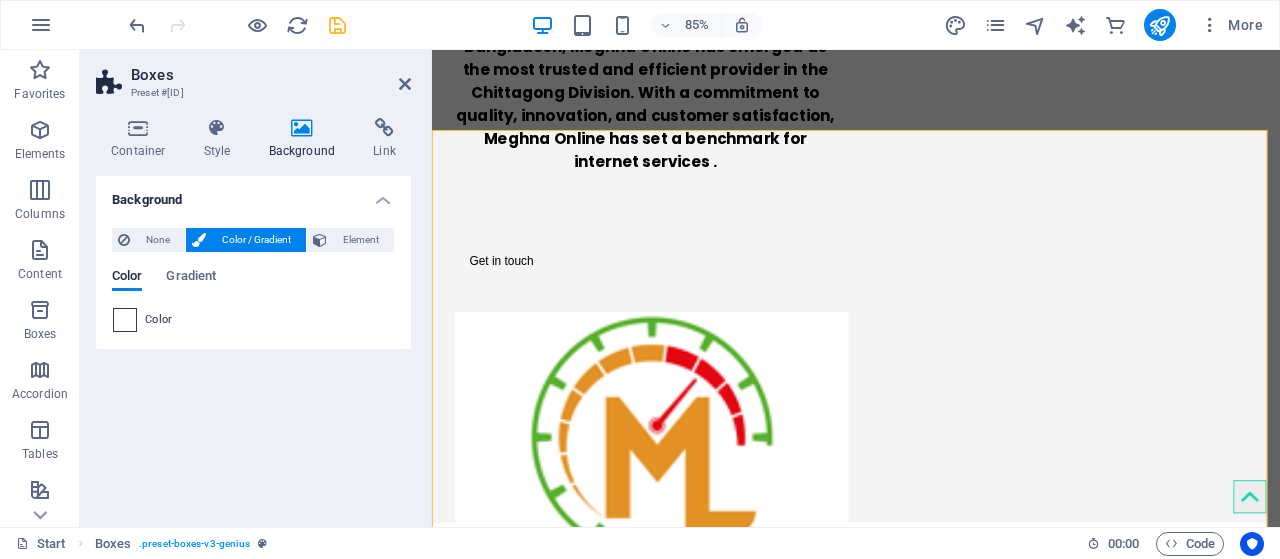 click at bounding box center [125, 320] 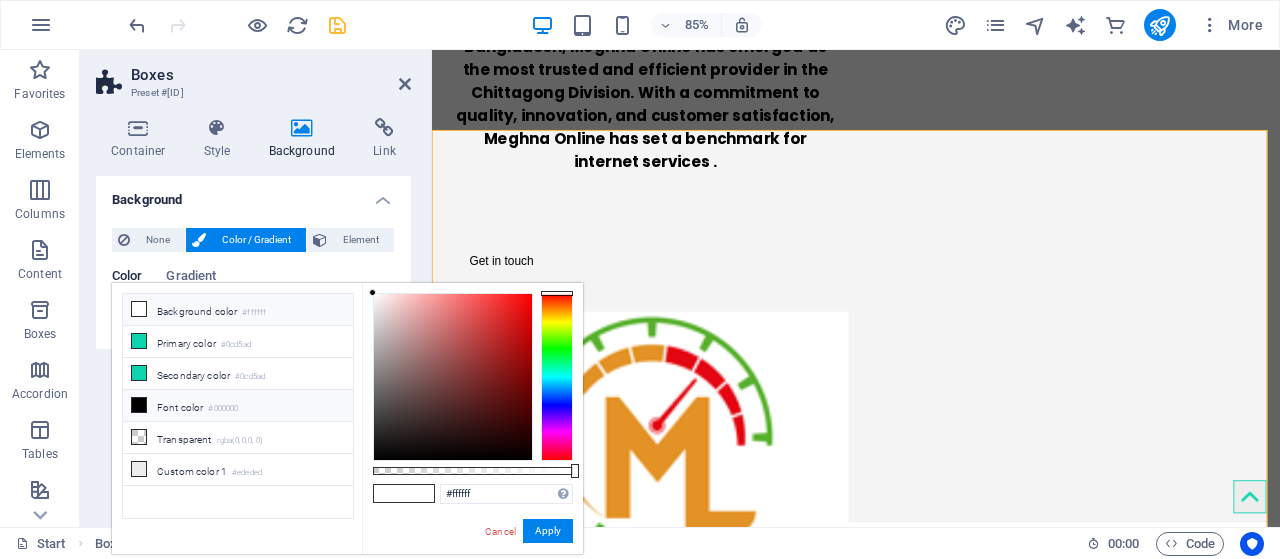 click on "Background color
#ffffff" at bounding box center (238, 310) 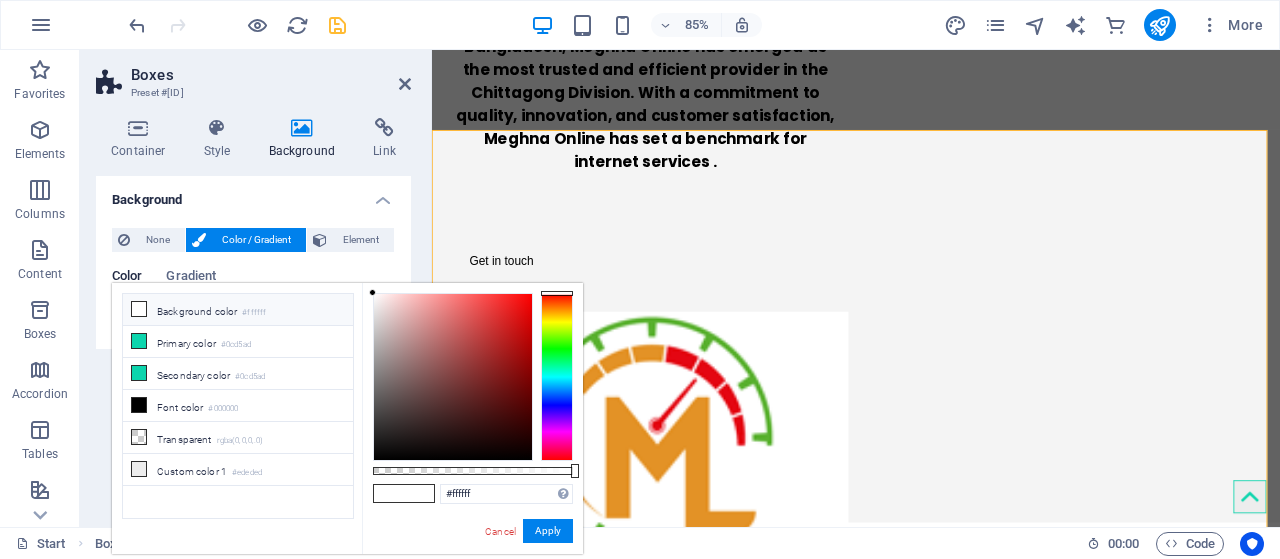 click at bounding box center (139, 309) 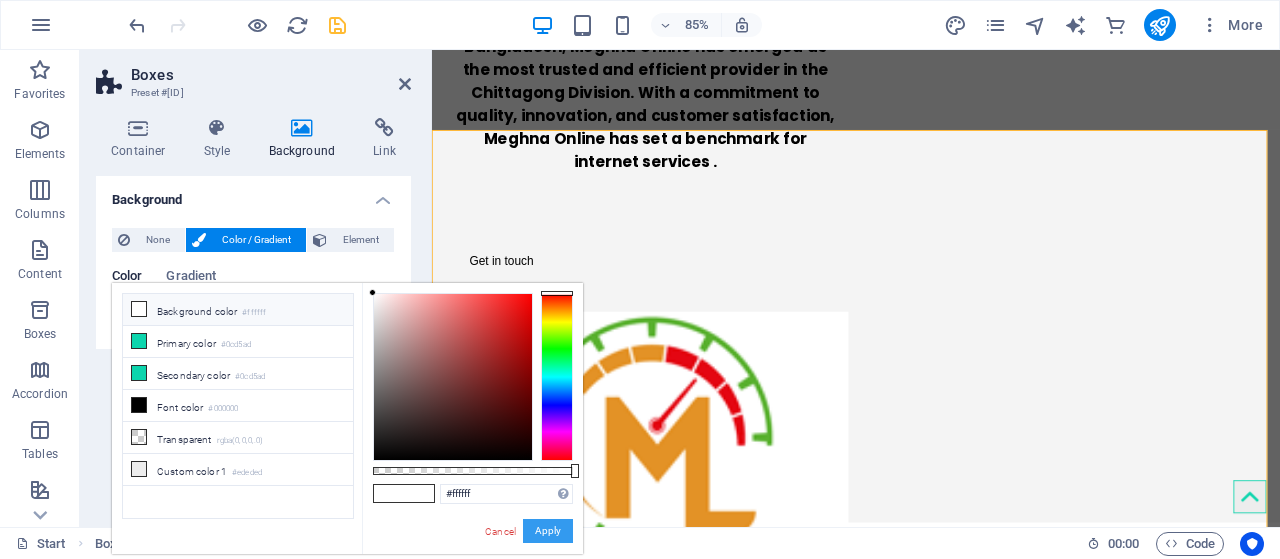 click on "Apply" at bounding box center (548, 531) 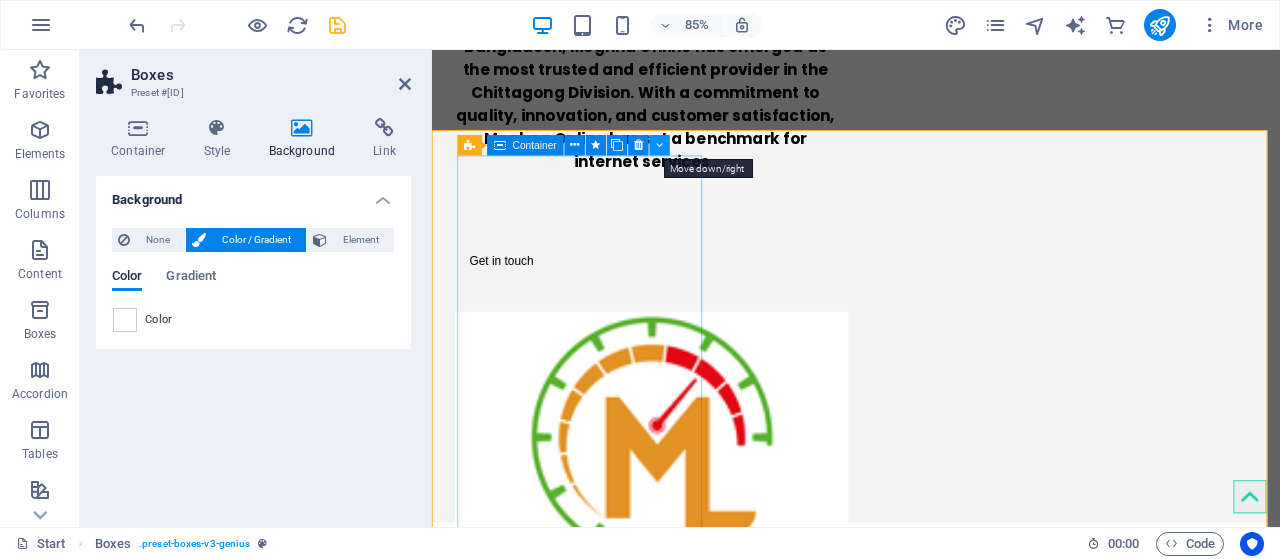 click at bounding box center (660, 145) 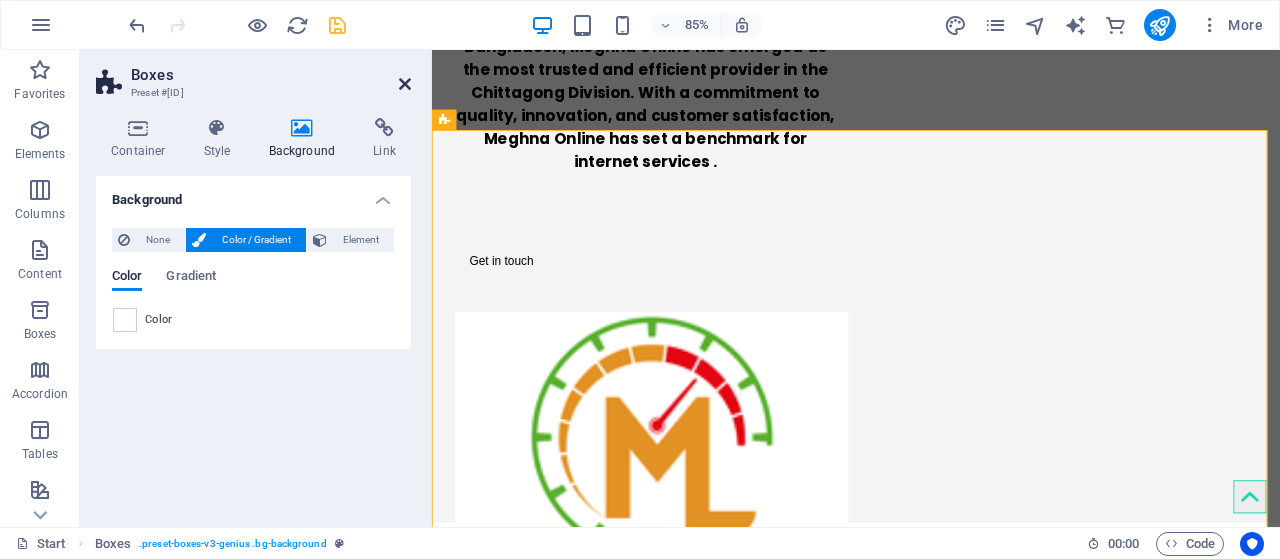 click at bounding box center (405, 84) 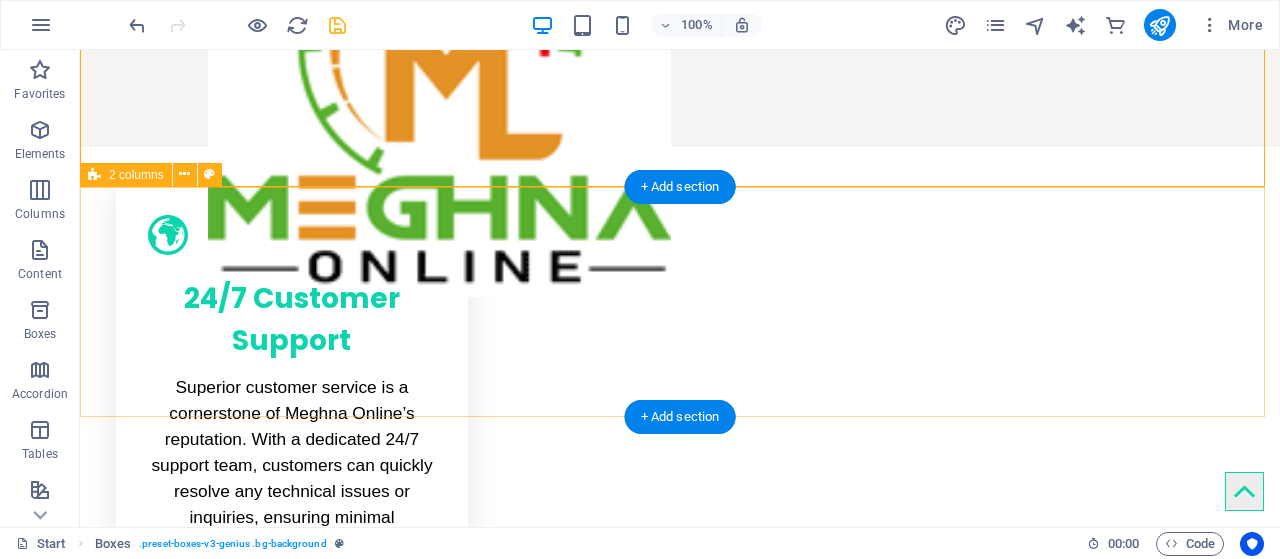scroll, scrollTop: 820, scrollLeft: 0, axis: vertical 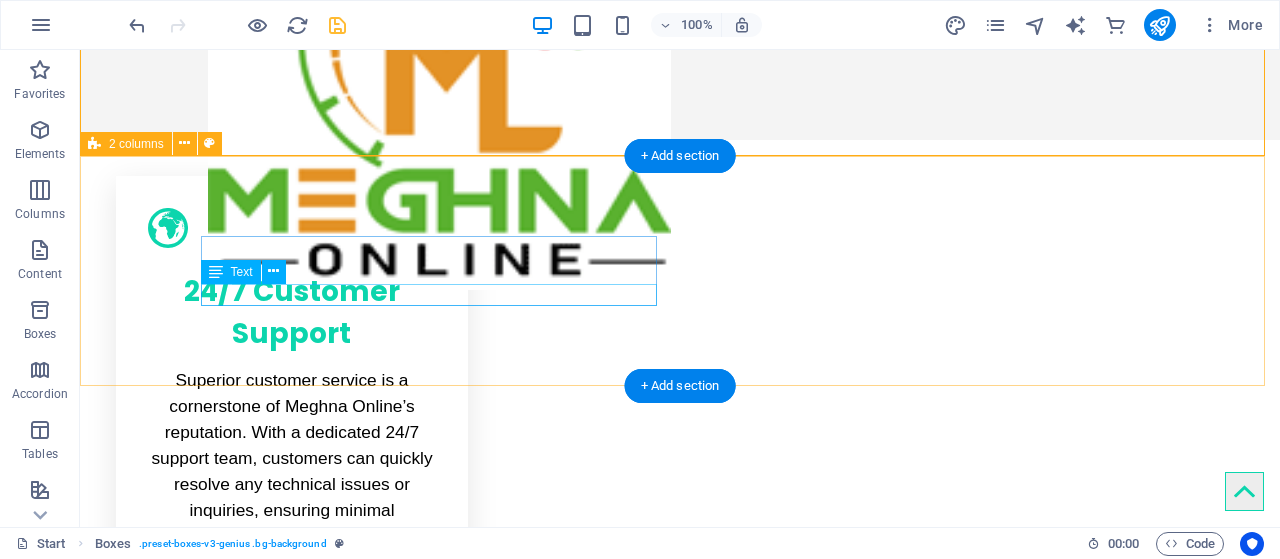 click on "IP TV Link     [URL]" at bounding box center [324, 1525] 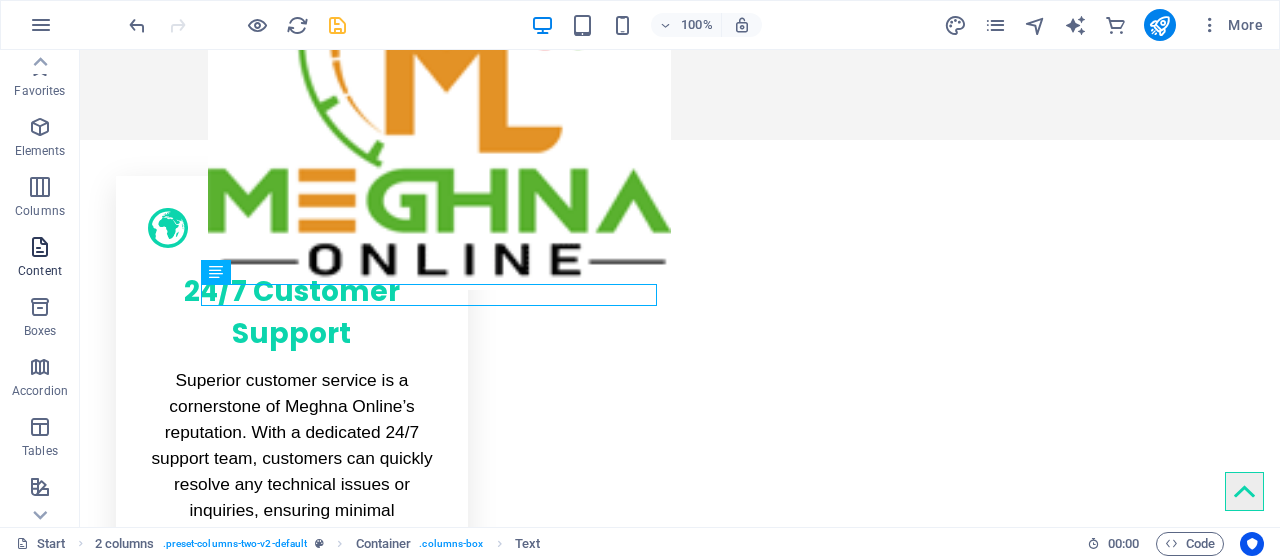 scroll, scrollTop: 0, scrollLeft: 0, axis: both 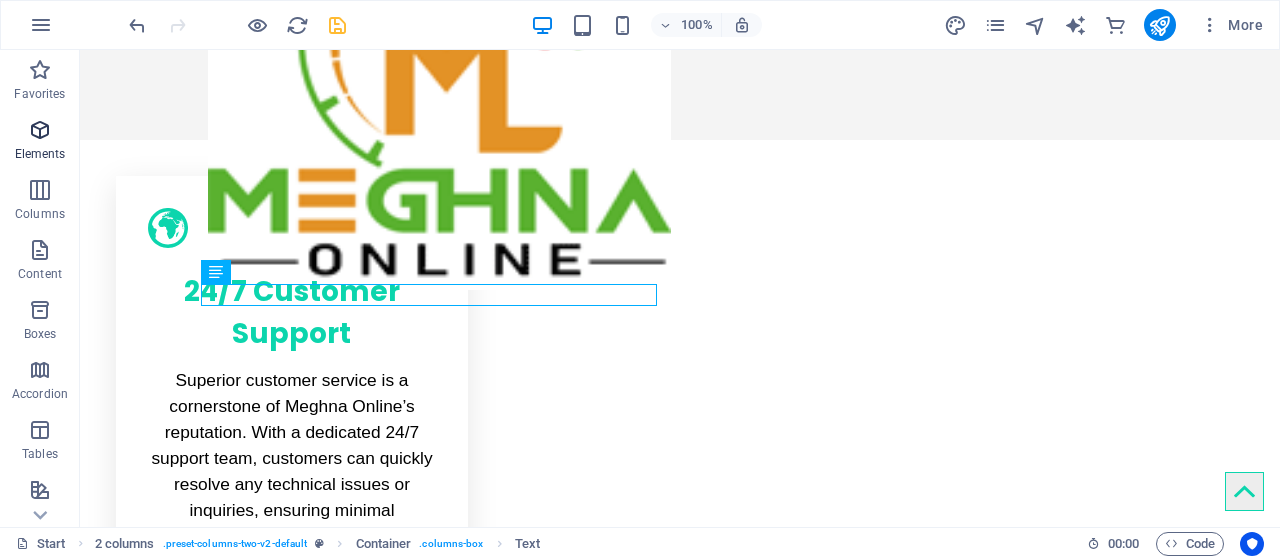 click at bounding box center (40, 130) 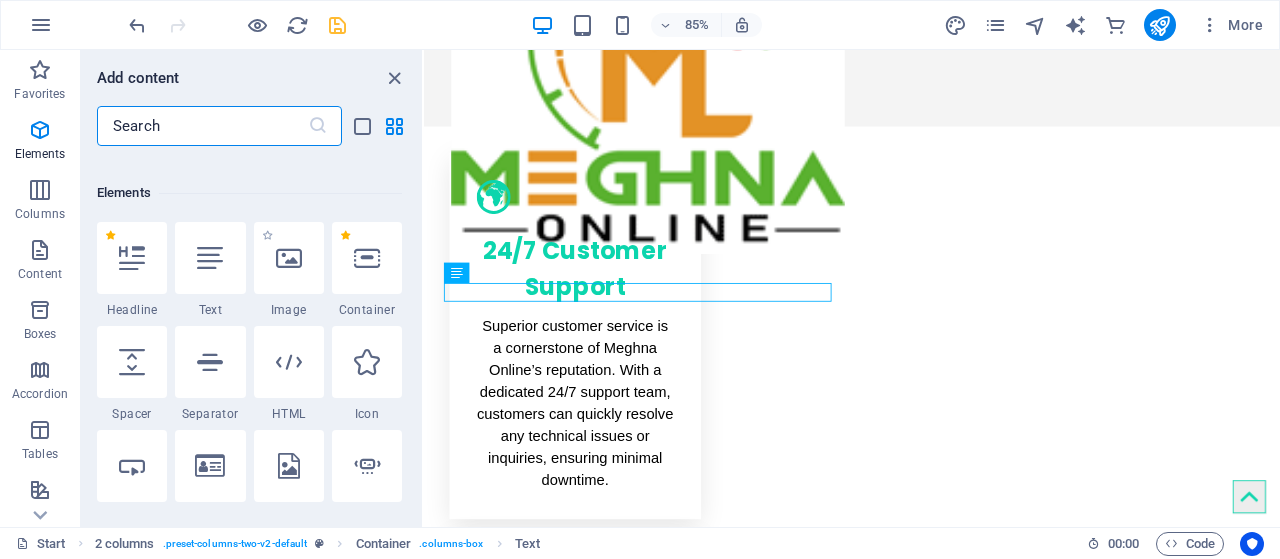 scroll, scrollTop: 180, scrollLeft: 0, axis: vertical 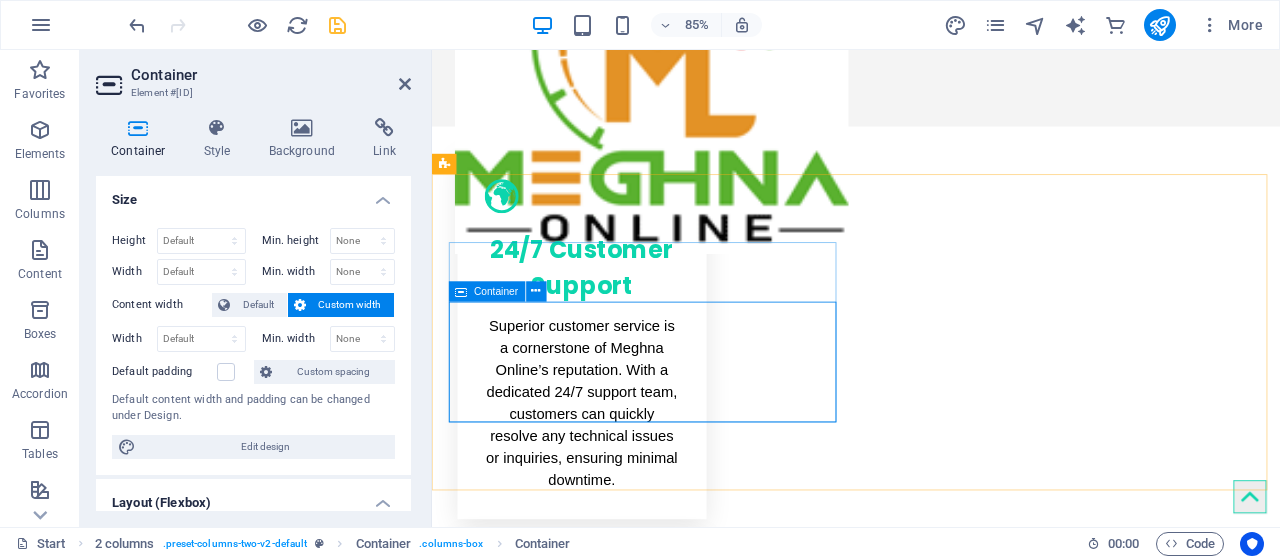 click on "Add elements" at bounding box center [617, 1762] 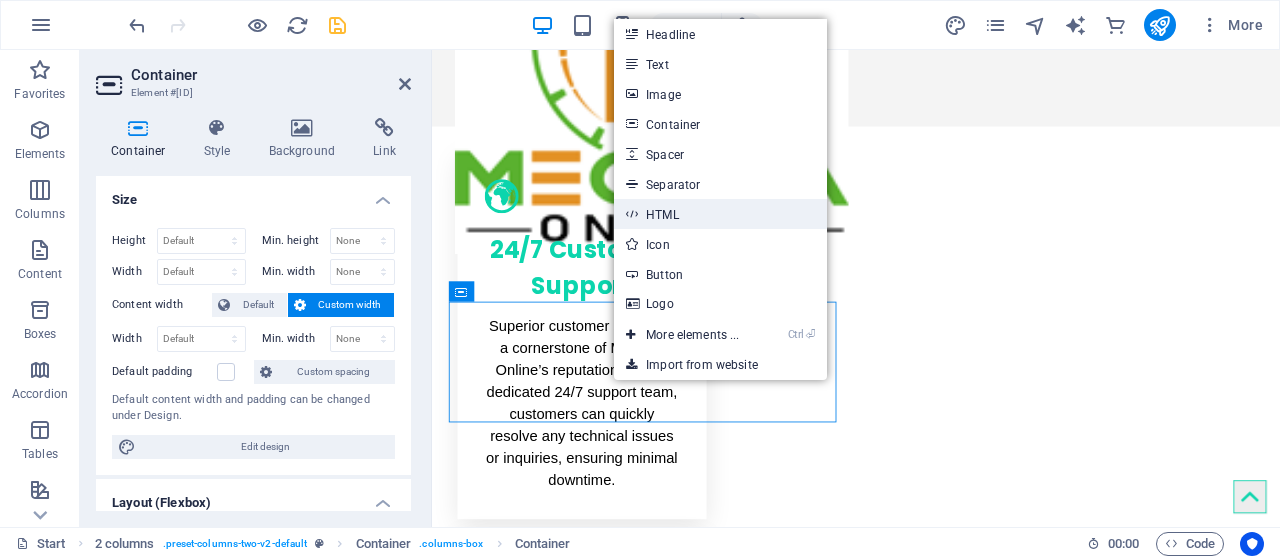 click on "HTML" at bounding box center (720, 214) 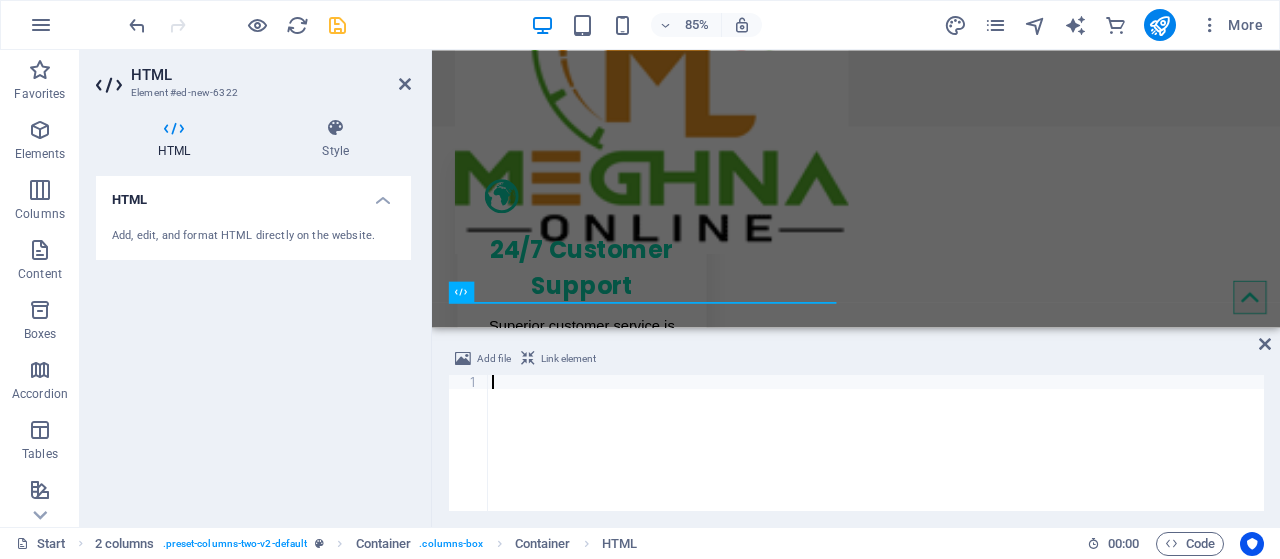 scroll, scrollTop: 158, scrollLeft: 0, axis: vertical 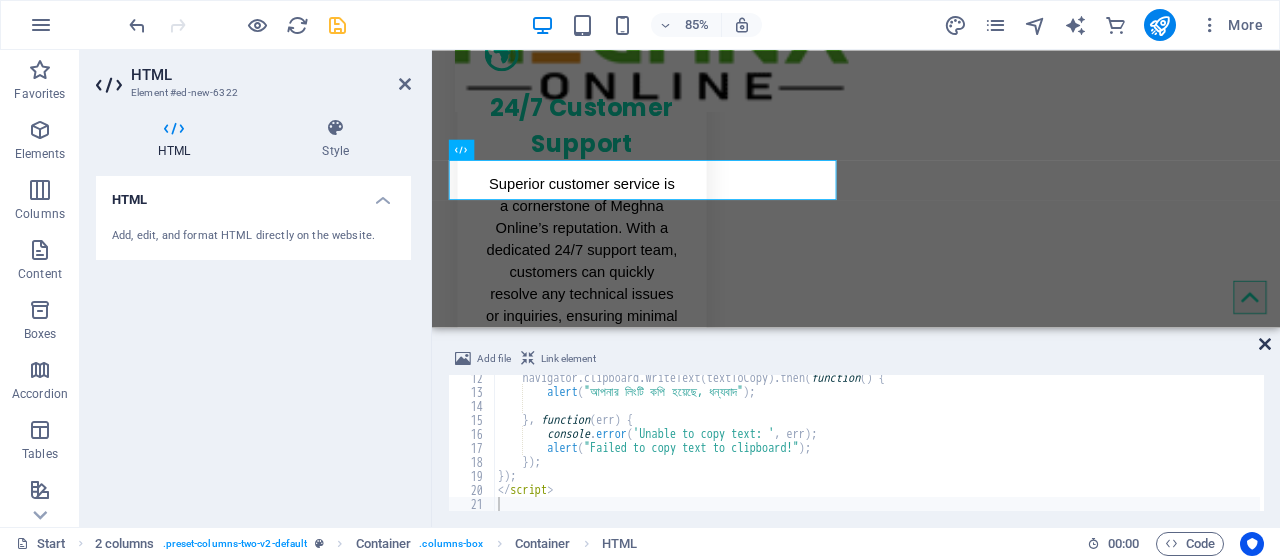 click at bounding box center (1265, 344) 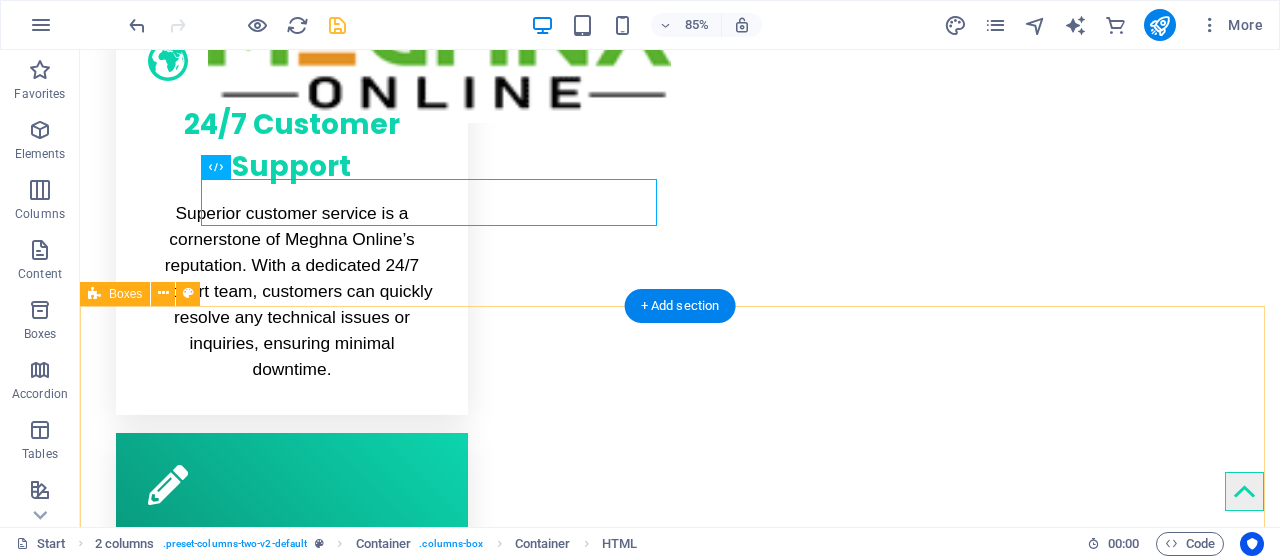 scroll, scrollTop: 947, scrollLeft: 0, axis: vertical 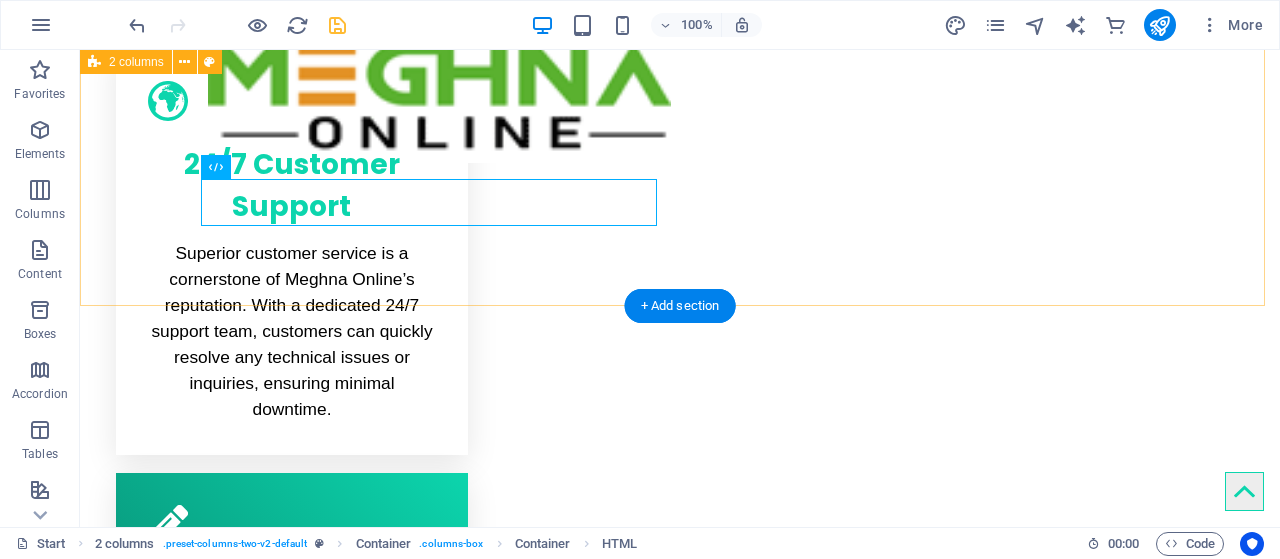 click on "IP TV IP TV Link     [URL]
লিংটি কপি করুন
[URL]
FTP" at bounding box center (680, 1429) 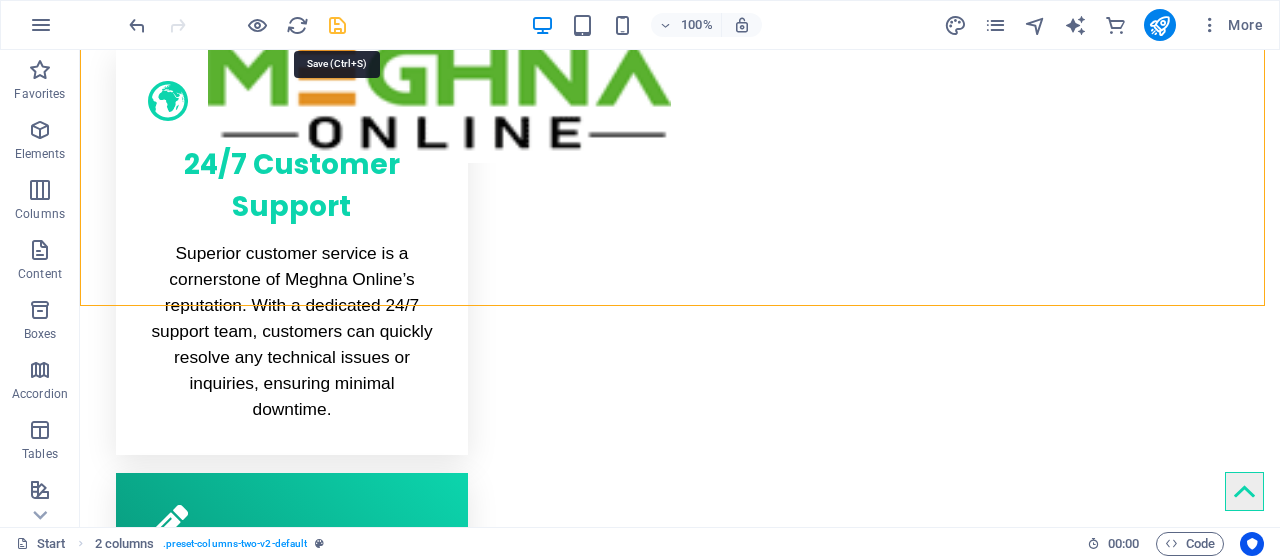 click at bounding box center [337, 25] 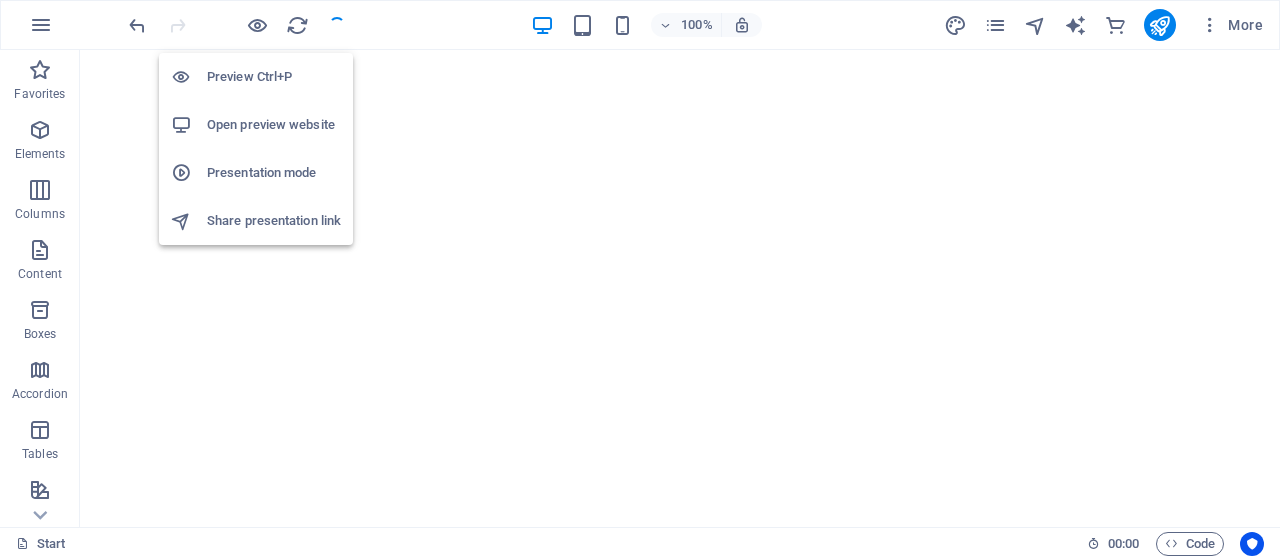scroll, scrollTop: 0, scrollLeft: 0, axis: both 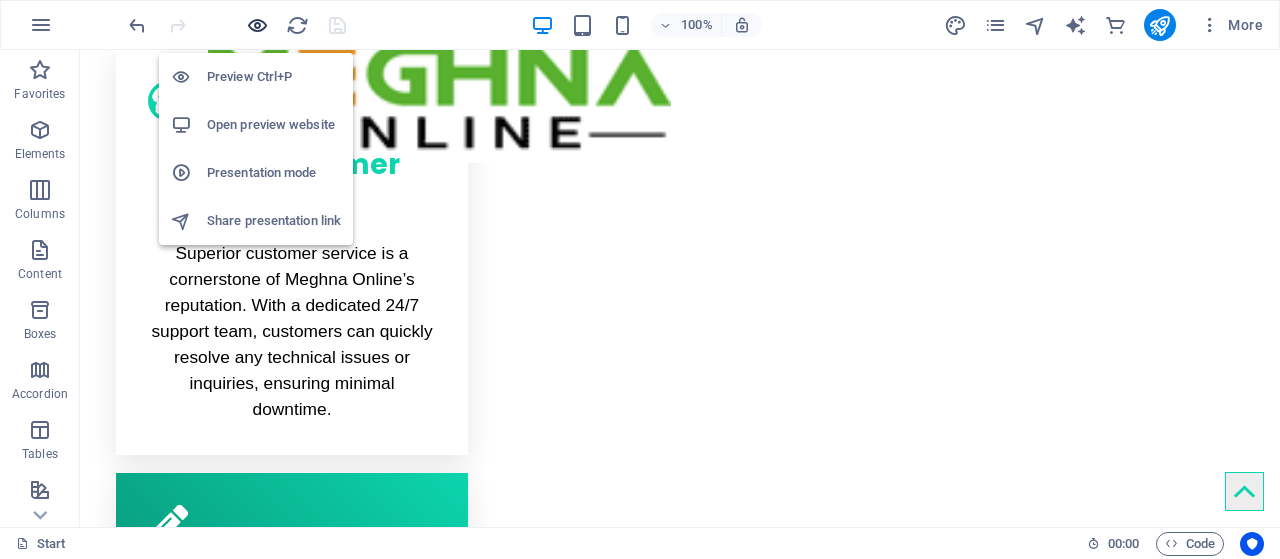 click at bounding box center (257, 25) 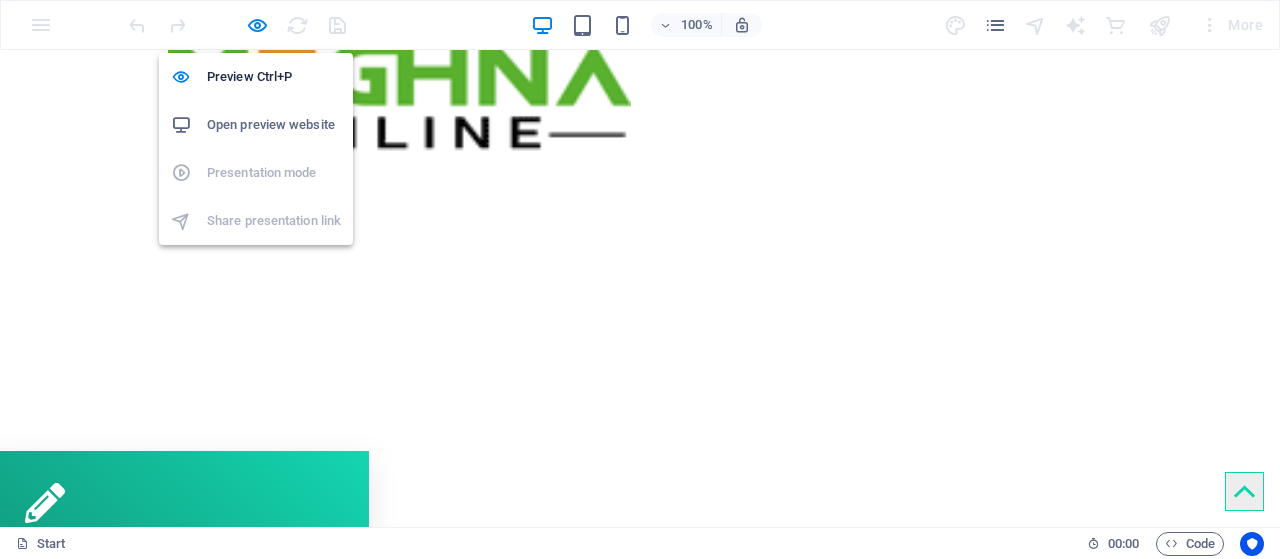 scroll, scrollTop: 952, scrollLeft: 0, axis: vertical 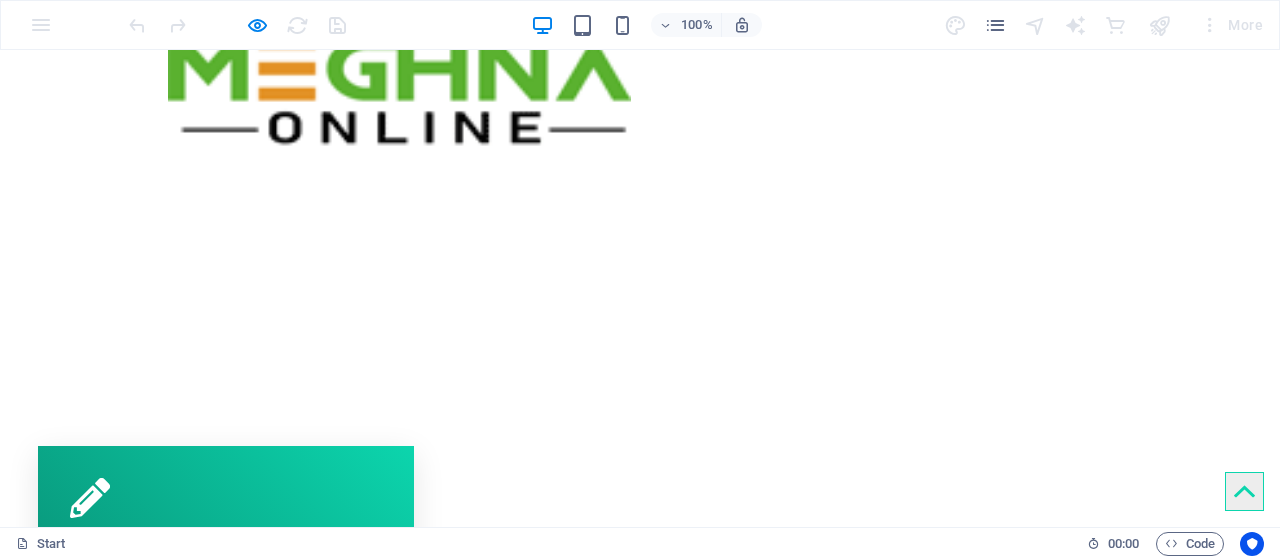 click on "লিংটি কপি করুন" at bounding box center (51, 1371) 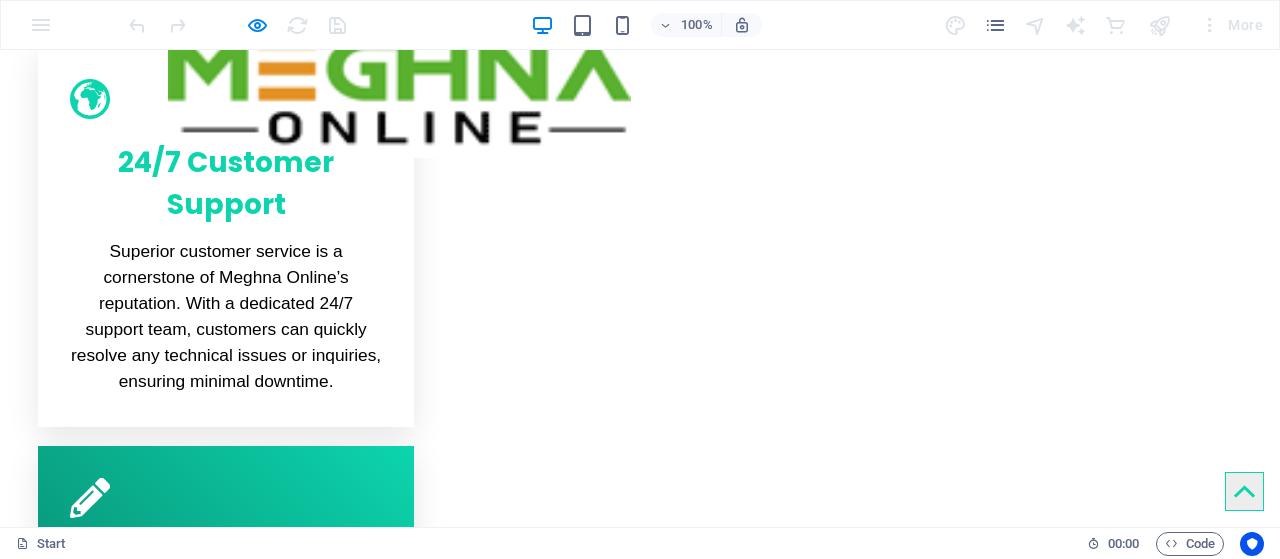 click on "লিংটি কপি করুন" at bounding box center [51, 1371] 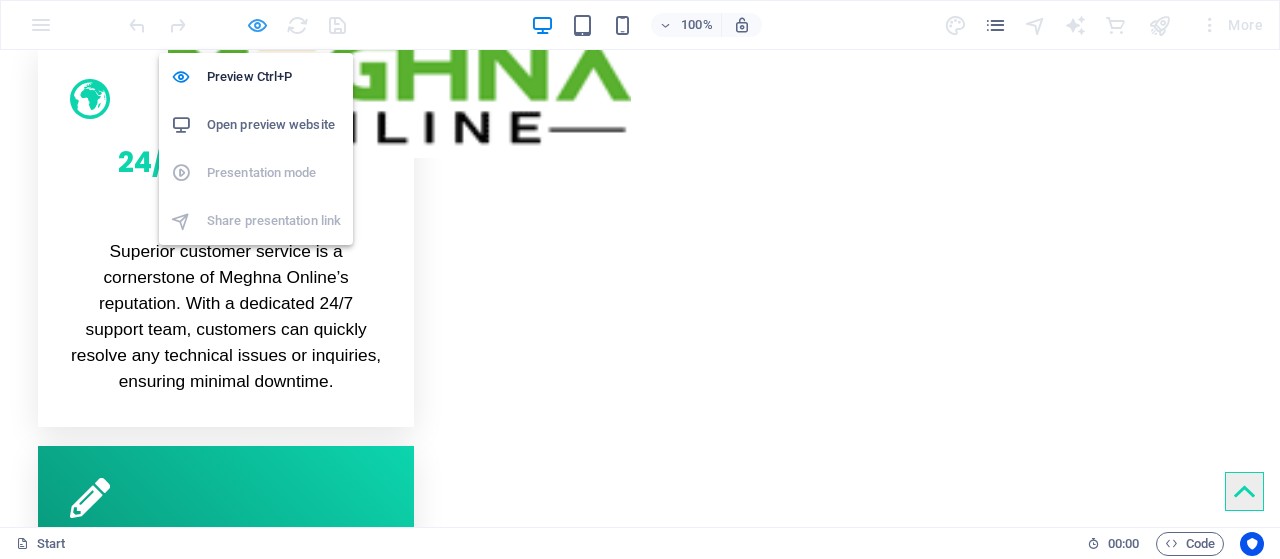 drag, startPoint x: 255, startPoint y: 33, endPoint x: 463, endPoint y: 283, distance: 325.21378 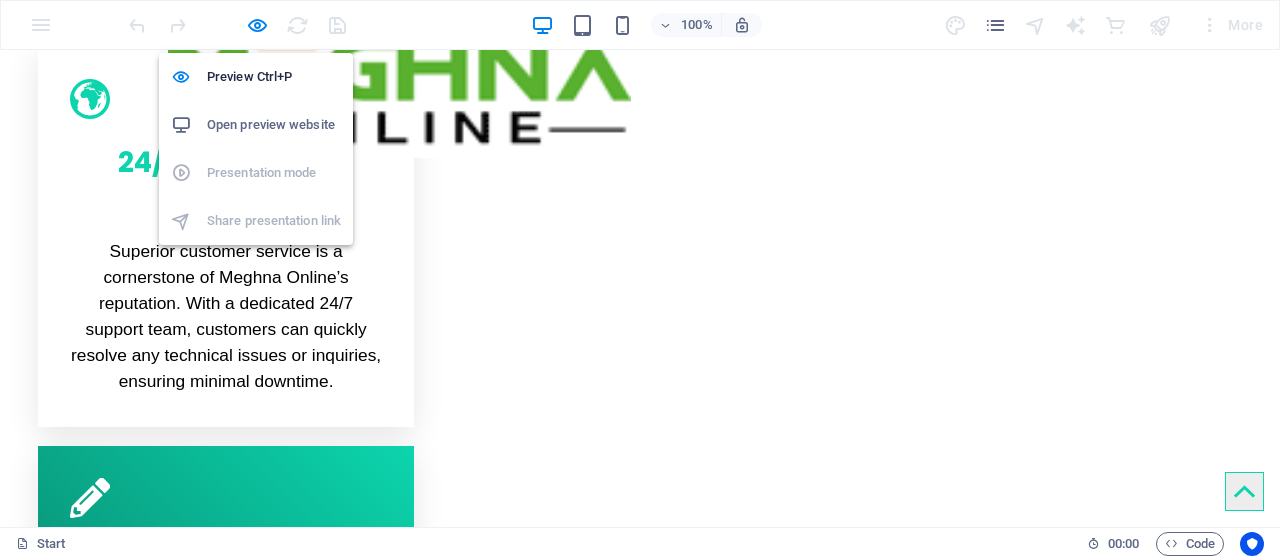 scroll, scrollTop: 947, scrollLeft: 0, axis: vertical 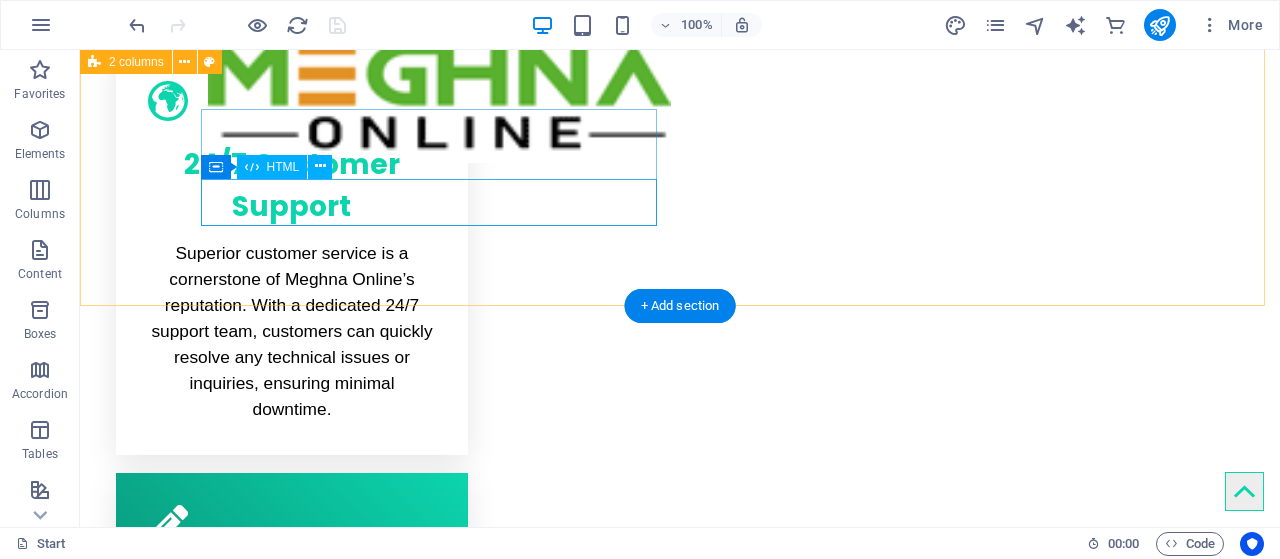 click on "লিংটি কপি করুন
[URL]" at bounding box center [324, 1432] 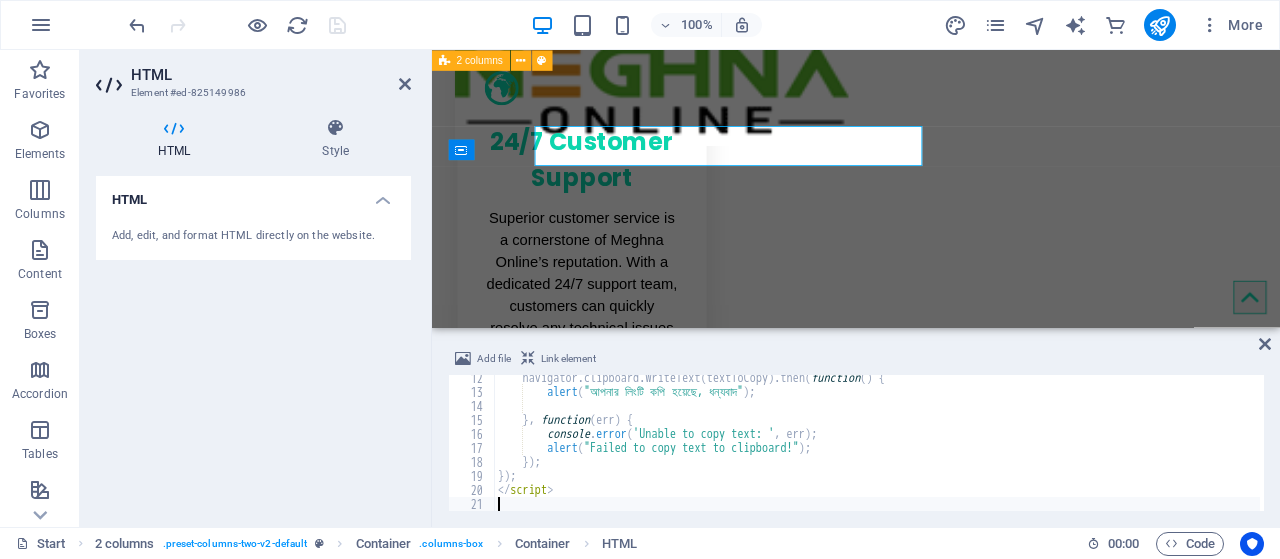 scroll, scrollTop: 987, scrollLeft: 0, axis: vertical 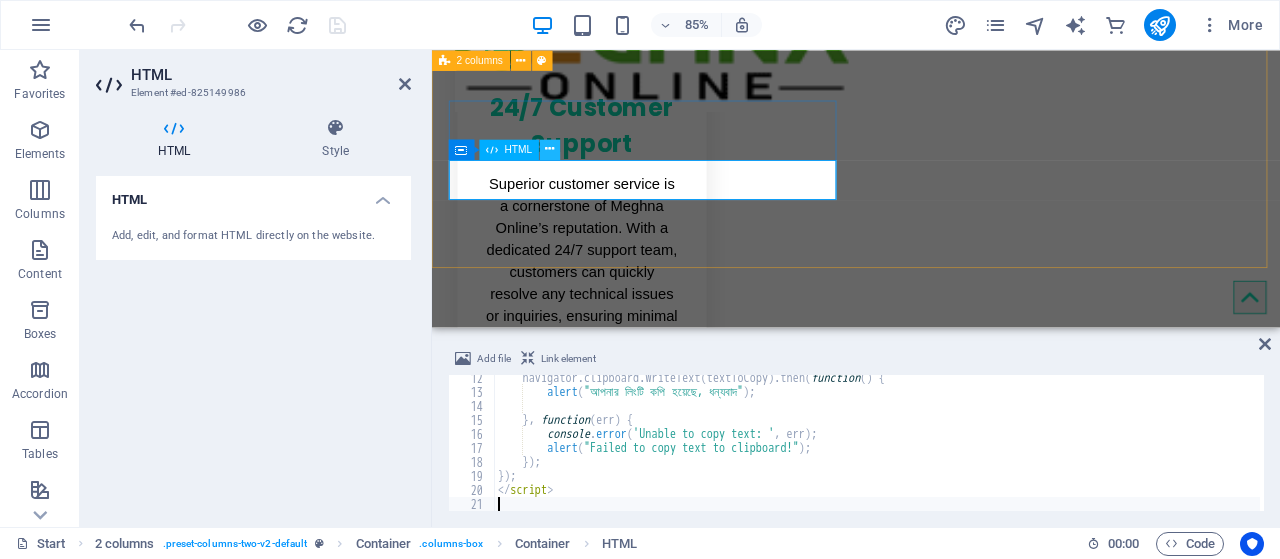 click at bounding box center (550, 149) 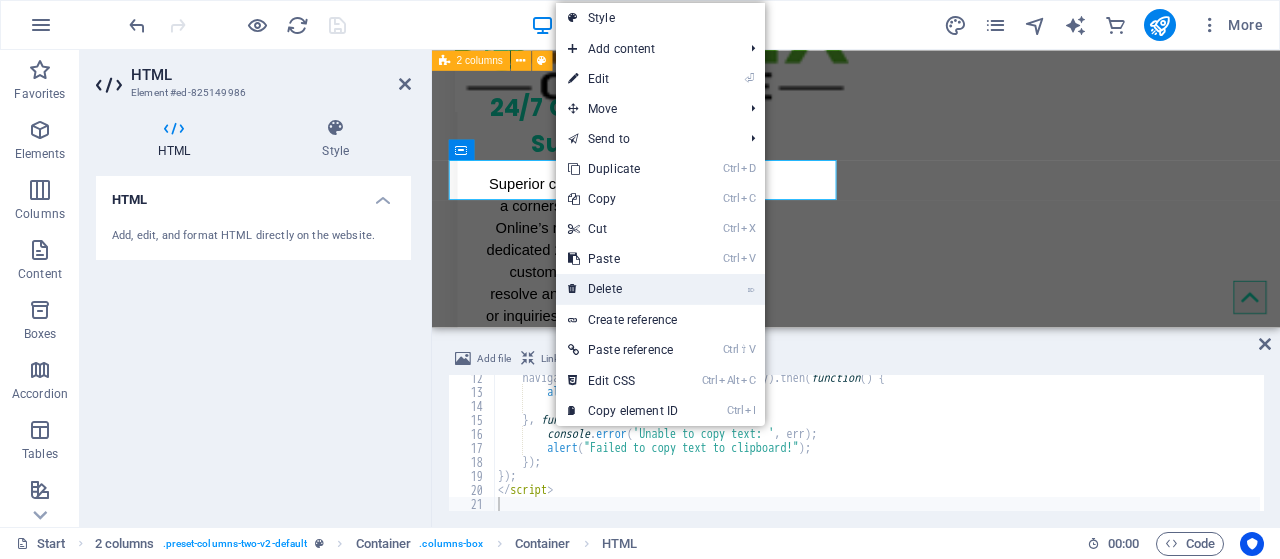 click on "⌦  Delete" at bounding box center [623, 289] 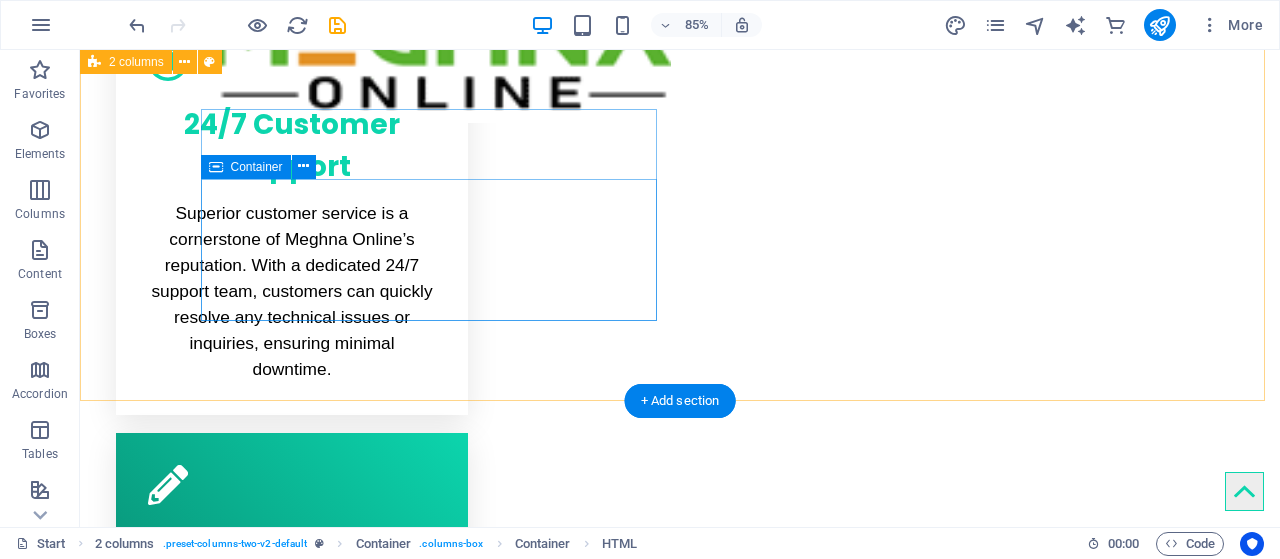 scroll, scrollTop: 947, scrollLeft: 0, axis: vertical 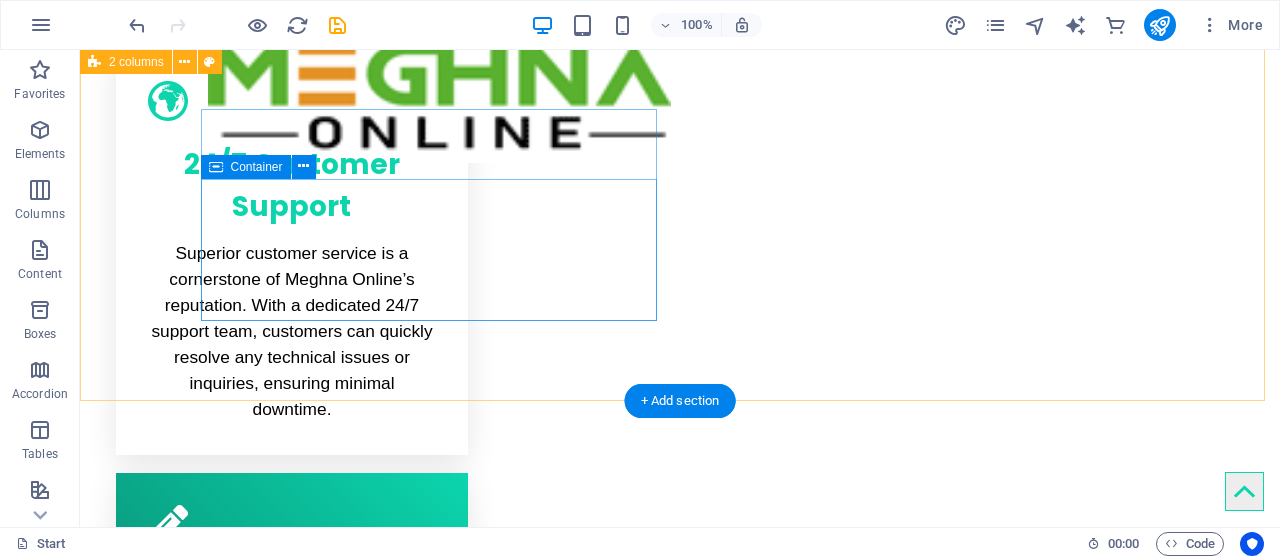 click on "Add elements" at bounding box center [265, 1510] 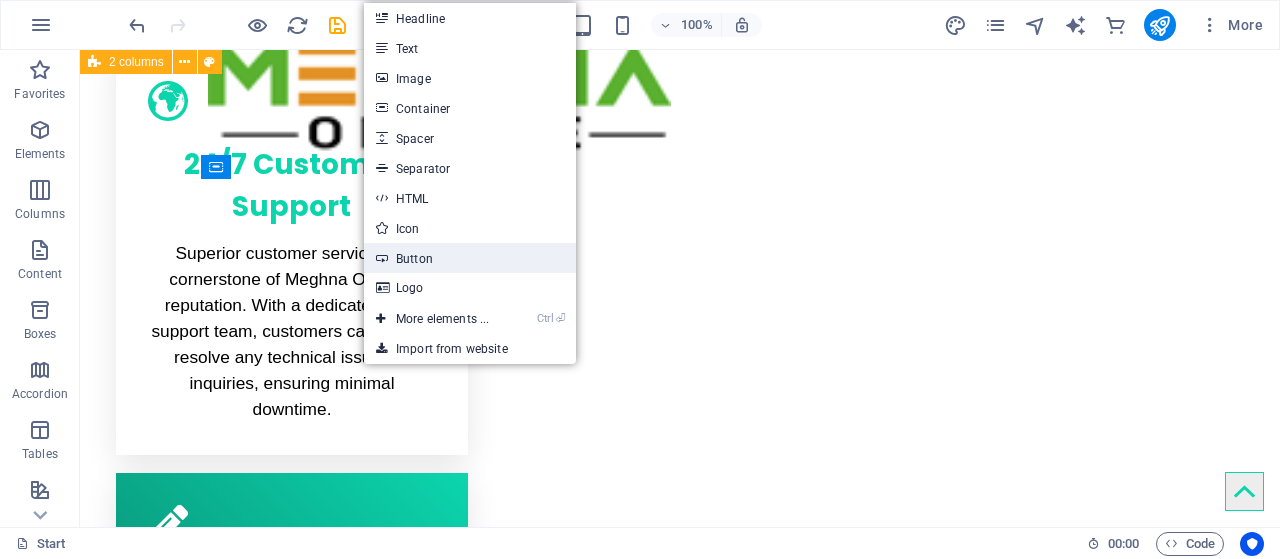 click on "Button" at bounding box center (470, 258) 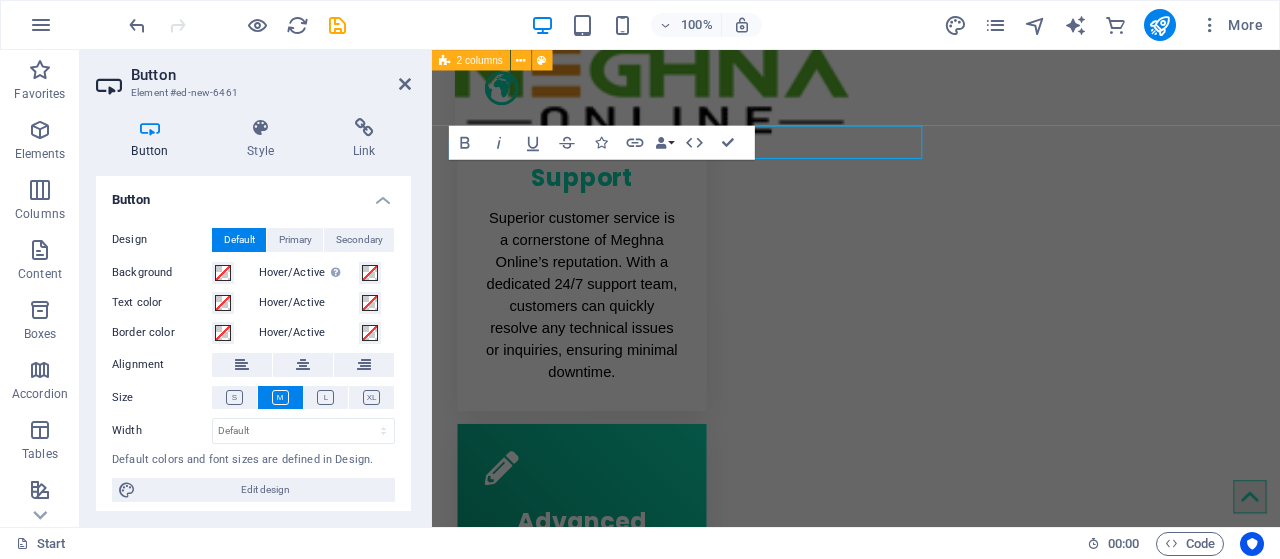 scroll, scrollTop: 987, scrollLeft: 0, axis: vertical 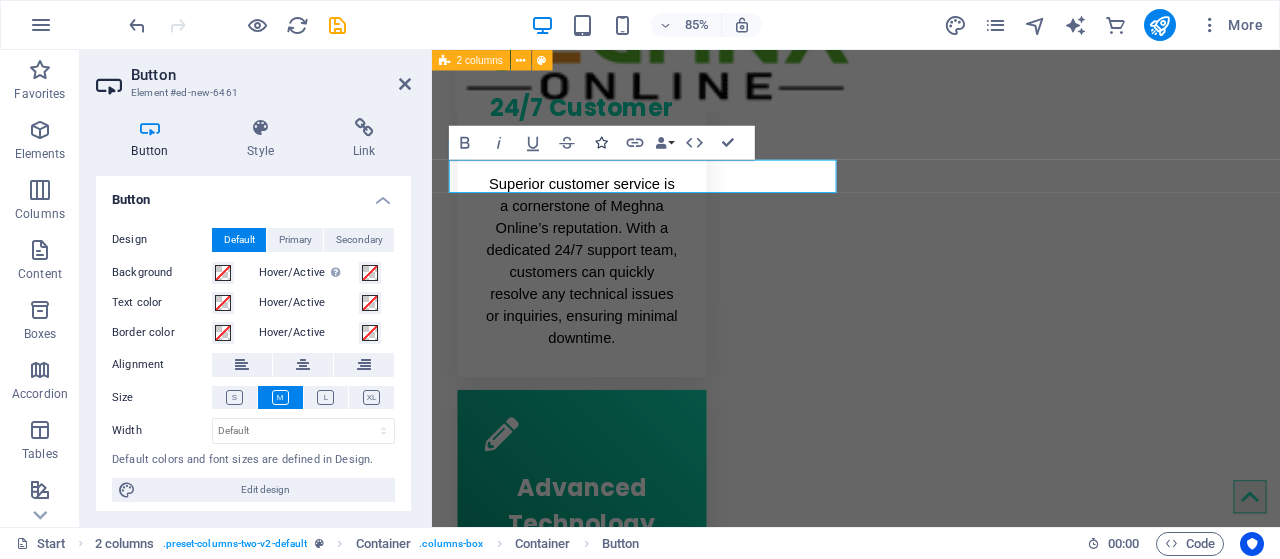 type 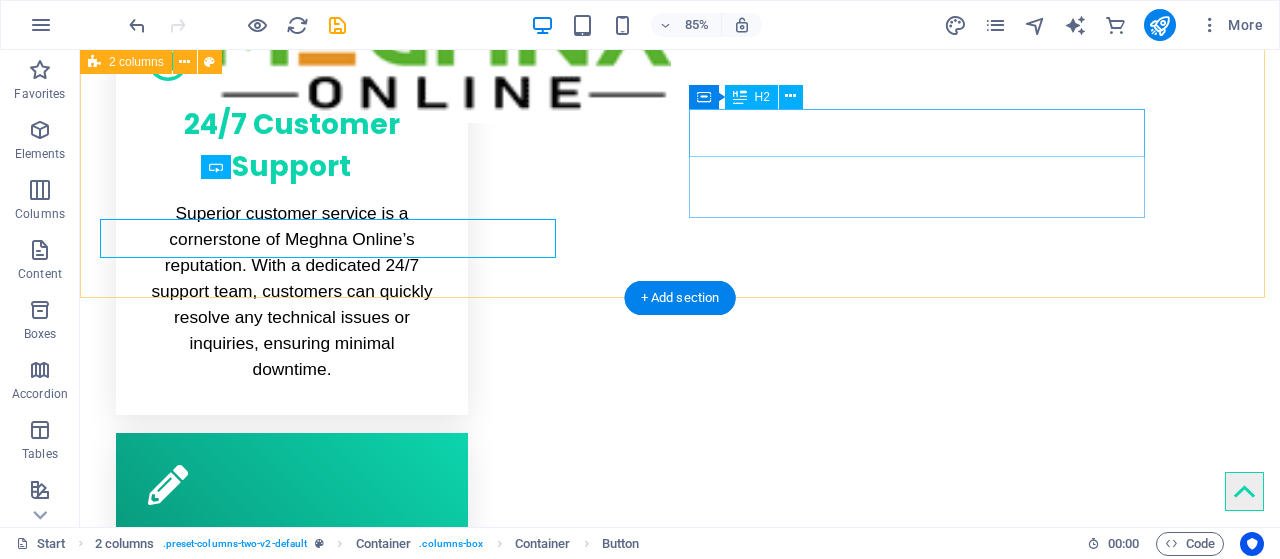 scroll, scrollTop: 947, scrollLeft: 0, axis: vertical 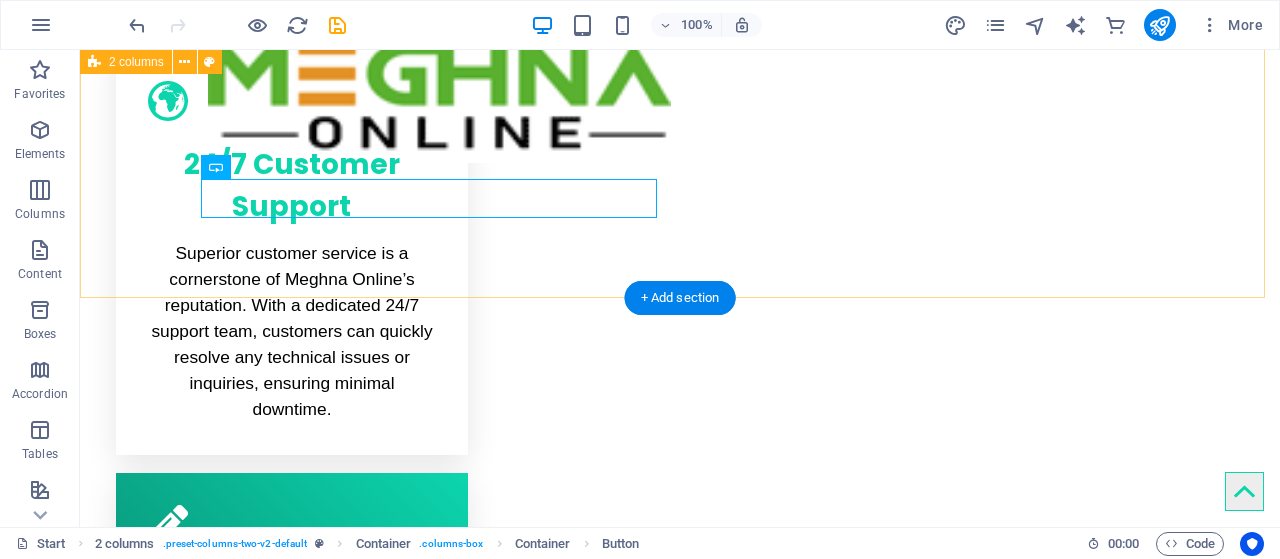 click on "IP TV IP TV Link     https://meghnaonline.net/tv.m3u8 IP TV Pro FTP" at bounding box center (680, 1425) 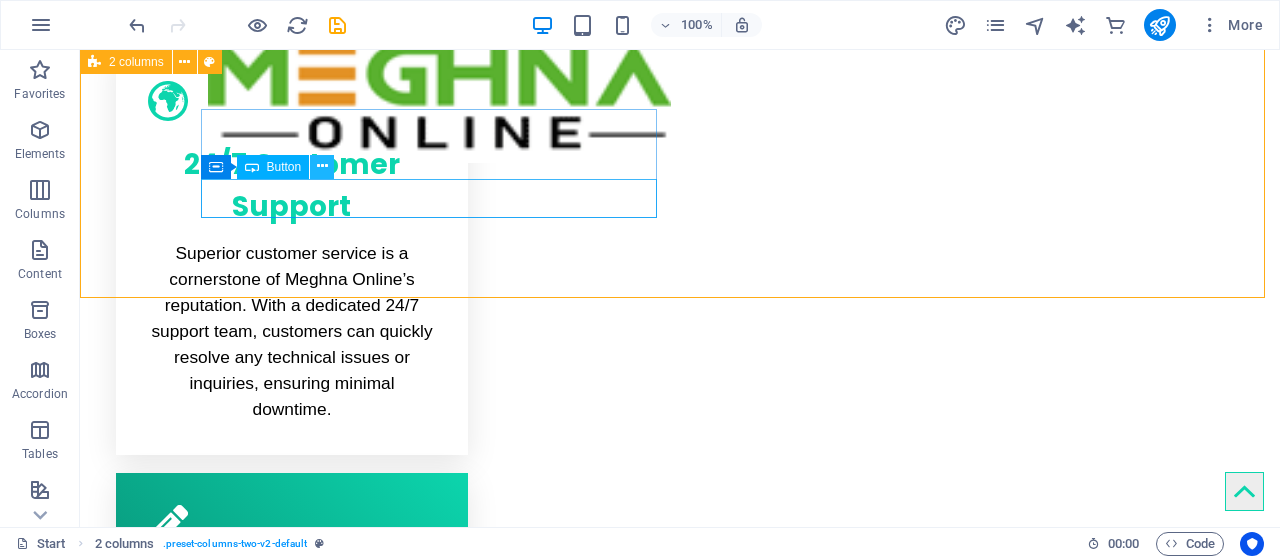 click at bounding box center [322, 166] 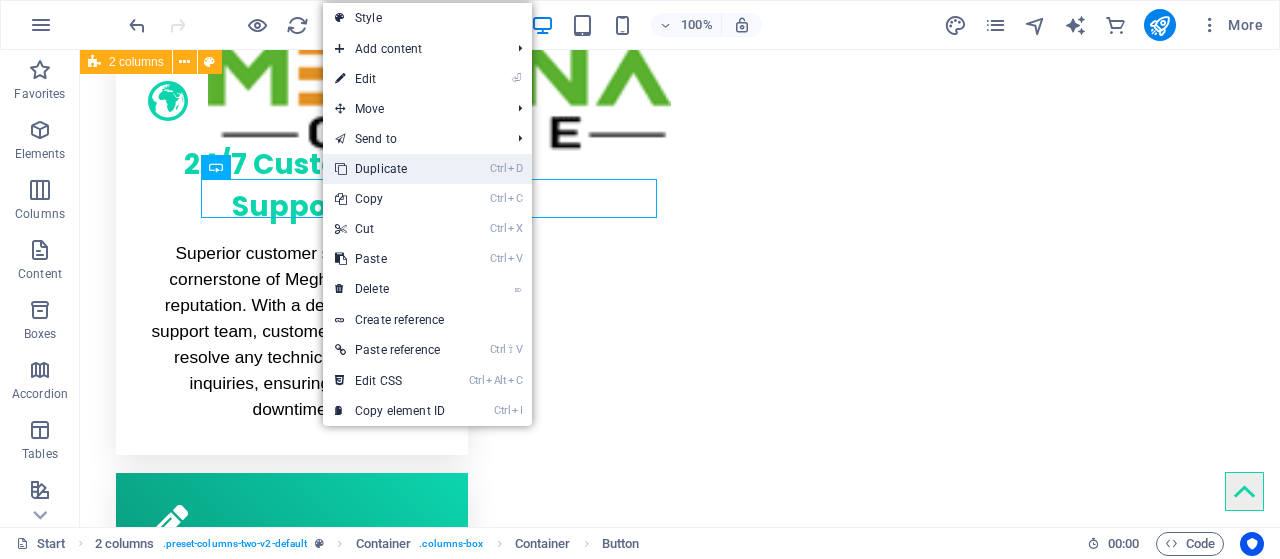 click on "Ctrl D  Duplicate" at bounding box center [390, 169] 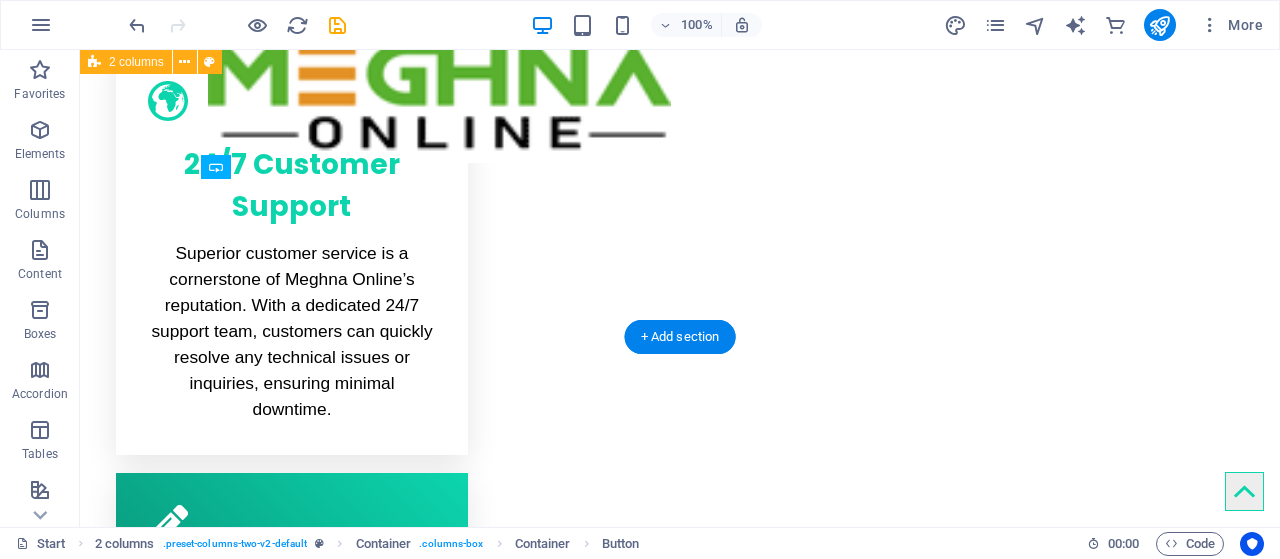 drag, startPoint x: 238, startPoint y: 233, endPoint x: 351, endPoint y: 214, distance: 114.58621 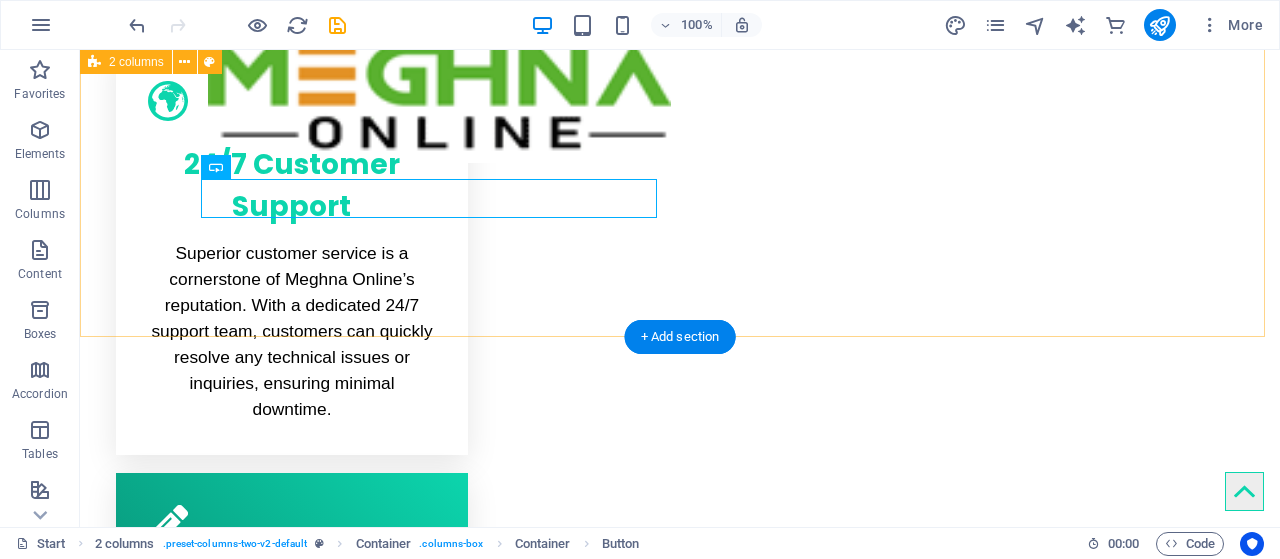 click on "IP TV IP TV Link     https://meghnaonline.net/tv.m3u8 IP TV Pro IP TV Pro FTP" at bounding box center (680, 1445) 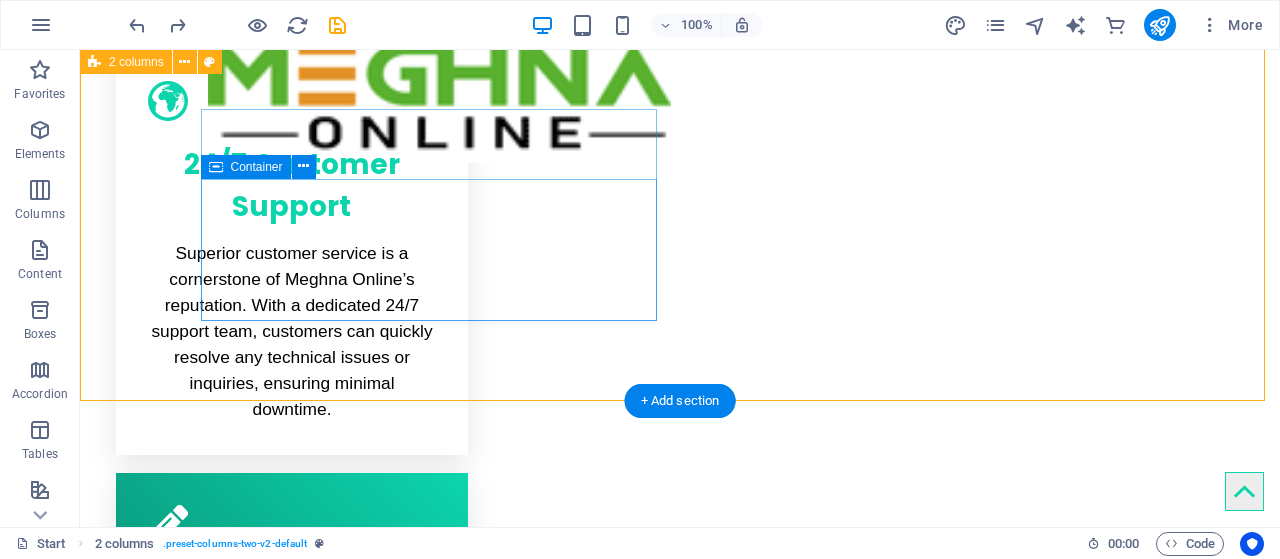 click on "Add elements" at bounding box center (265, 1510) 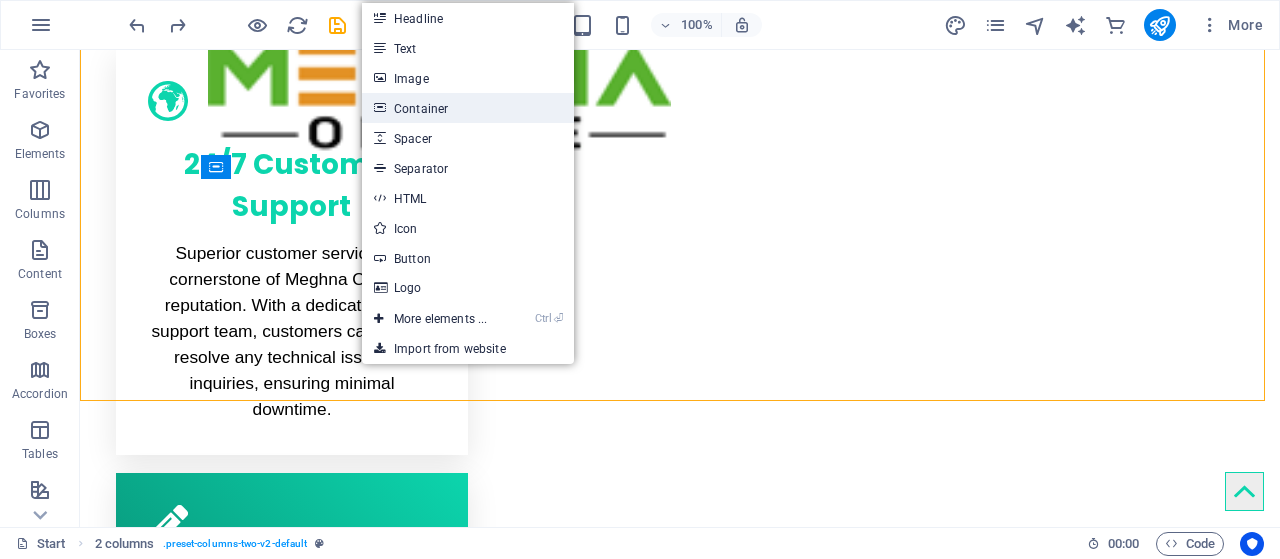 click on "Container" at bounding box center [468, 108] 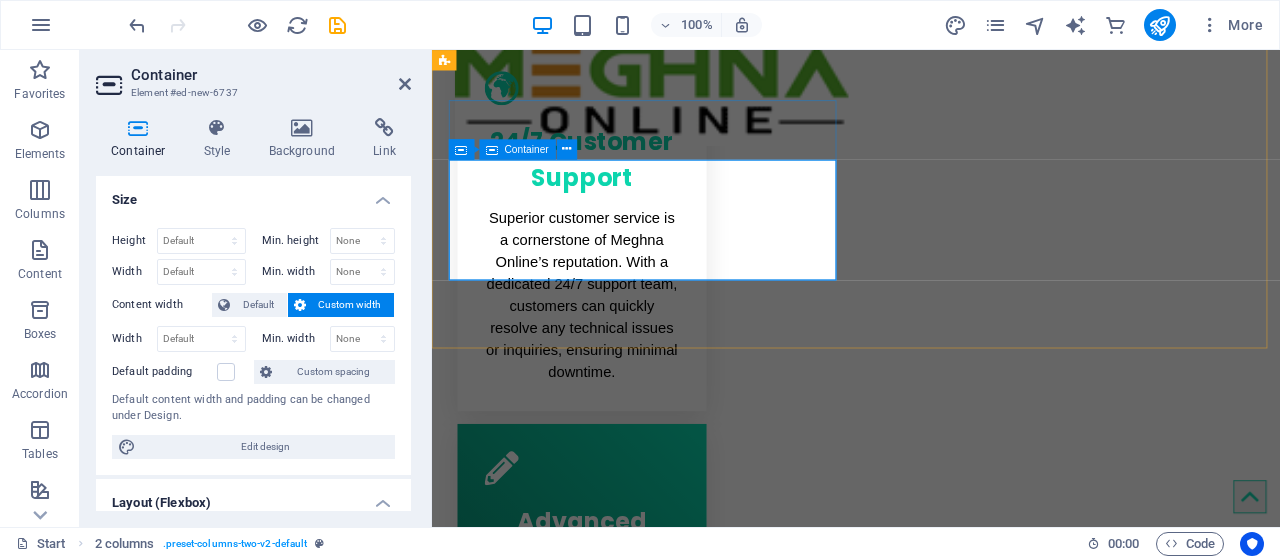 scroll, scrollTop: 987, scrollLeft: 0, axis: vertical 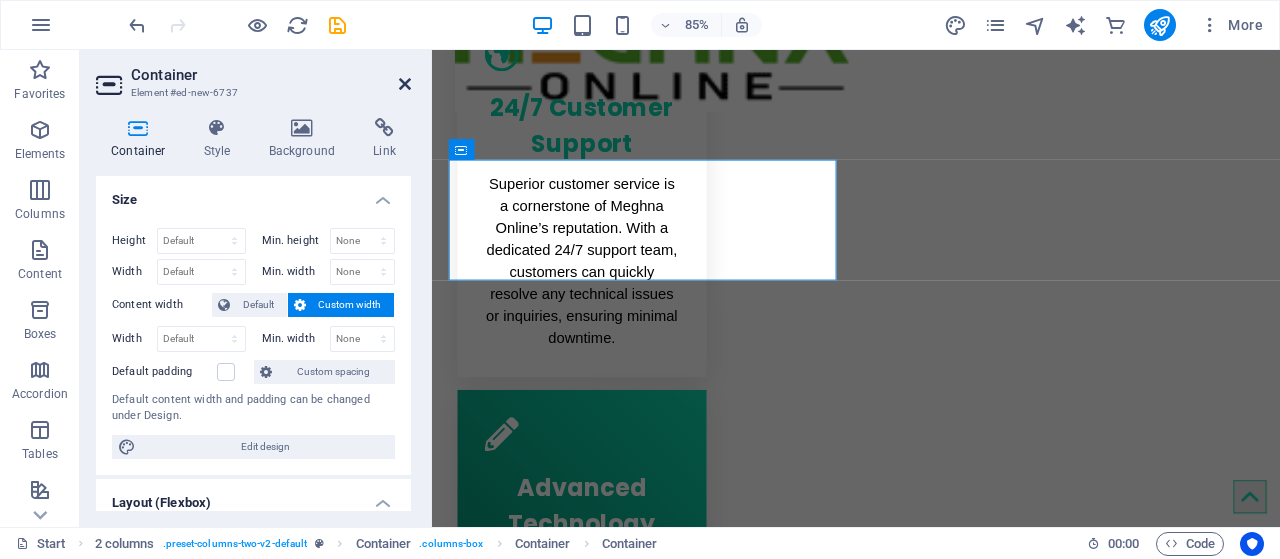 click at bounding box center (405, 84) 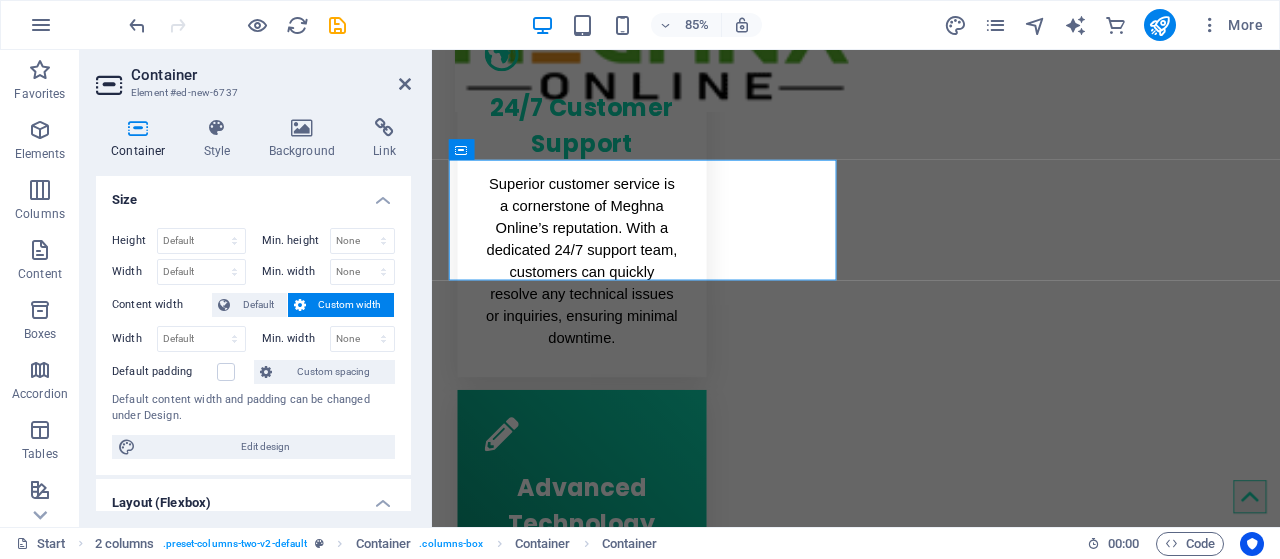 scroll, scrollTop: 947, scrollLeft: 0, axis: vertical 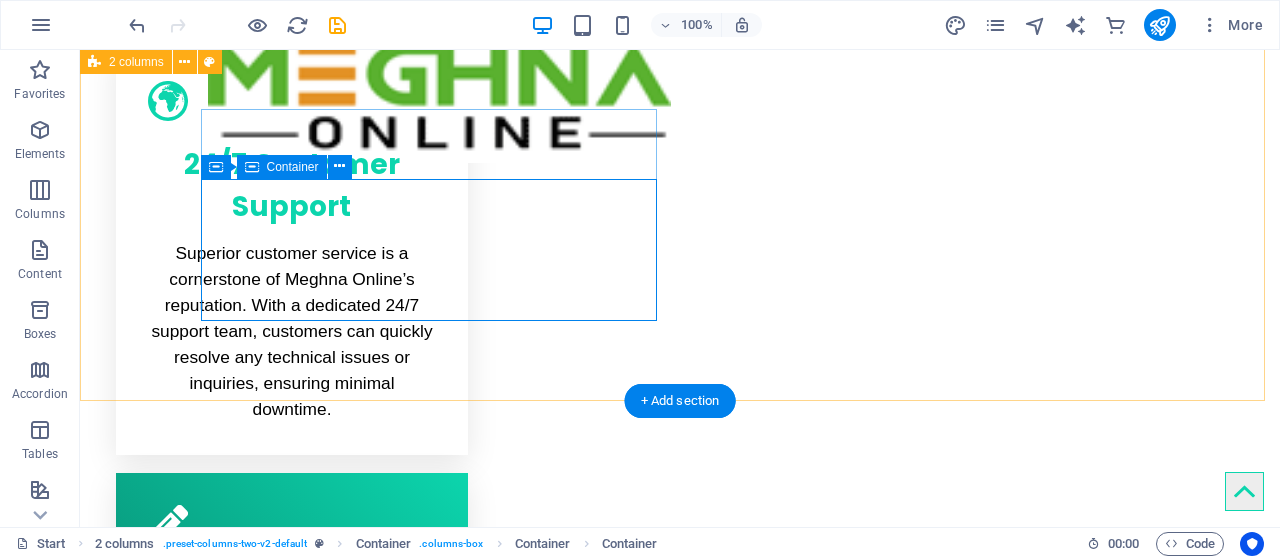 drag, startPoint x: 92, startPoint y: 216, endPoint x: 277, endPoint y: 194, distance: 186.30351 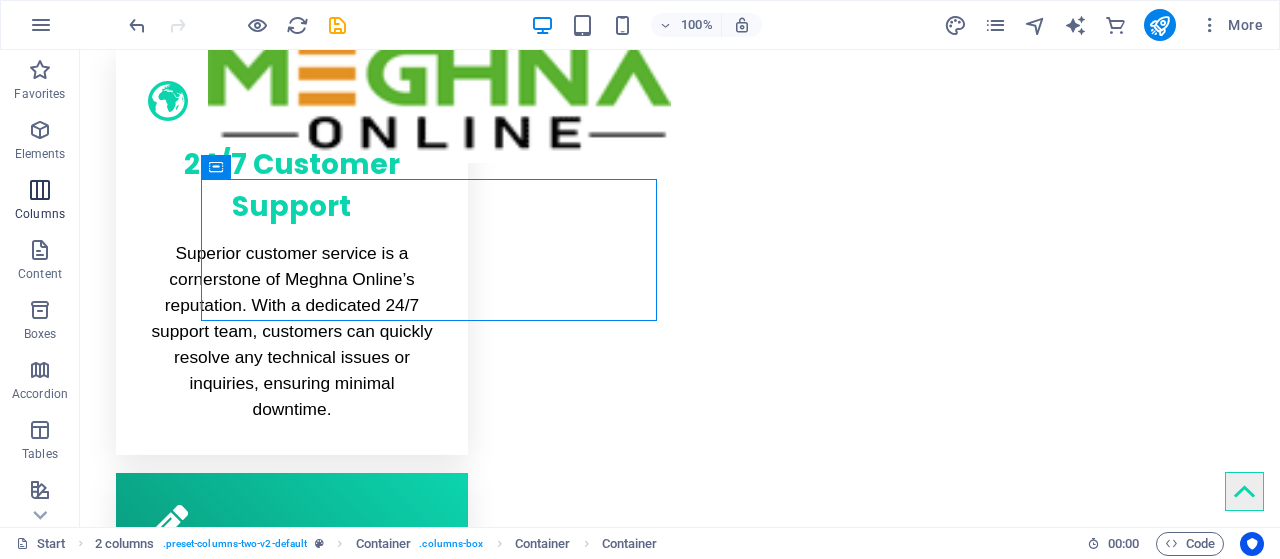 click at bounding box center [40, 190] 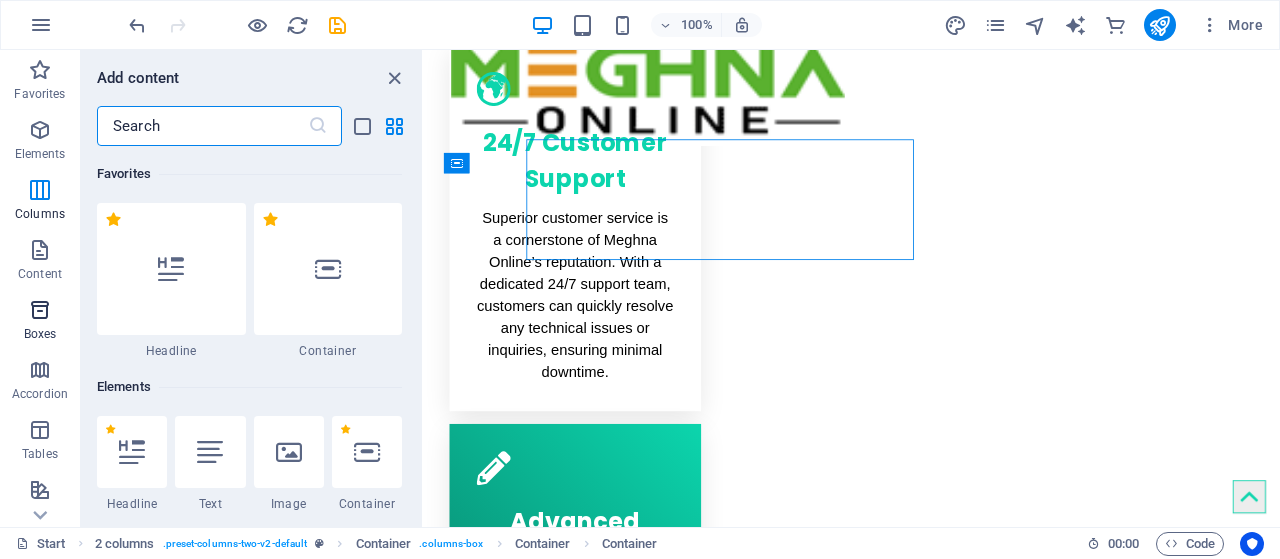 scroll, scrollTop: 971, scrollLeft: 0, axis: vertical 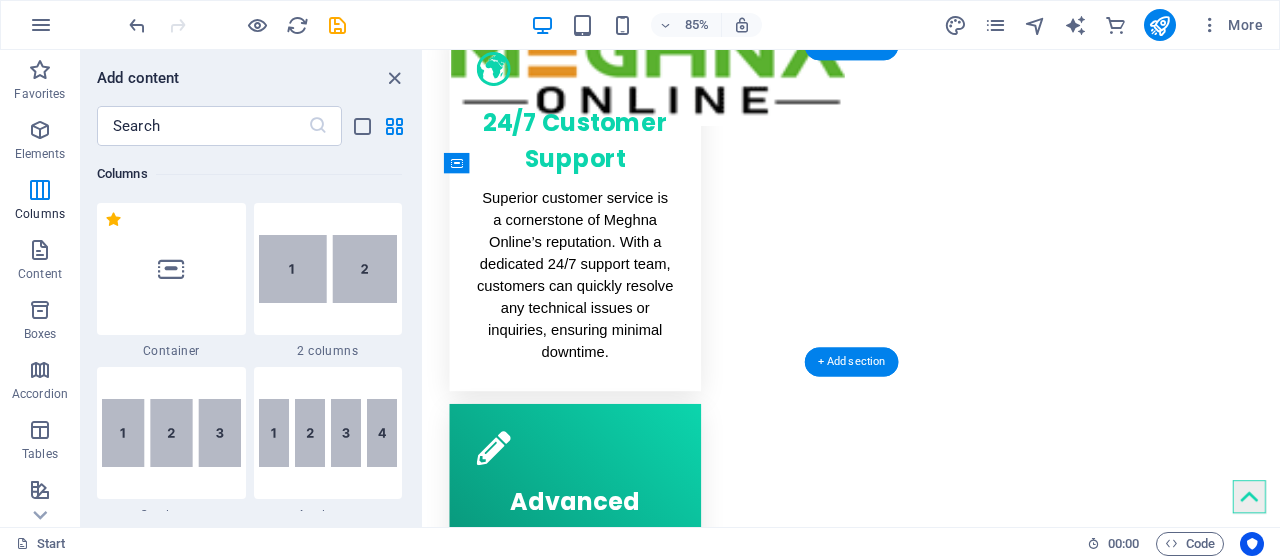 click on "Drop content here or  Add elements  Paste clipboard" at bounding box center (668, 1556) 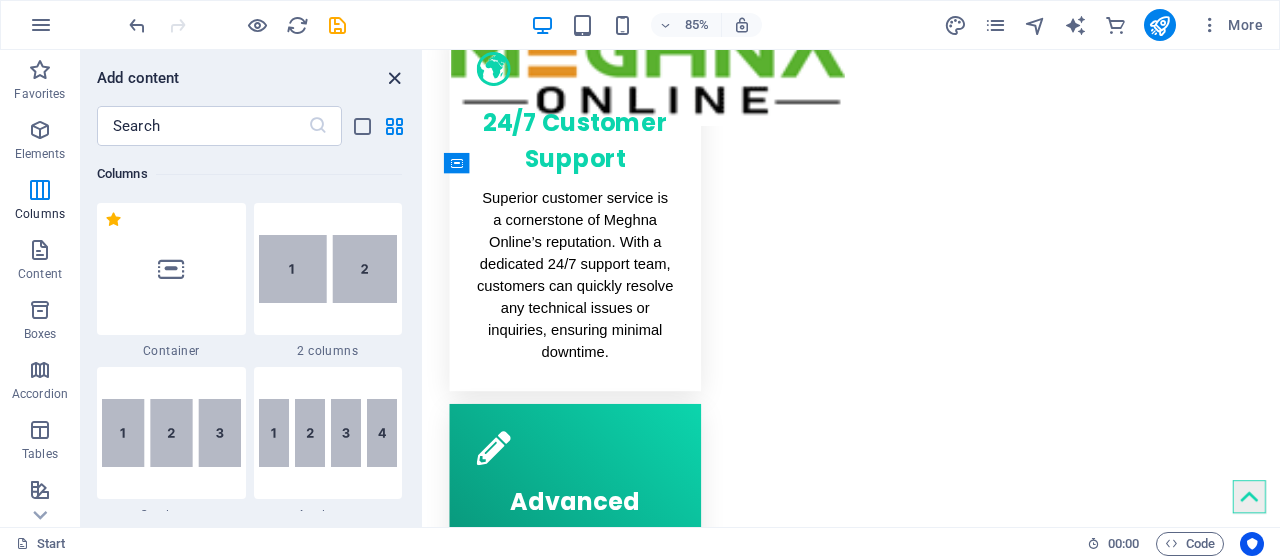 drag, startPoint x: 397, startPoint y: 69, endPoint x: 315, endPoint y: 86, distance: 83.74366 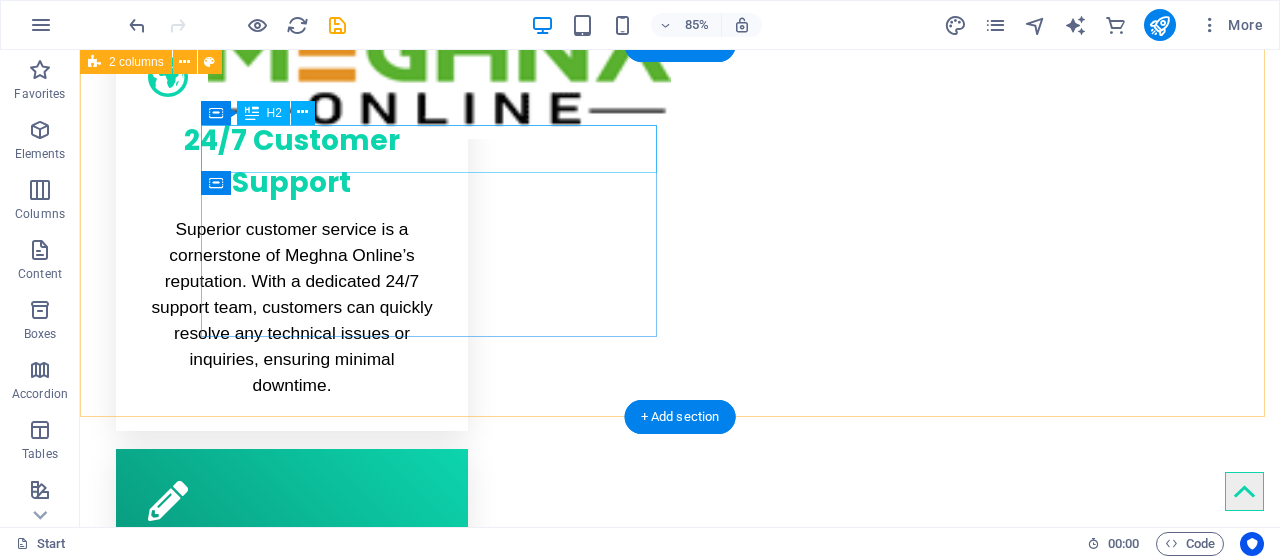 scroll, scrollTop: 931, scrollLeft: 0, axis: vertical 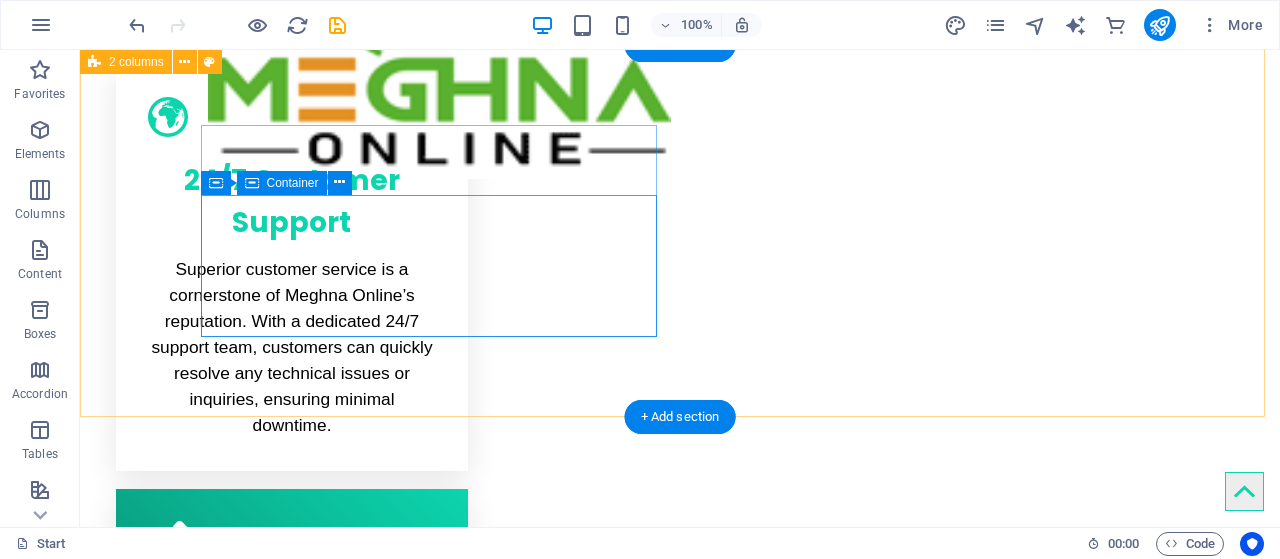 click on "Add elements" at bounding box center (265, 1526) 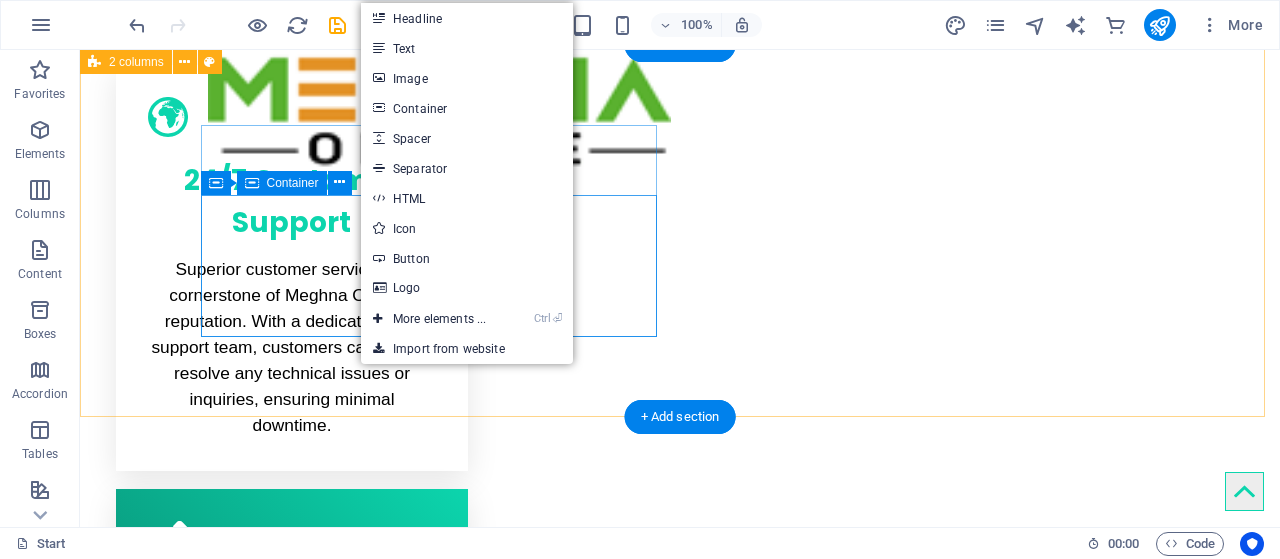 click on "Drop content here or  Add elements  Paste clipboard" at bounding box center [324, 1496] 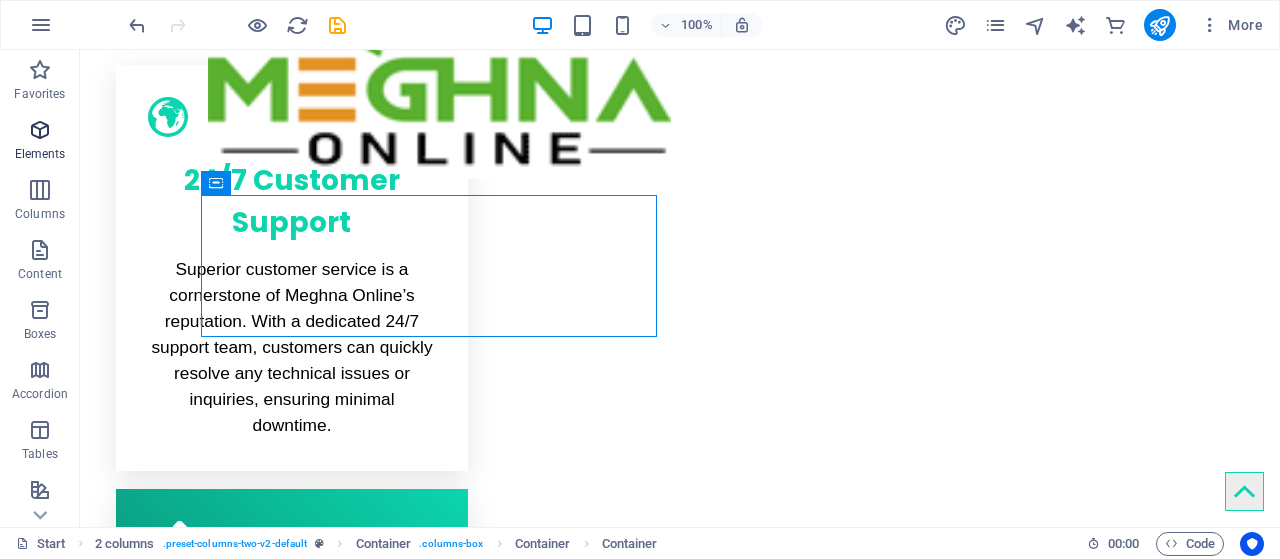 click on "Elements" at bounding box center (40, 154) 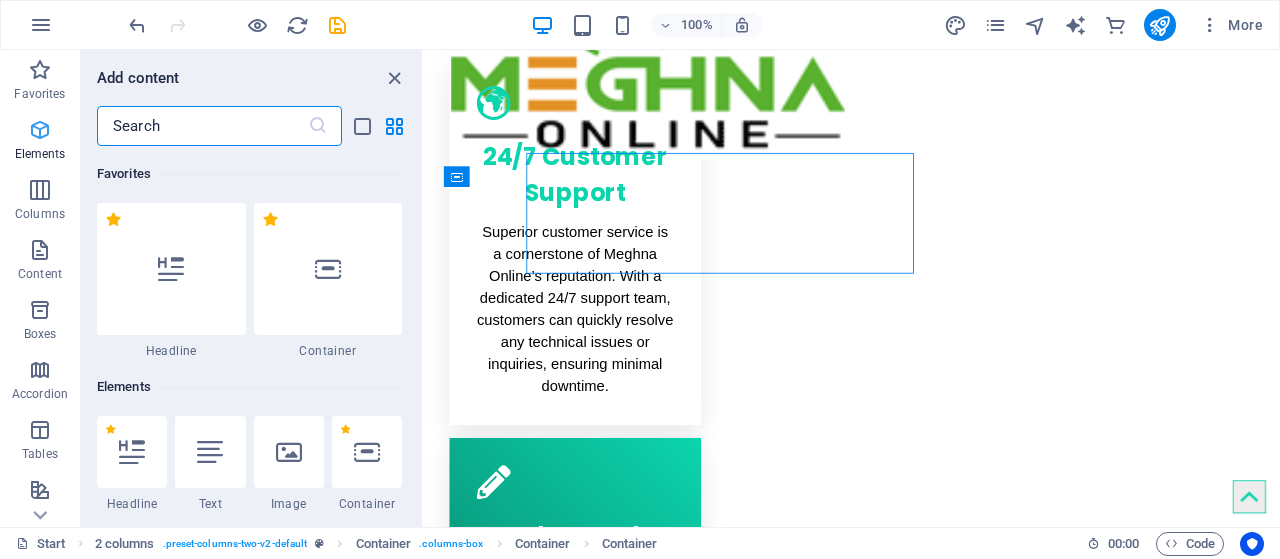 scroll, scrollTop: 955, scrollLeft: 0, axis: vertical 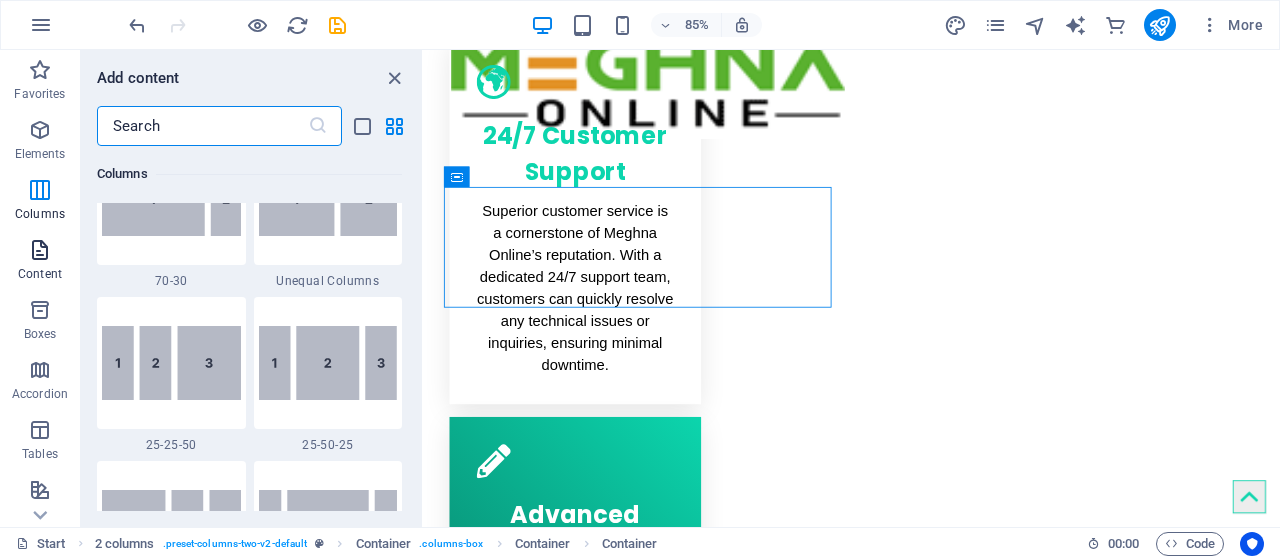 click at bounding box center (40, 250) 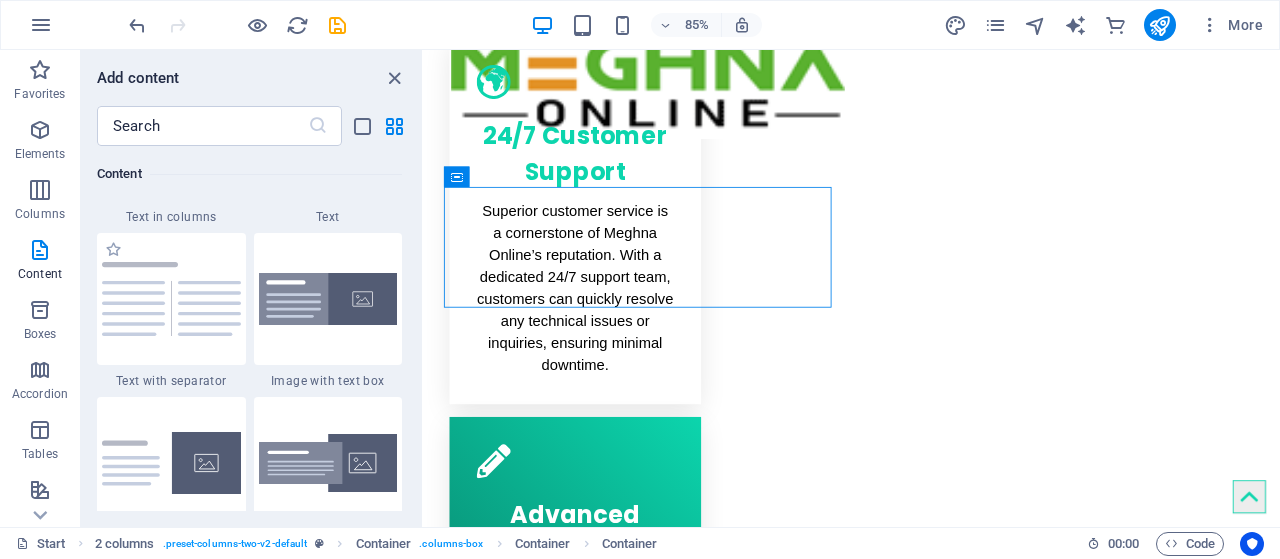 scroll, scrollTop: 3665, scrollLeft: 0, axis: vertical 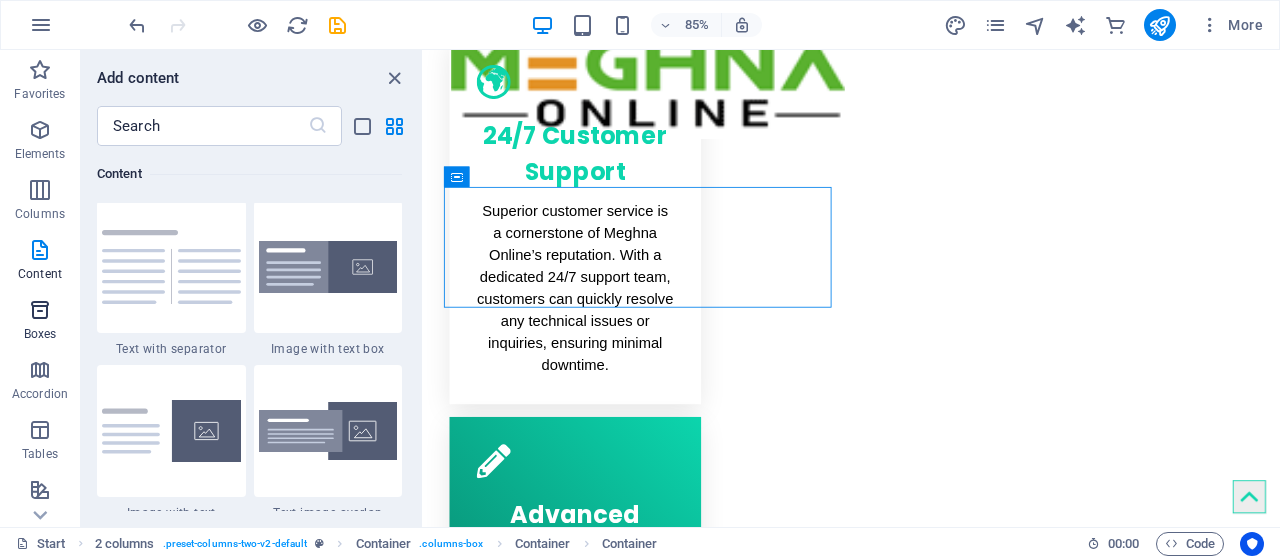 click at bounding box center (40, 310) 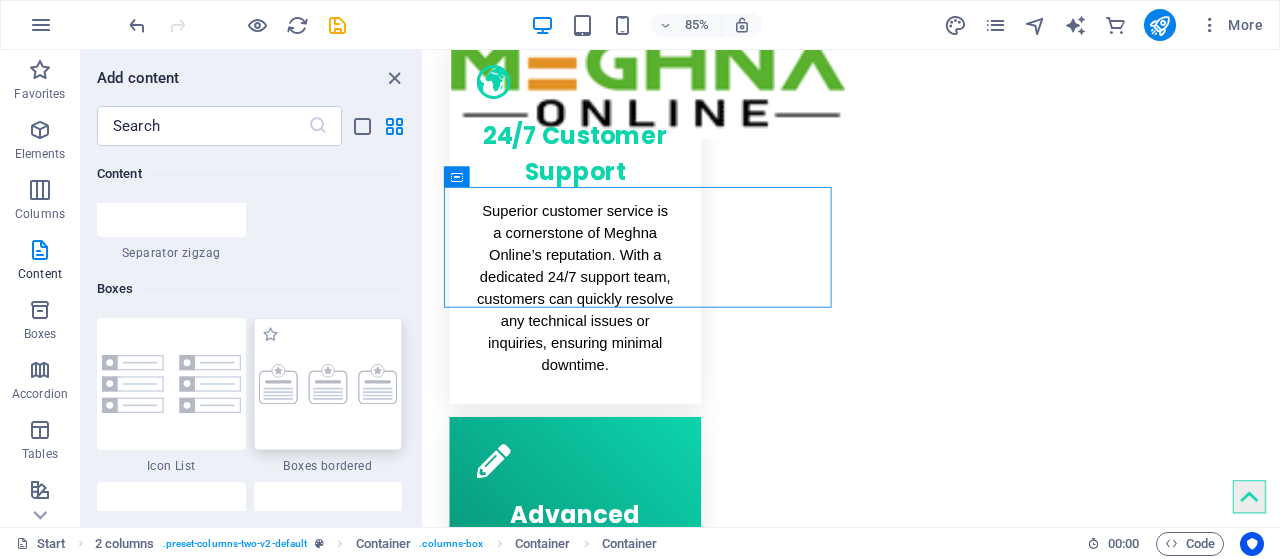 scroll, scrollTop: 5383, scrollLeft: 0, axis: vertical 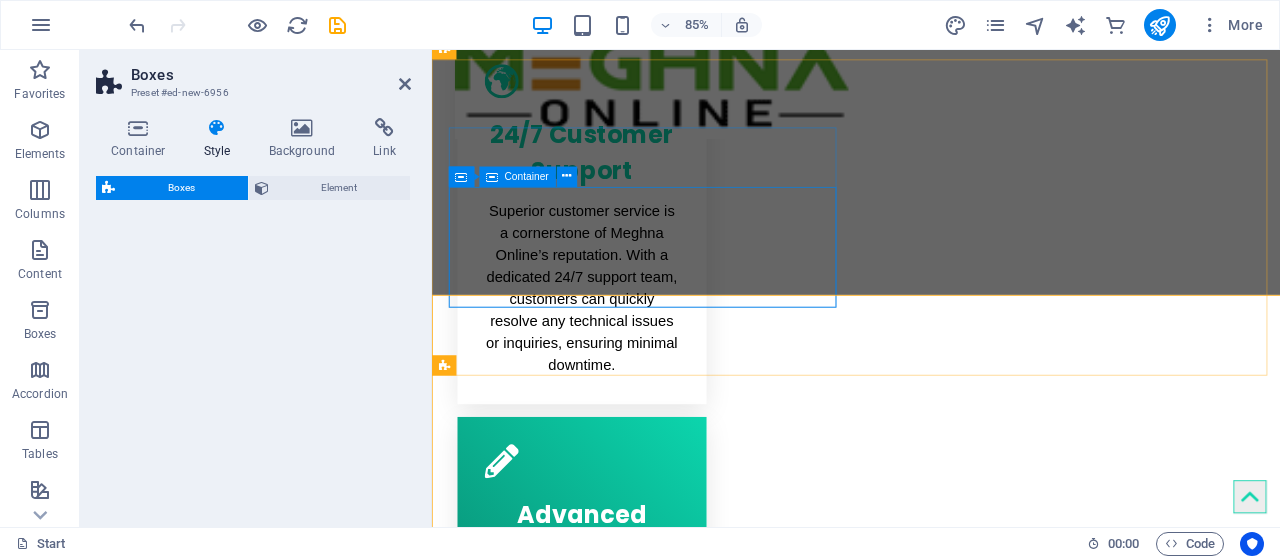 select on "rem" 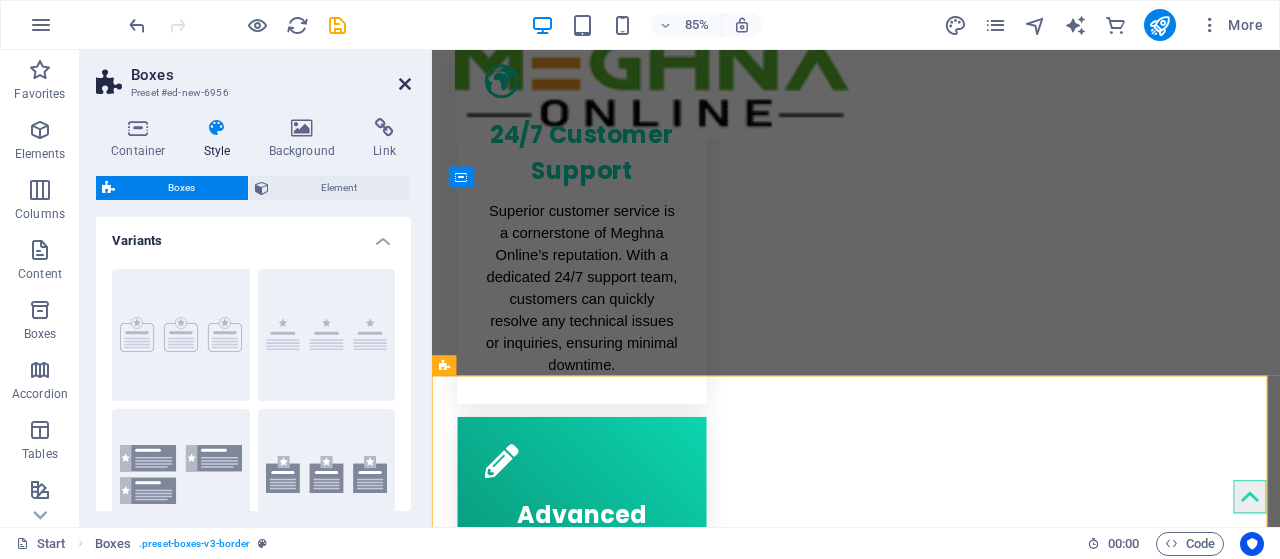 click at bounding box center (405, 84) 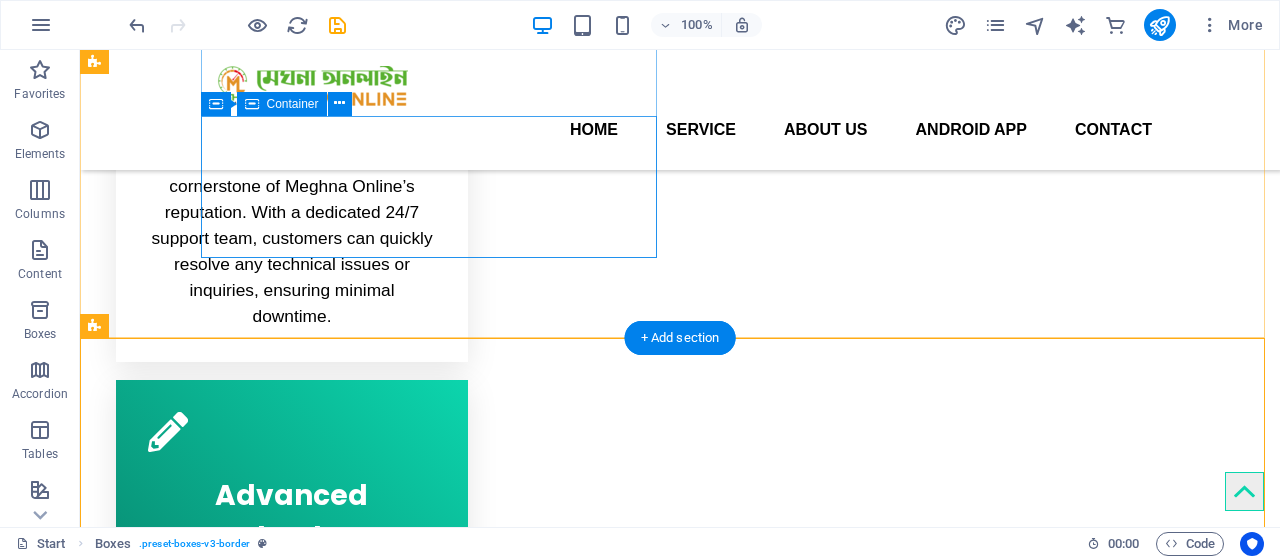scroll, scrollTop: 988, scrollLeft: 0, axis: vertical 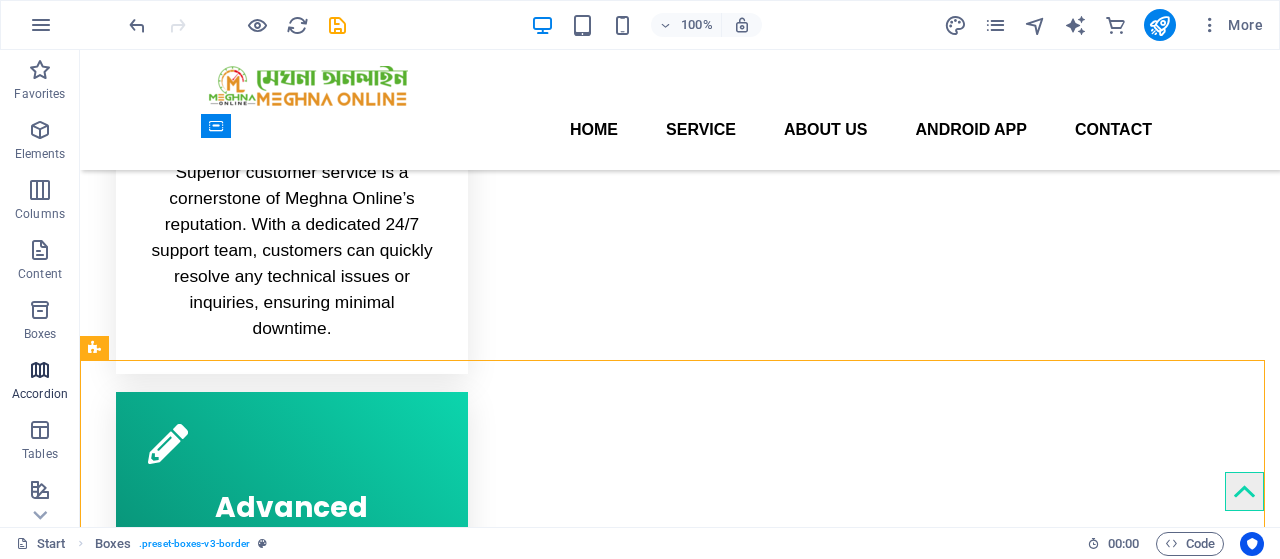click on "Accordion" at bounding box center [40, 394] 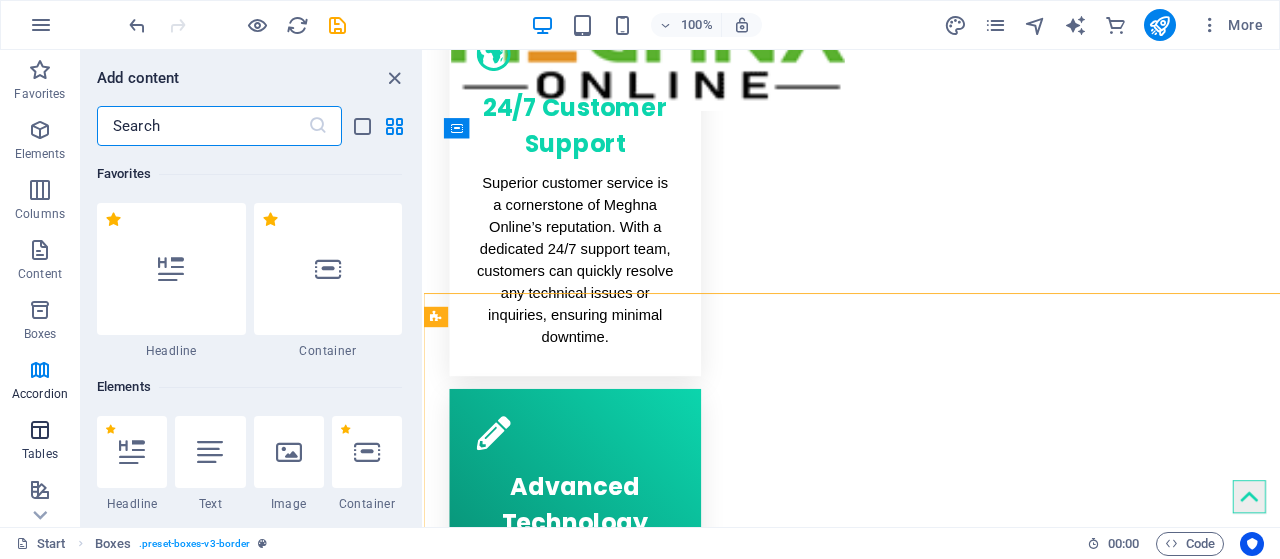 scroll, scrollTop: 1012, scrollLeft: 0, axis: vertical 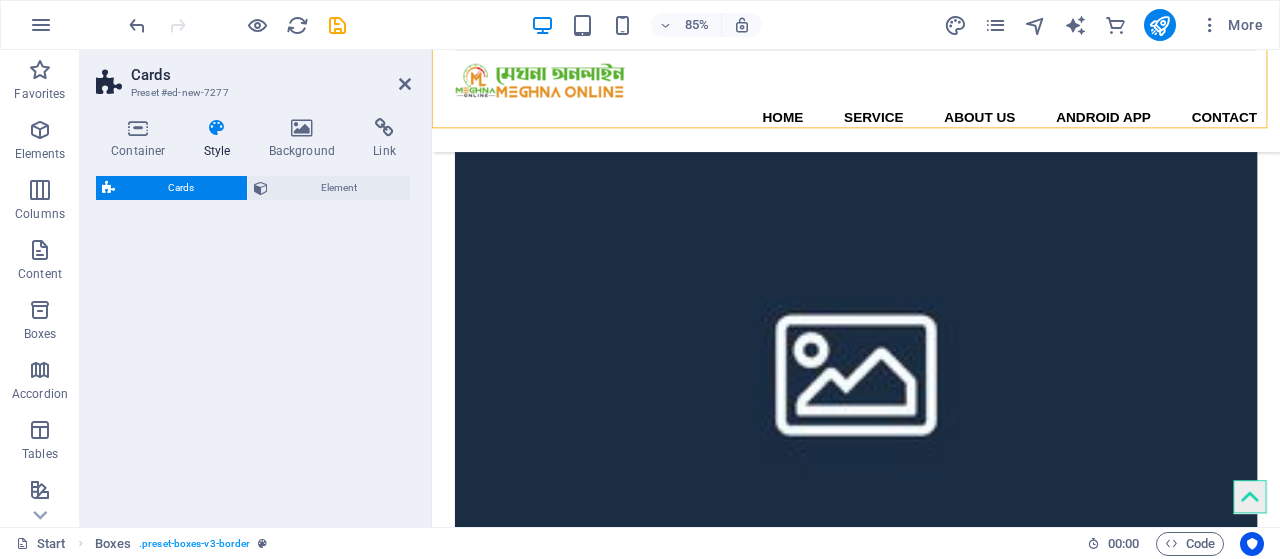 select on "rem" 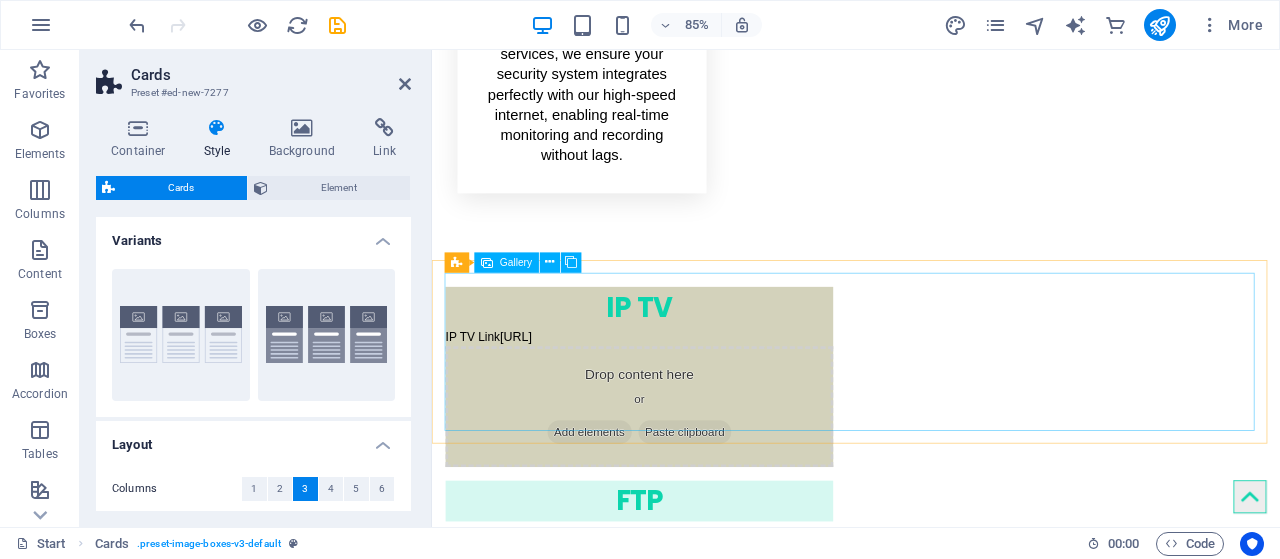 scroll, scrollTop: 2349, scrollLeft: 0, axis: vertical 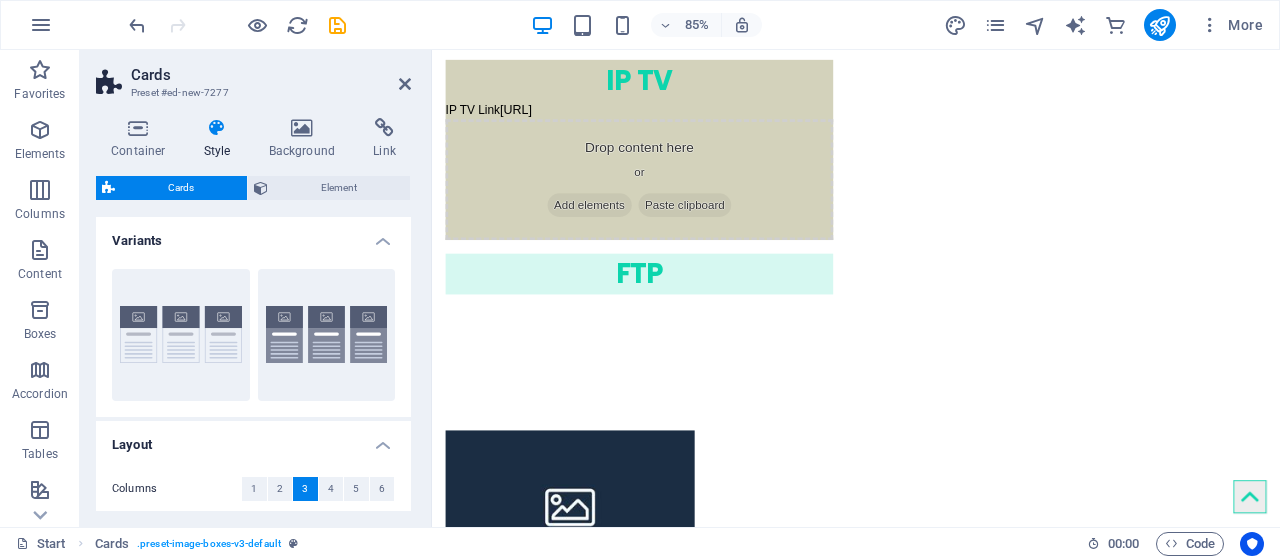 click on "Cards" at bounding box center (271, 75) 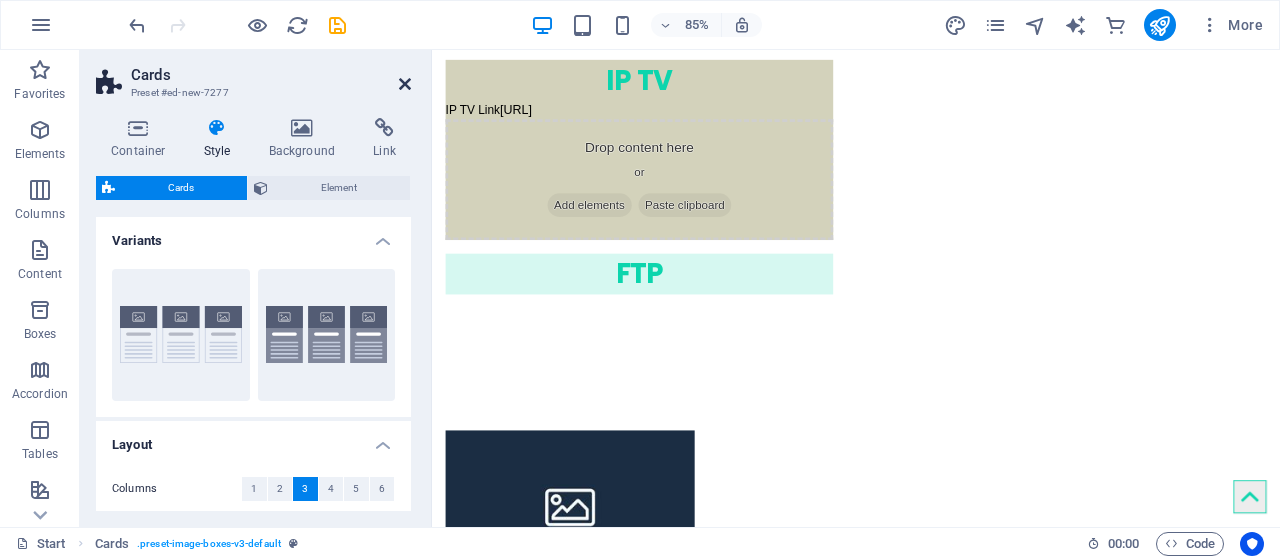 click at bounding box center (405, 84) 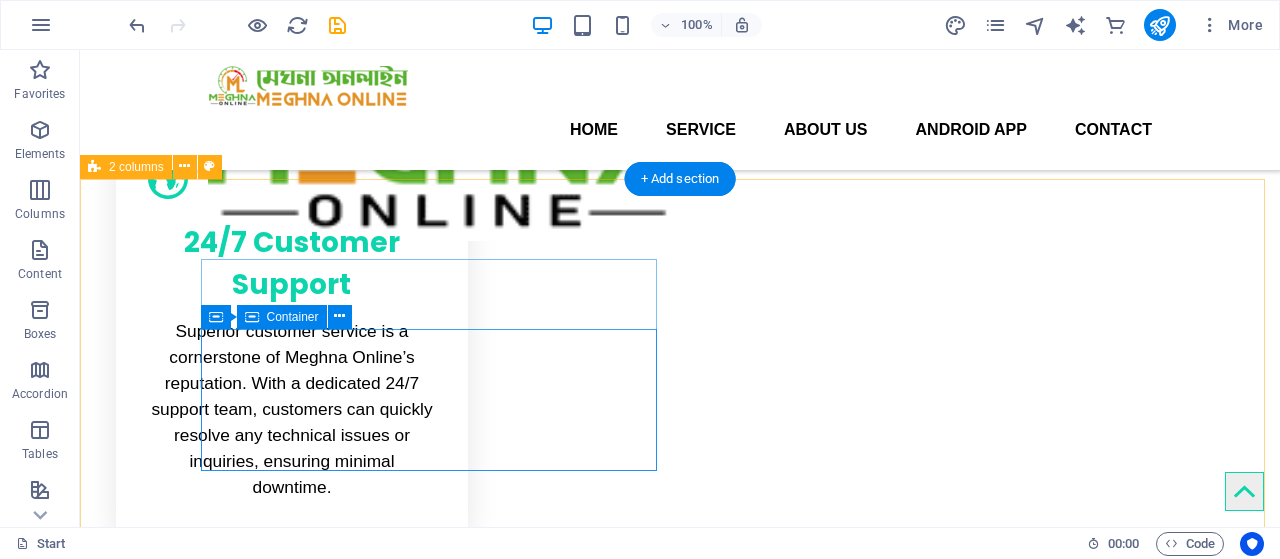 scroll, scrollTop: 763, scrollLeft: 0, axis: vertical 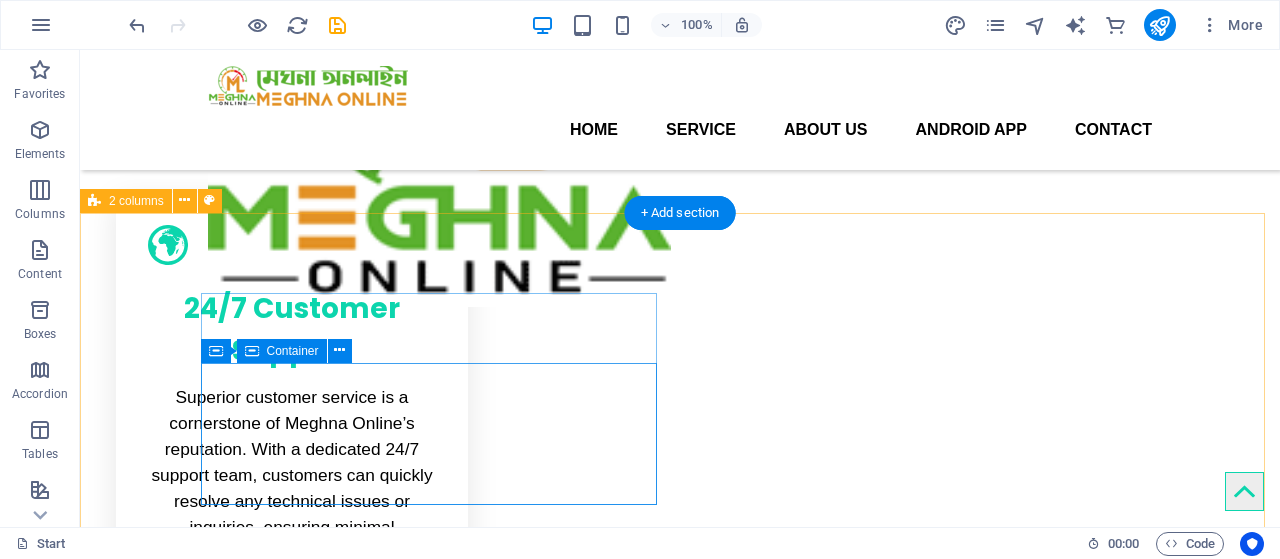 click on "Add elements" at bounding box center (265, 1654) 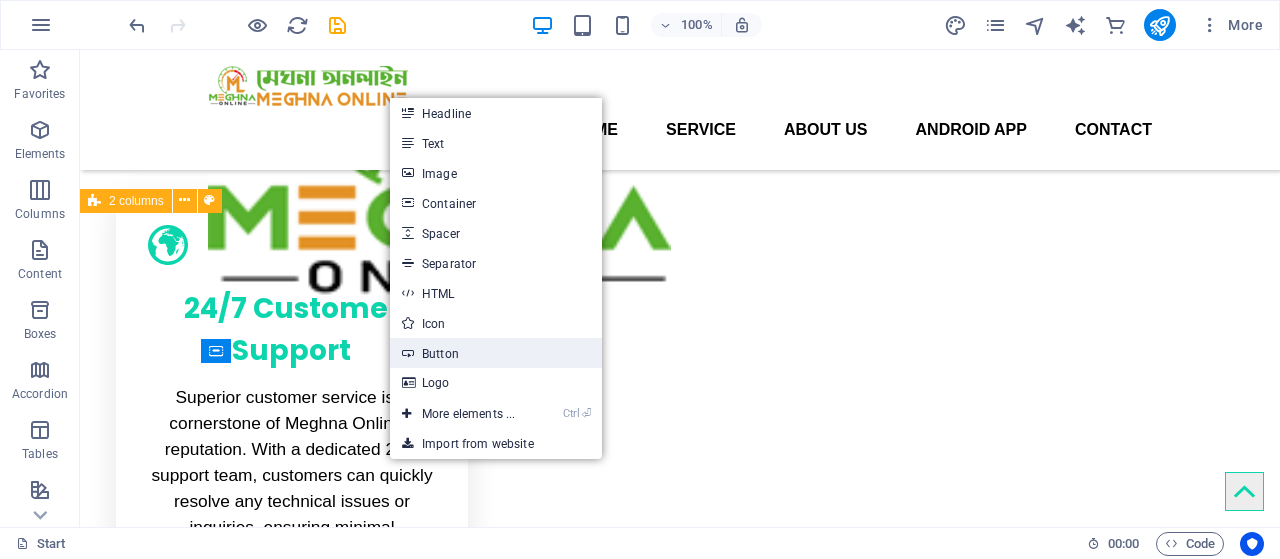click on "Button" at bounding box center (496, 353) 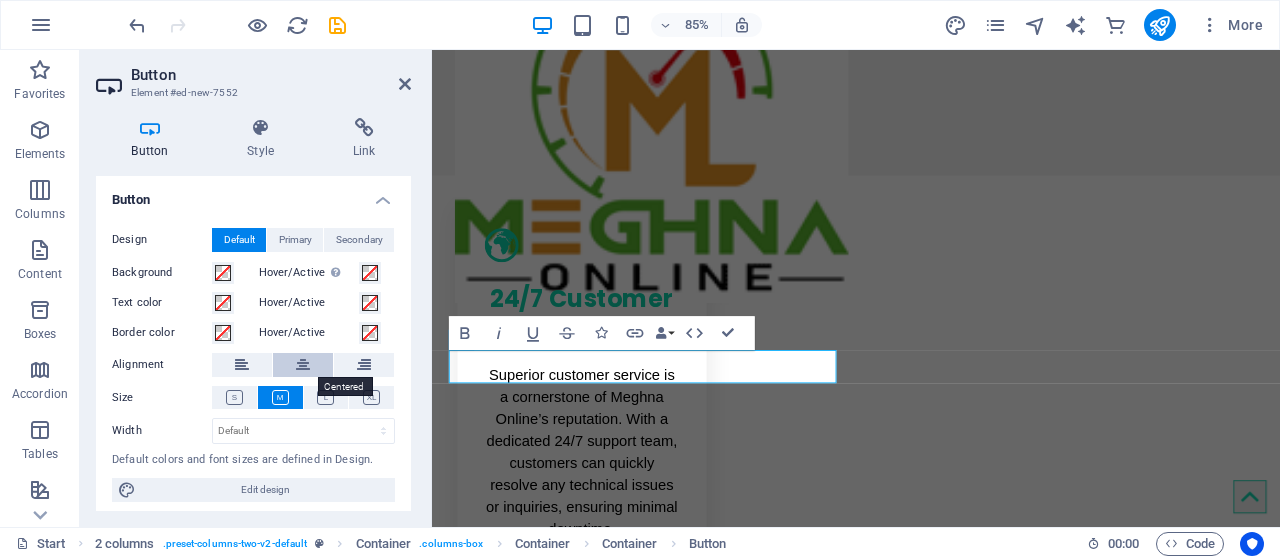 click at bounding box center (303, 365) 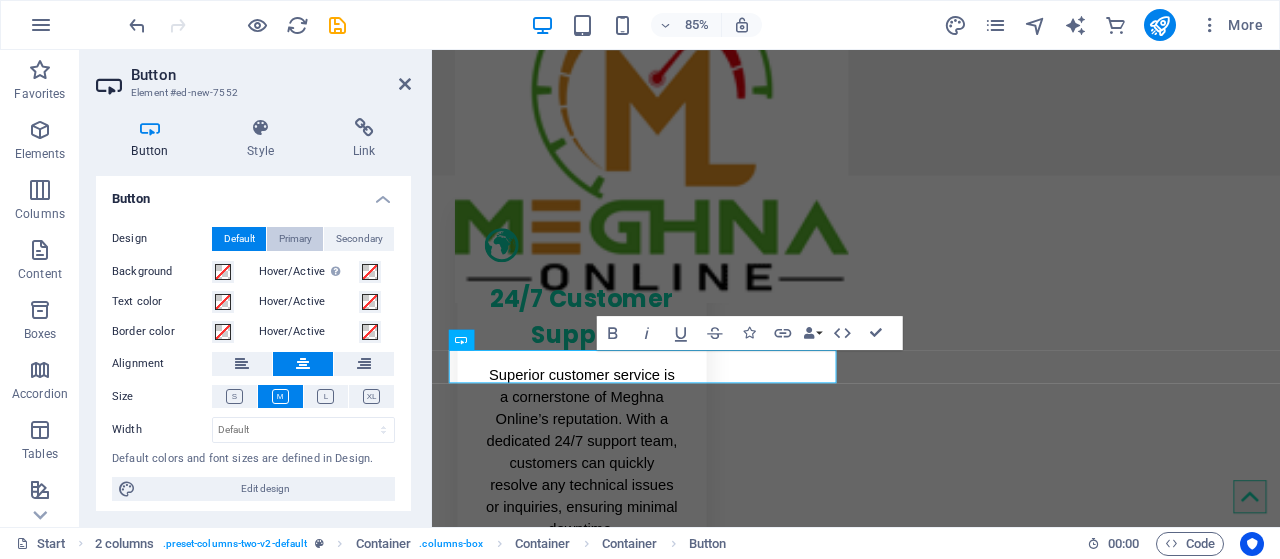 scroll, scrollTop: 0, scrollLeft: 0, axis: both 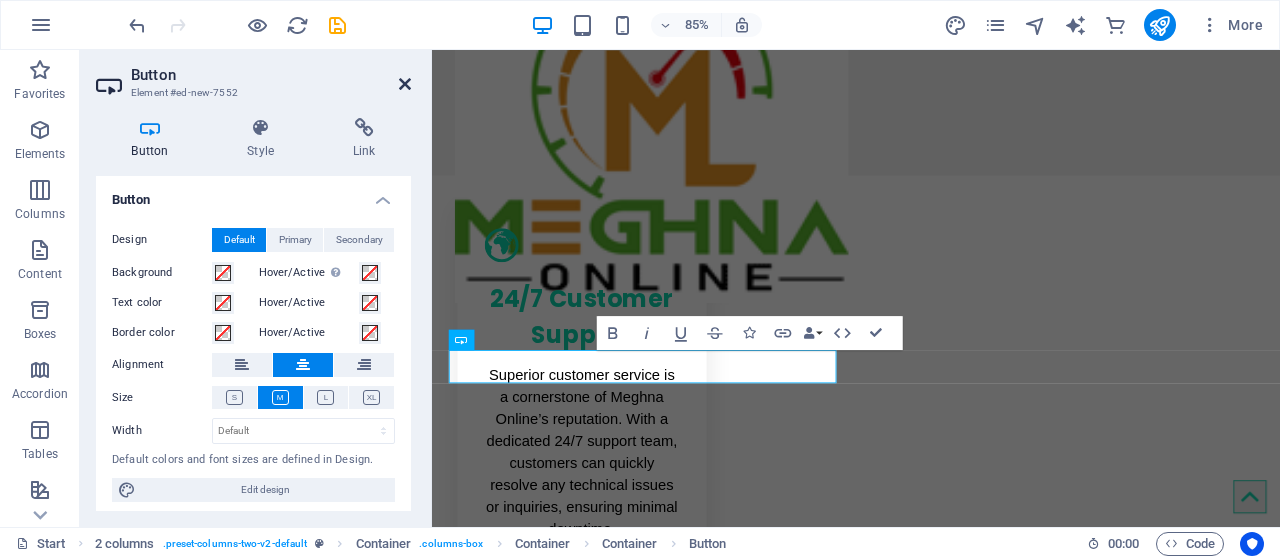 click at bounding box center (405, 84) 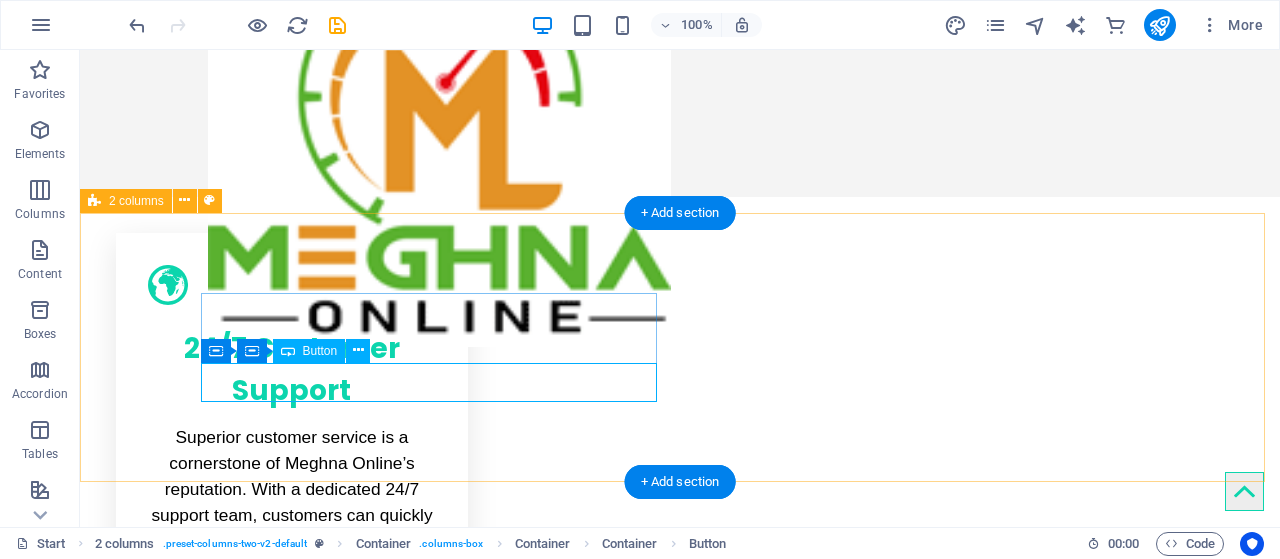 click on "Button label" at bounding box center (324, 1612) 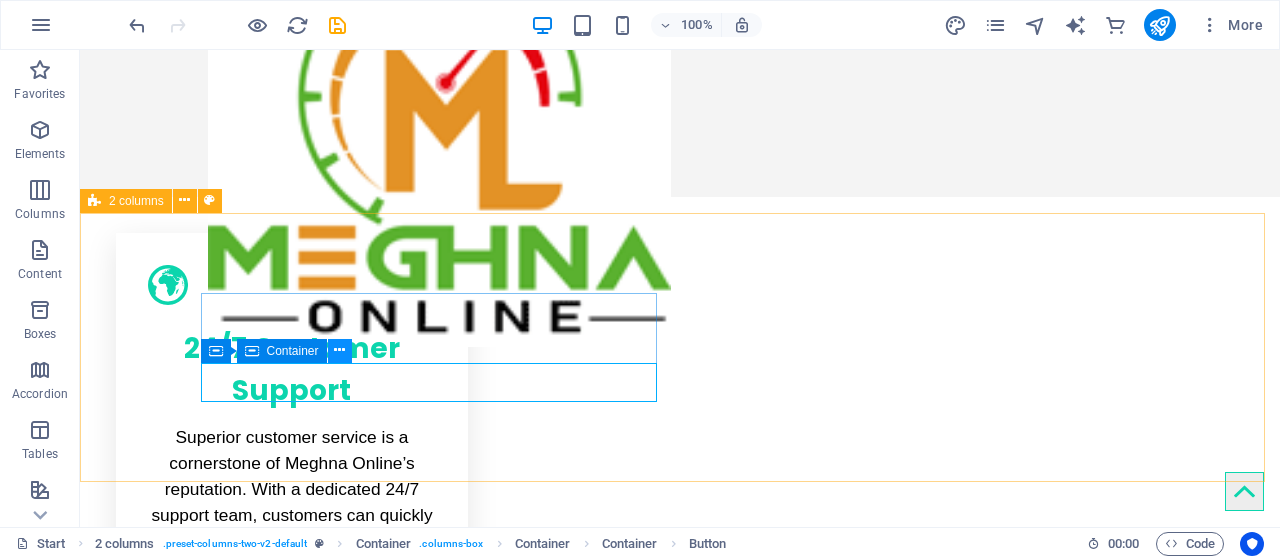 click at bounding box center (339, 350) 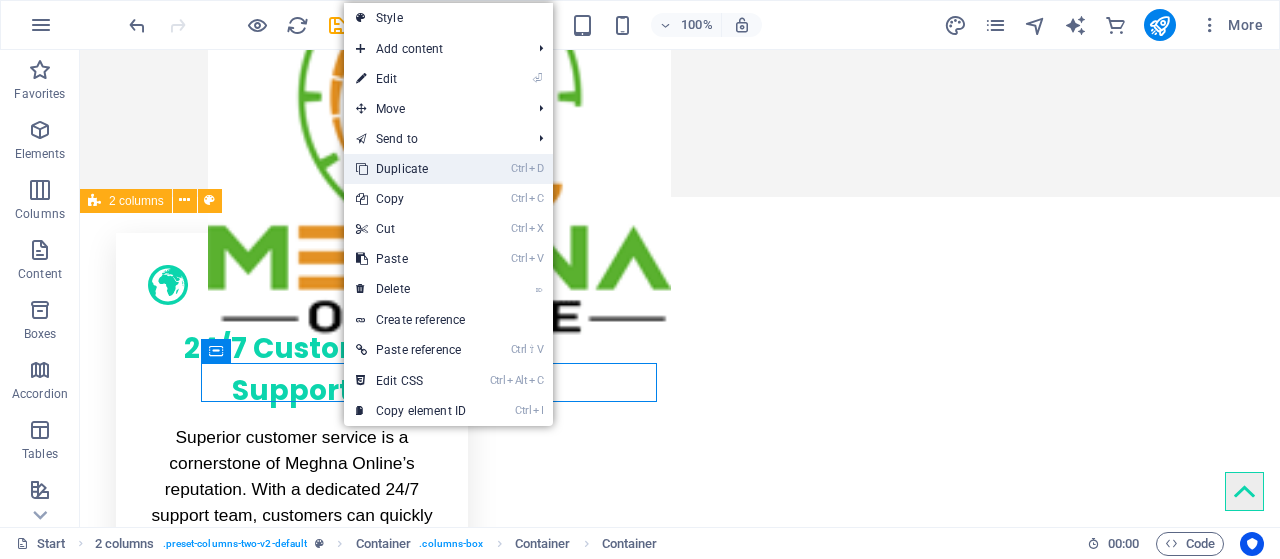 click on "Ctrl D  Duplicate" at bounding box center [411, 169] 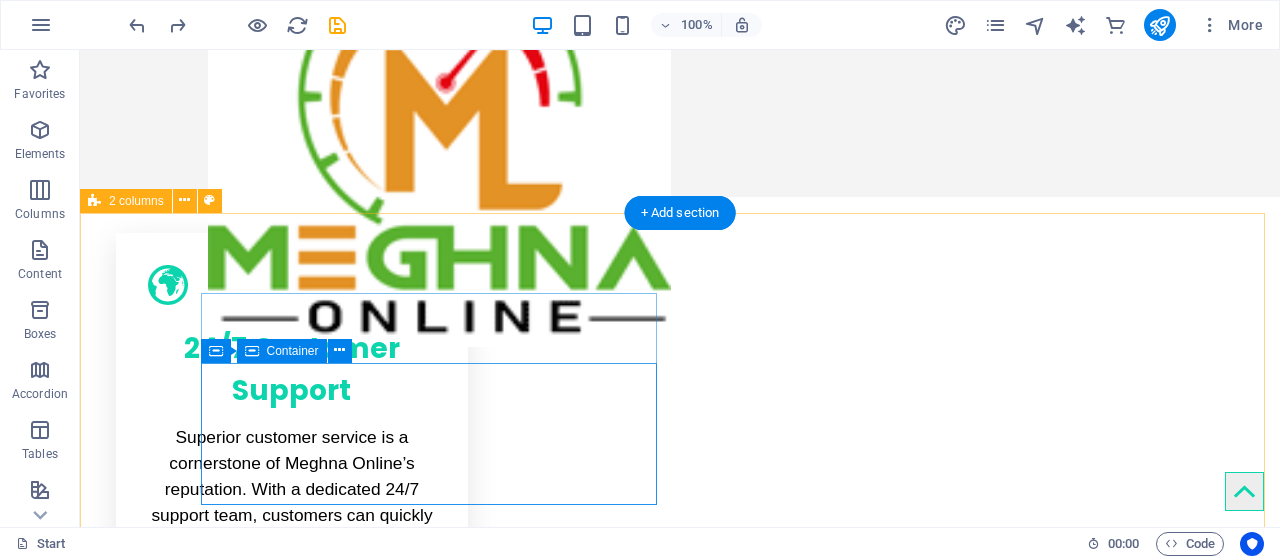 click on "Add elements" at bounding box center (265, 1694) 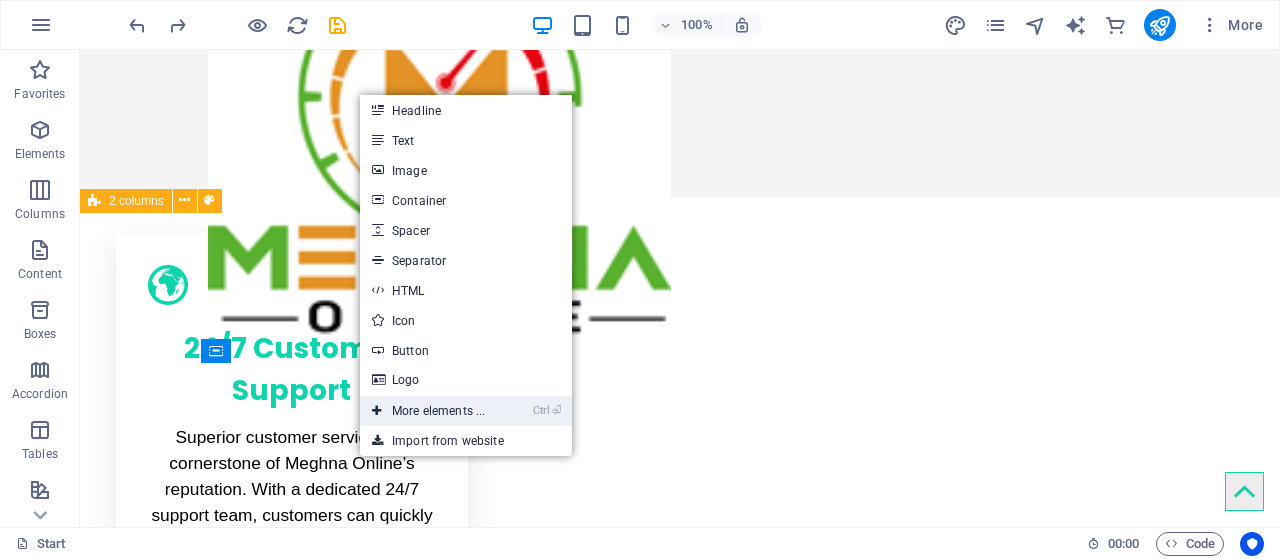 click on "Ctrl ⏎  More elements ..." at bounding box center [428, 411] 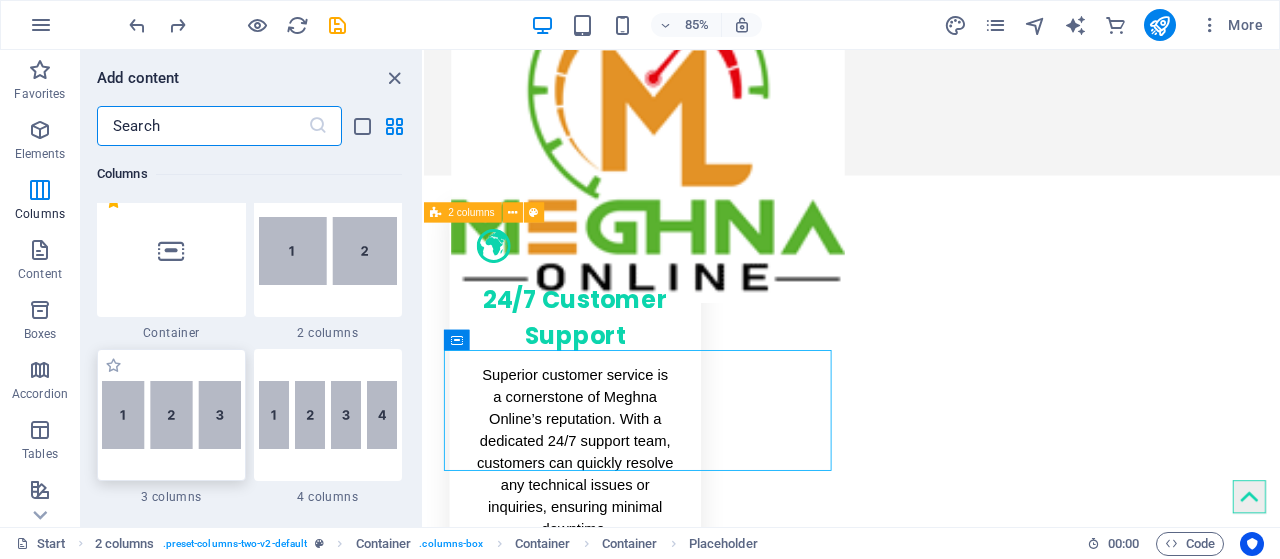 scroll, scrollTop: 1013, scrollLeft: 0, axis: vertical 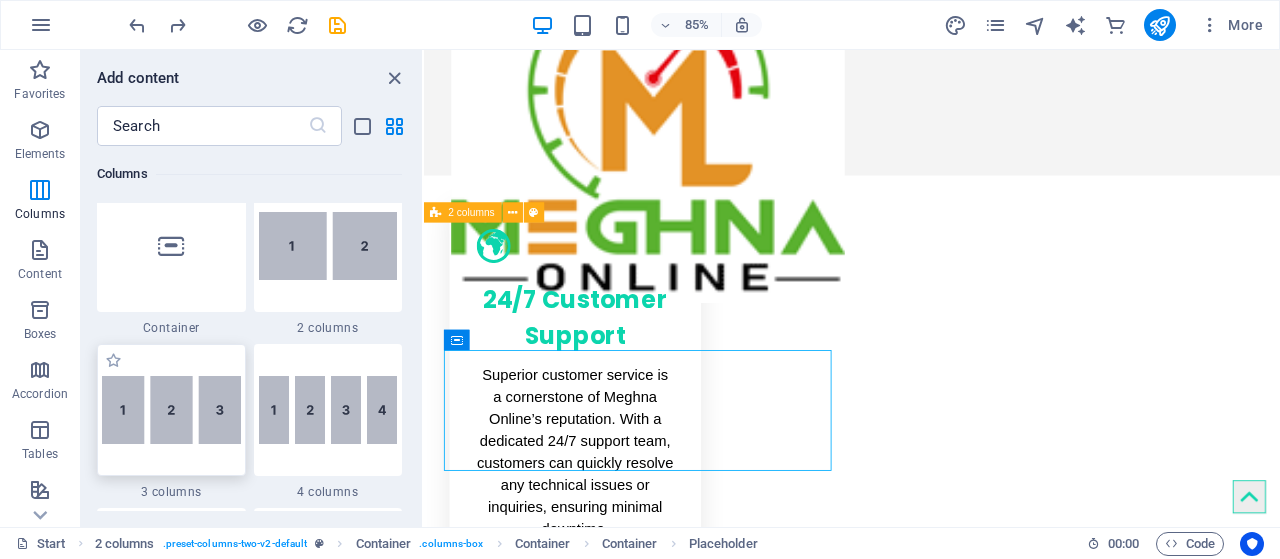 click at bounding box center (171, 410) 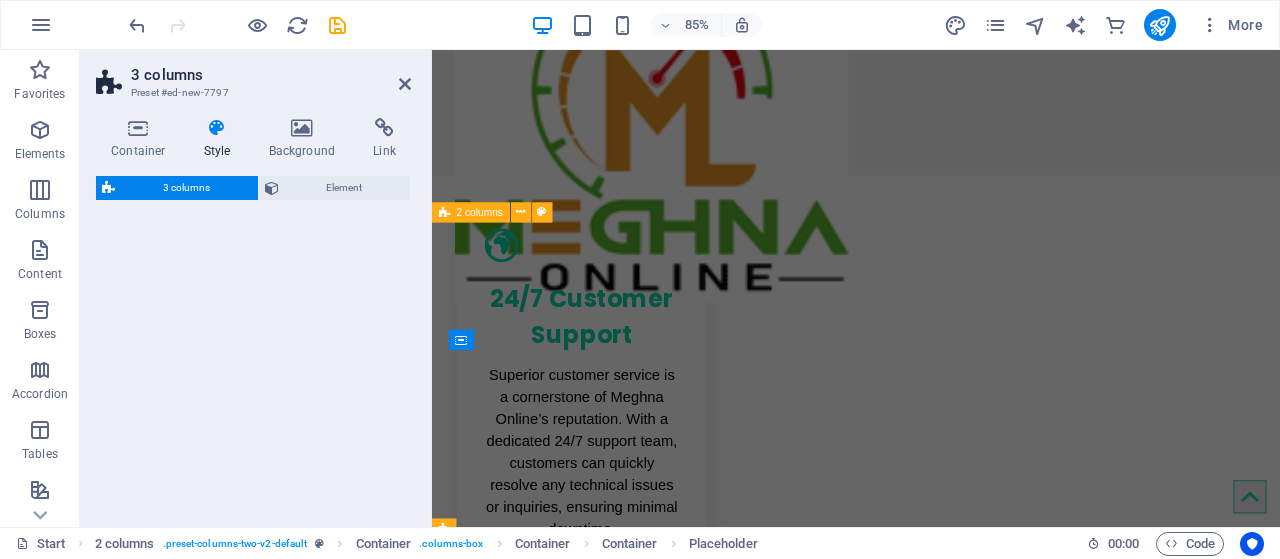 select on "rem" 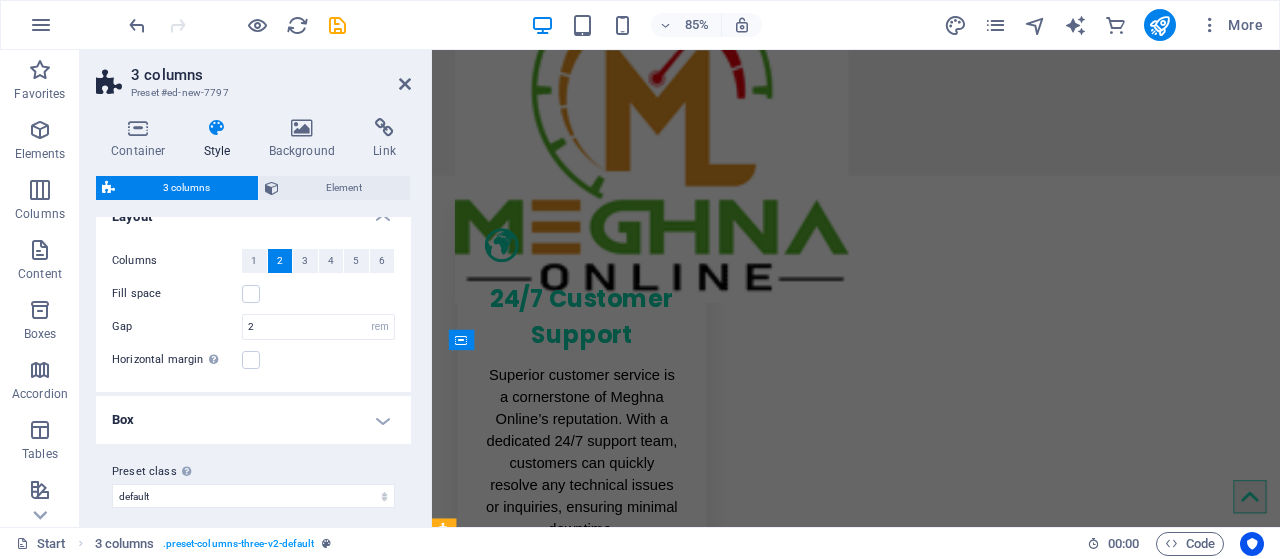 scroll, scrollTop: 37, scrollLeft: 0, axis: vertical 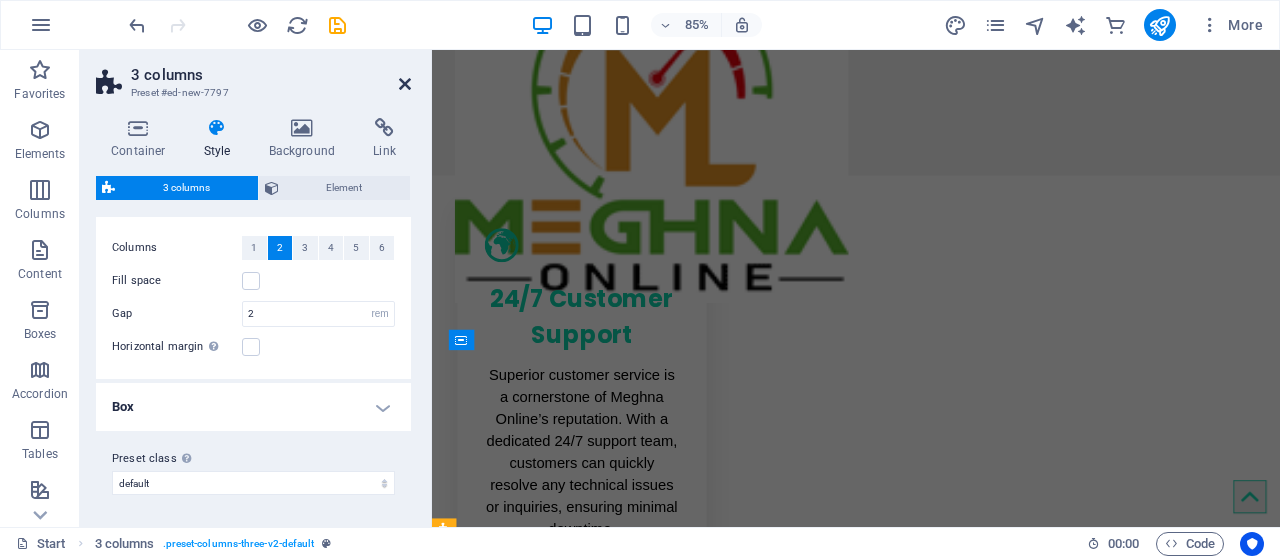 click at bounding box center (405, 84) 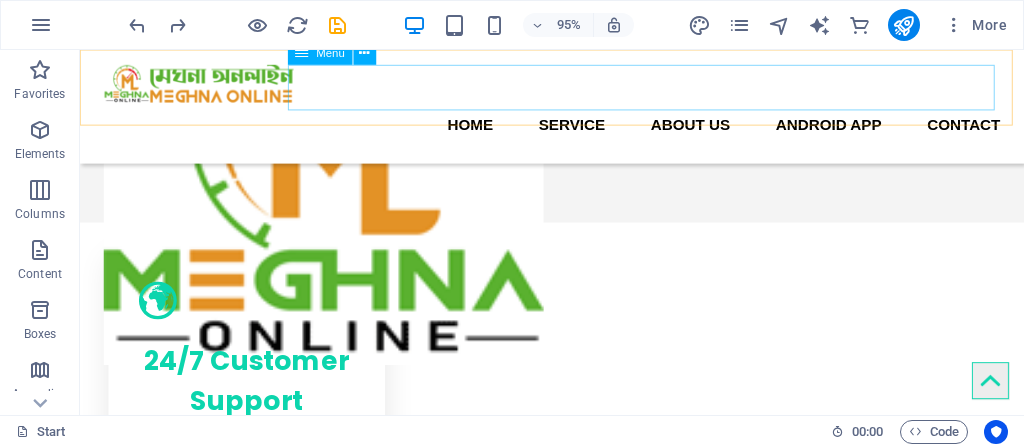 scroll, scrollTop: 528, scrollLeft: 0, axis: vertical 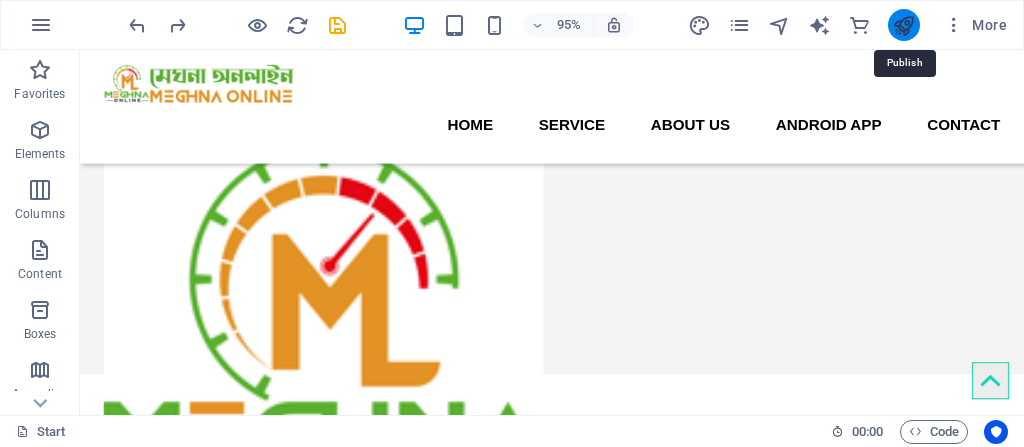 click at bounding box center (903, 25) 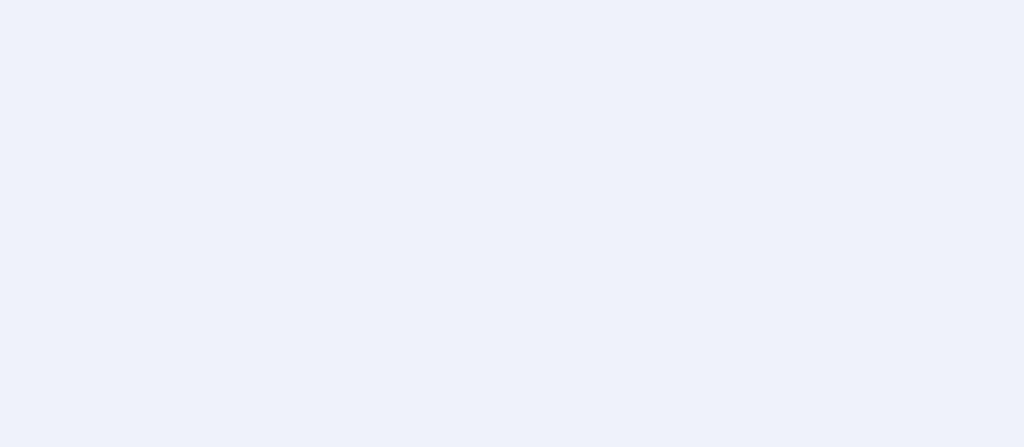 scroll, scrollTop: 0, scrollLeft: 0, axis: both 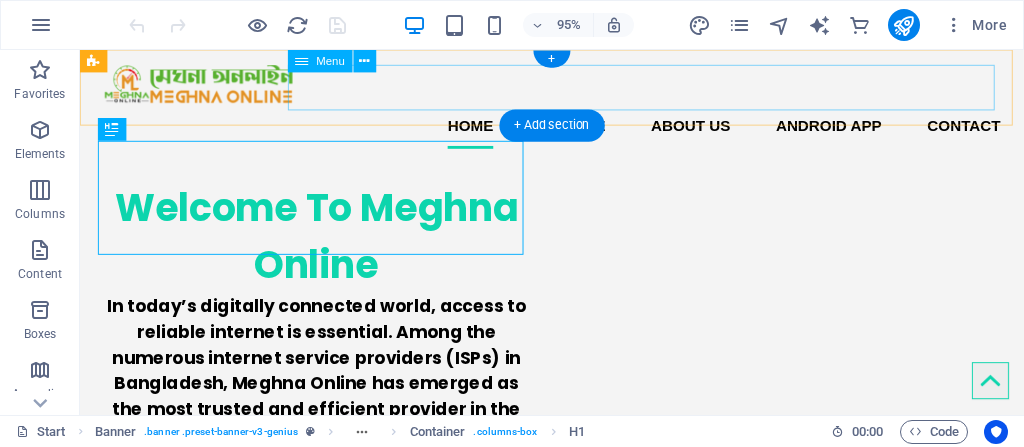 click on "Home Service About us Android App Contact" at bounding box center [577, 130] 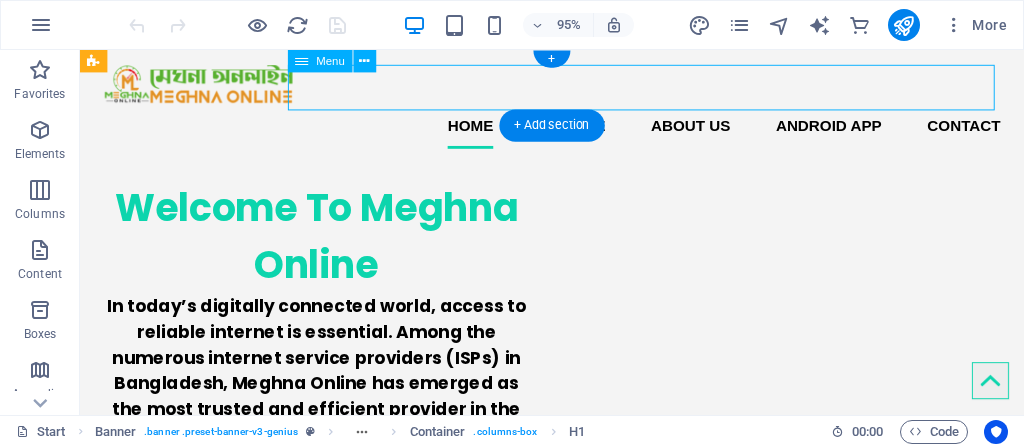 click on "Home Service About us Android App Contact" at bounding box center [577, 130] 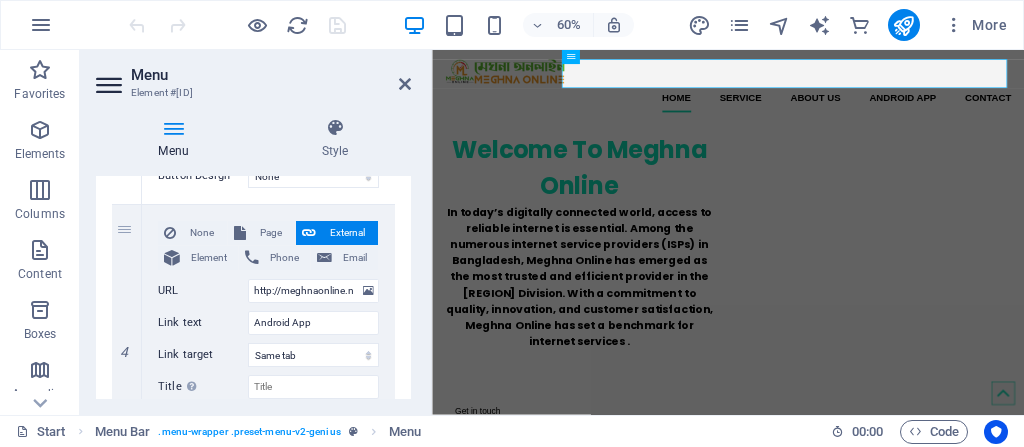scroll, scrollTop: 1013, scrollLeft: 0, axis: vertical 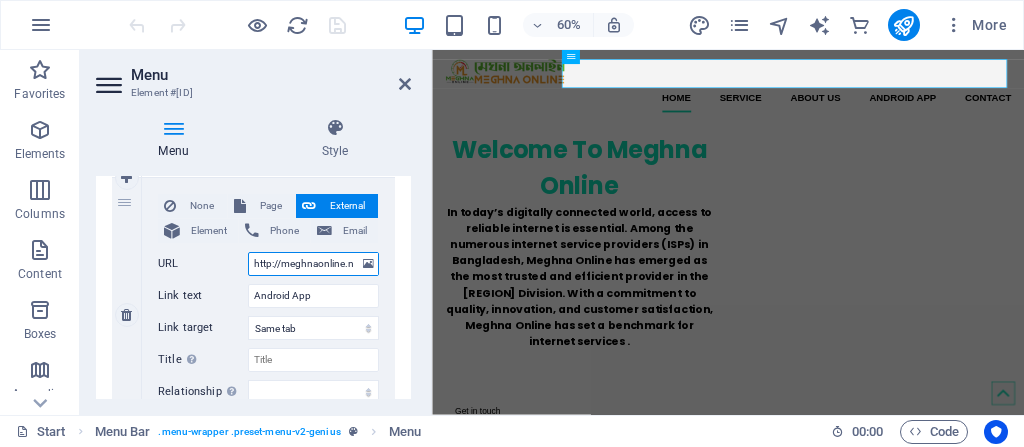 click on "http://meghnaonline.net/ol.apk" at bounding box center (313, 264) 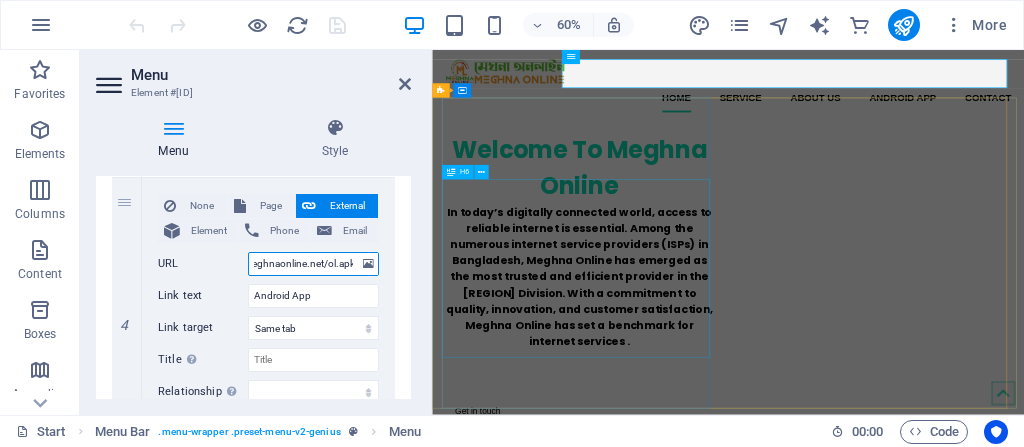 scroll, scrollTop: 0, scrollLeft: 42, axis: horizontal 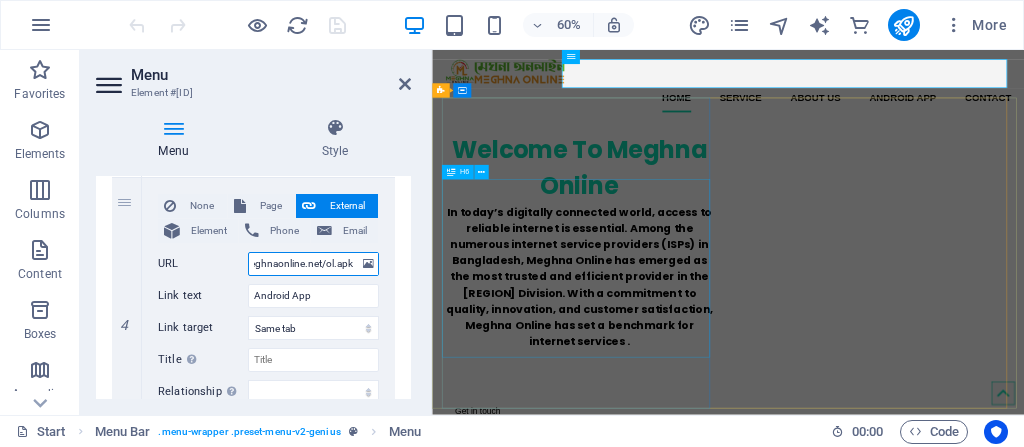 type on "http://meghnaonline.net/Mol.apk" 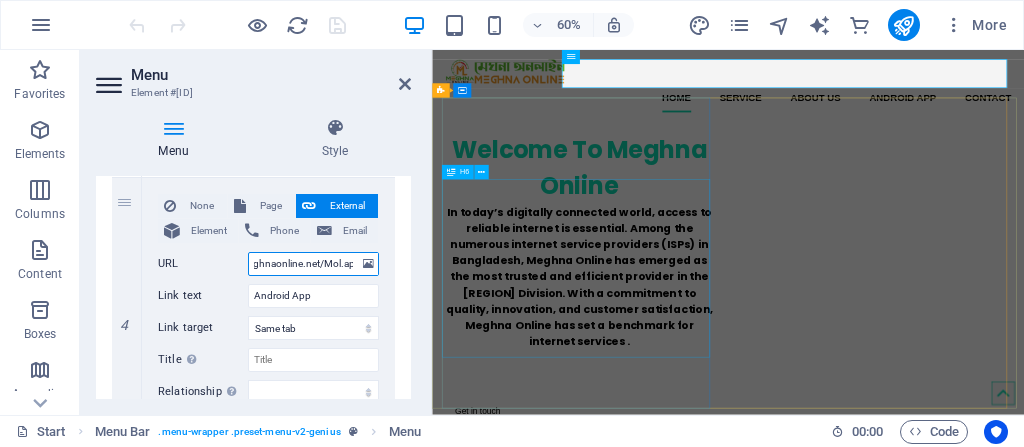 select 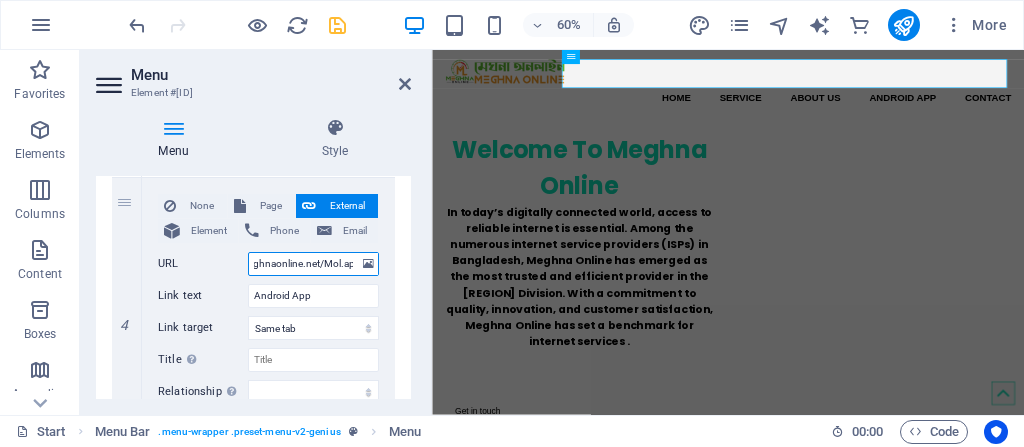type on "http://meghnaonline.net/Mol.apk" 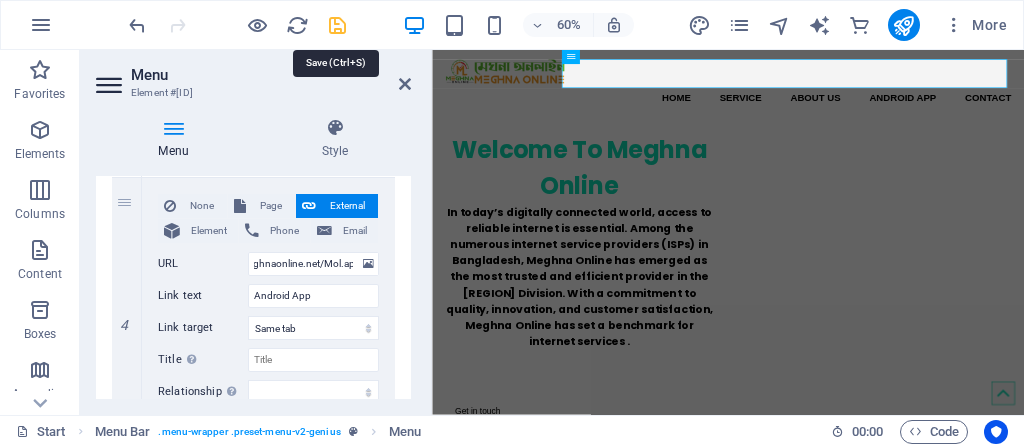 click at bounding box center [337, 25] 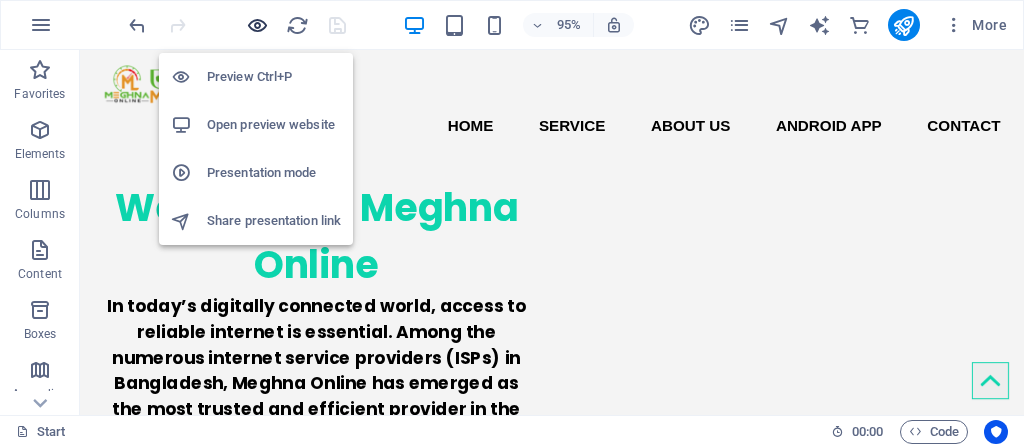 click at bounding box center [257, 25] 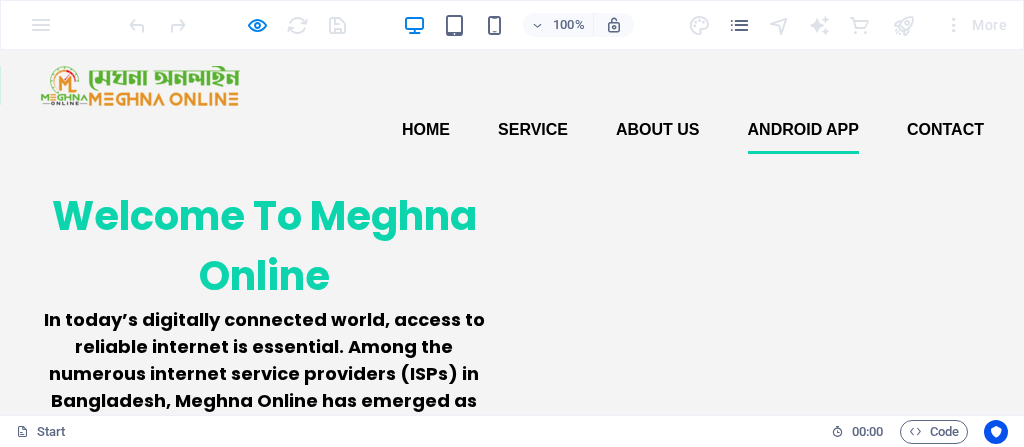 click on "Android App" at bounding box center [803, 130] 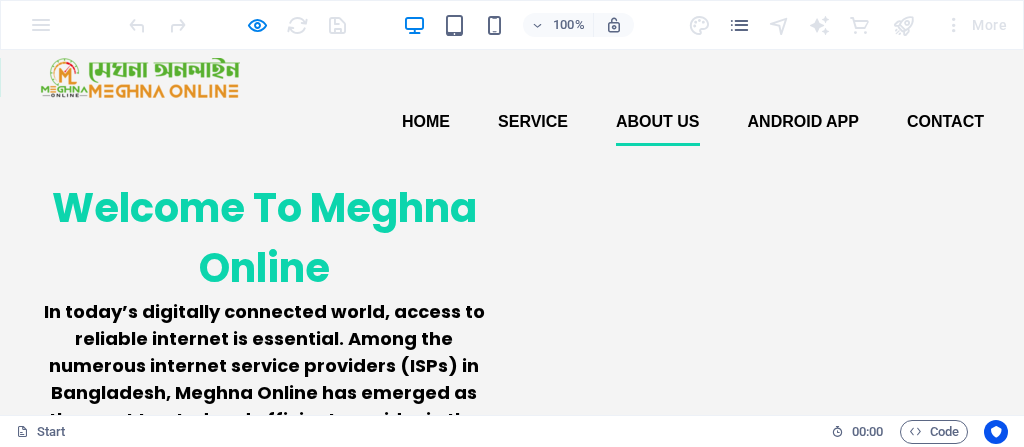 scroll, scrollTop: 0, scrollLeft: 0, axis: both 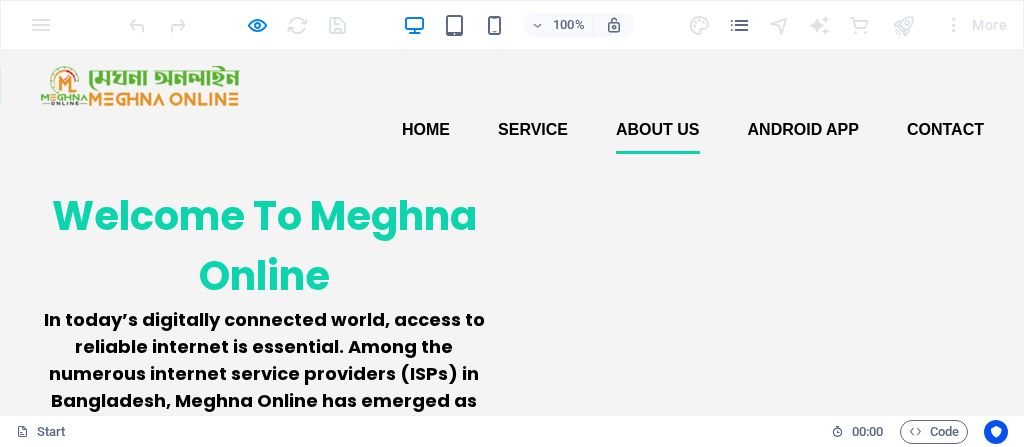 click on "About us" at bounding box center [658, 130] 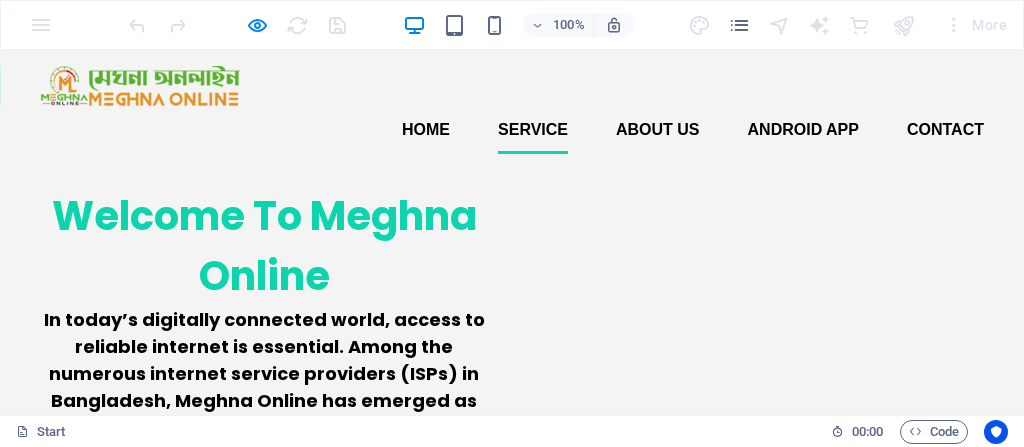 click on "Service" at bounding box center (533, 130) 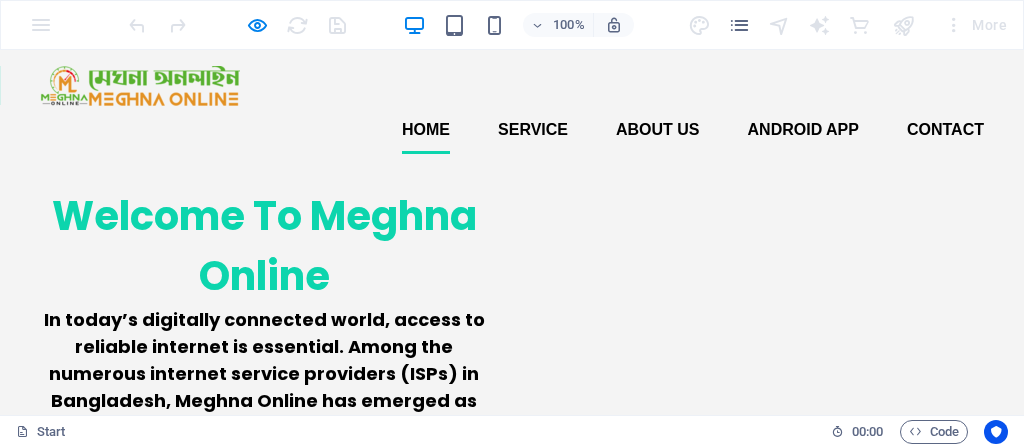 click on "Home" at bounding box center [426, 130] 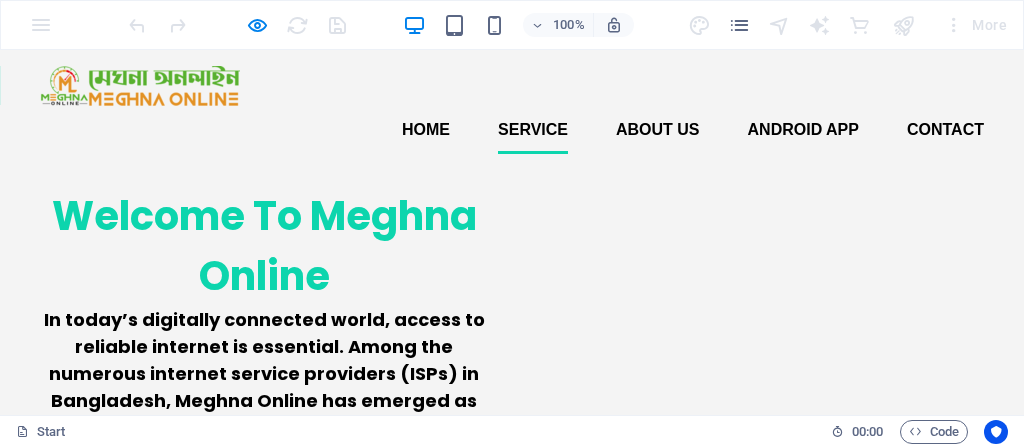 click on "Service" at bounding box center [533, 130] 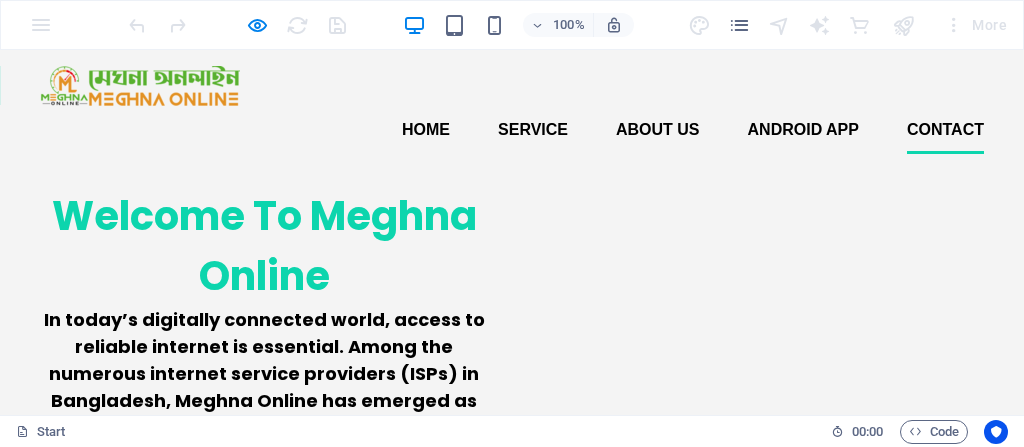 click on "Contact" at bounding box center [945, 130] 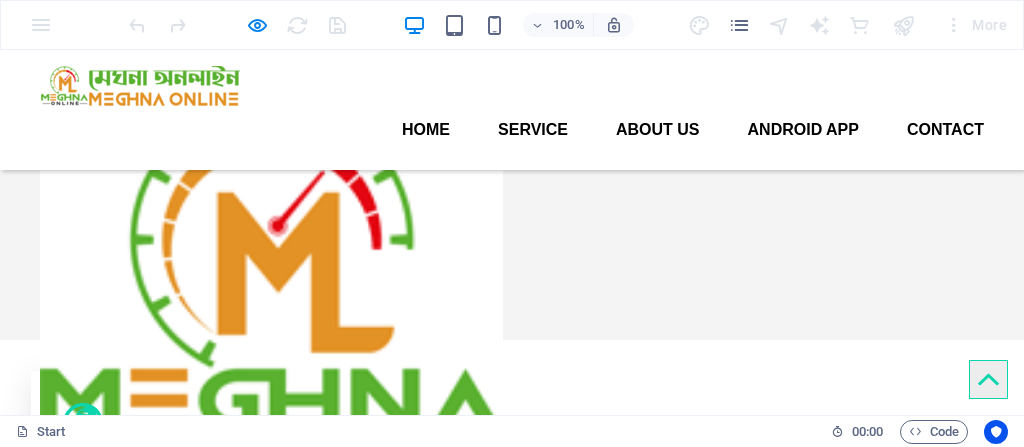 scroll, scrollTop: 560, scrollLeft: 0, axis: vertical 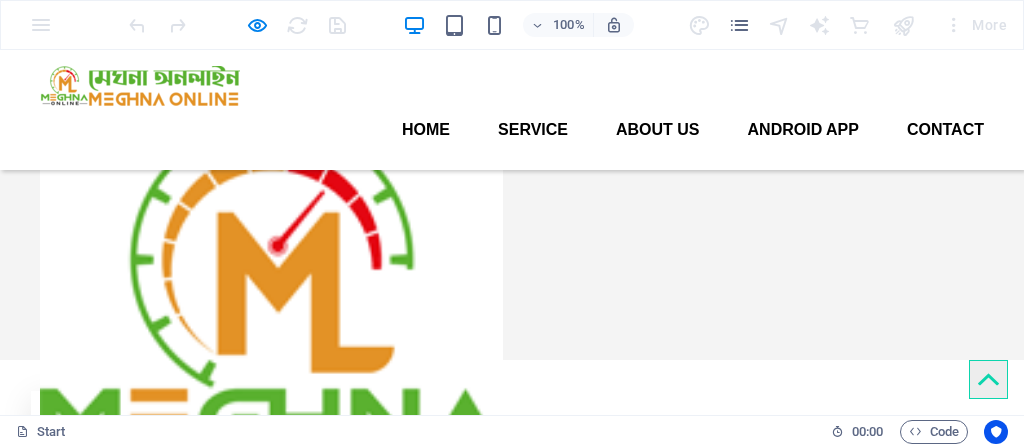 click on "As leaders in internet services, we ensure your security system integrates perfectly with our high-speed internet, enabling real-time monitoring and recording without lags." at bounding box center (181, 1549) 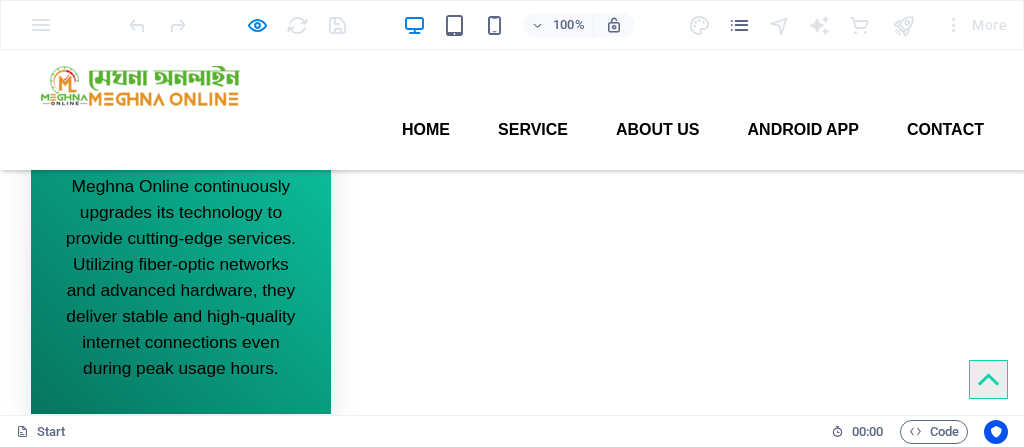 scroll, scrollTop: 1413, scrollLeft: 0, axis: vertical 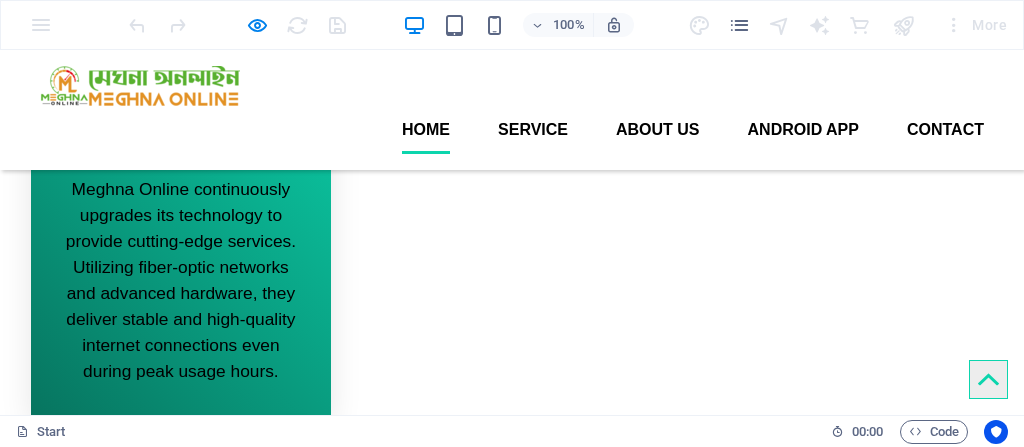 click on "Home" at bounding box center (426, 130) 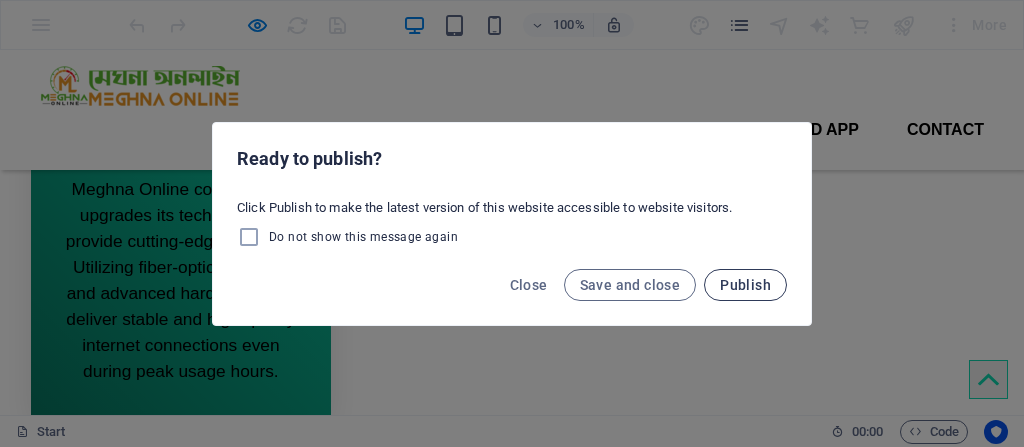 click on "Publish" at bounding box center (745, 285) 